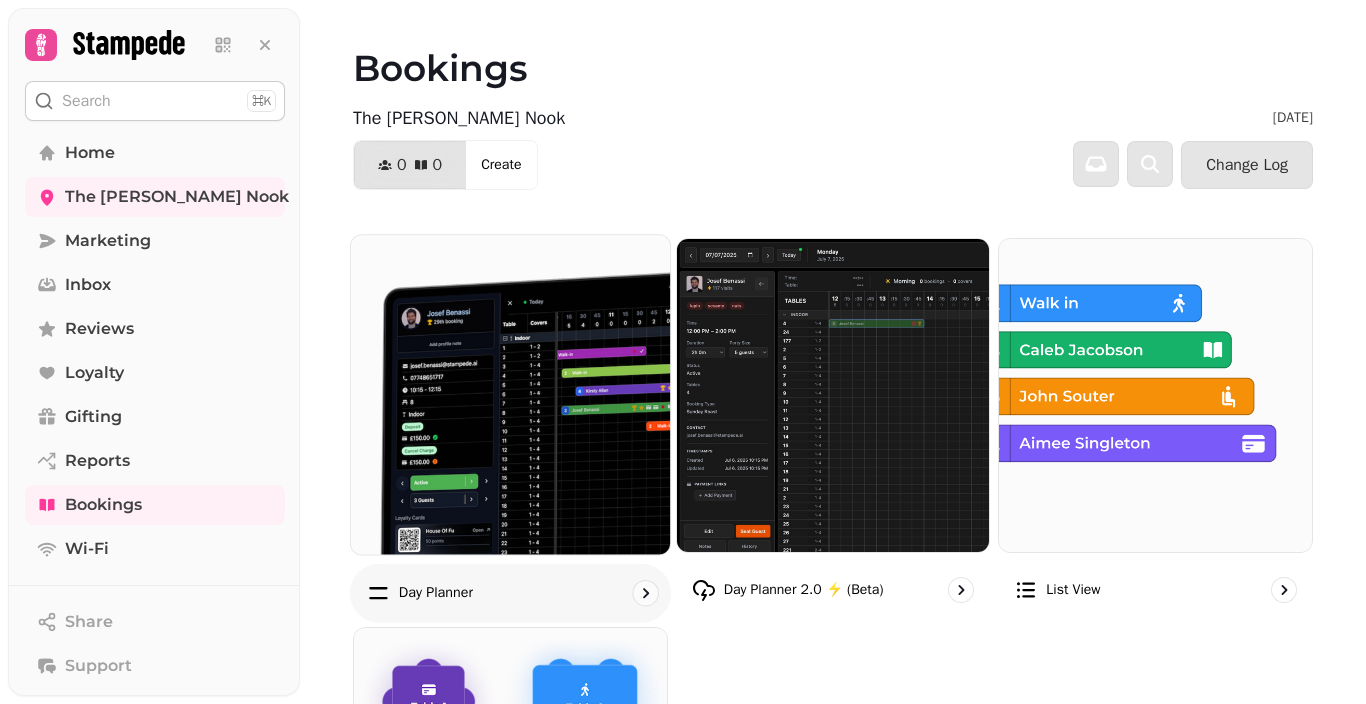 scroll, scrollTop: 0, scrollLeft: 0, axis: both 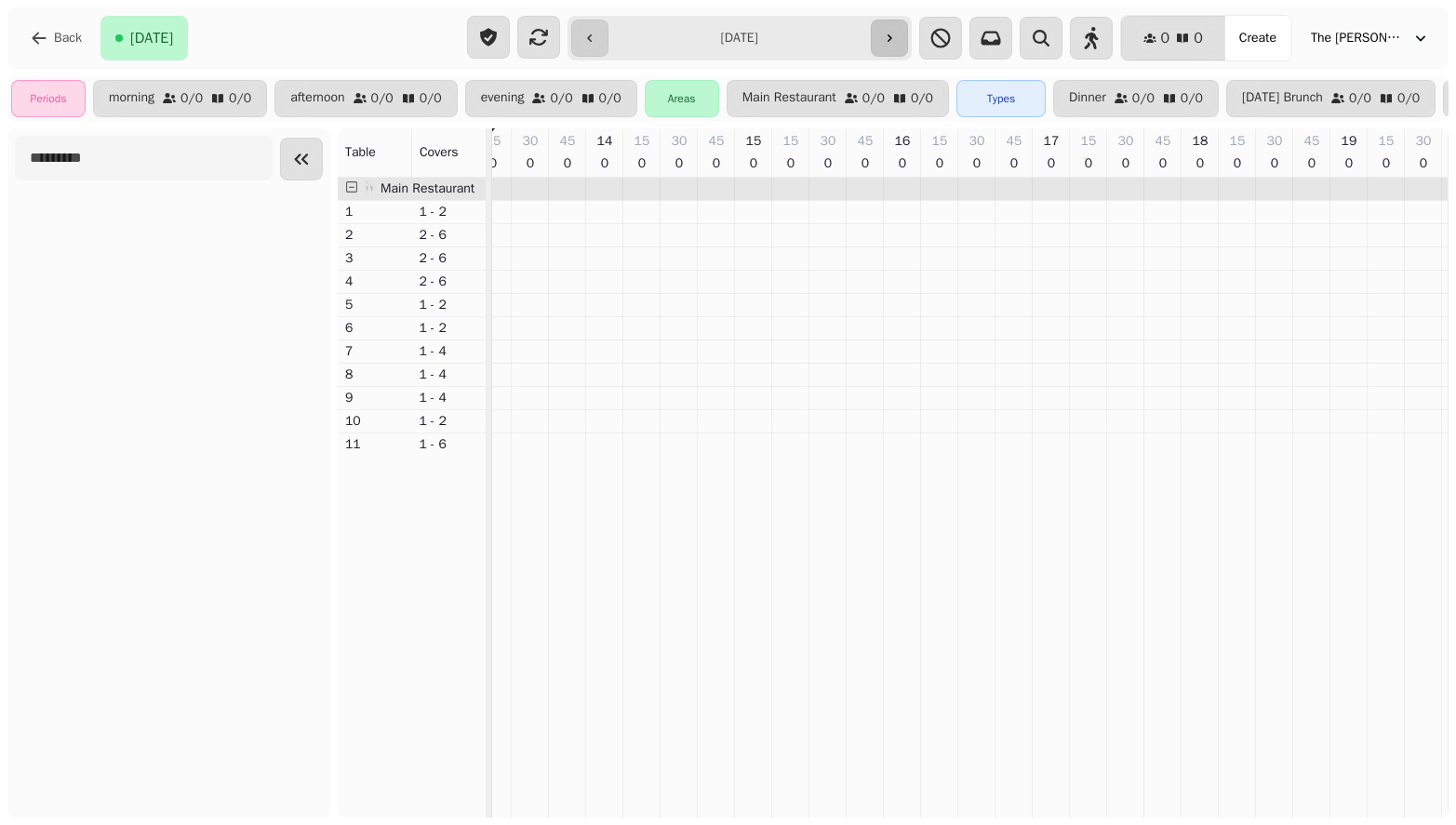 click 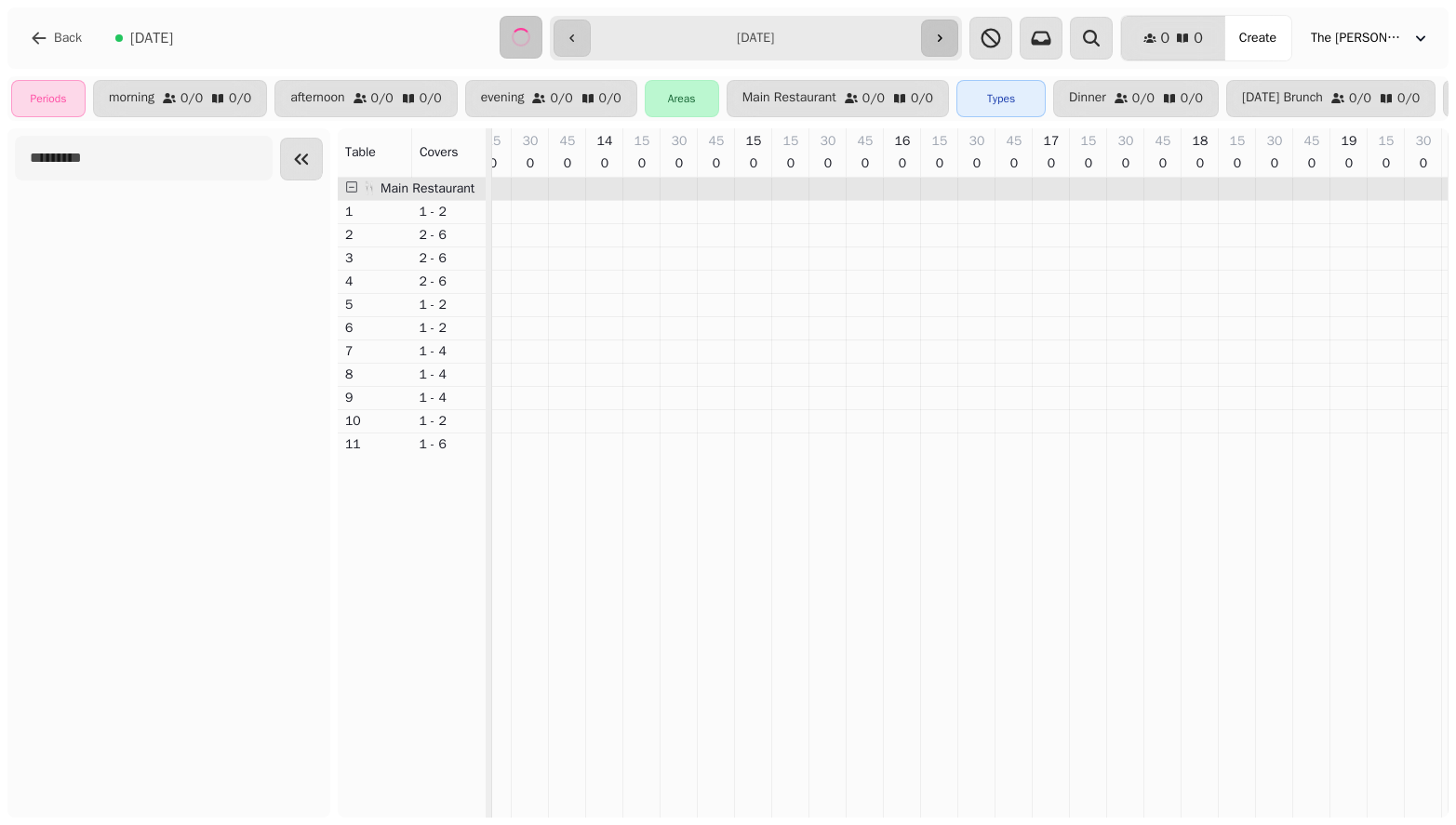 scroll, scrollTop: 0, scrollLeft: 0, axis: both 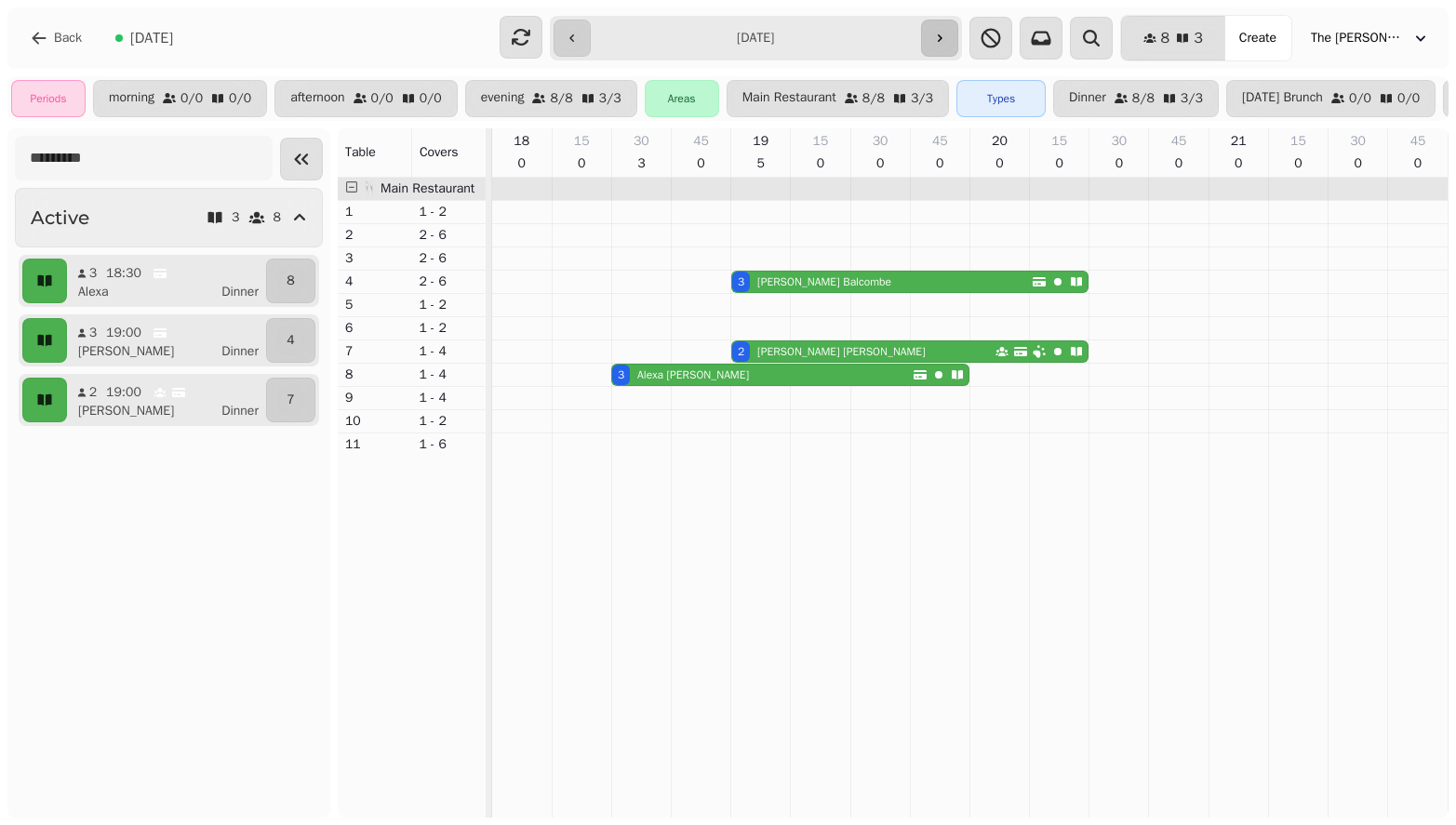 click 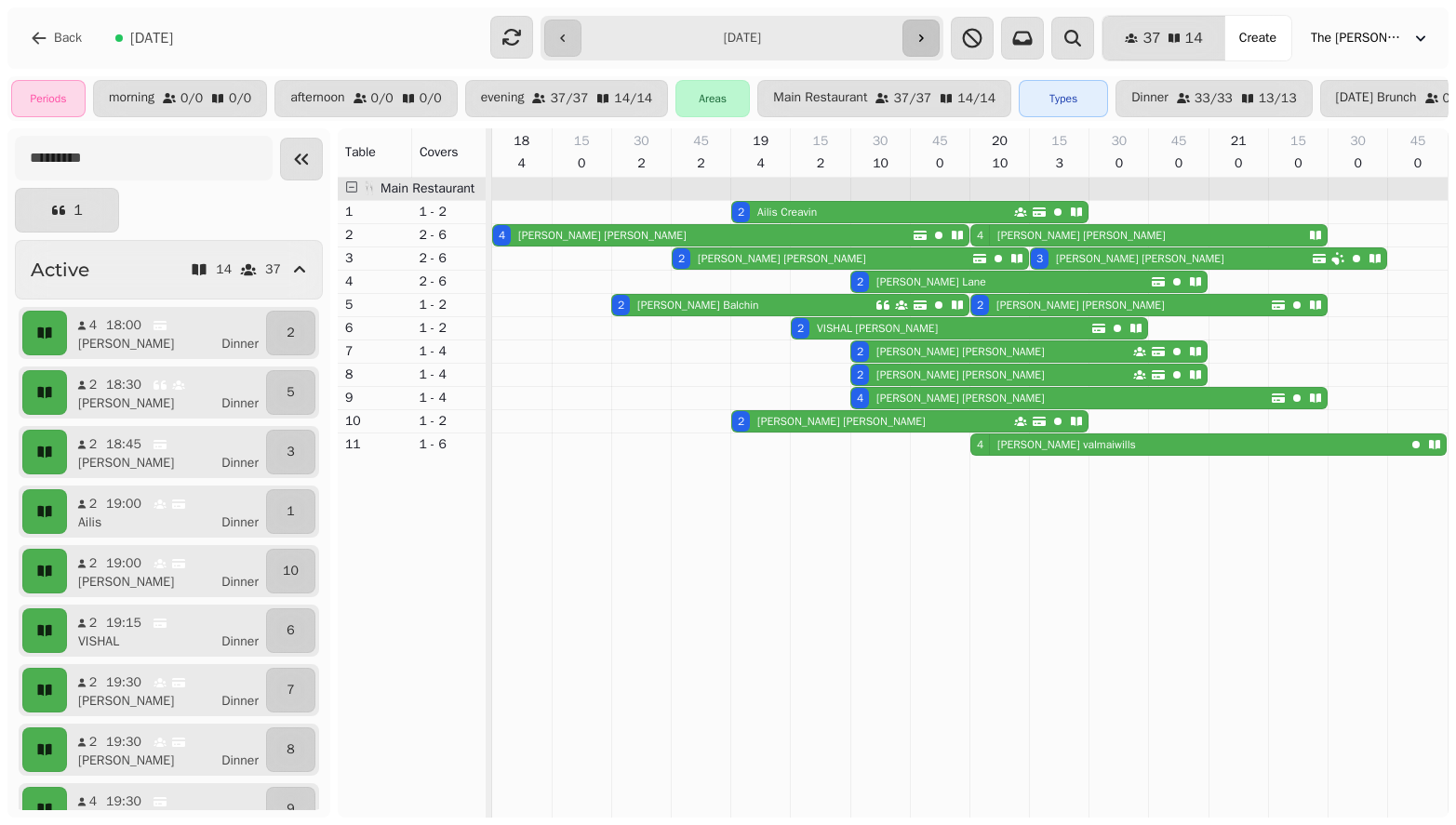 click 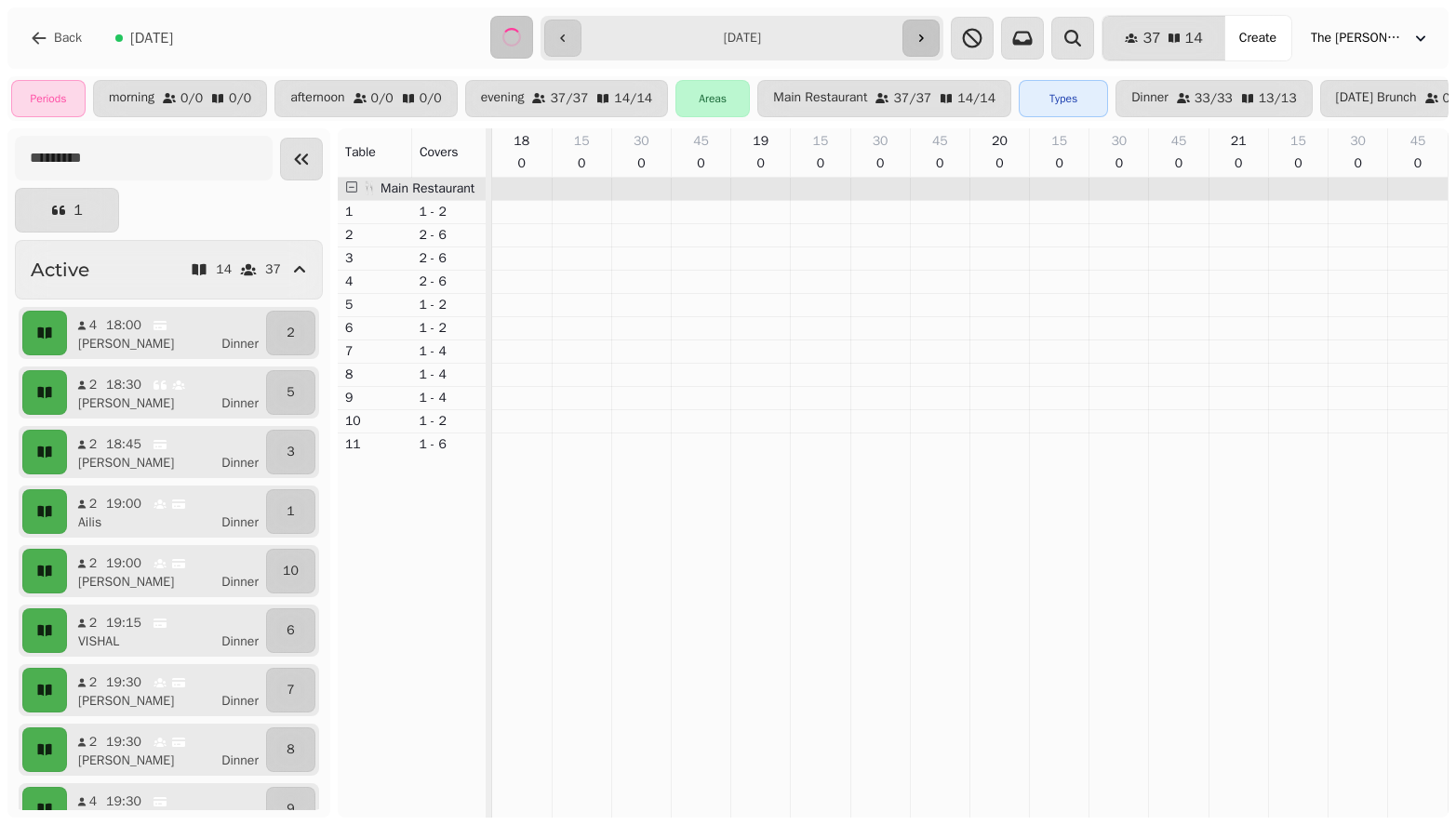 scroll, scrollTop: 0, scrollLeft: 353, axis: horizontal 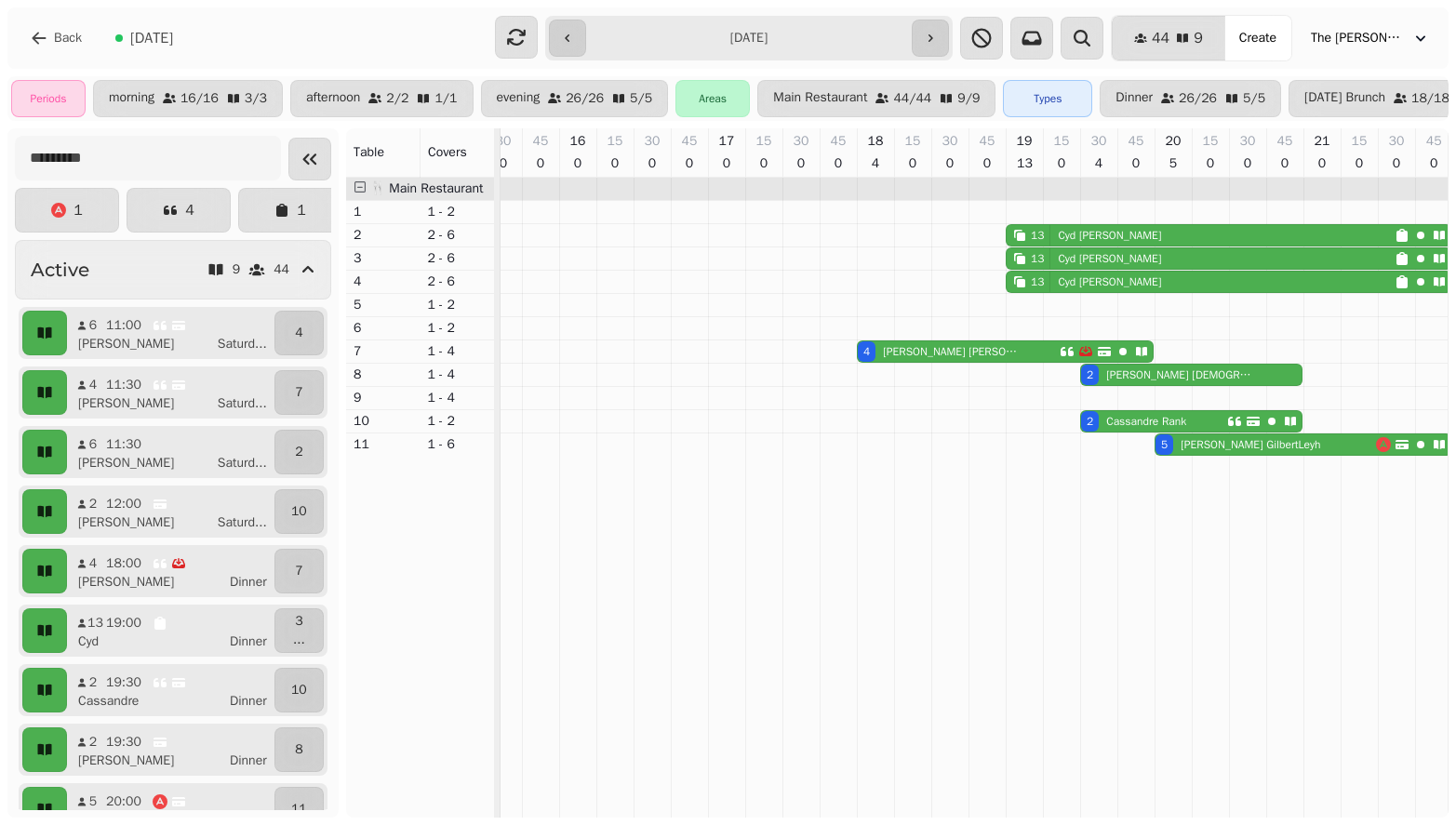 click on "**********" at bounding box center (749, 38) 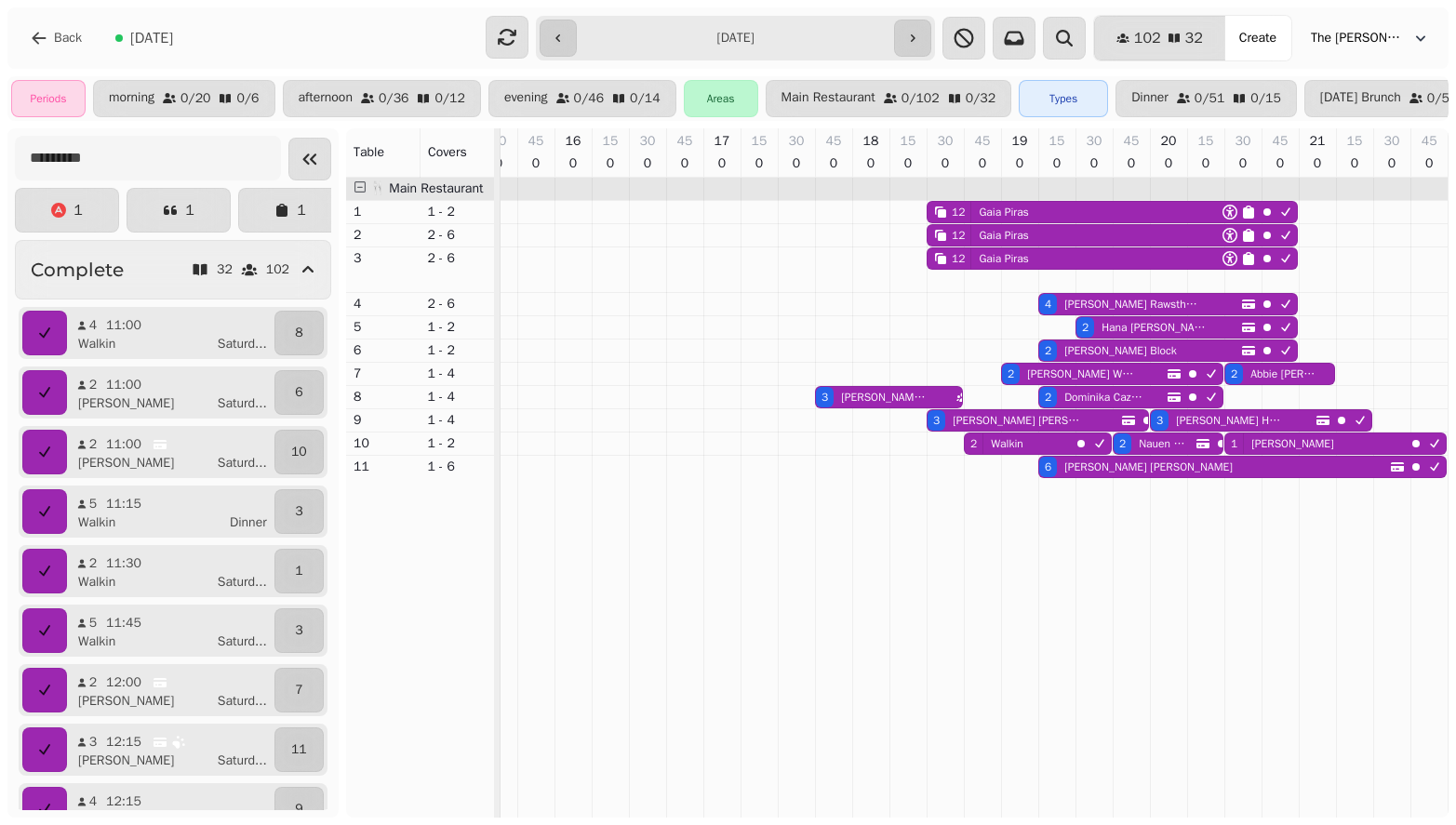 click 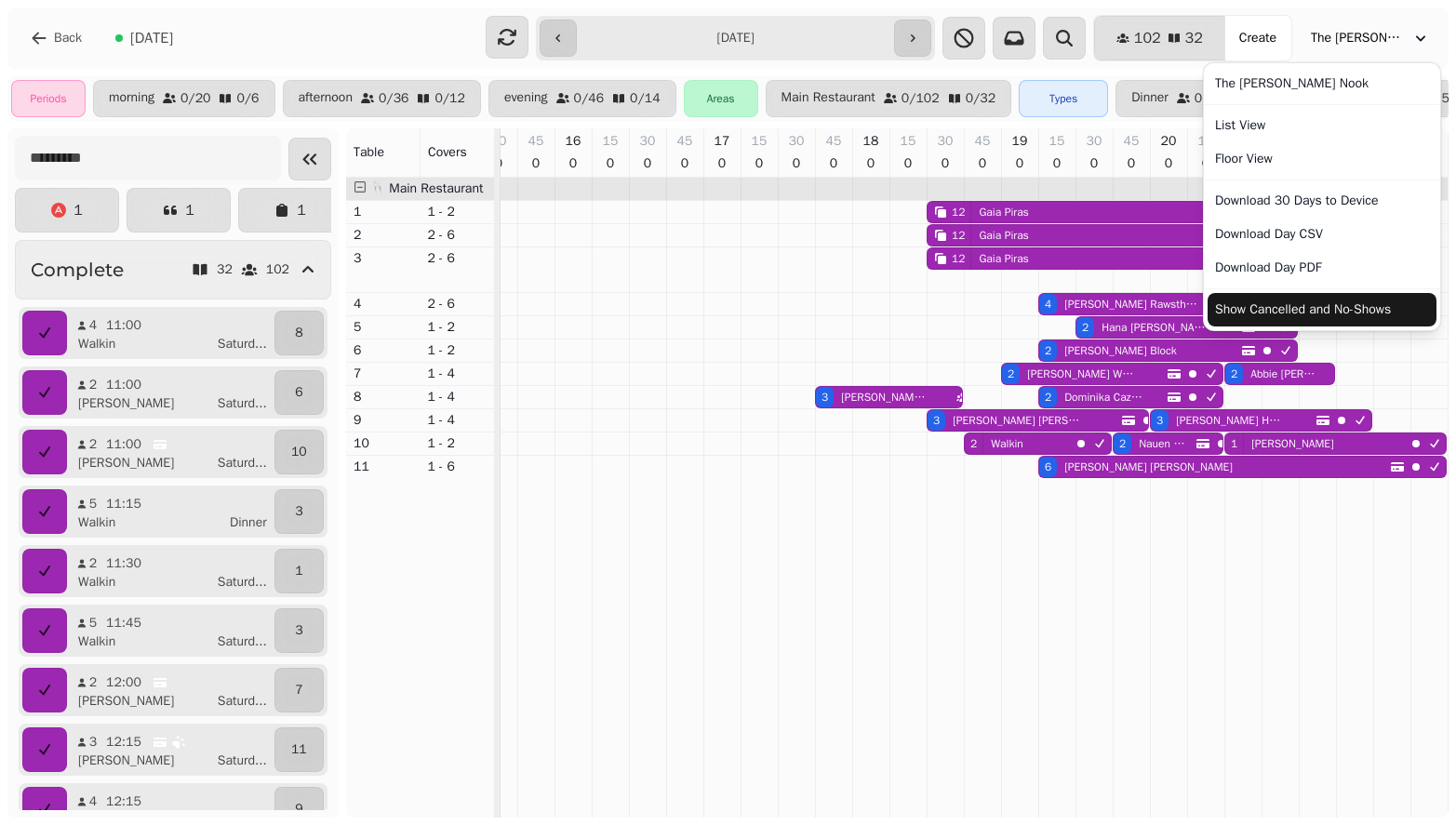 click on "Show Cancelled and No-Shows" at bounding box center [1322, 310] 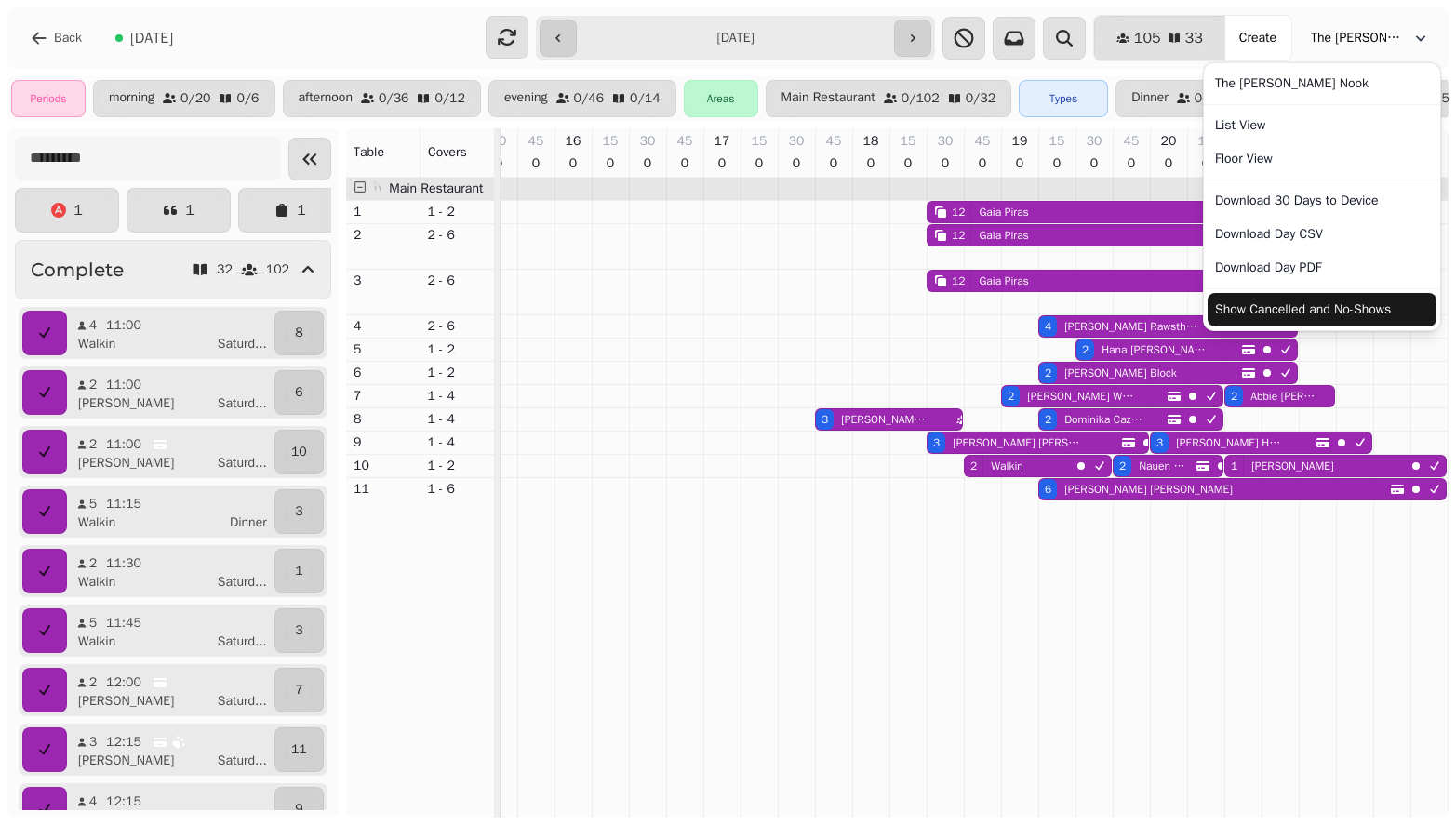 click 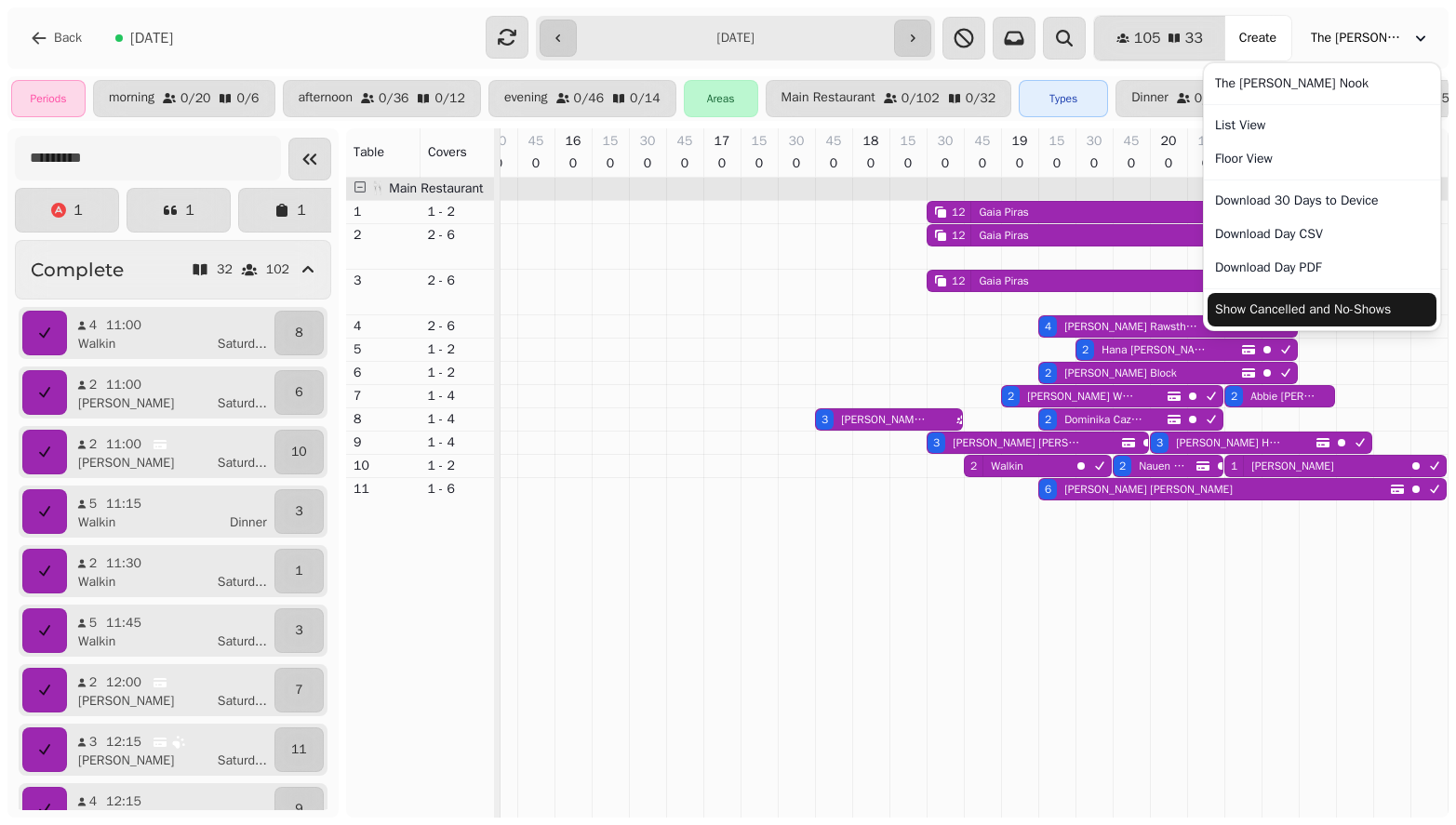 click on "Show Cancelled and No-Shows" at bounding box center (1322, 310) 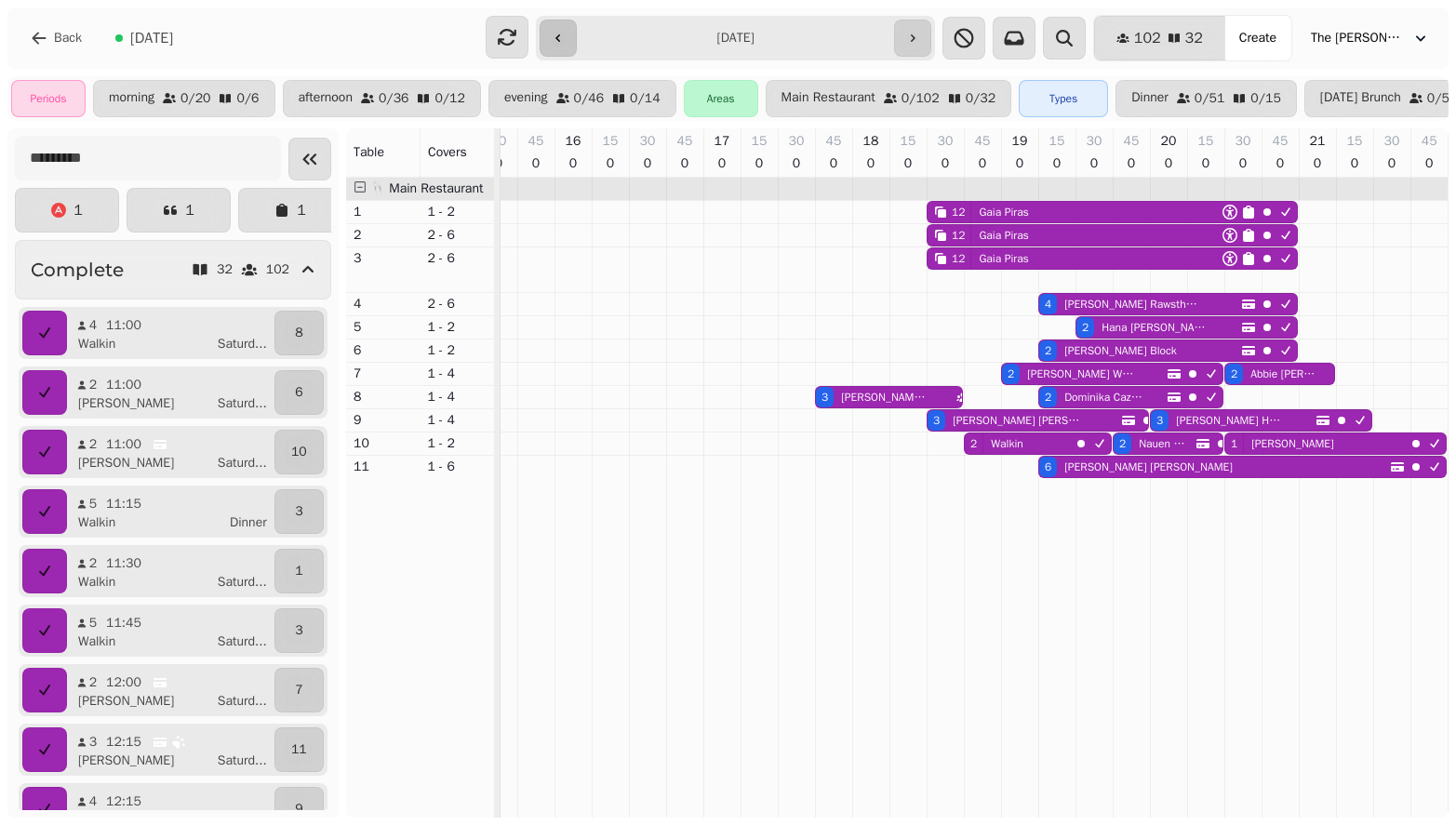 click at bounding box center (558, 38) 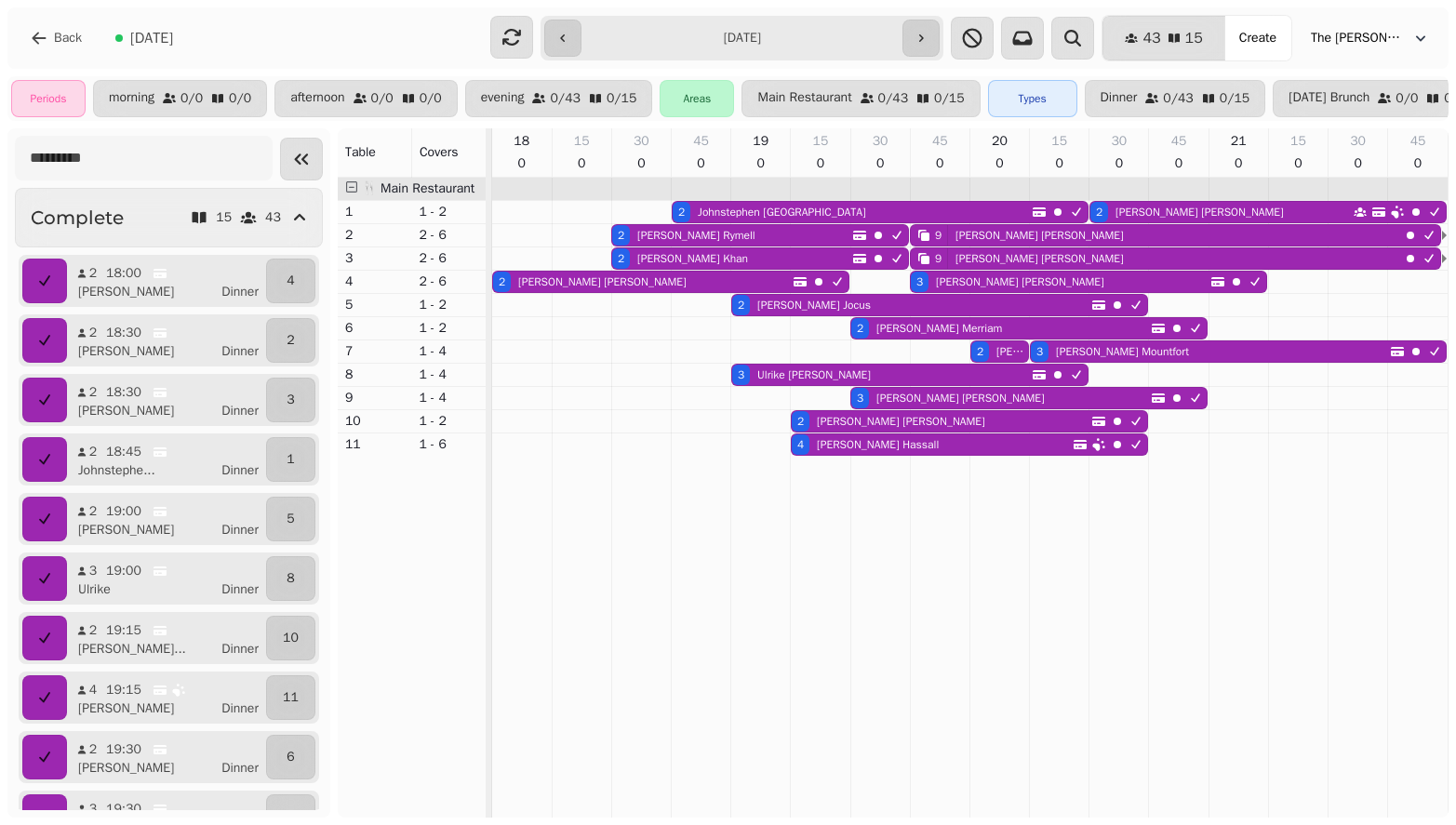 click 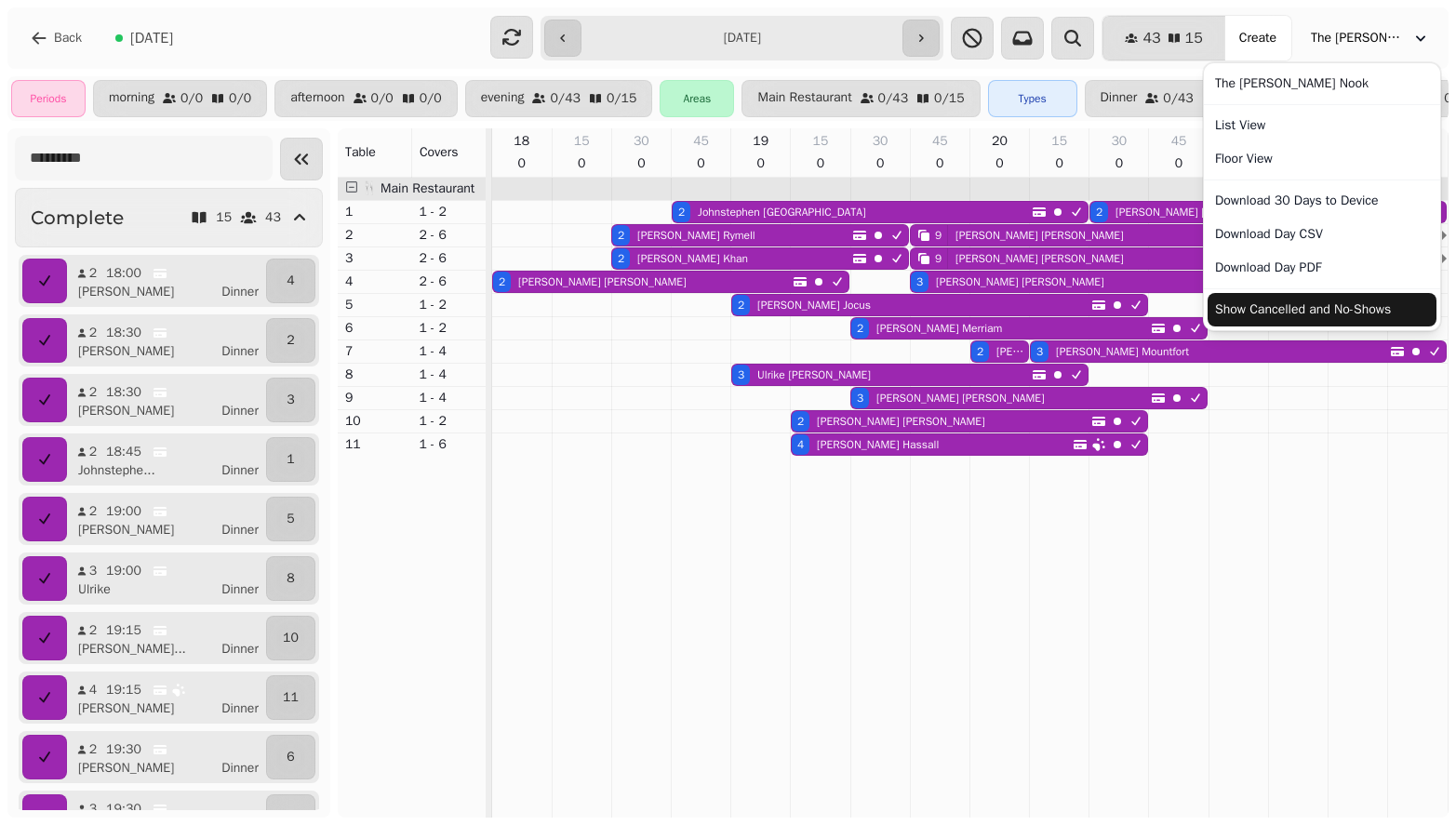 click on "Show Cancelled and No-Shows" at bounding box center [1322, 310] 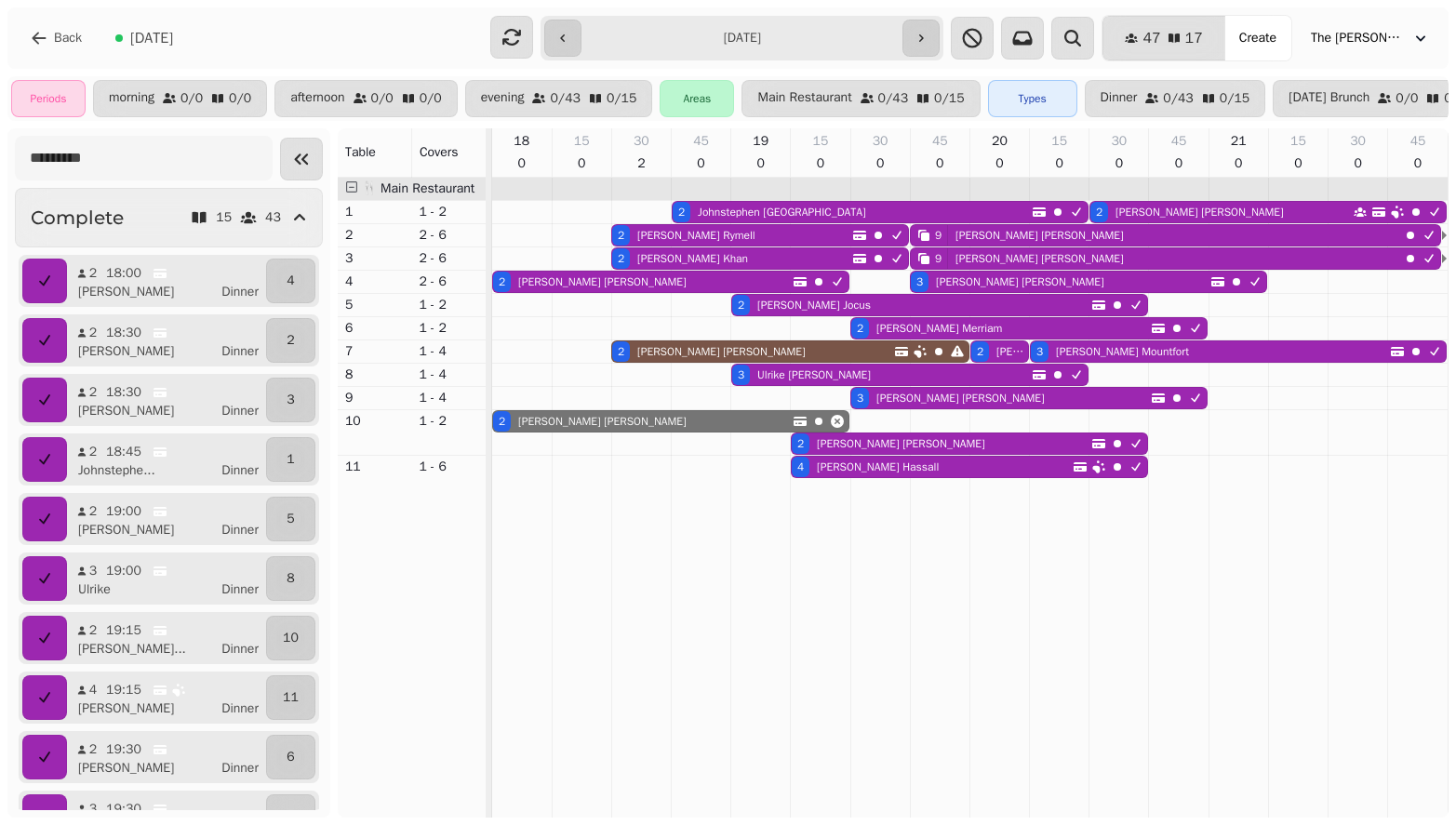 click on "2 Anupma   Majhu" at bounding box center (753, 352) 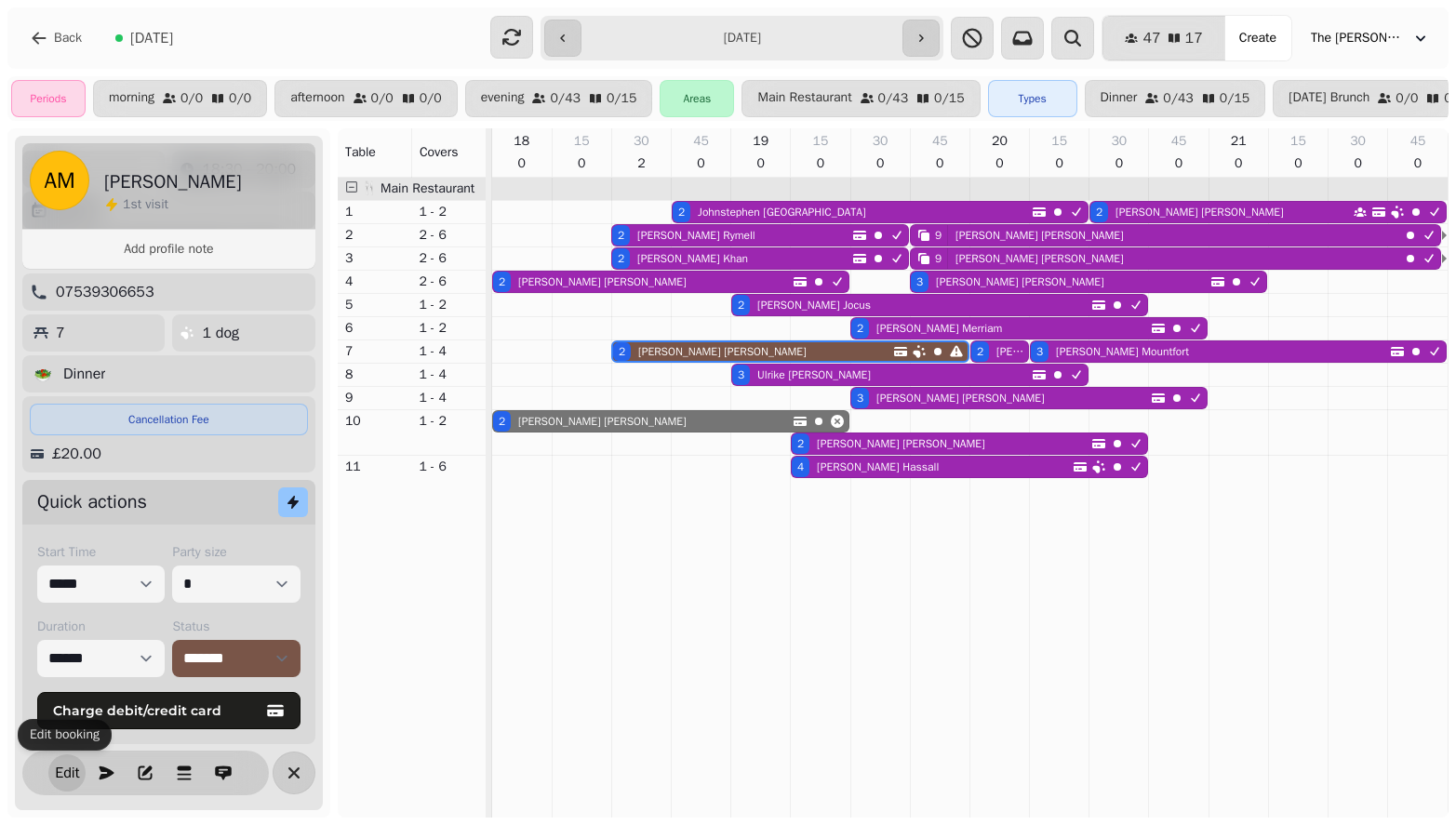click on "Edit" at bounding box center [67, 773] 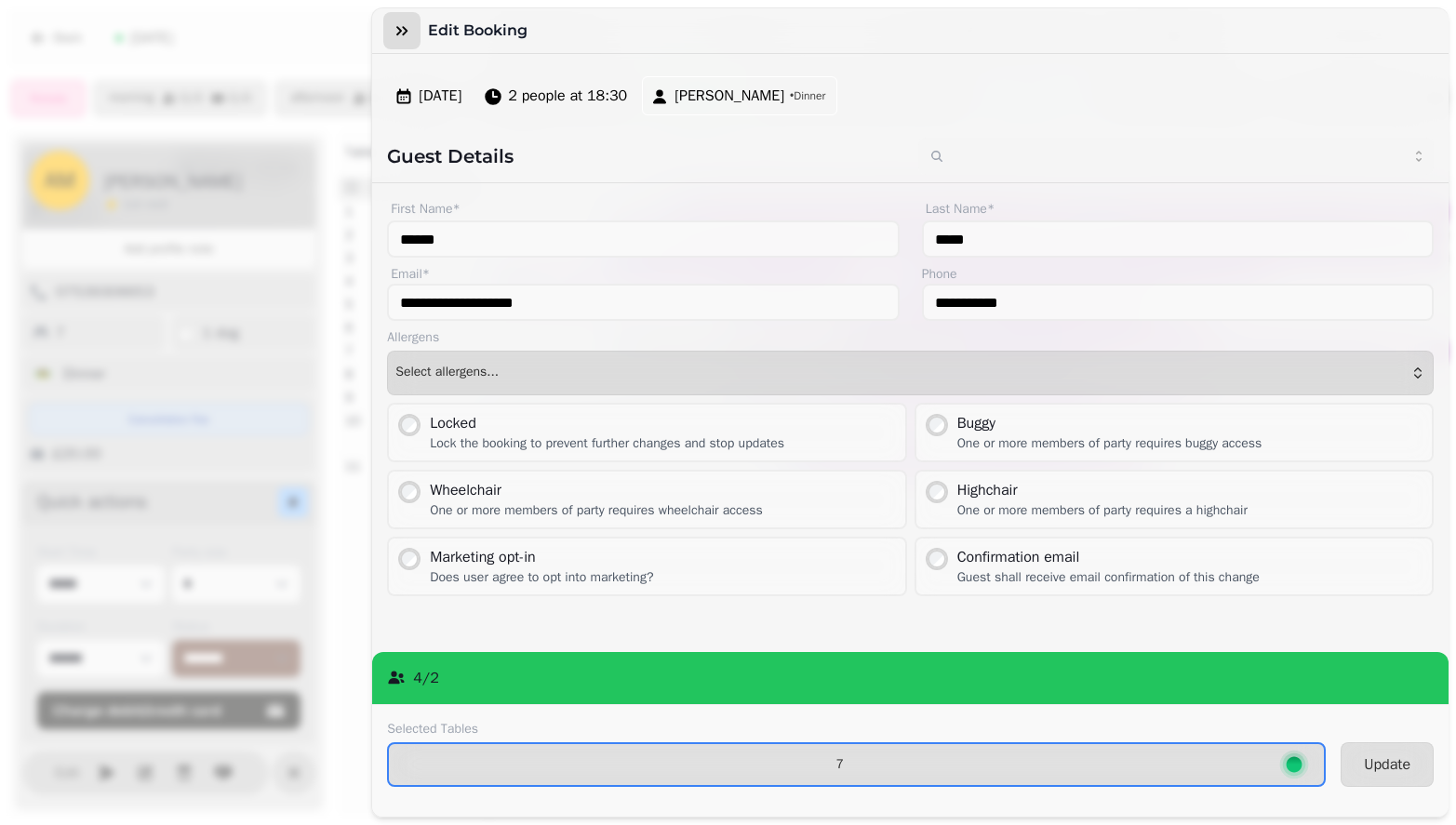 click 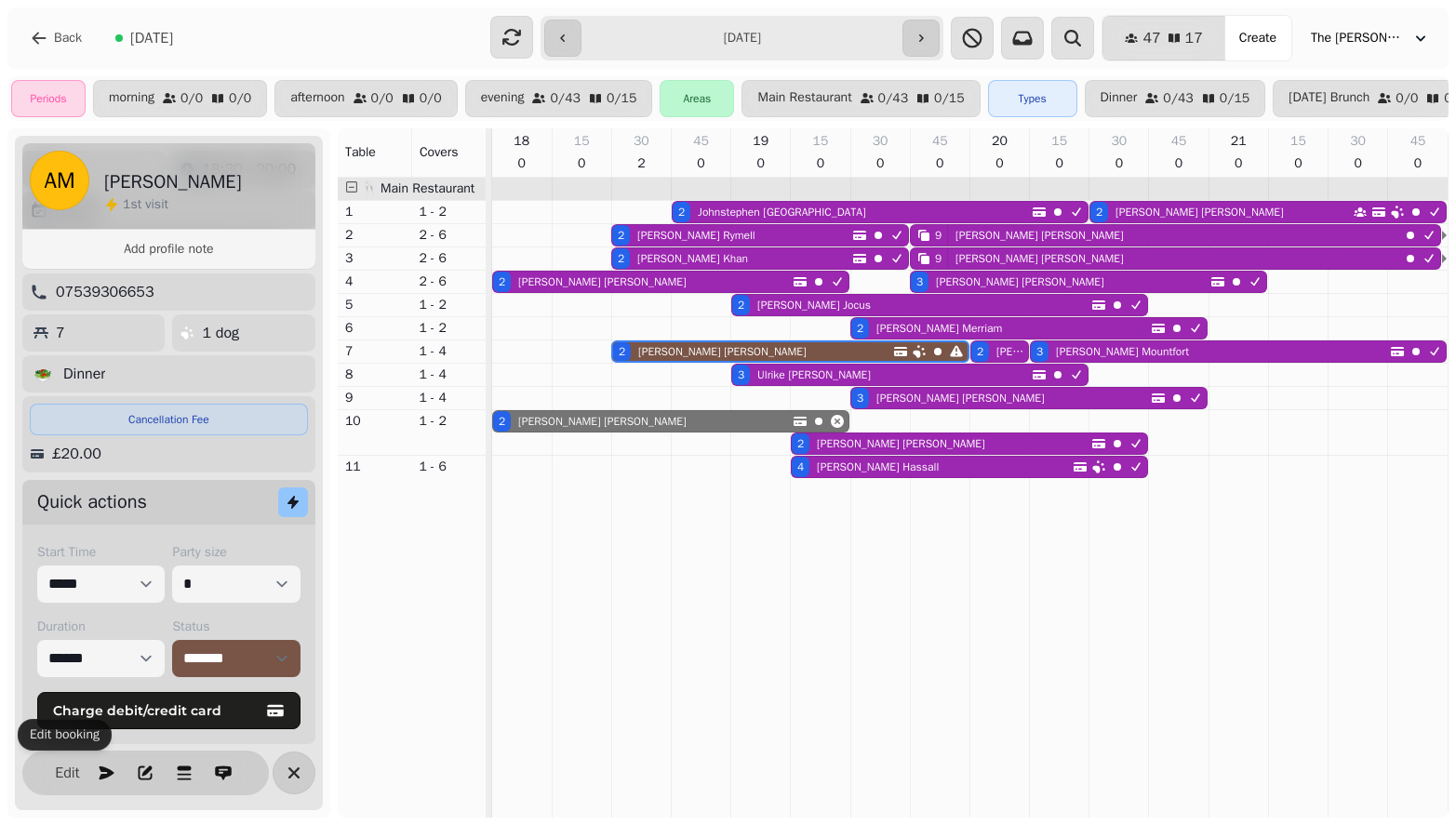click on "**********" at bounding box center [741, 38] 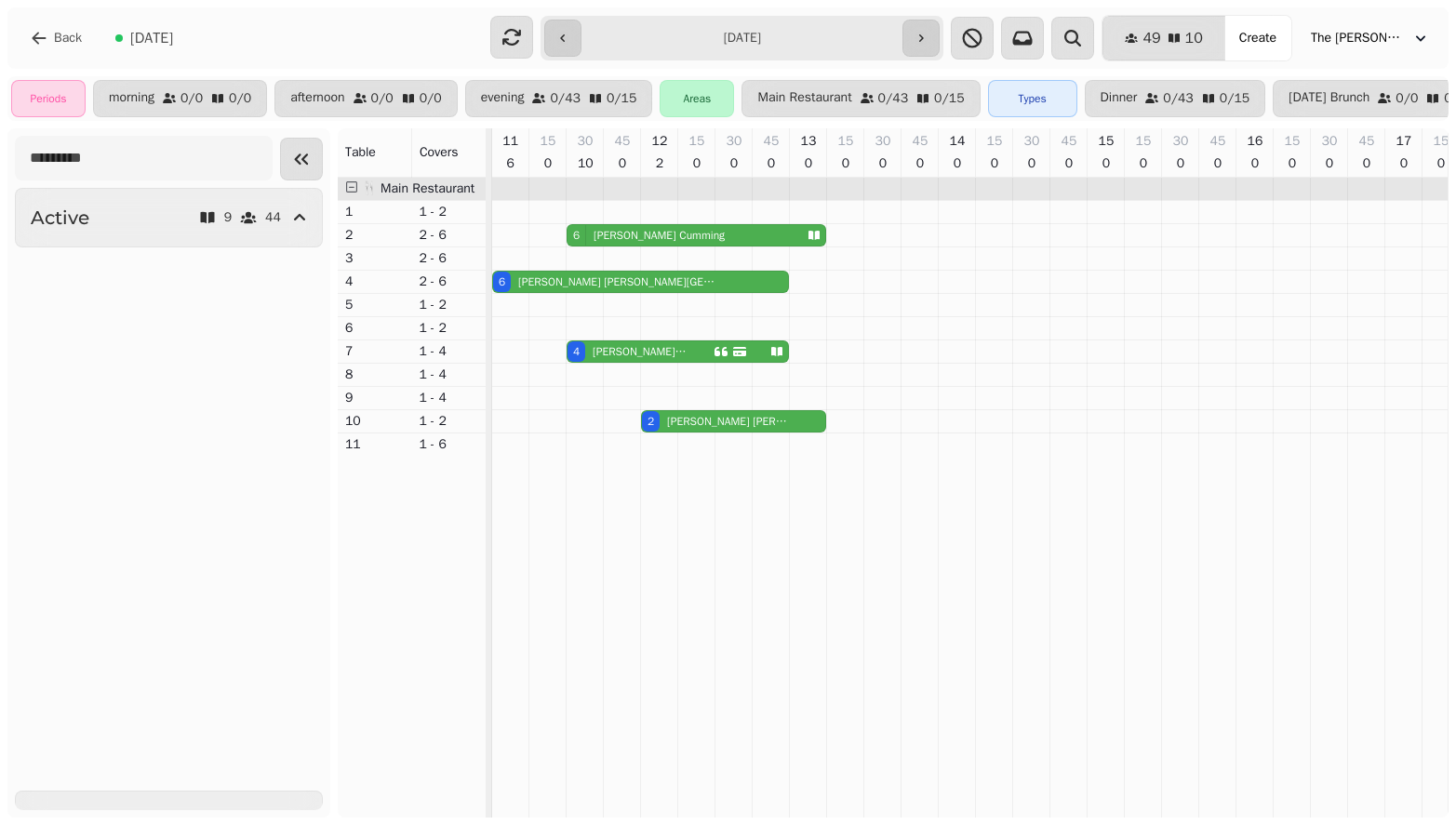 scroll, scrollTop: 0, scrollLeft: 353, axis: horizontal 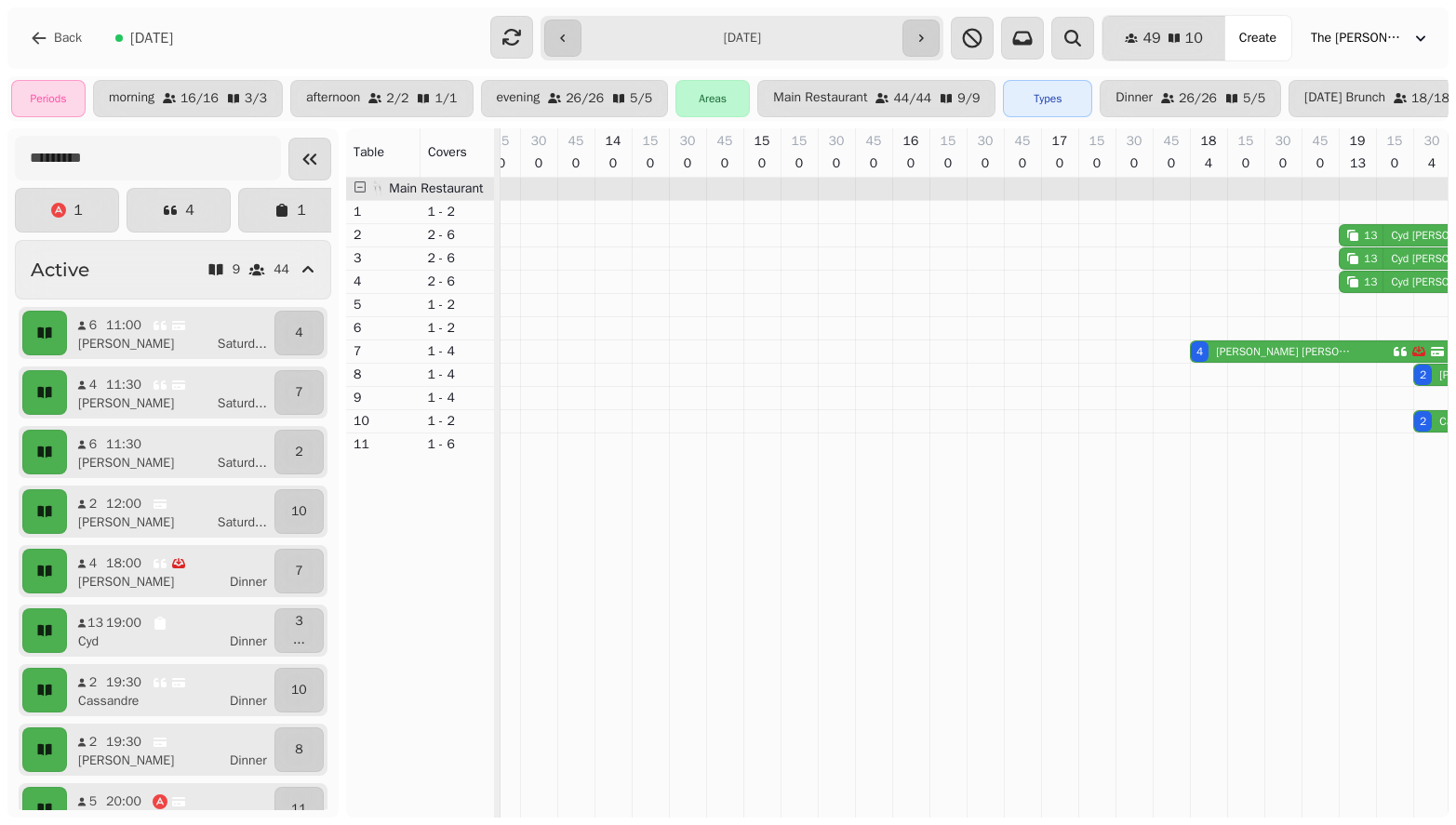 click on "**********" at bounding box center [741, 38] 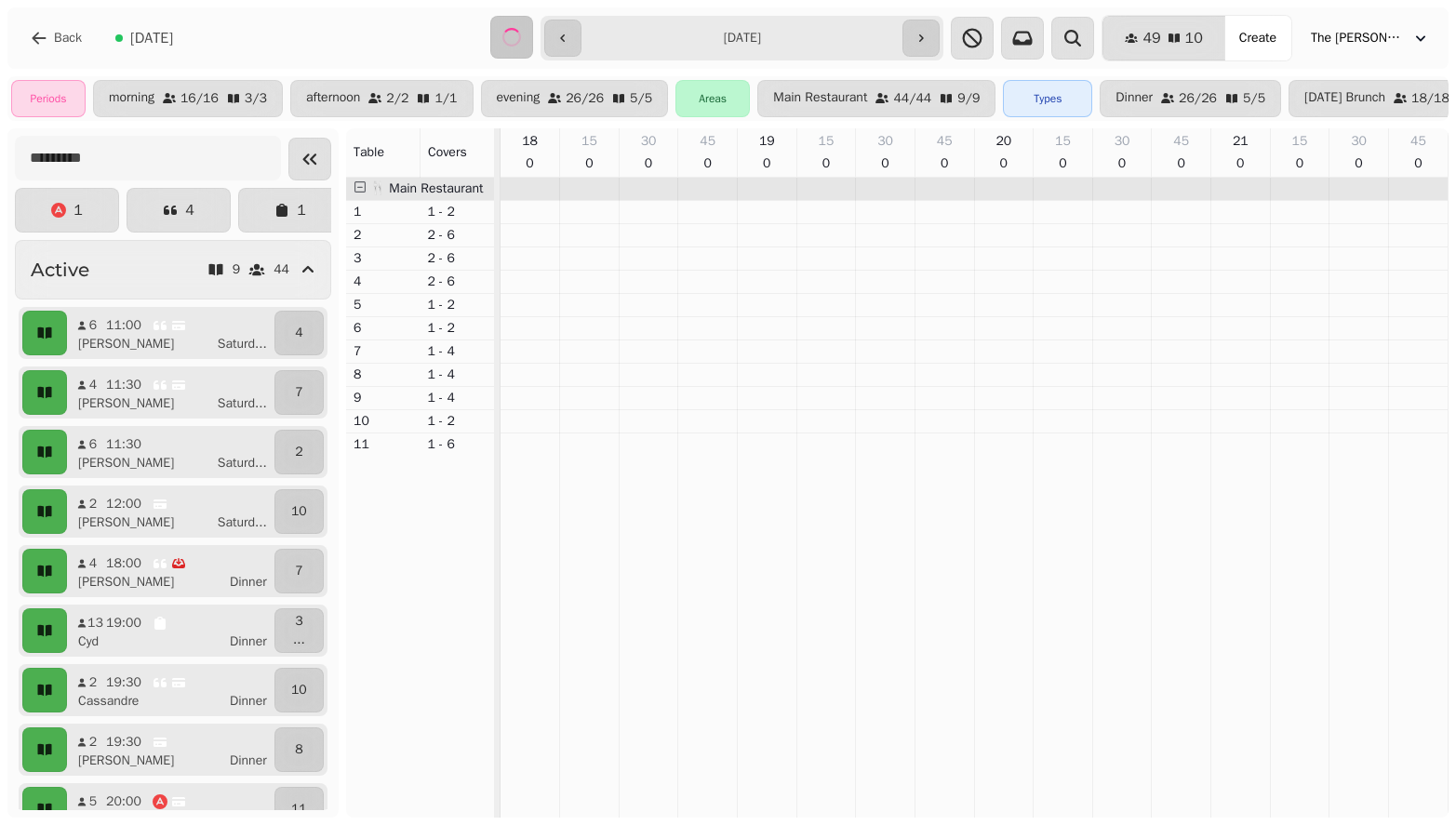 scroll, scrollTop: 0, scrollLeft: 0, axis: both 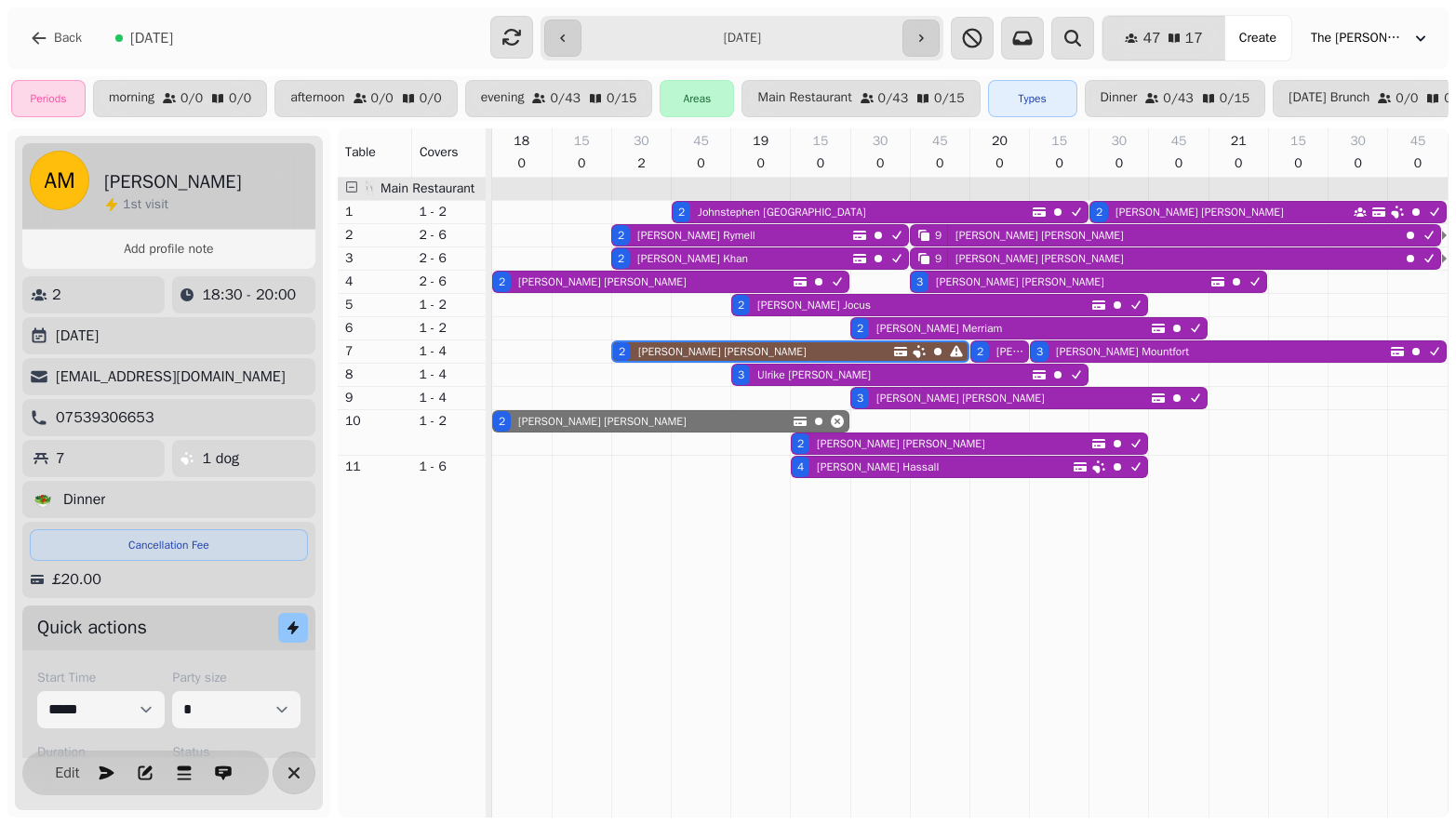 click on "**********" at bounding box center (741, 38) 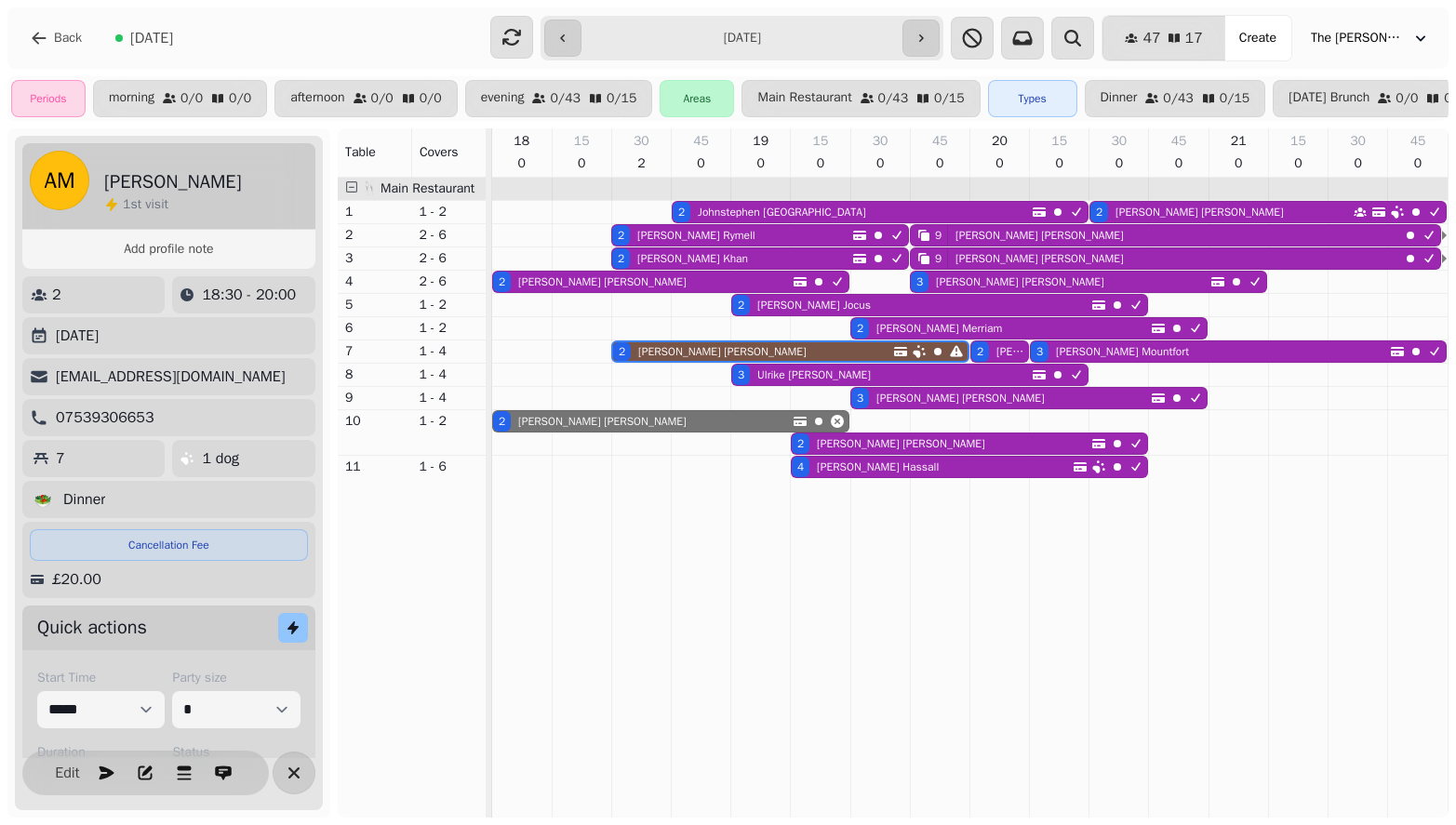 type on "**********" 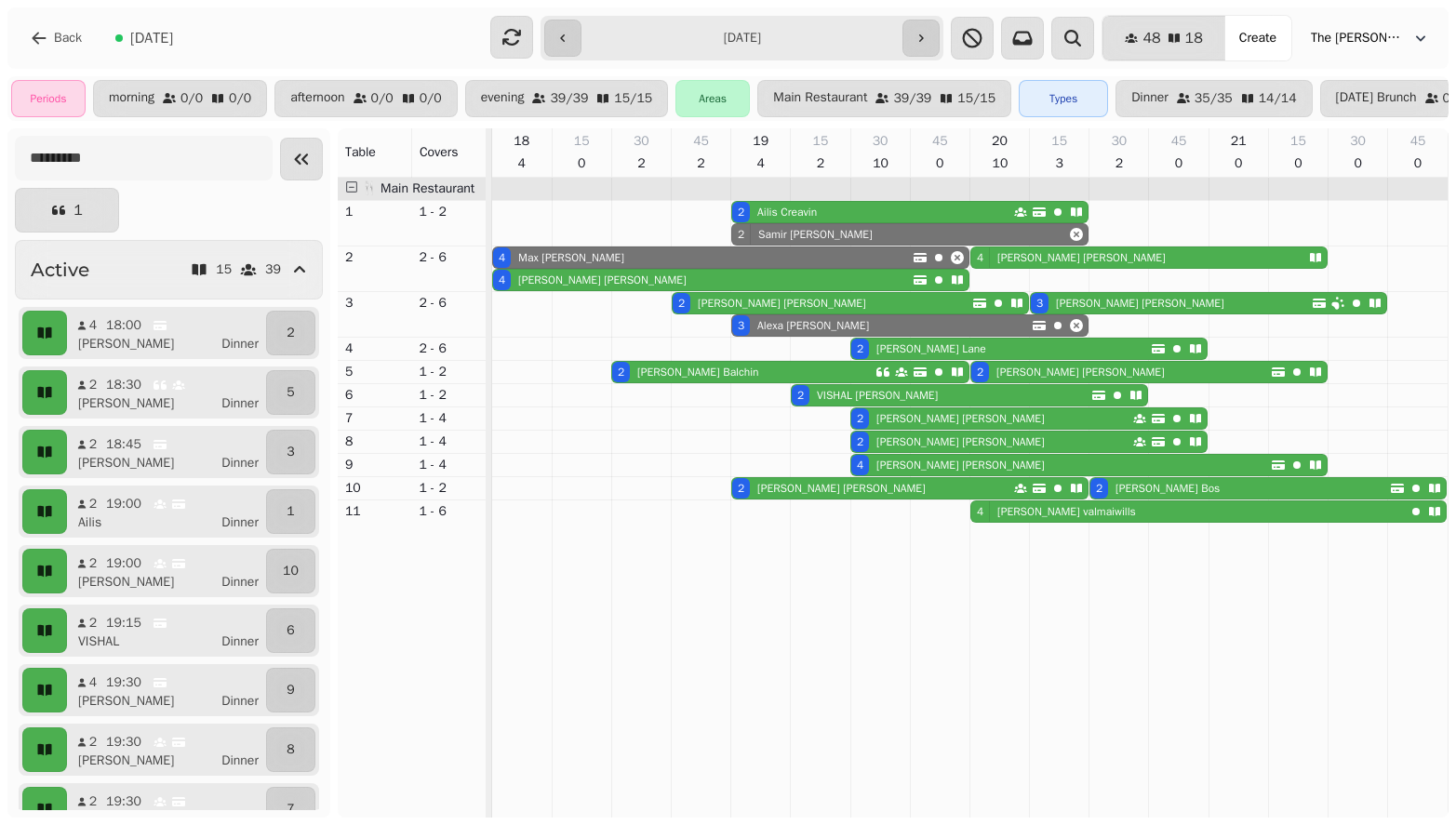 click 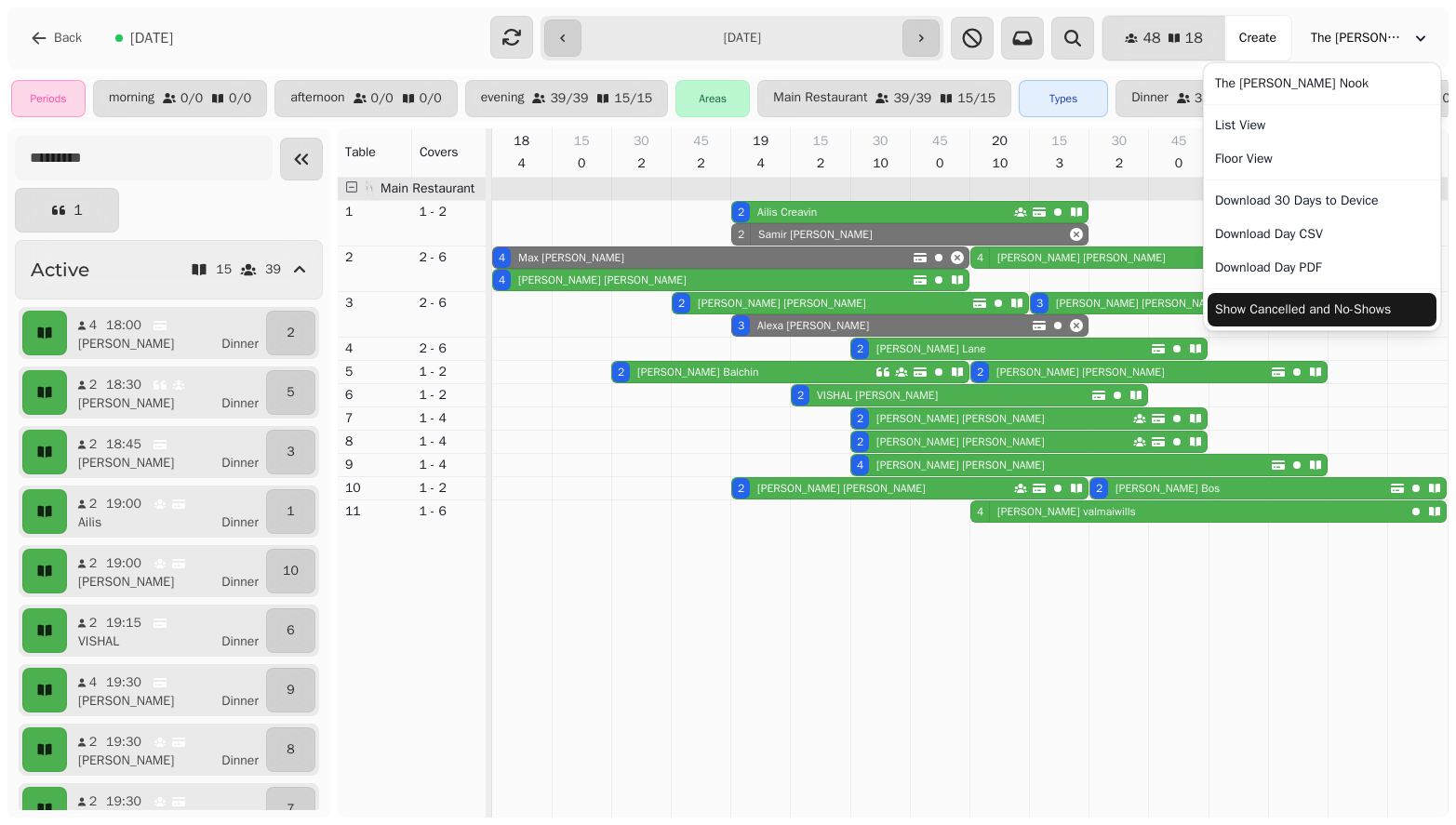 click on "Show Cancelled and No-Shows" at bounding box center [1322, 310] 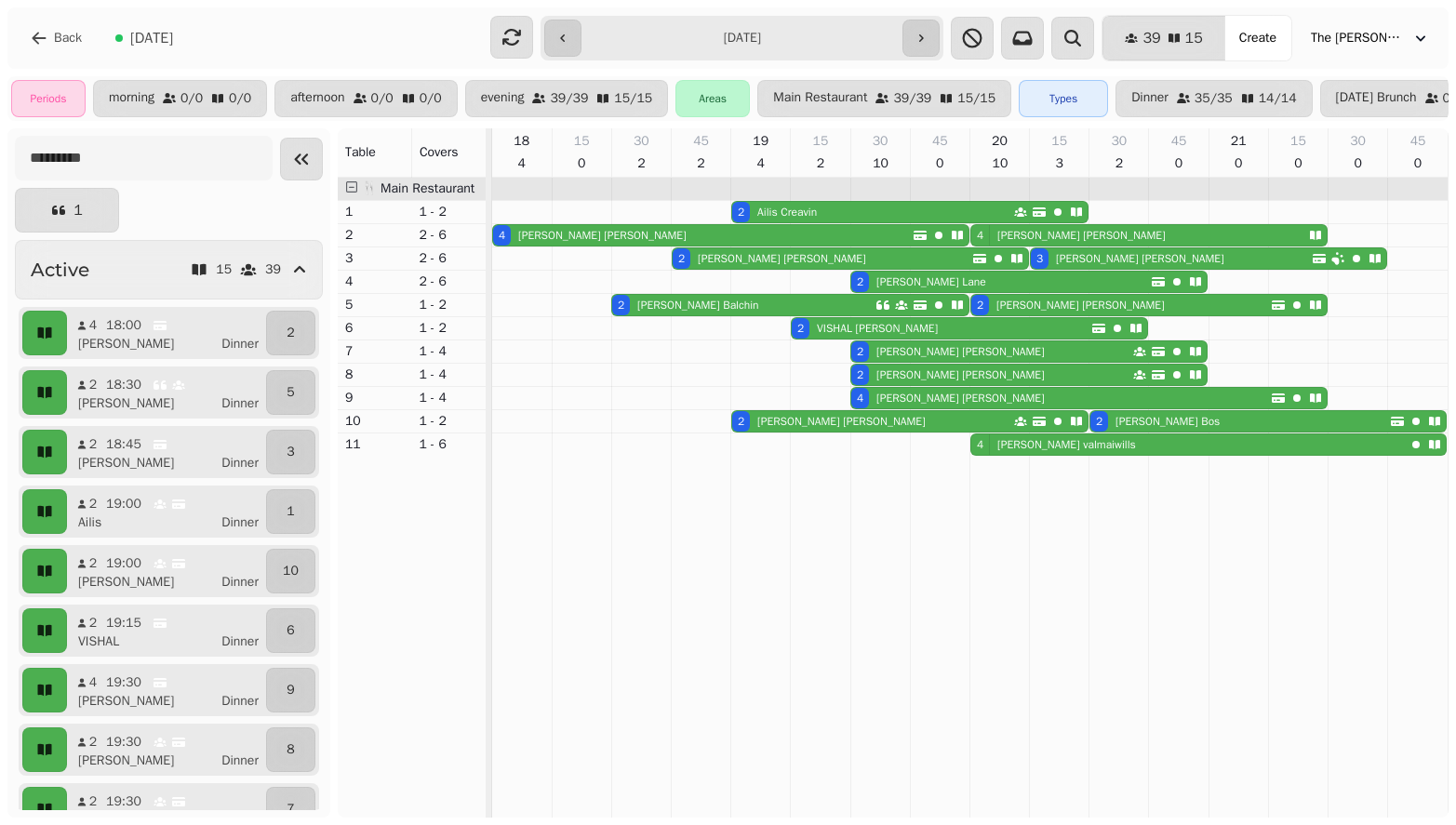 click on "Rhona   Lashley" at bounding box center (960, 352) 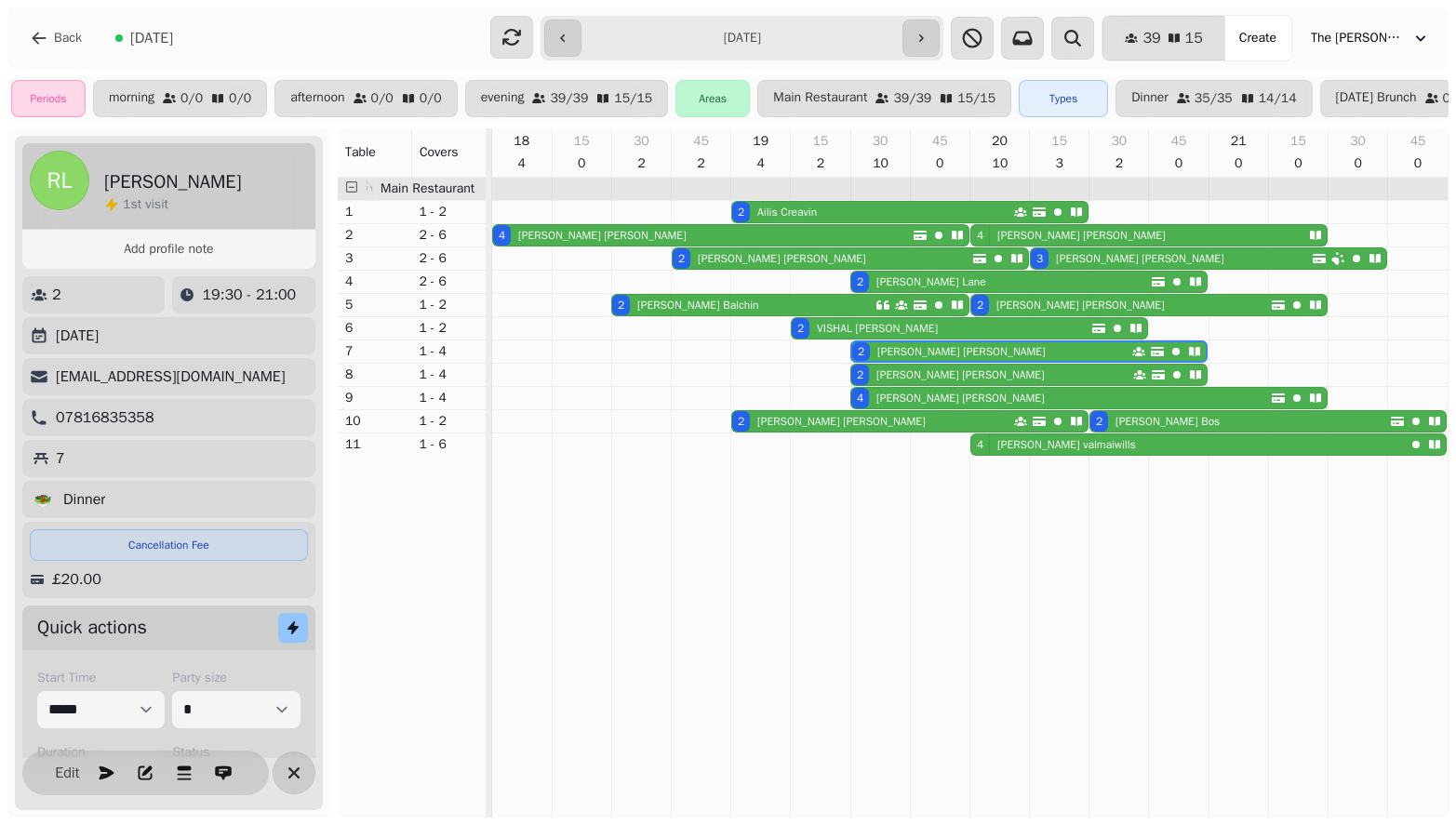 click on "🍴 Main Restaurant 1 1 - 2 2 2 - 6 3 2 - 6 4 2 - 6 5 1 - 2 6 1 - 2 7 1 - 4 8 1 - 4 9 1 - 4 10 1 - 2 11 1 - 6" at bounding box center (411, 498) 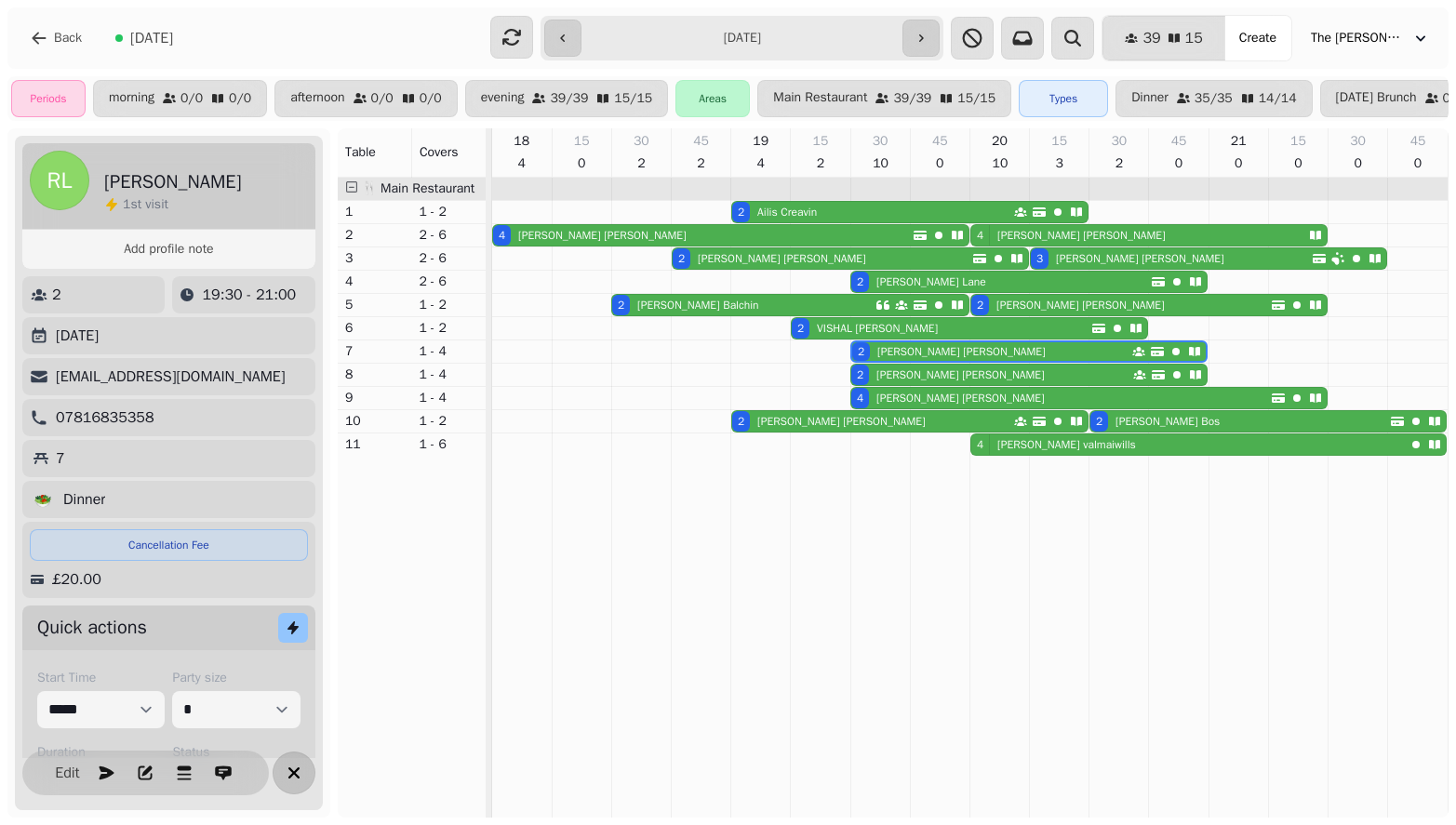 click 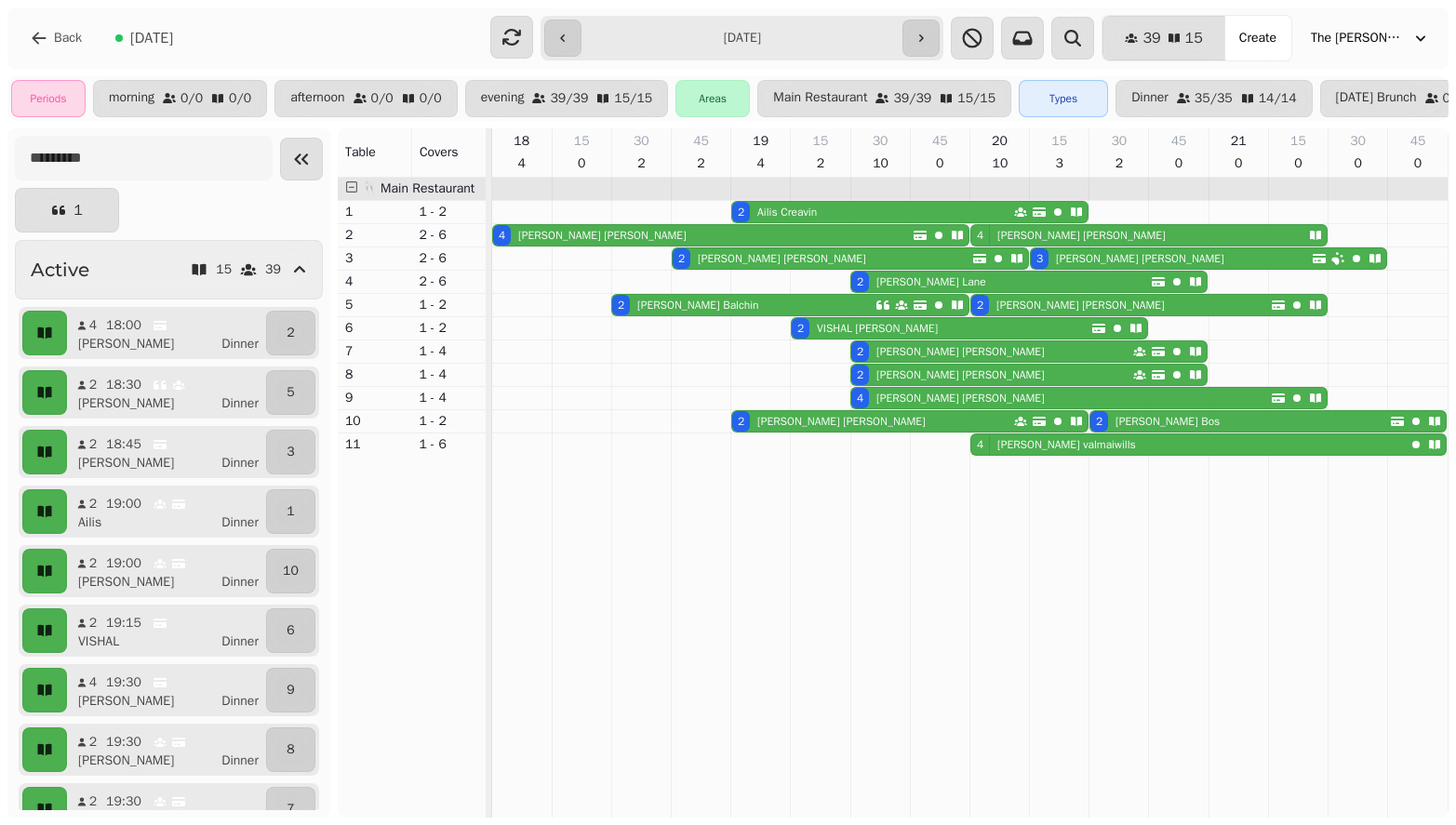 click on "**********" at bounding box center [741, 38] 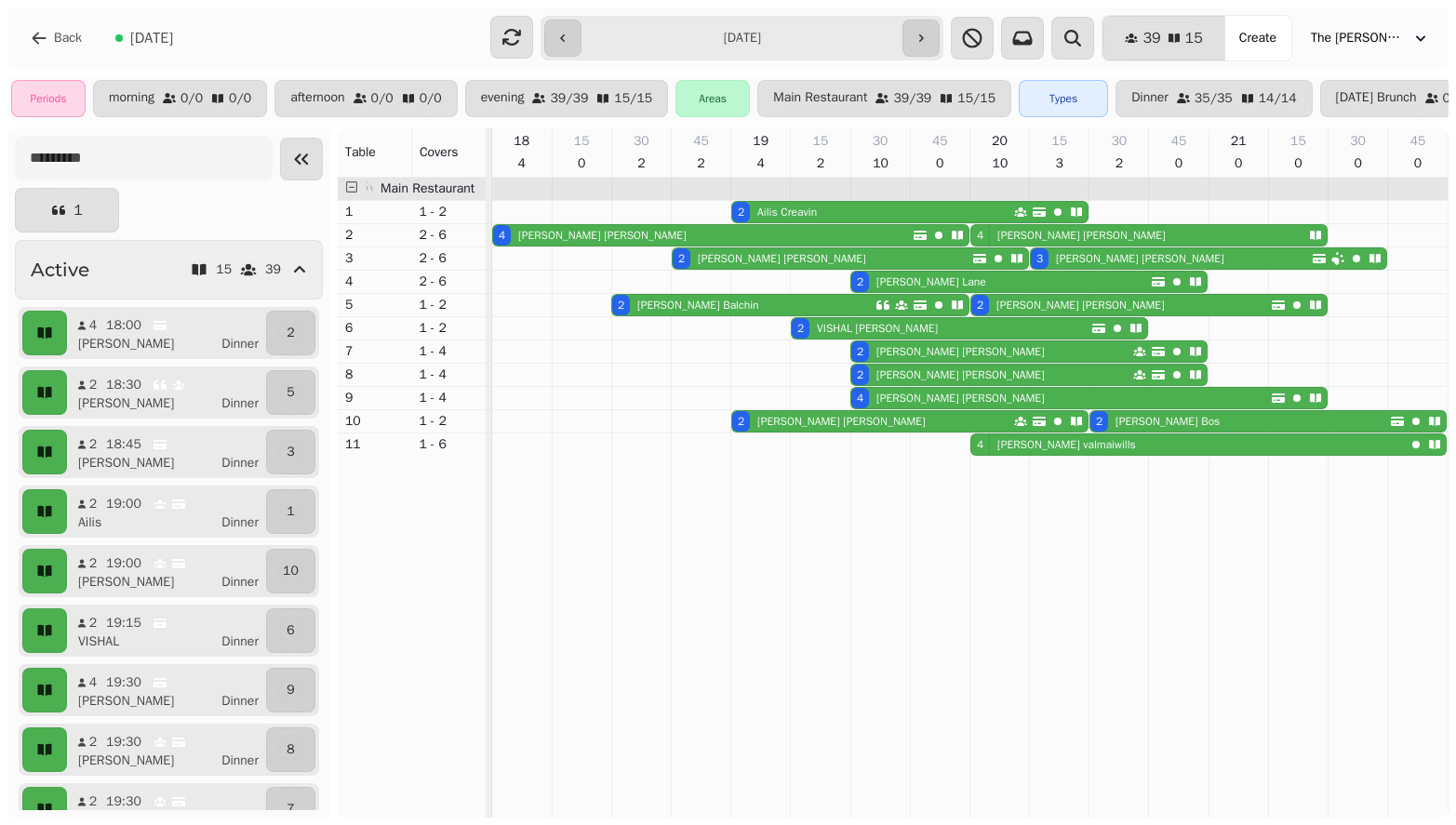 type on "**********" 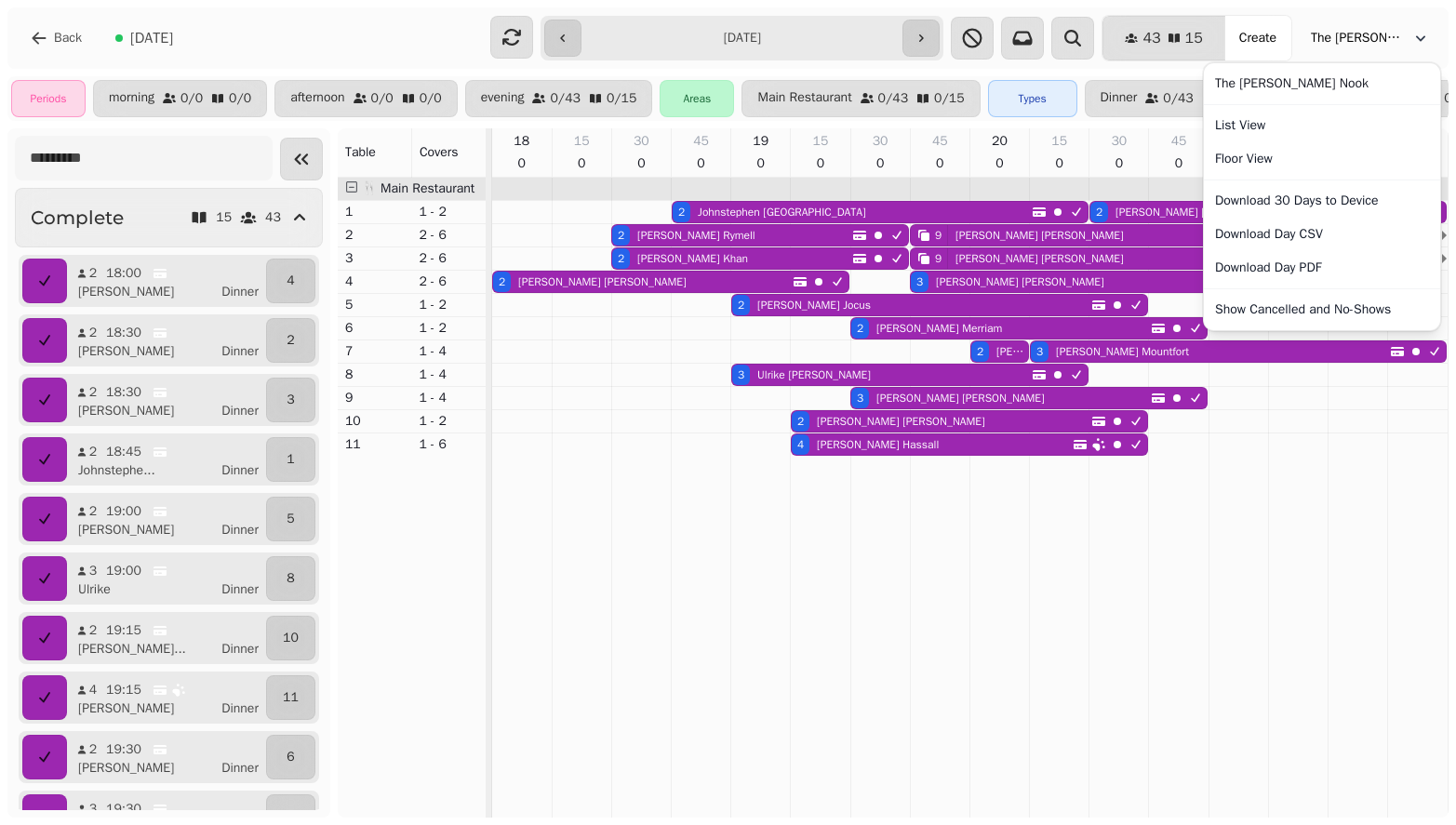 click 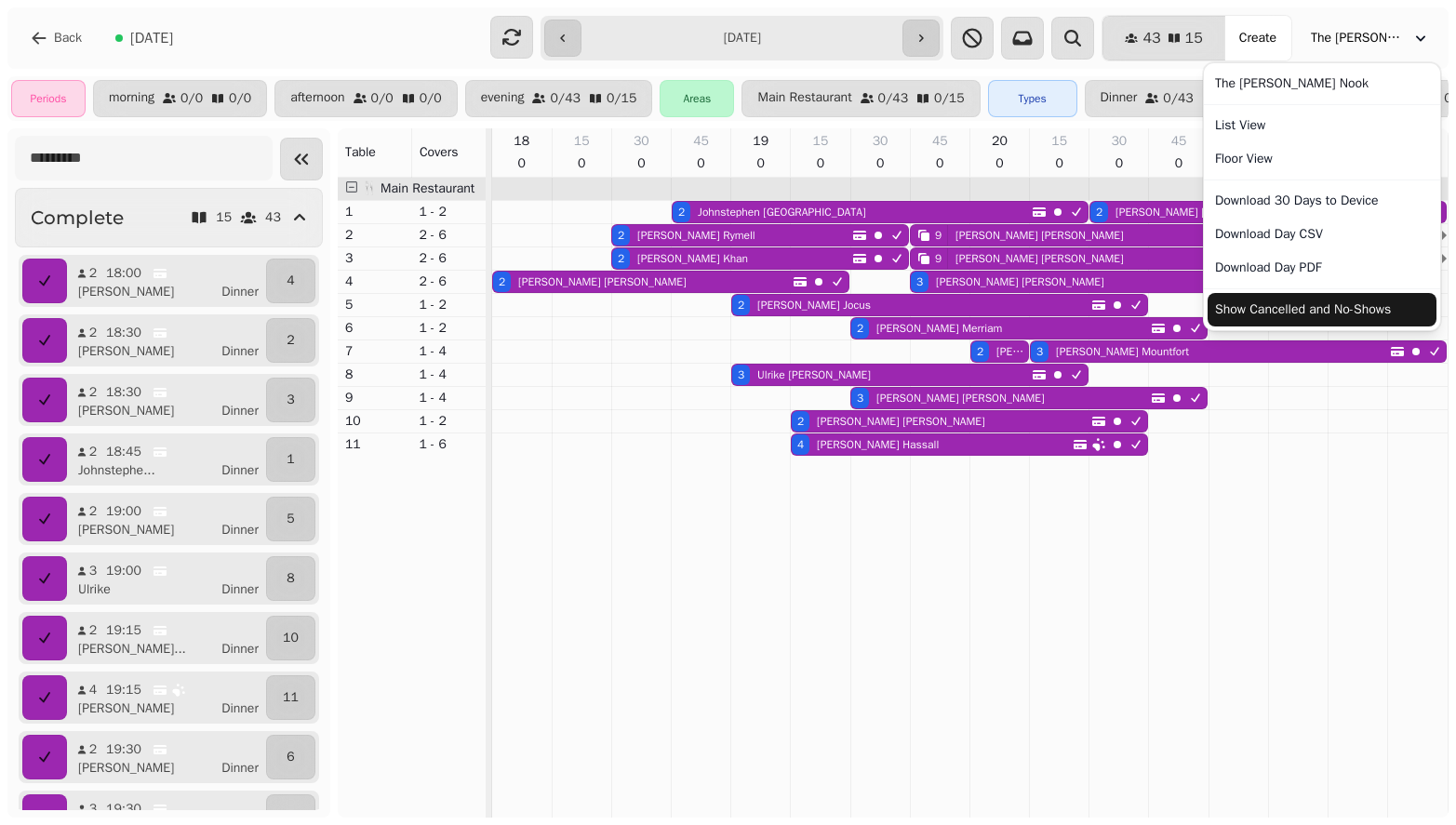 click on "Show Cancelled and No-Shows" at bounding box center (1322, 310) 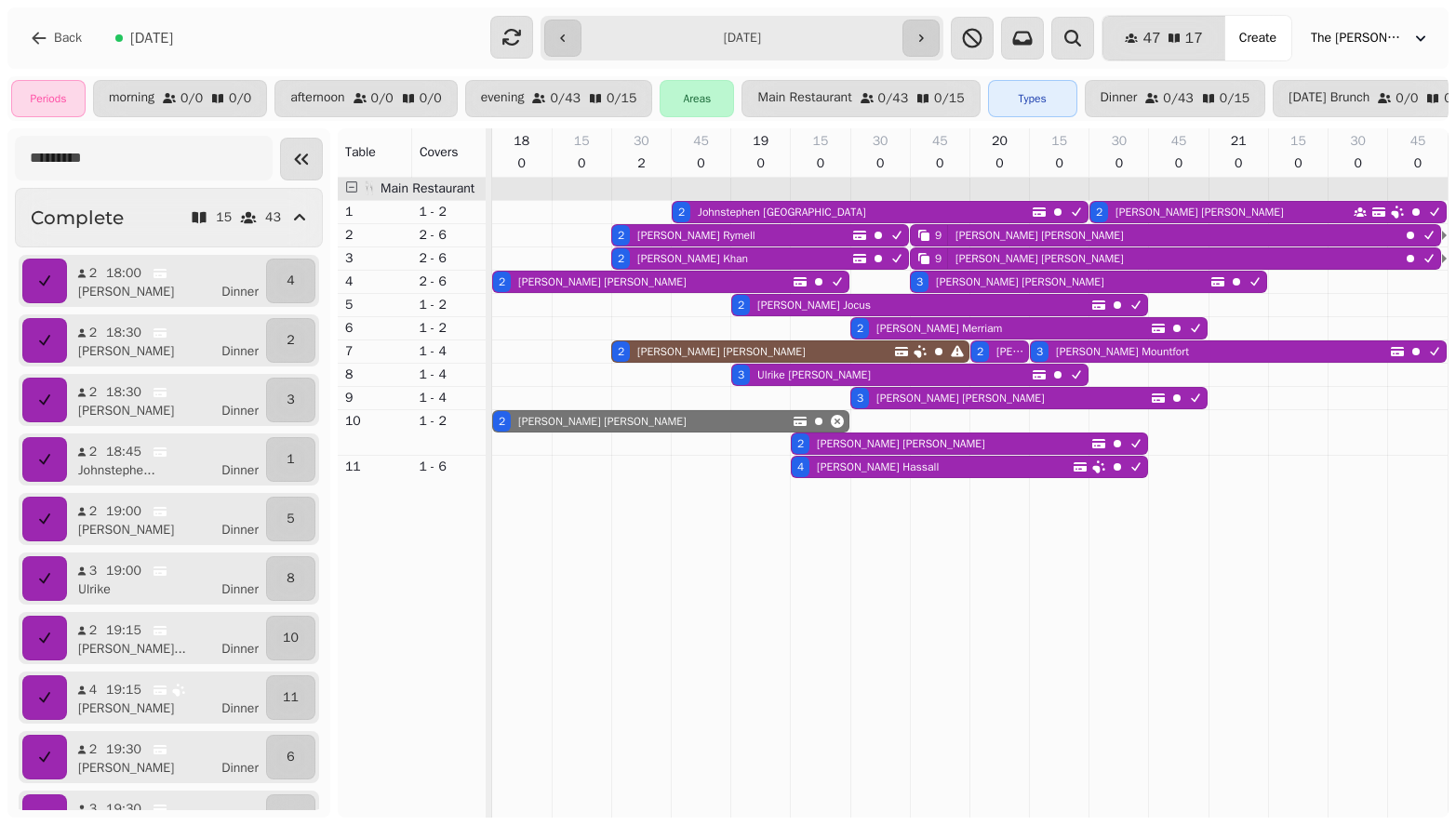 click on "Anupma   Majhu" at bounding box center [721, 352] 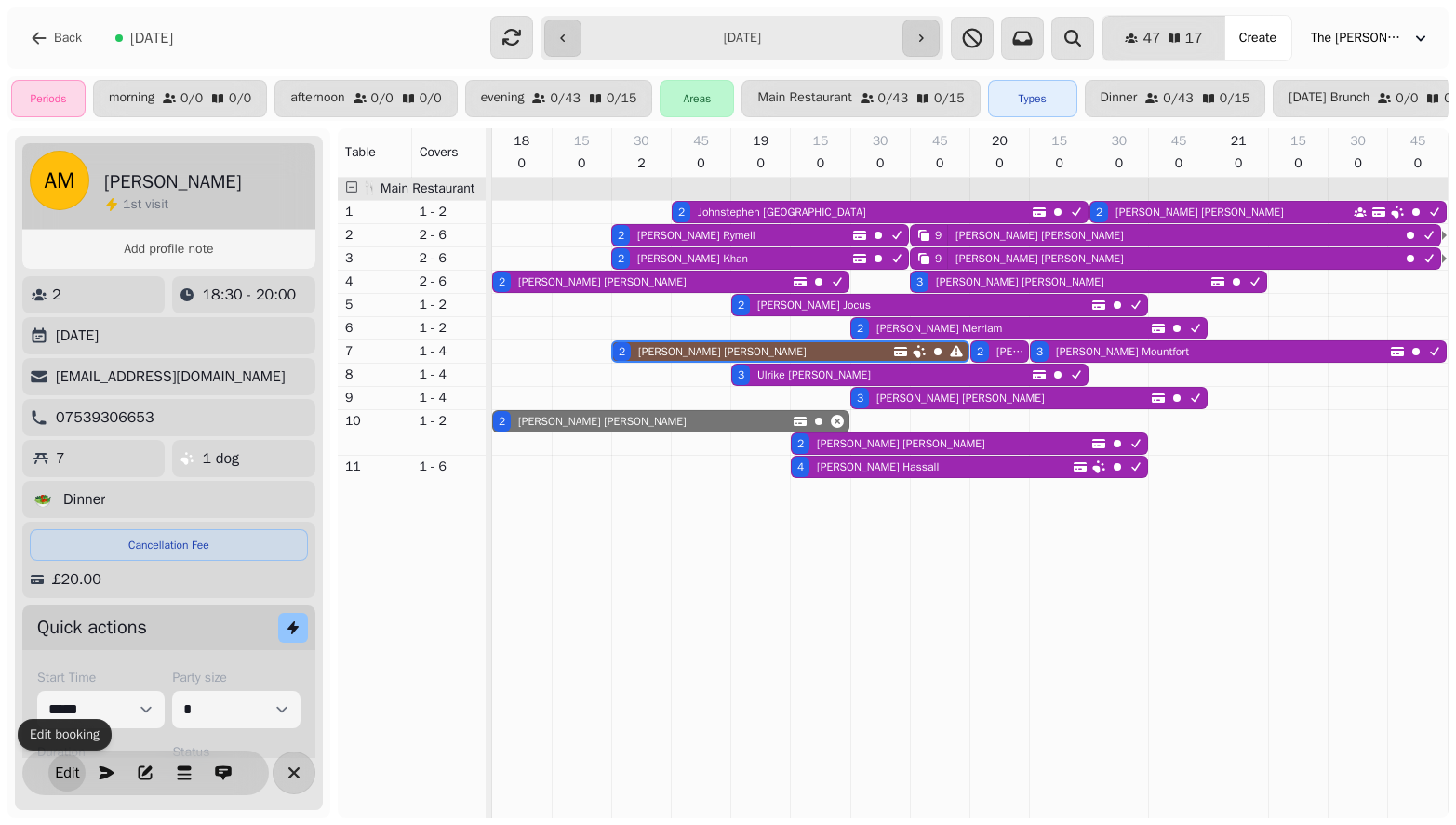 click on "Edit" at bounding box center [67, 773] 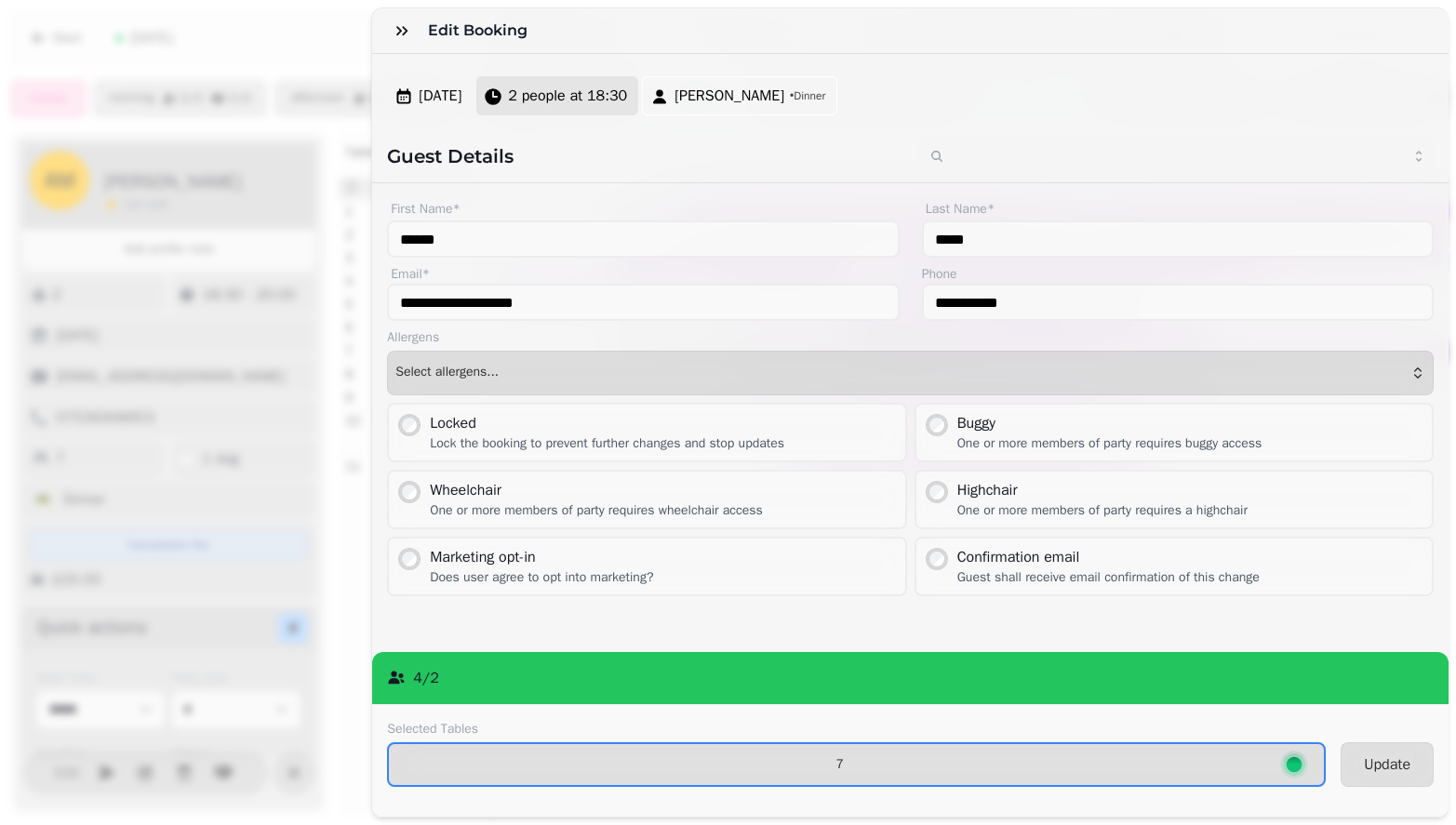 click on "2 people at 18:30" at bounding box center [568, 96] 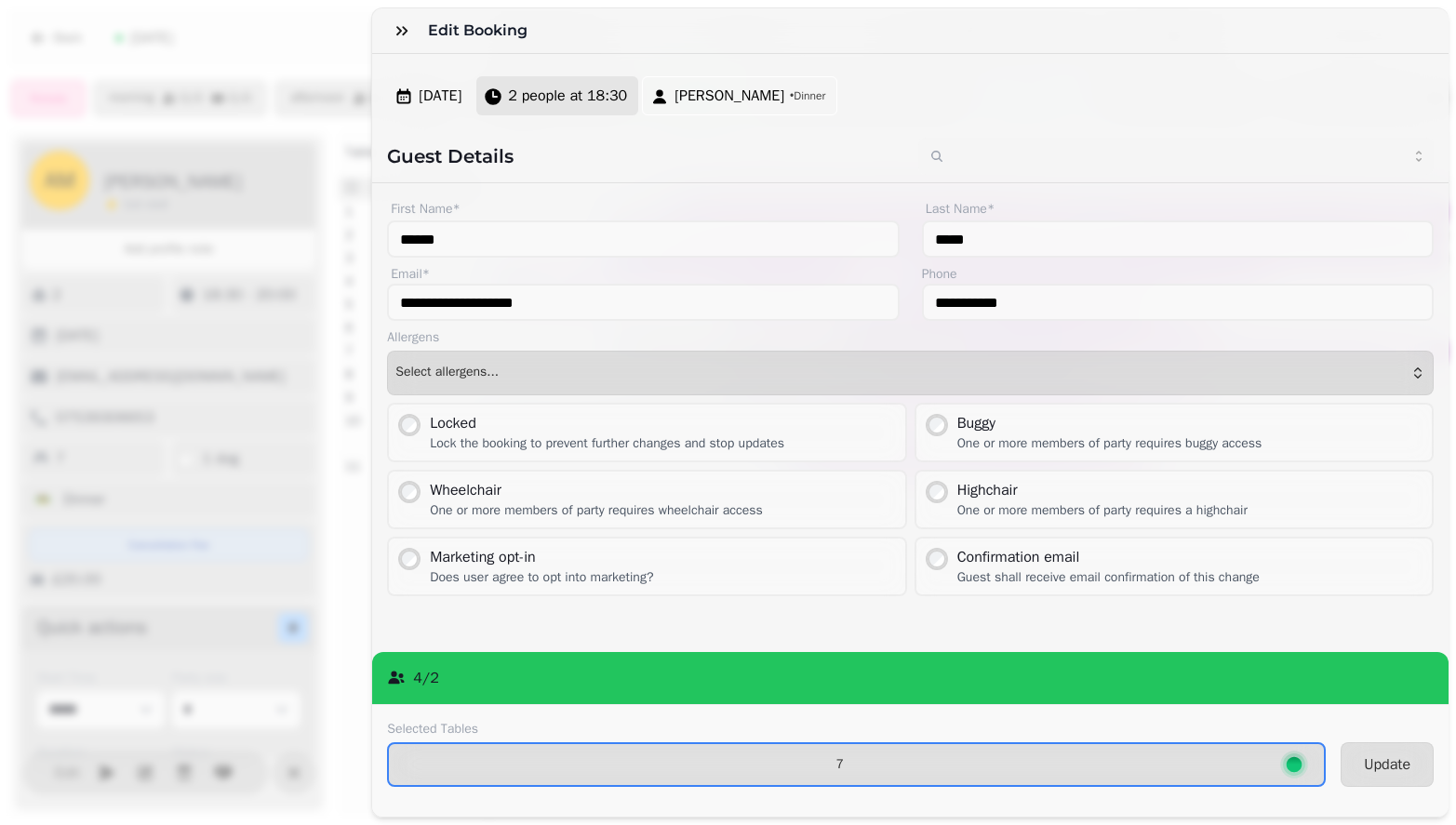 select on "*" 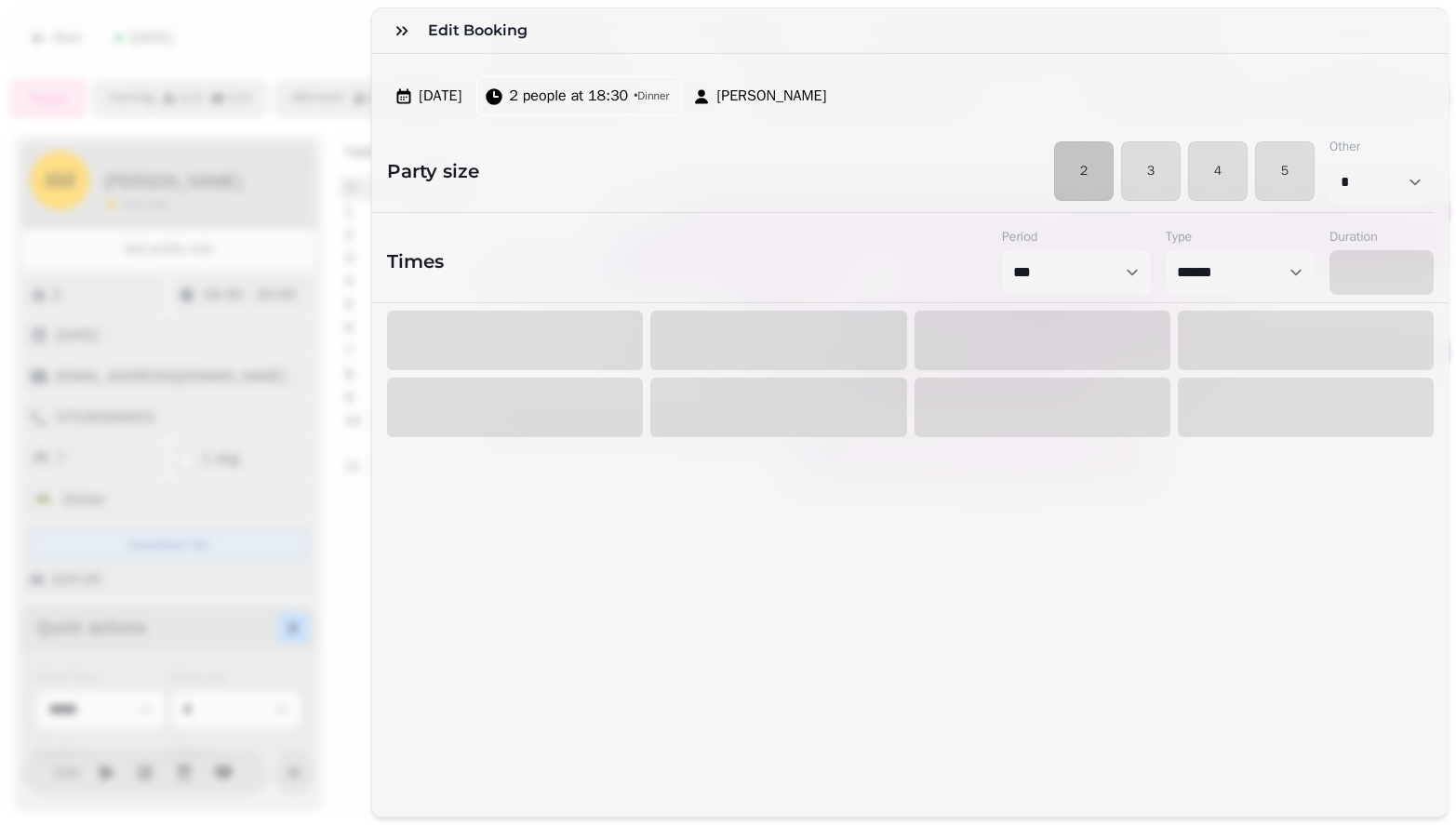 select on "****" 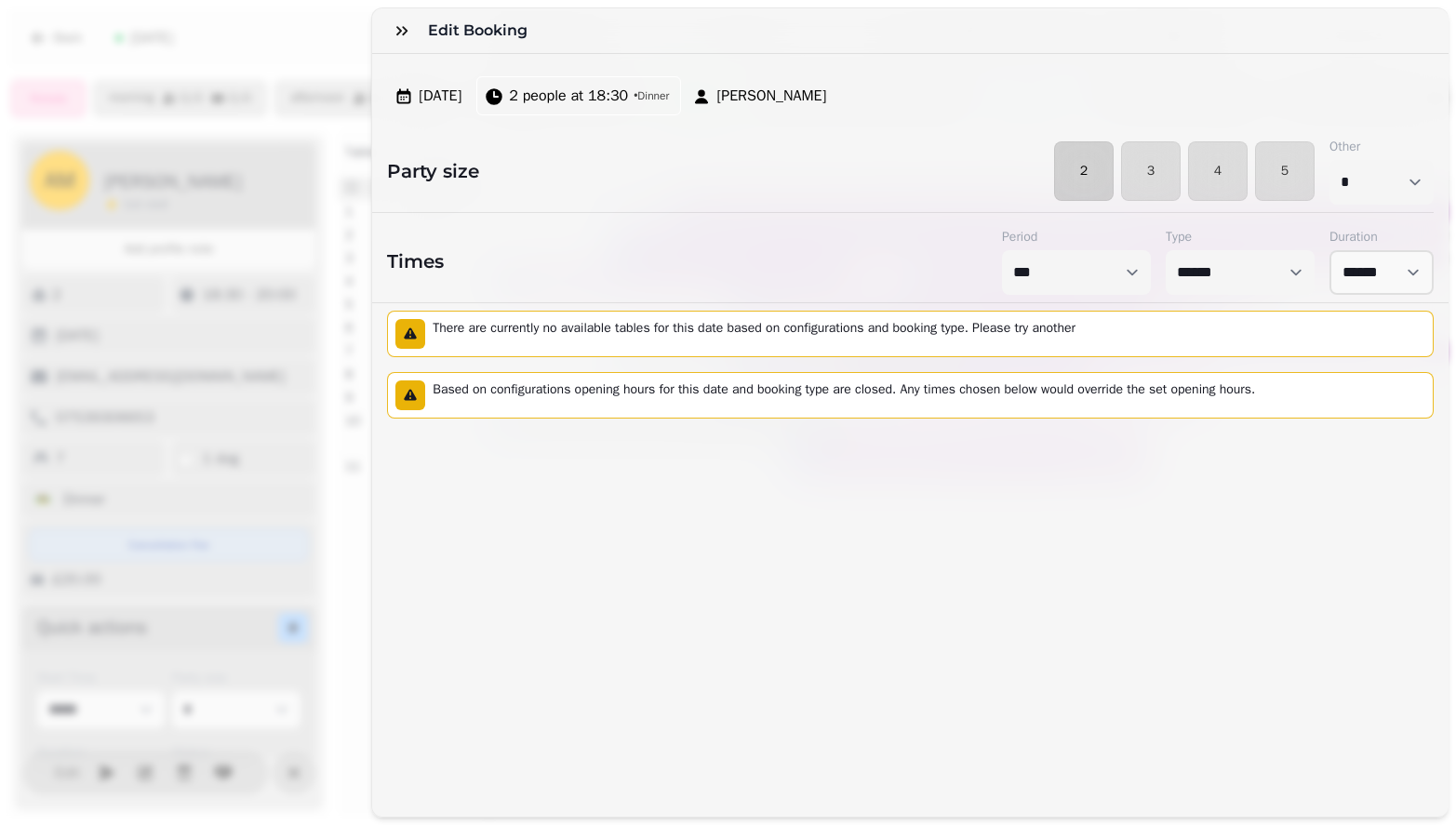 click on "2" at bounding box center (1084, 171) 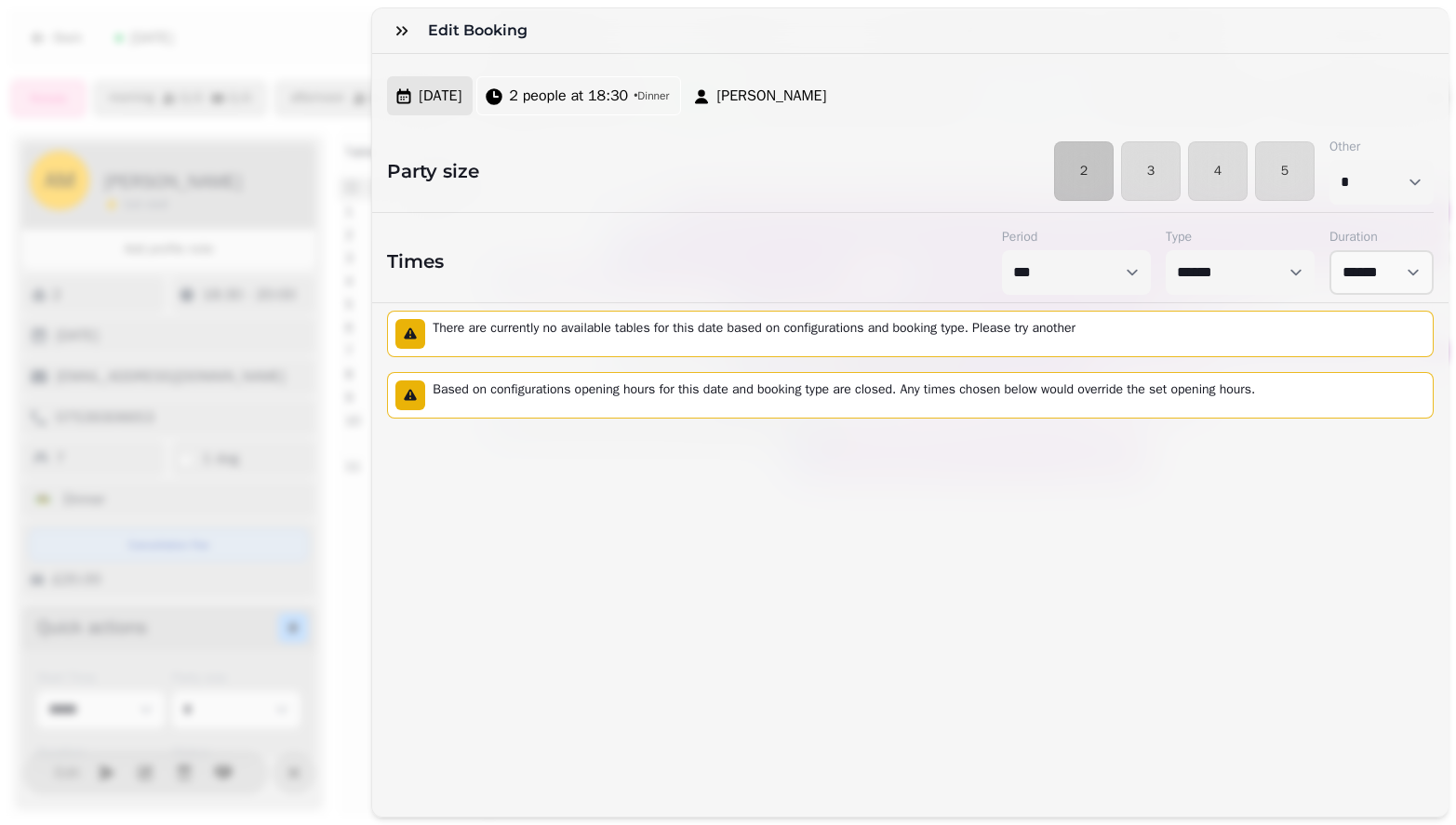 click on "Fri, Jul 18, 25" at bounding box center [440, 96] 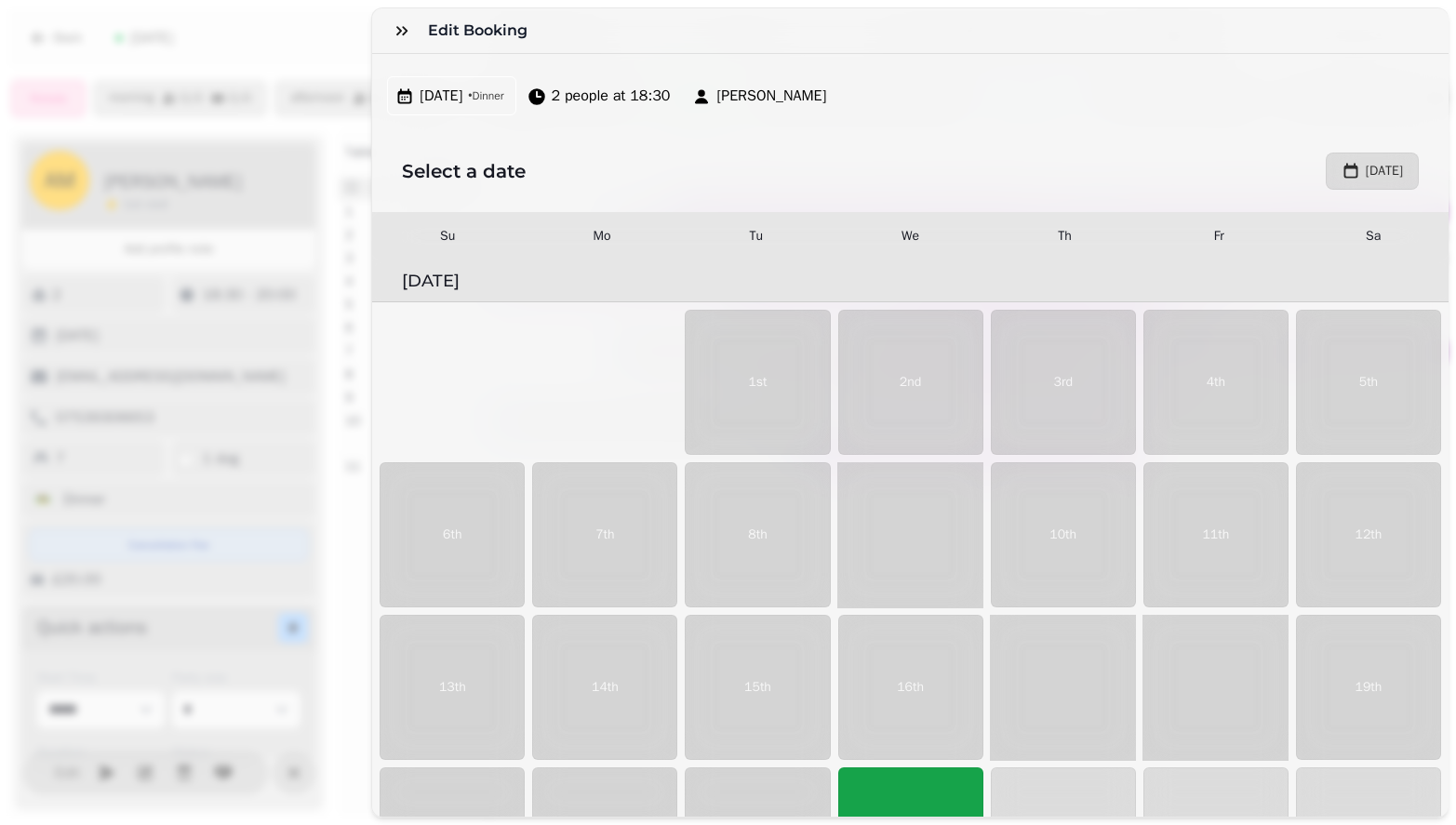 scroll, scrollTop: 173, scrollLeft: 0, axis: vertical 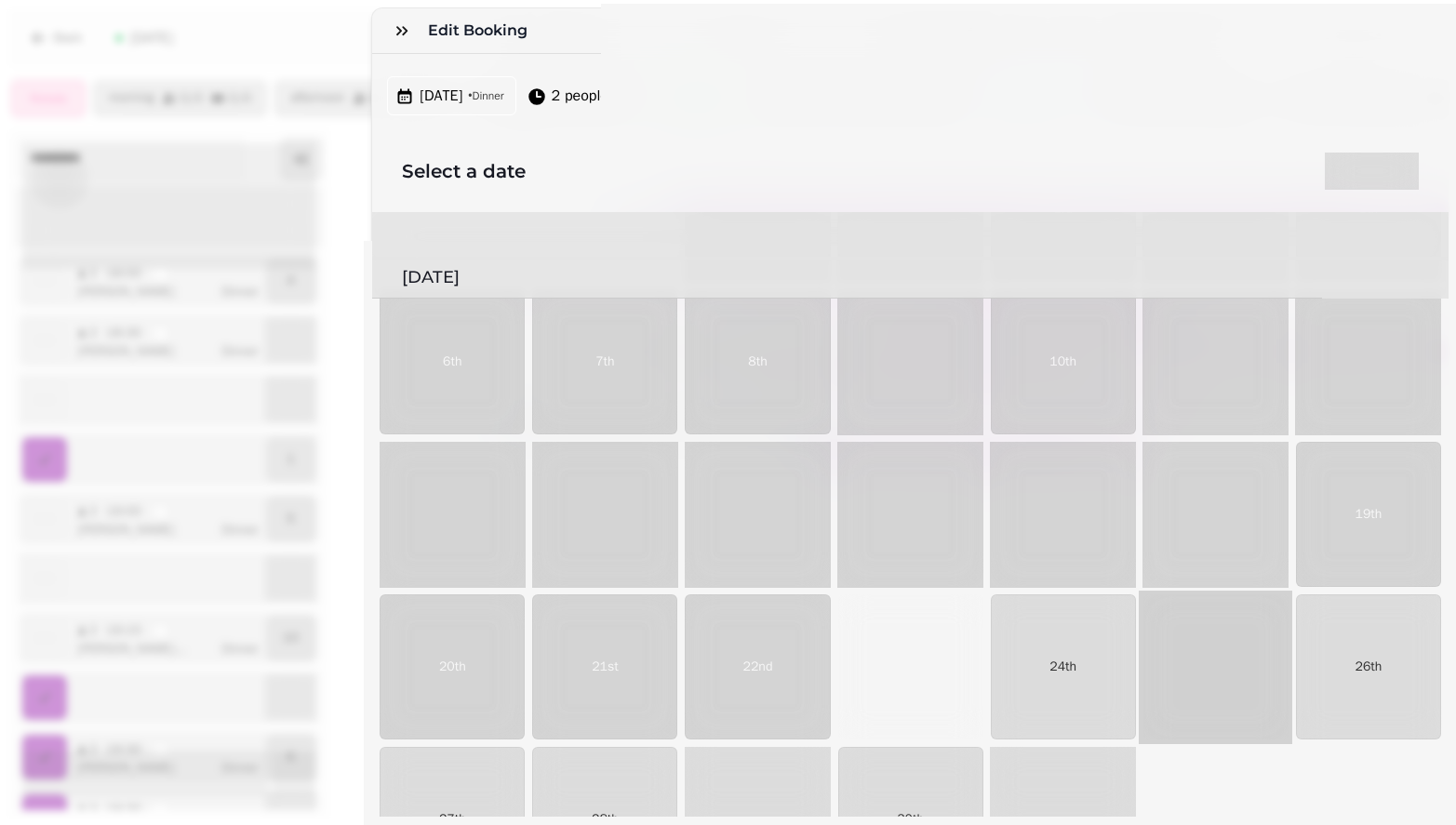 click on "25th" at bounding box center [1215, 667] 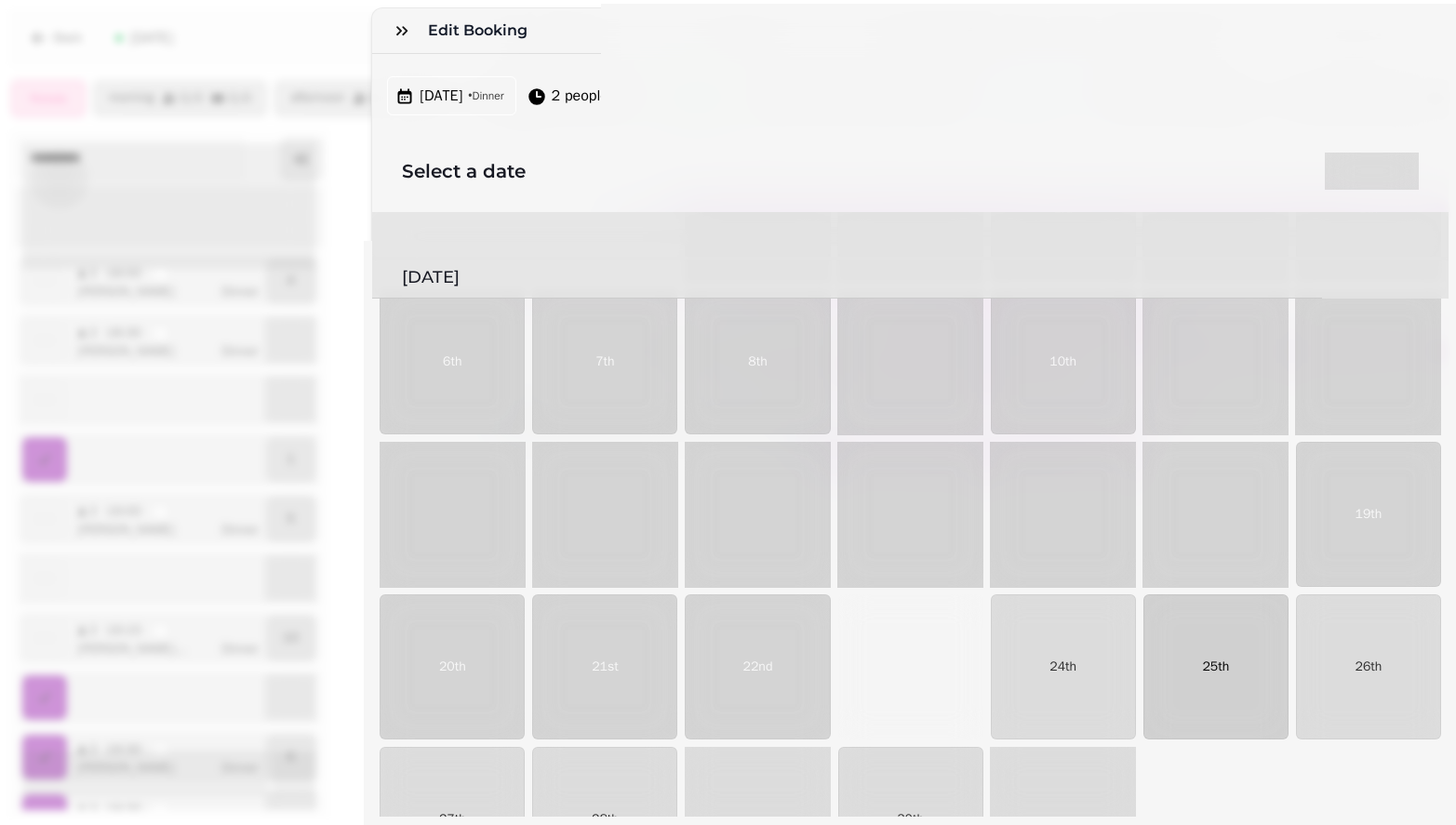 select on "*" 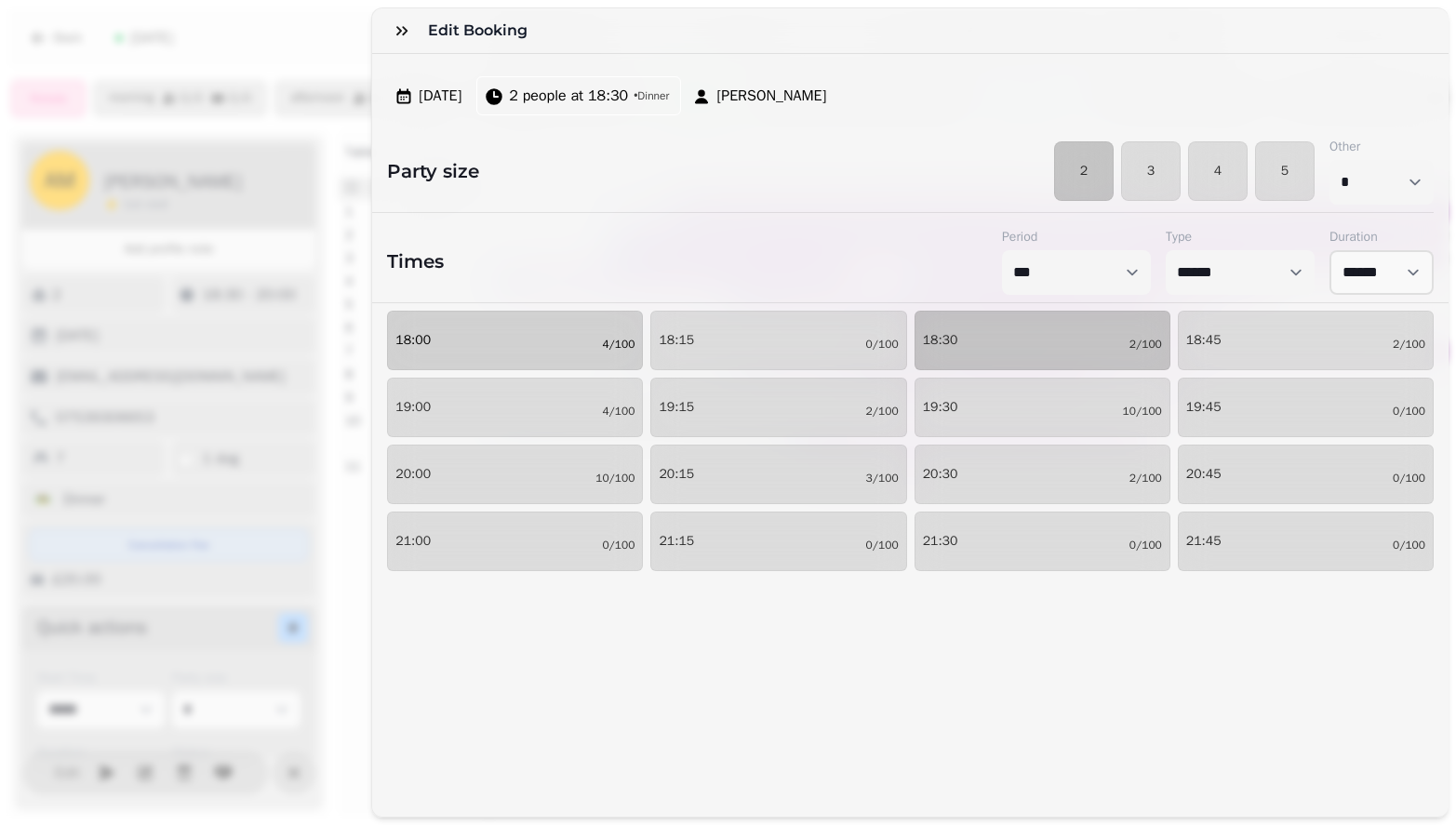 click on "18:00" at bounding box center [413, 340] 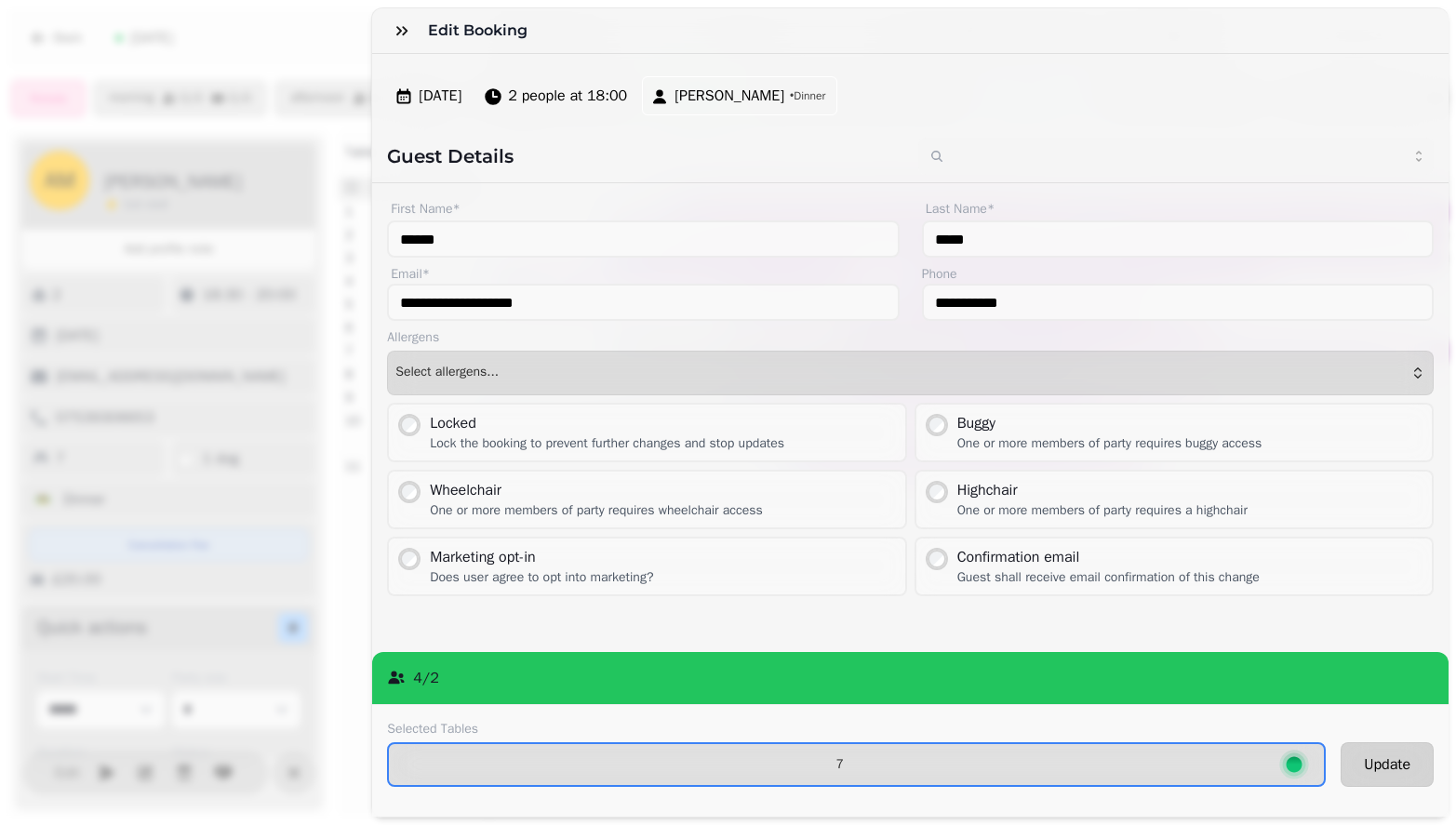 click on "Update" at bounding box center [1387, 765] 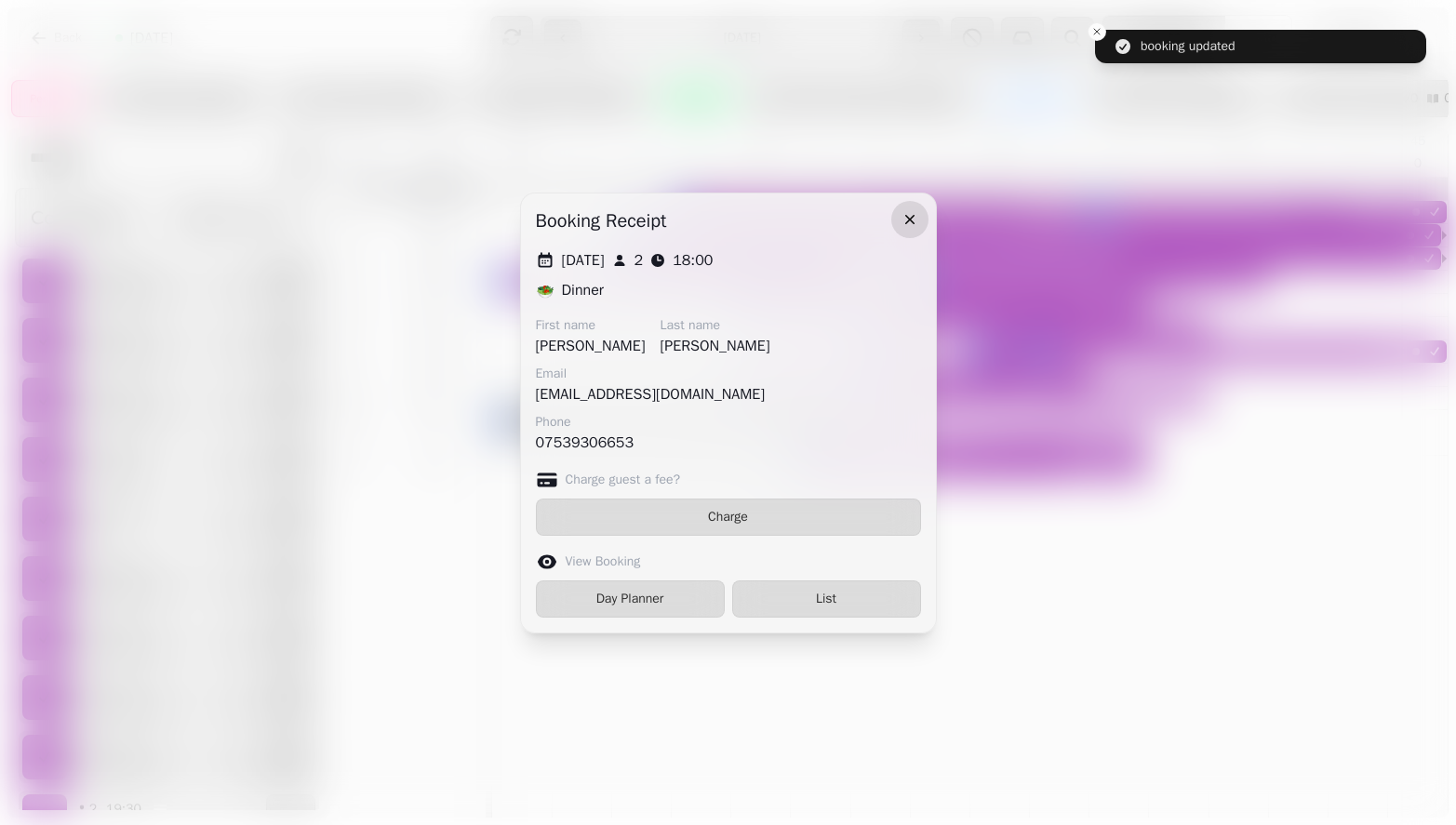 click 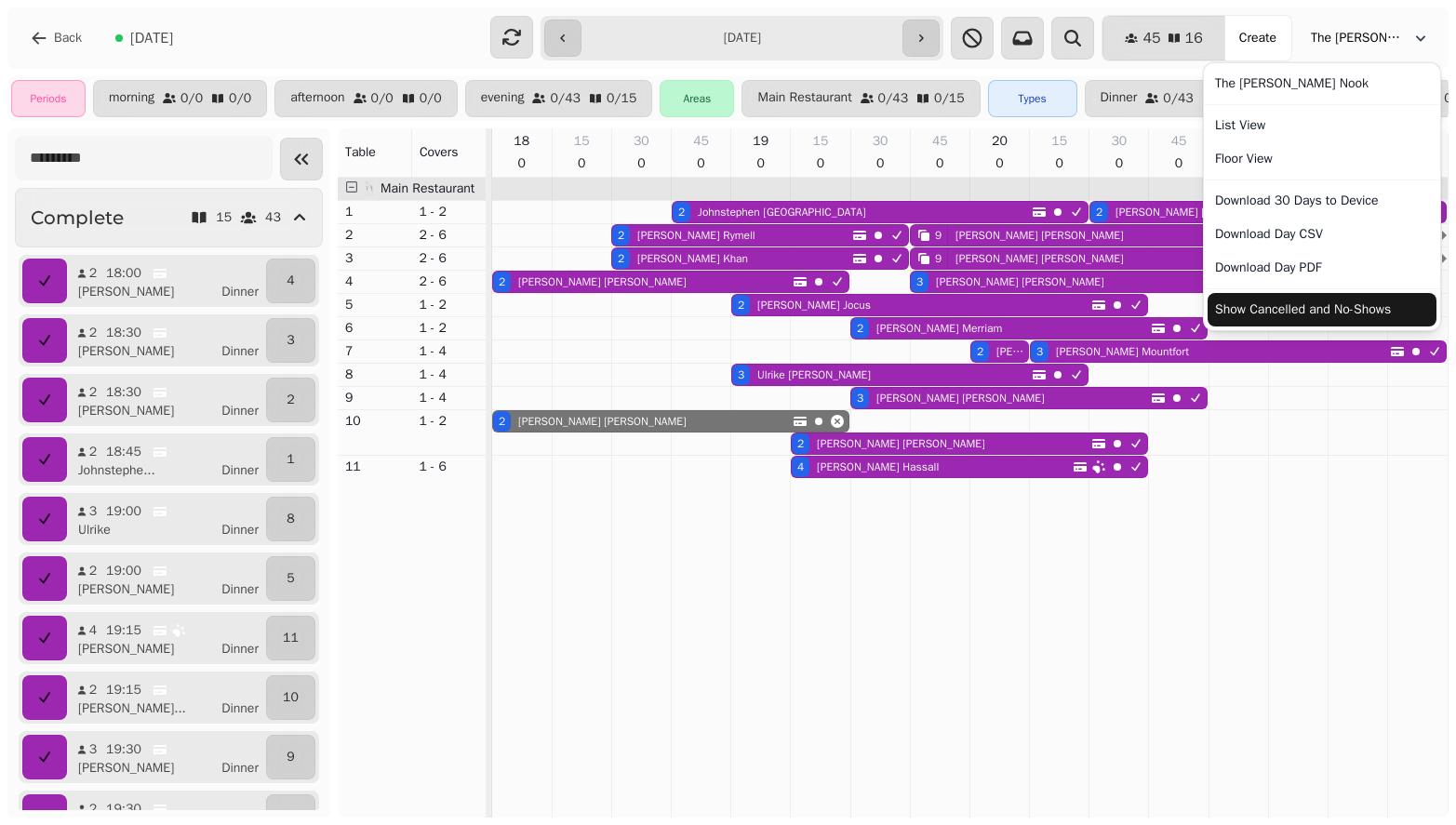 click 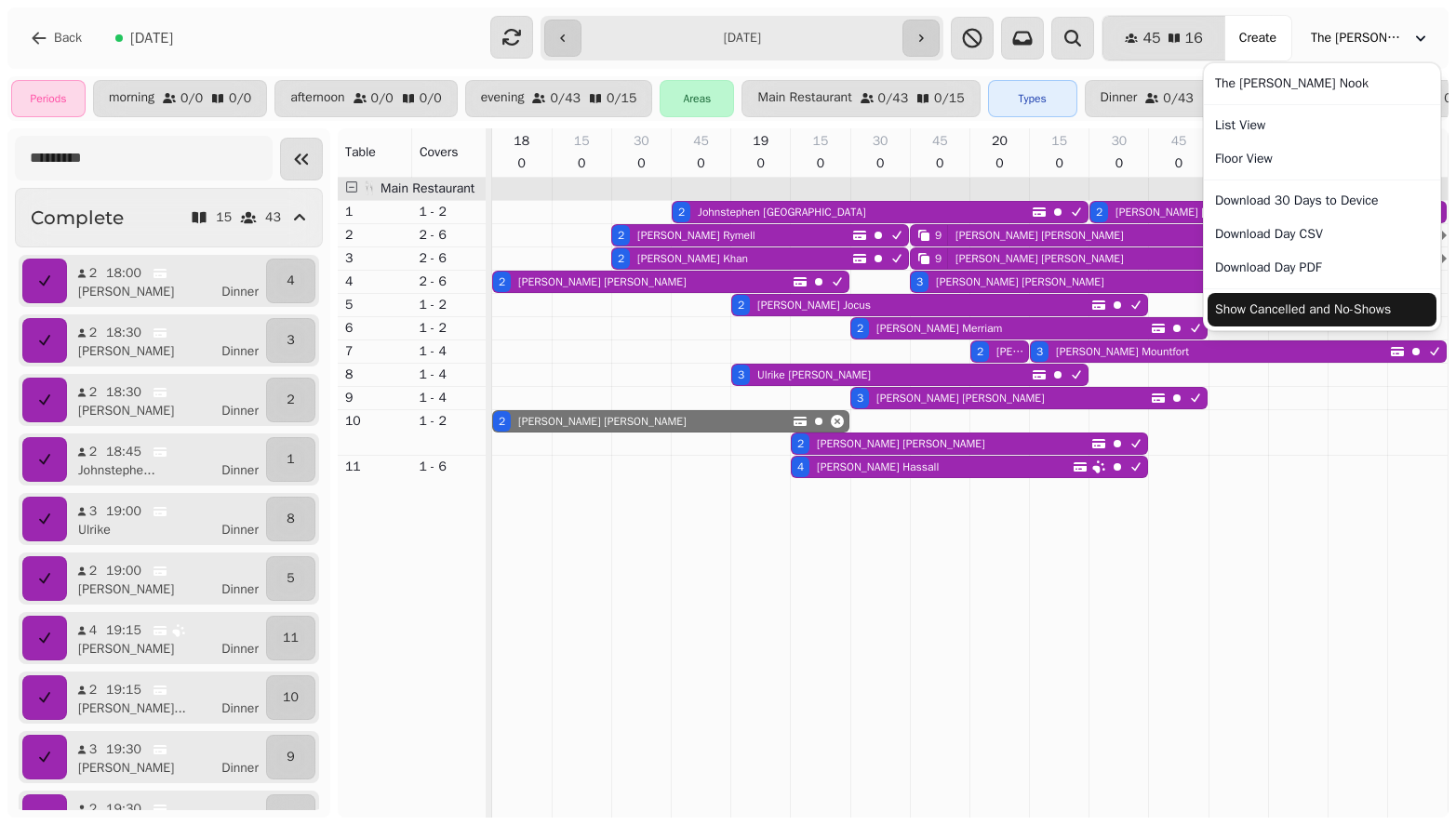 click on "Show Cancelled and No-Shows" at bounding box center (1322, 310) 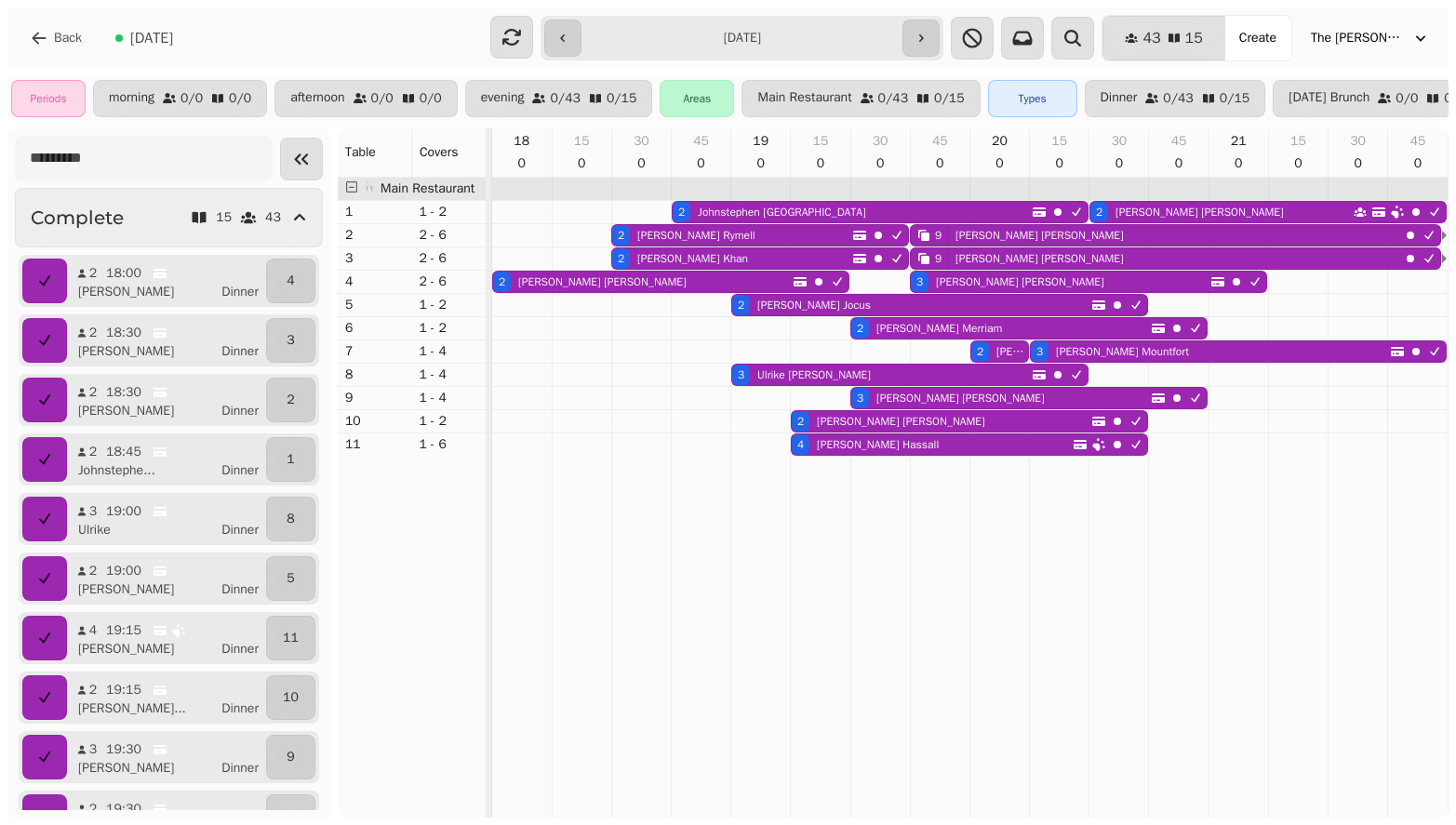 click on "**********" at bounding box center [741, 38] 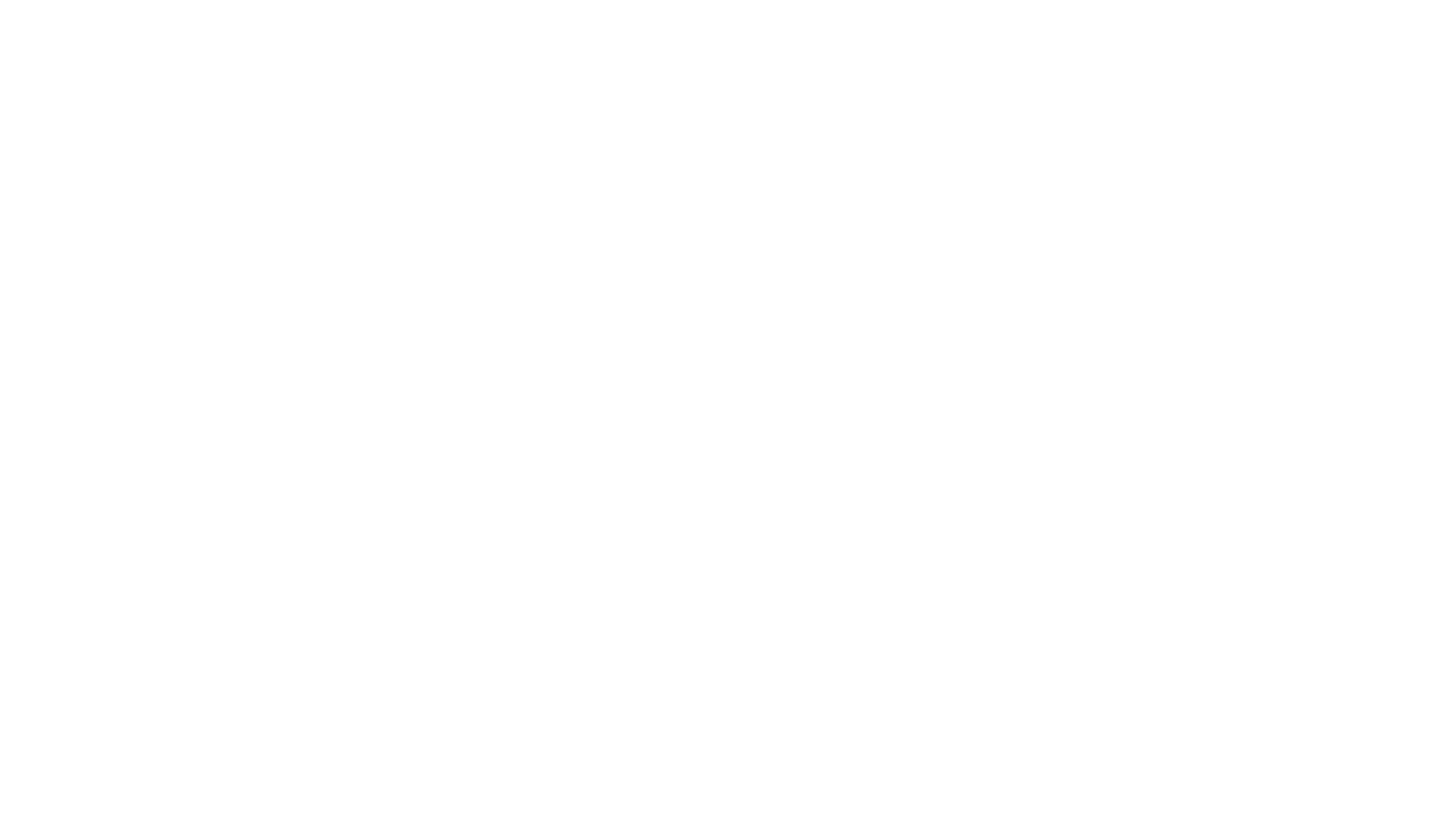 scroll, scrollTop: 0, scrollLeft: 0, axis: both 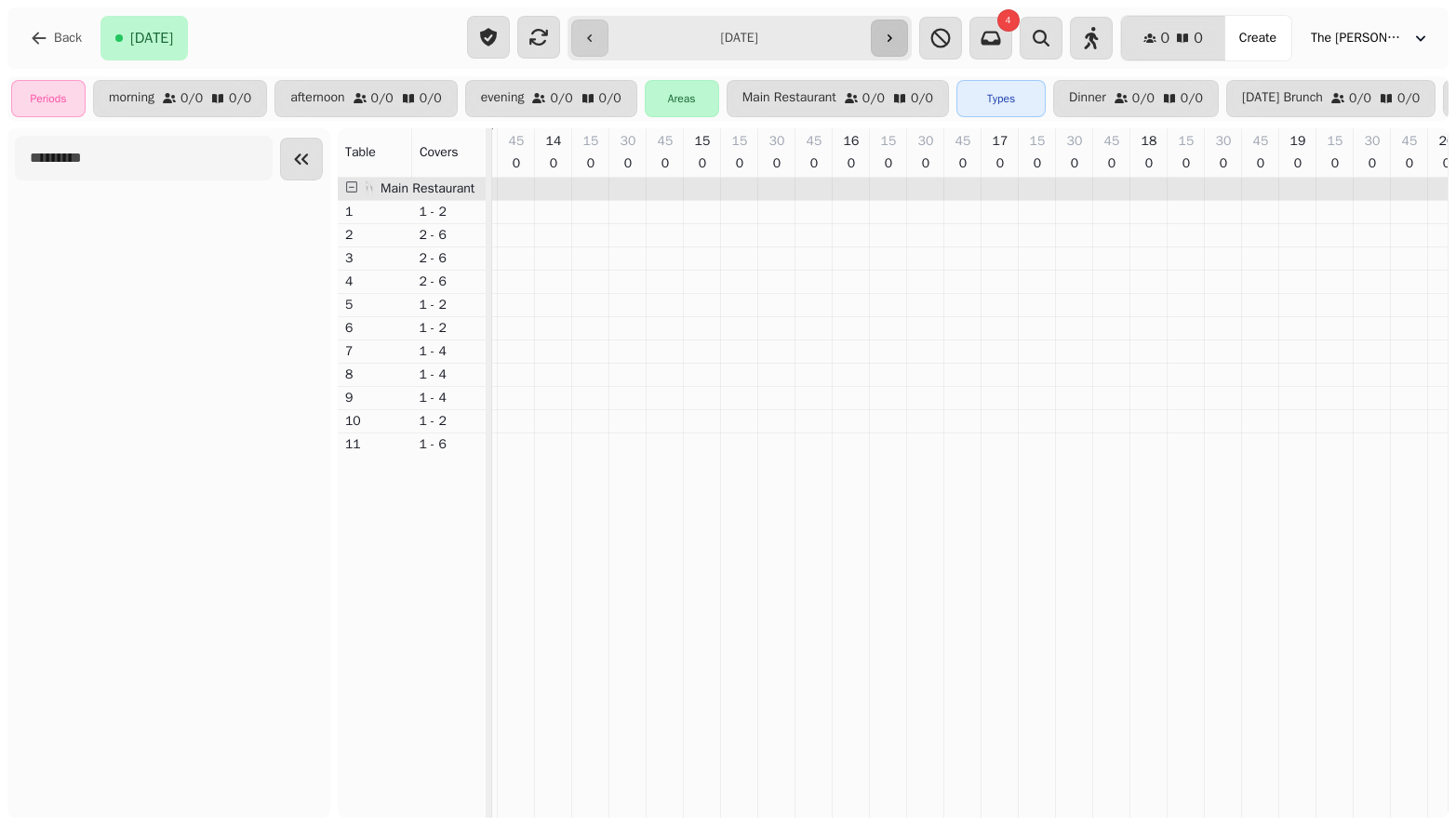 click 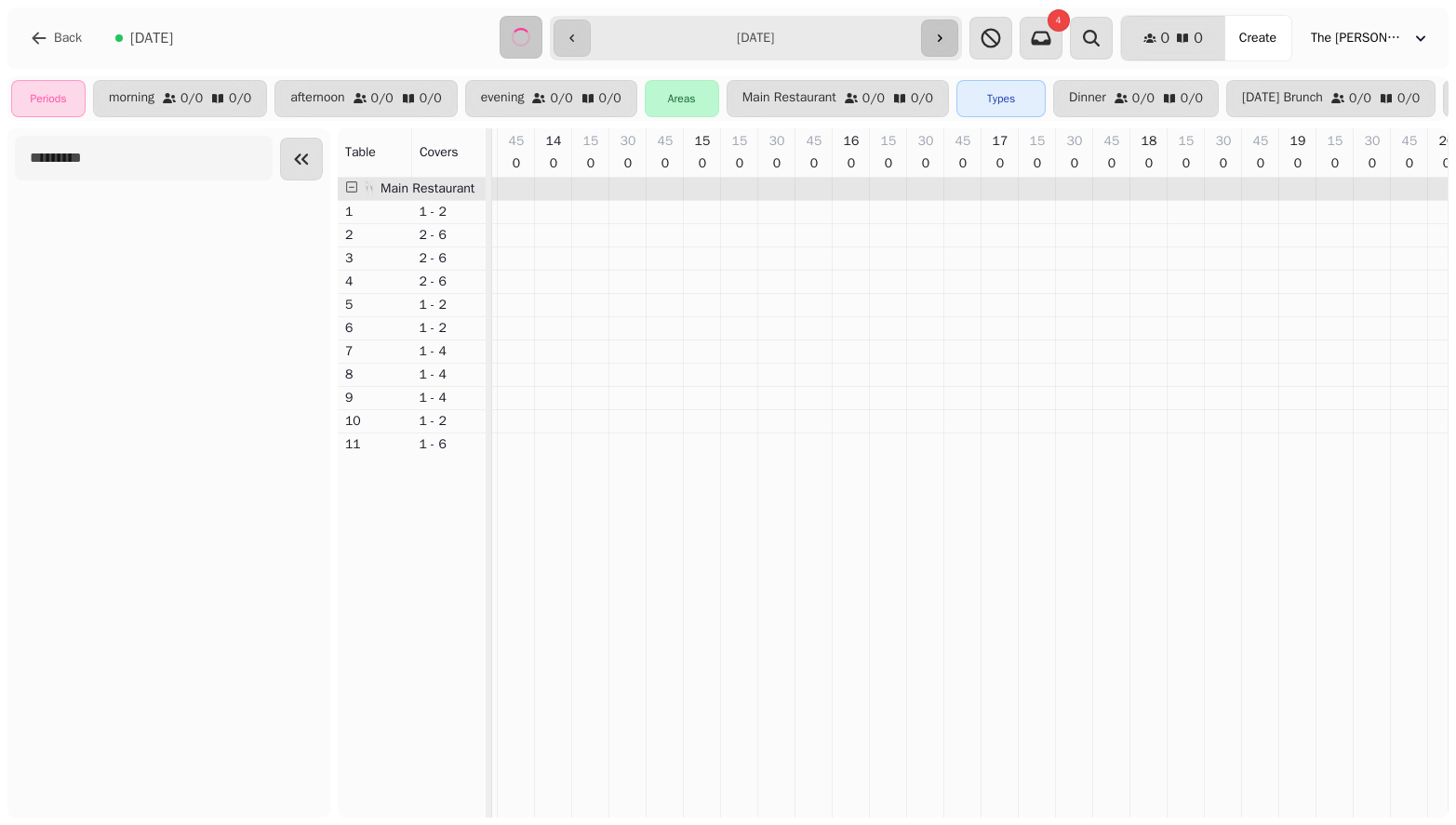 scroll, scrollTop: 0, scrollLeft: 0, axis: both 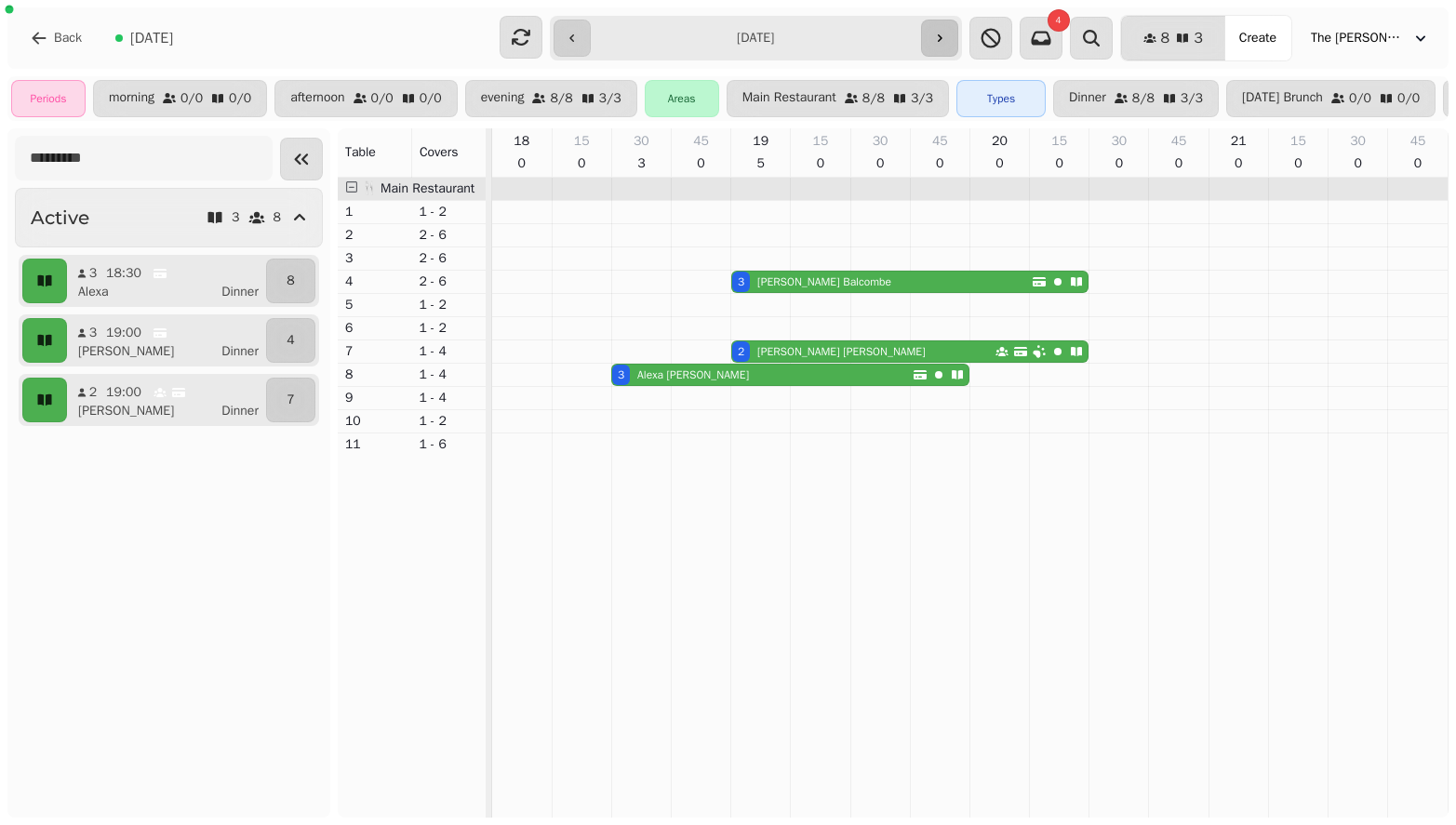 click on "**********" at bounding box center [755, 38] 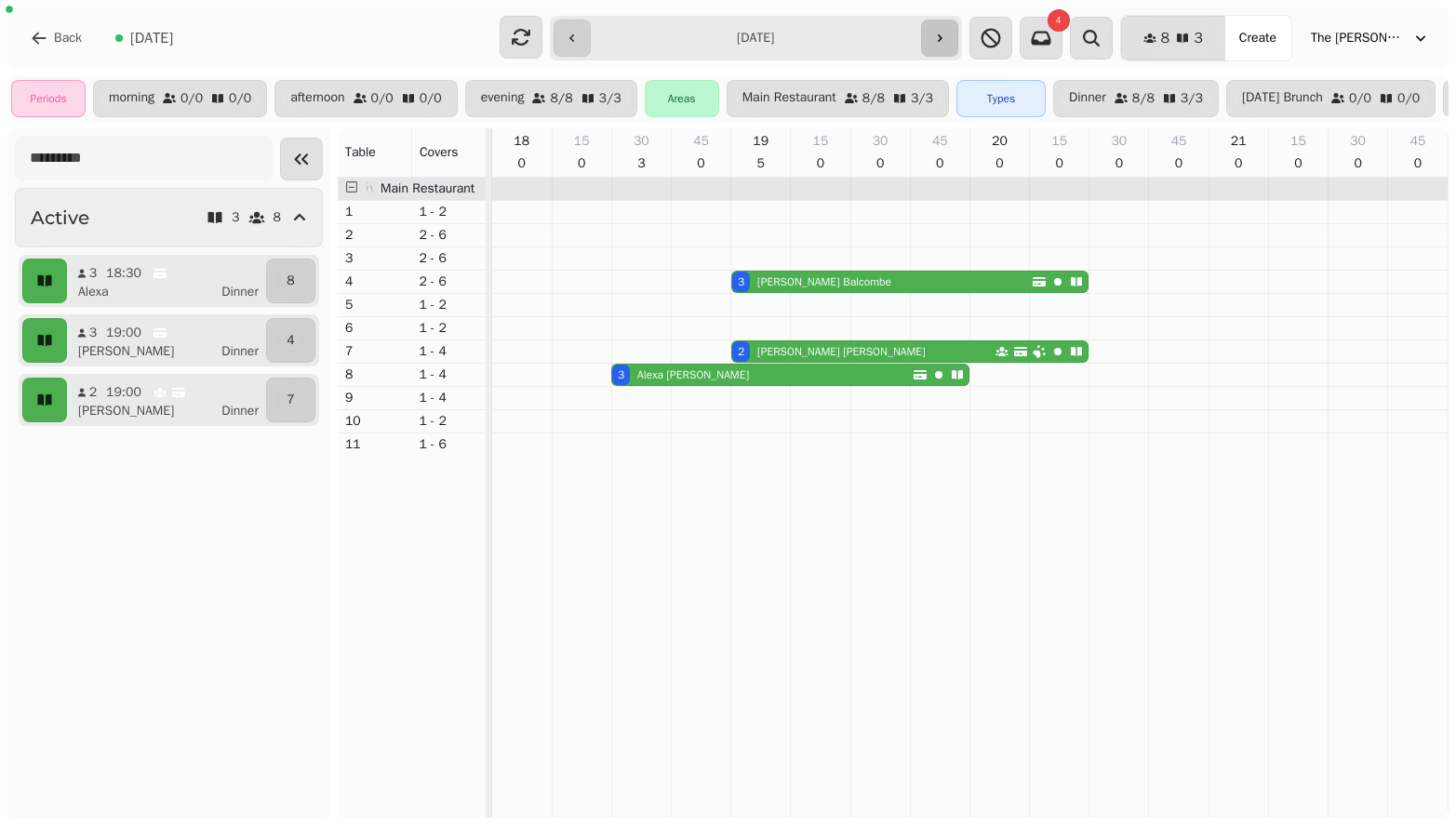 click on "**********" at bounding box center [755, 38] 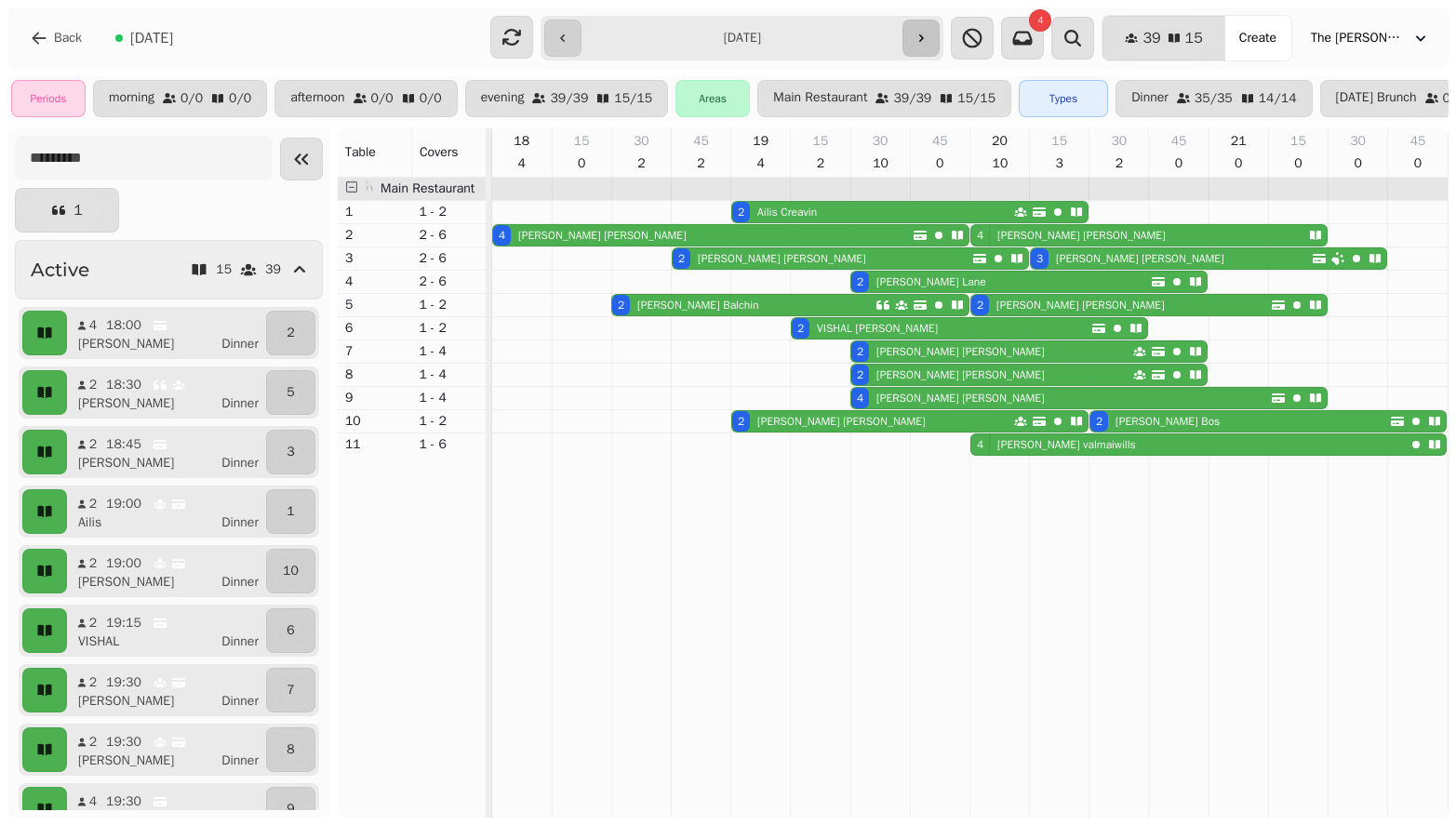 click 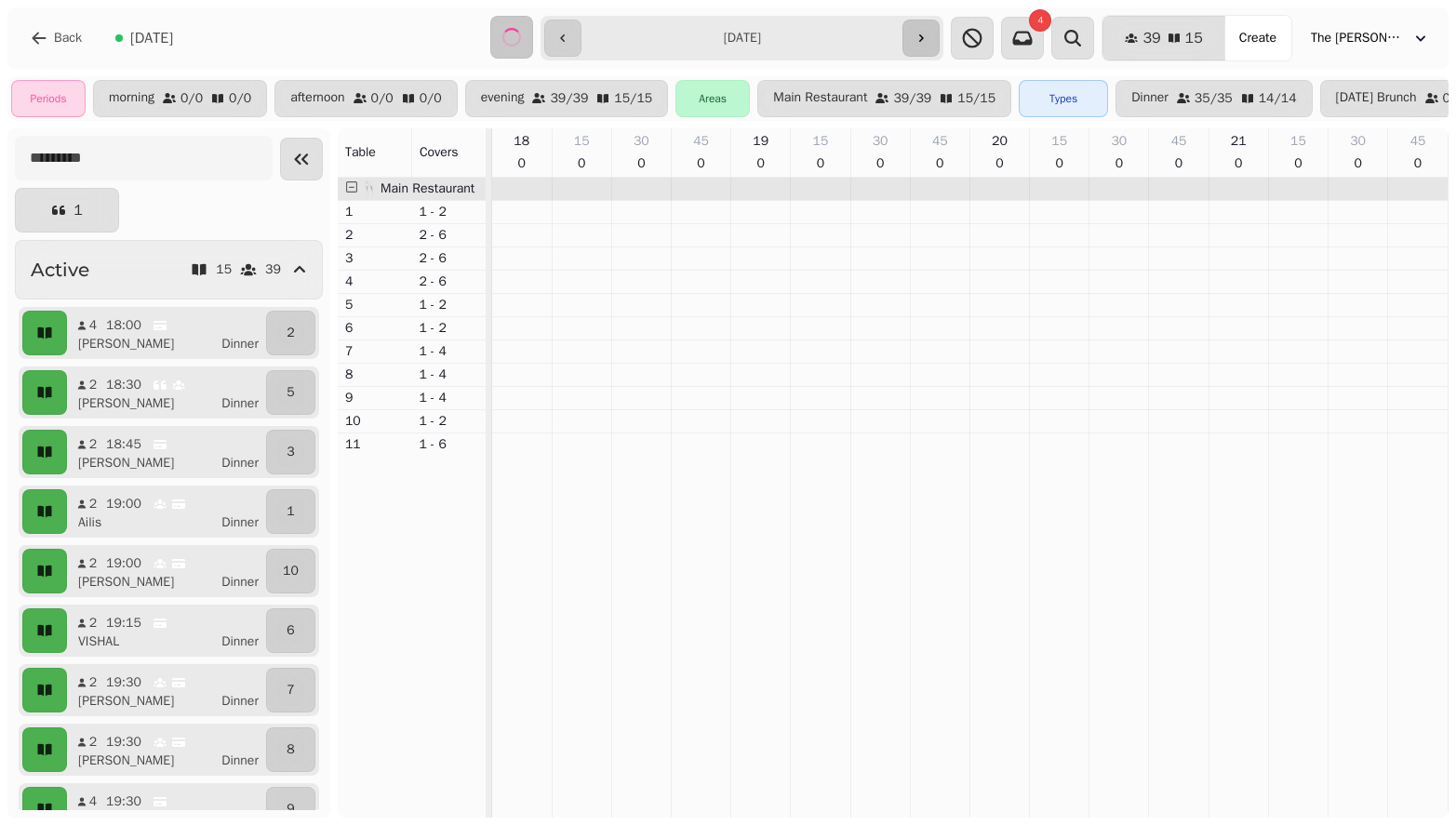 scroll, scrollTop: 0, scrollLeft: 404, axis: horizontal 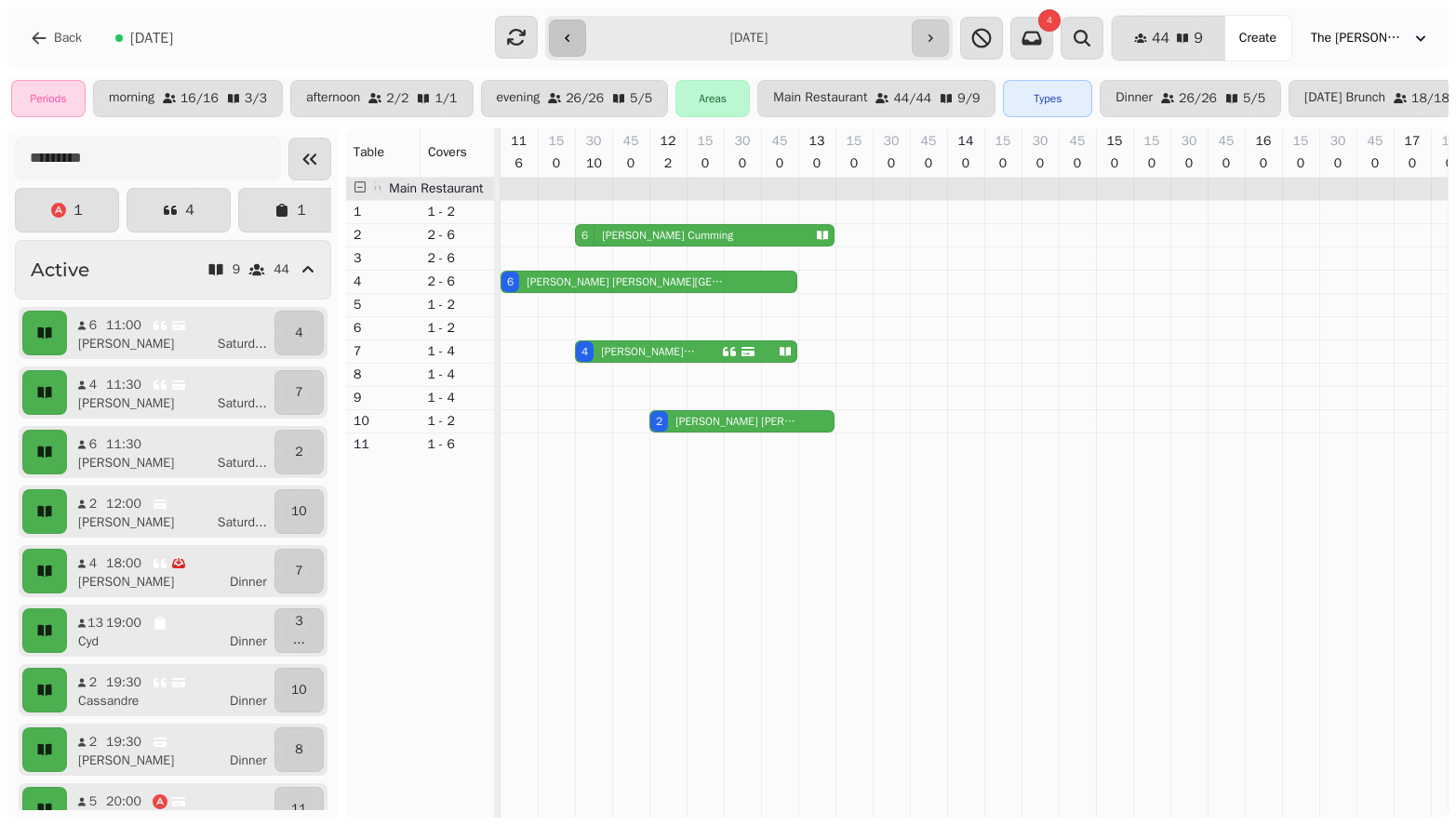 click 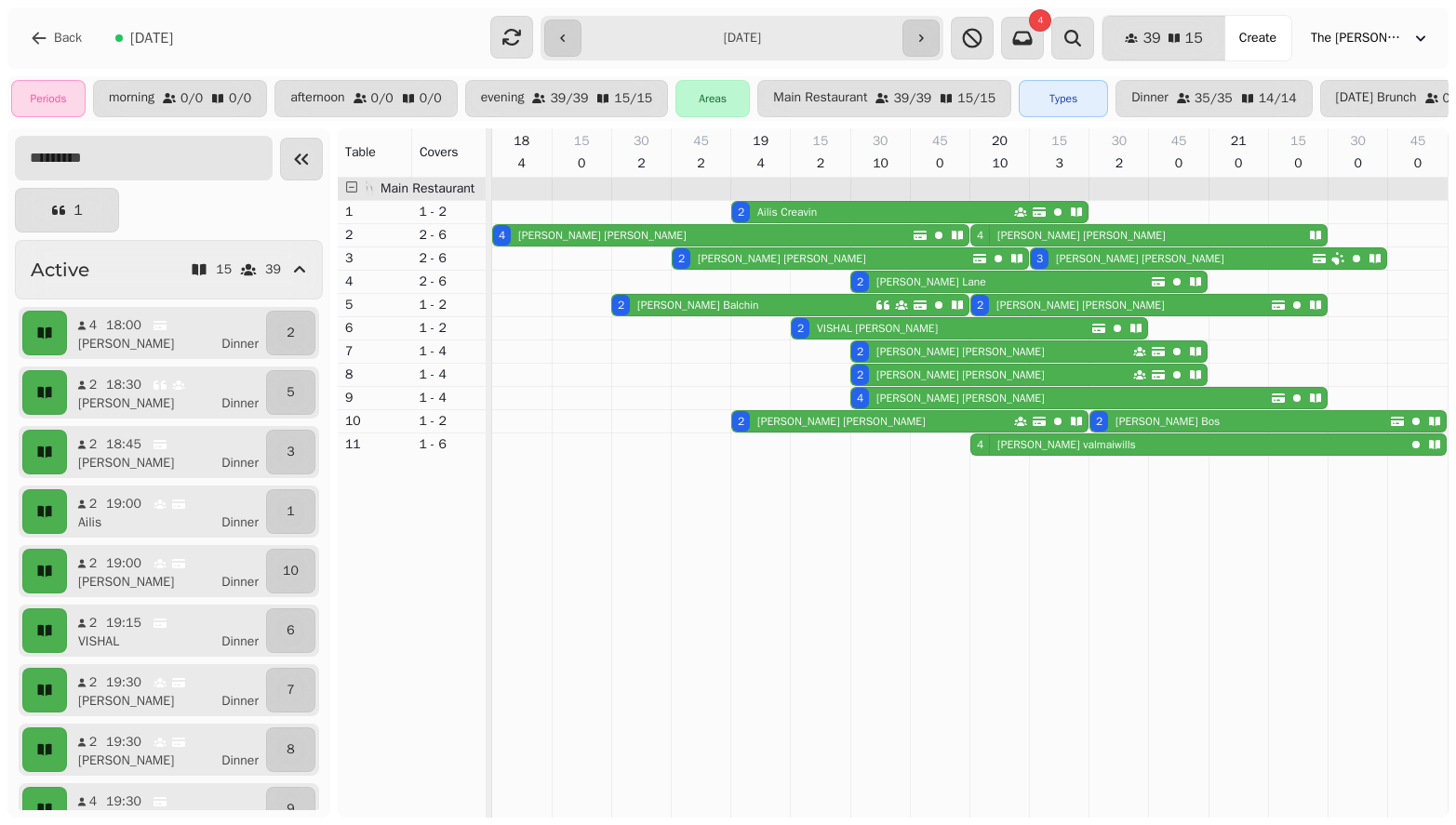 click at bounding box center (143, 158) 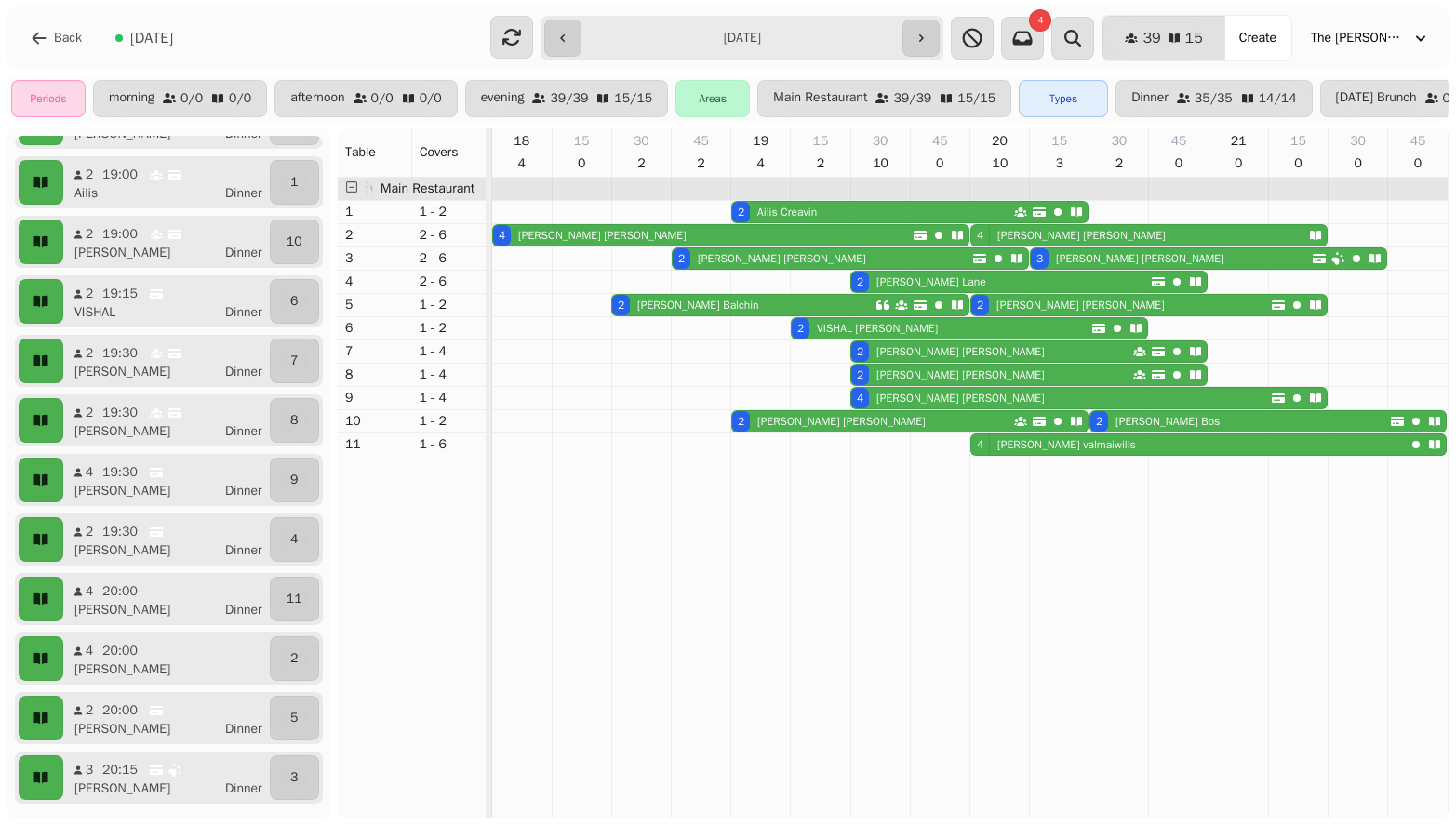 scroll, scrollTop: 0, scrollLeft: 0, axis: both 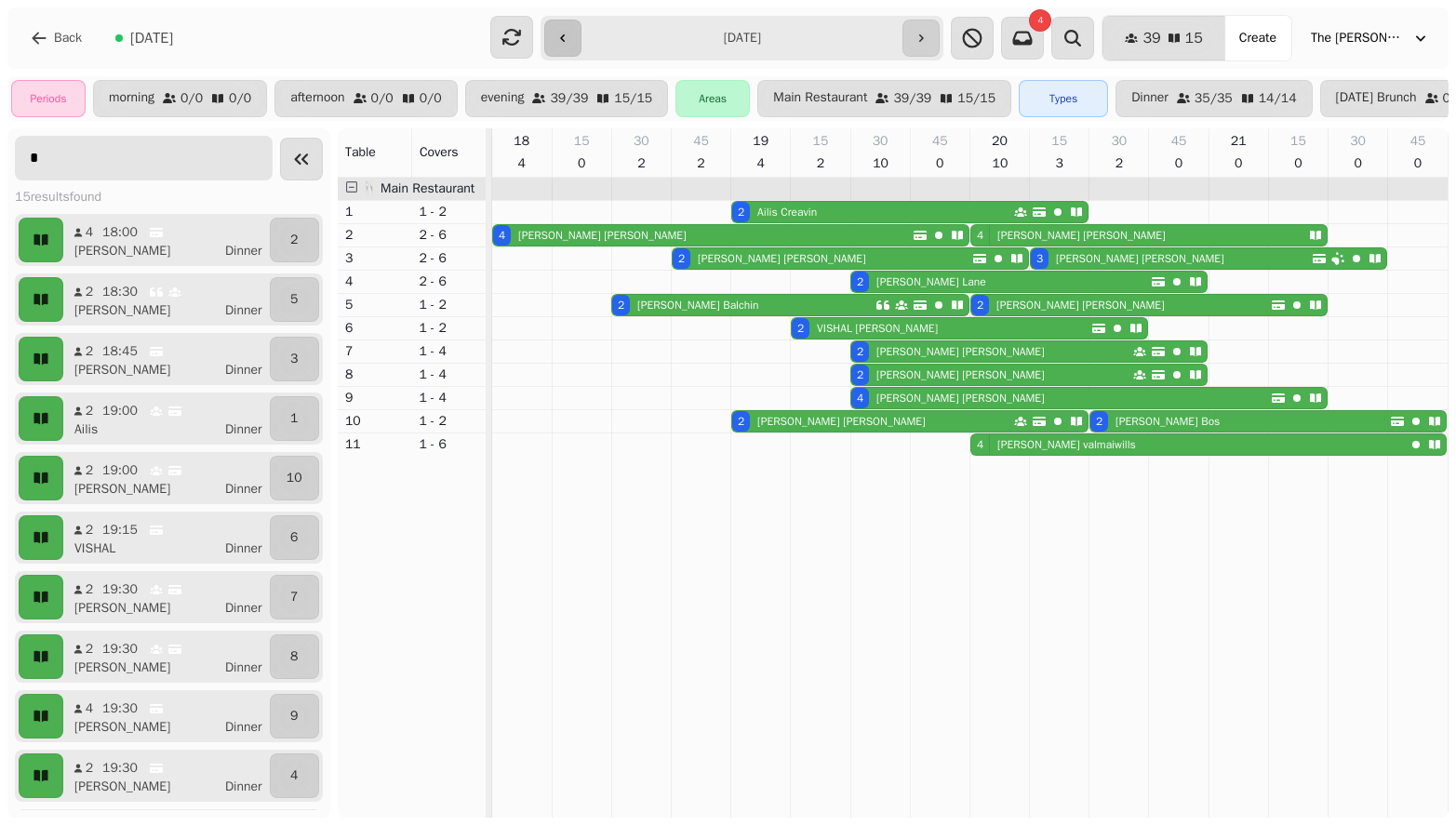 type on "*" 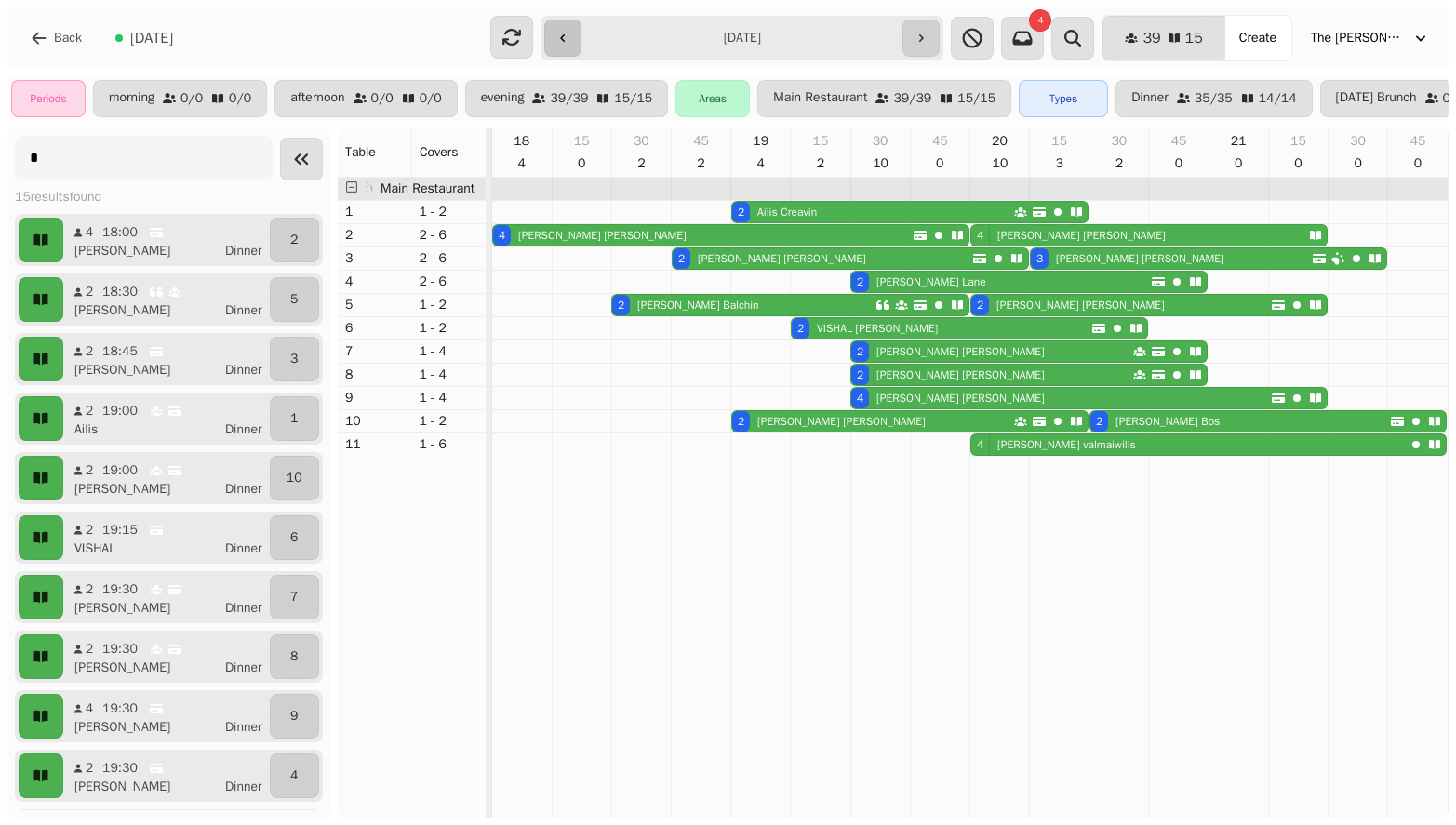 click 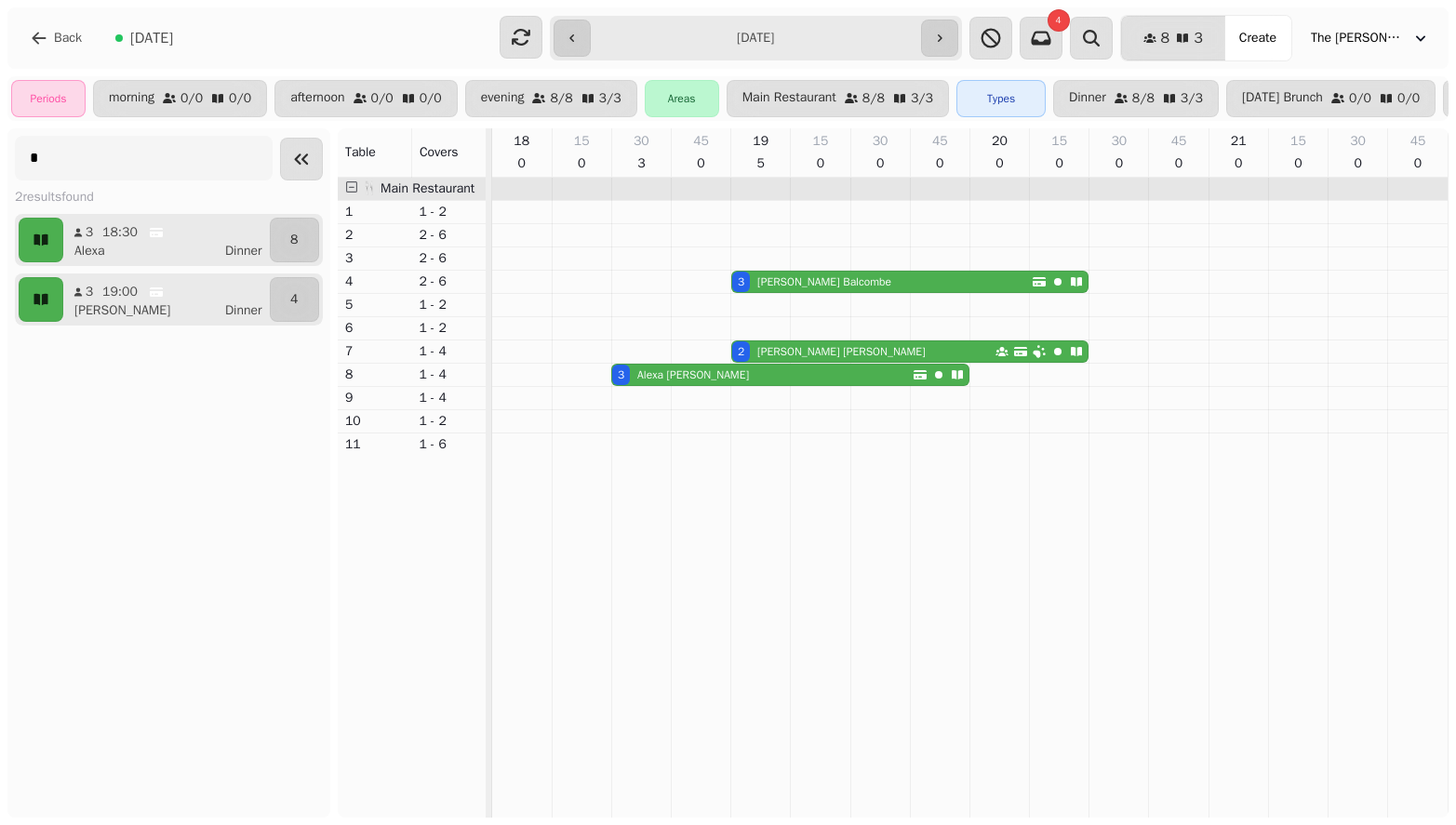 click on "**********" at bounding box center [755, 38] 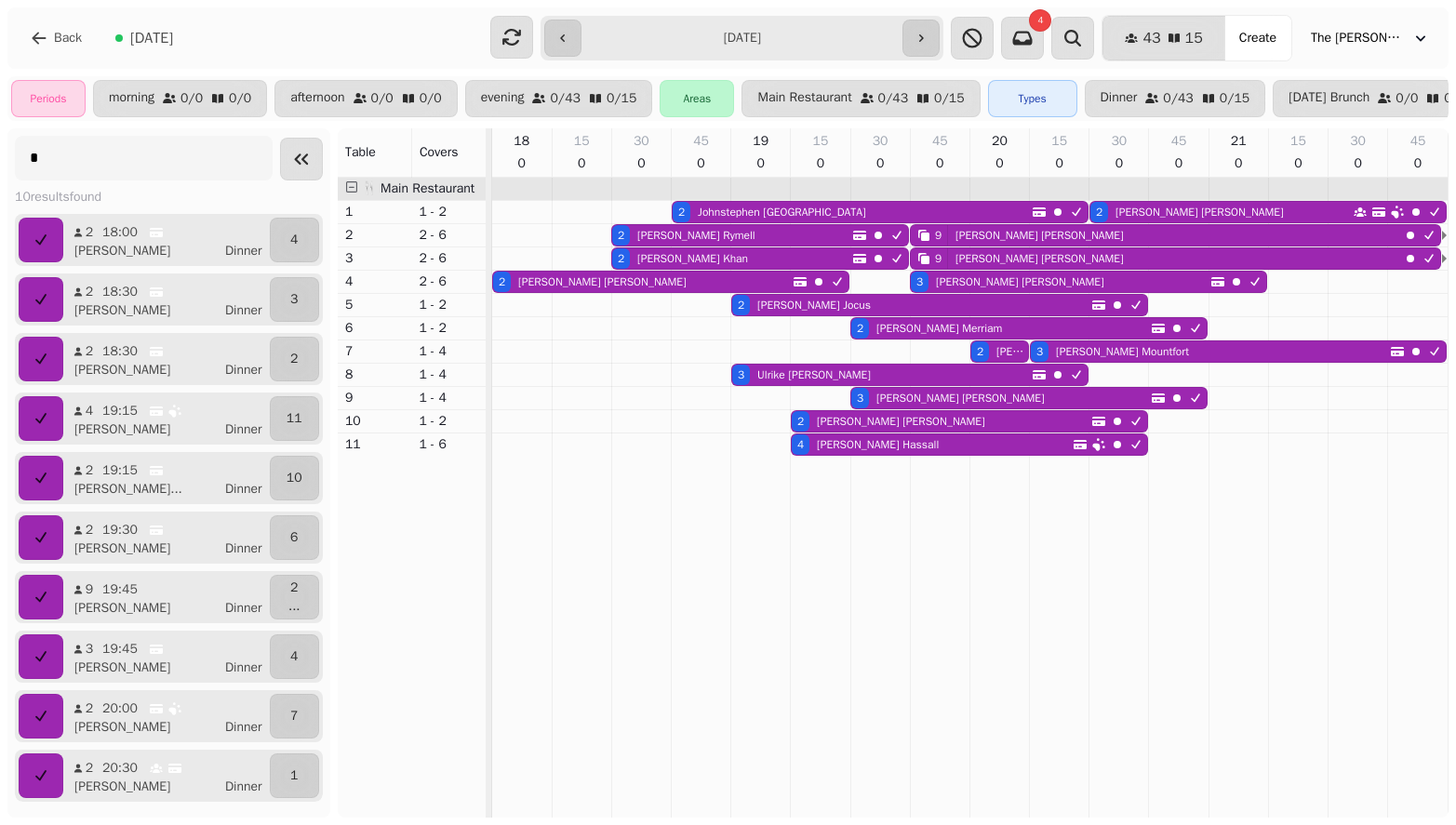 click on "The [PERSON_NAME] Nook" at bounding box center (1370, 38) 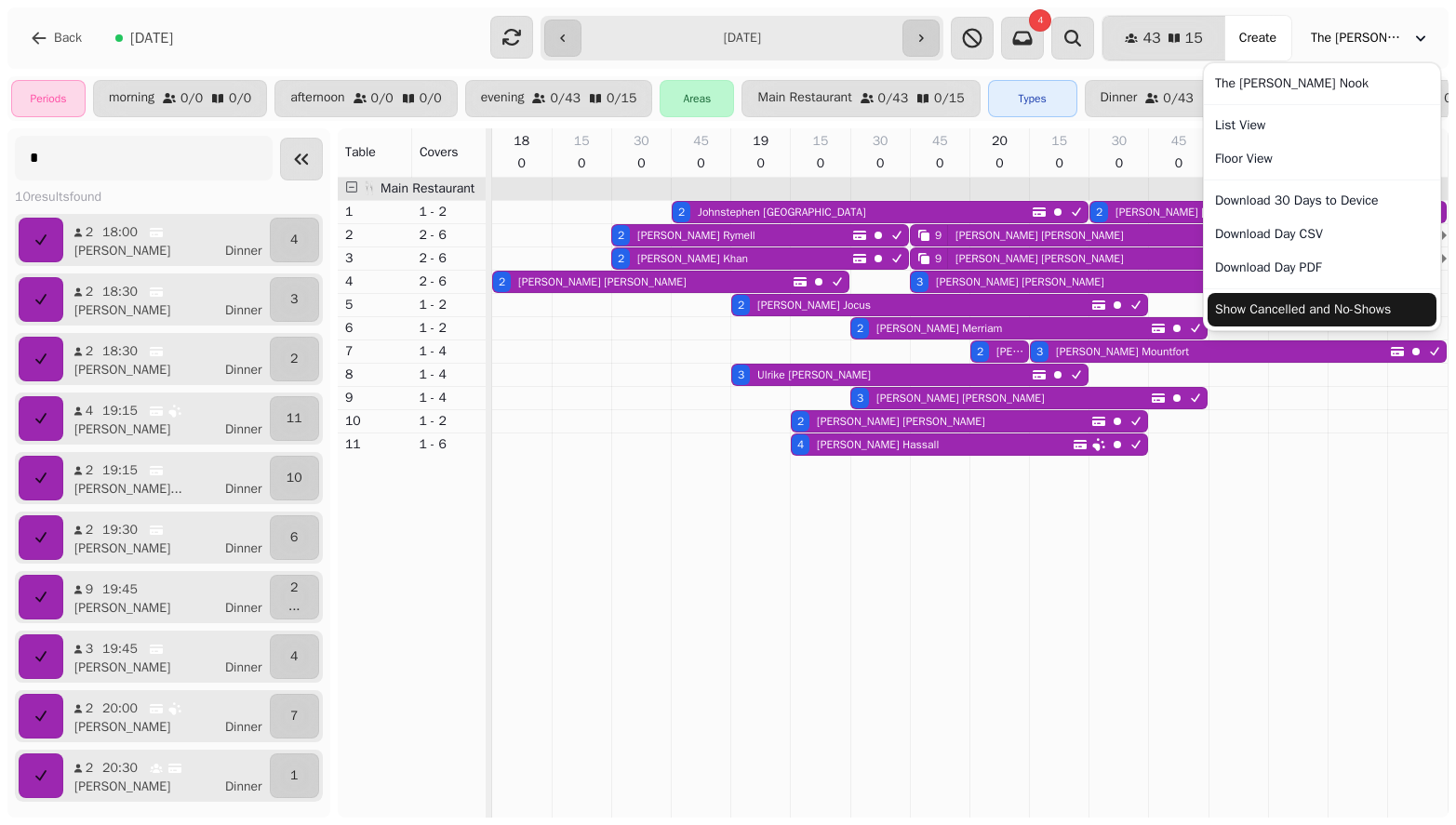 click on "Show Cancelled and No-Shows" at bounding box center [1322, 310] 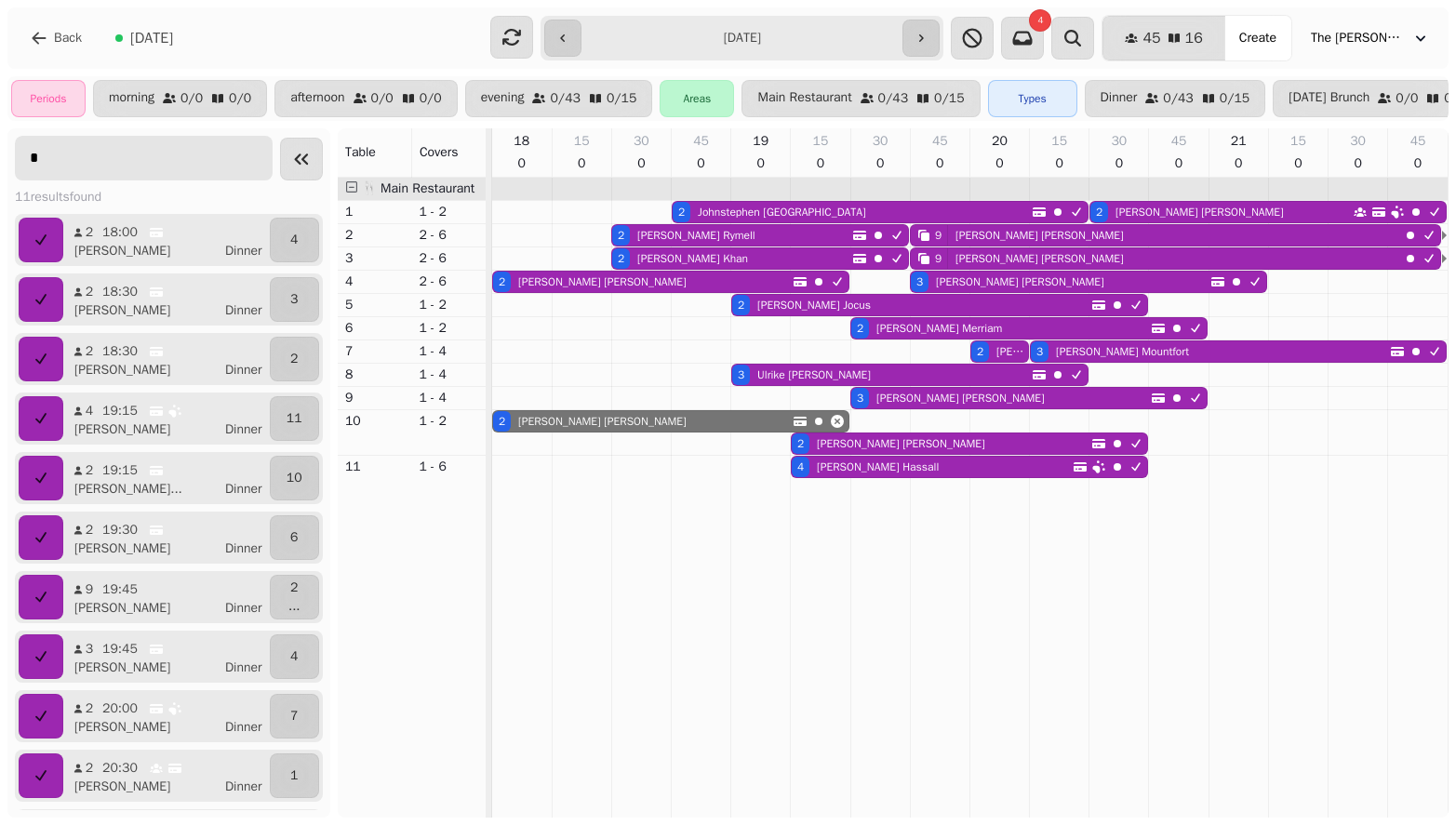 drag, startPoint x: 71, startPoint y: 153, endPoint x: -18, endPoint y: 164, distance: 89.6772 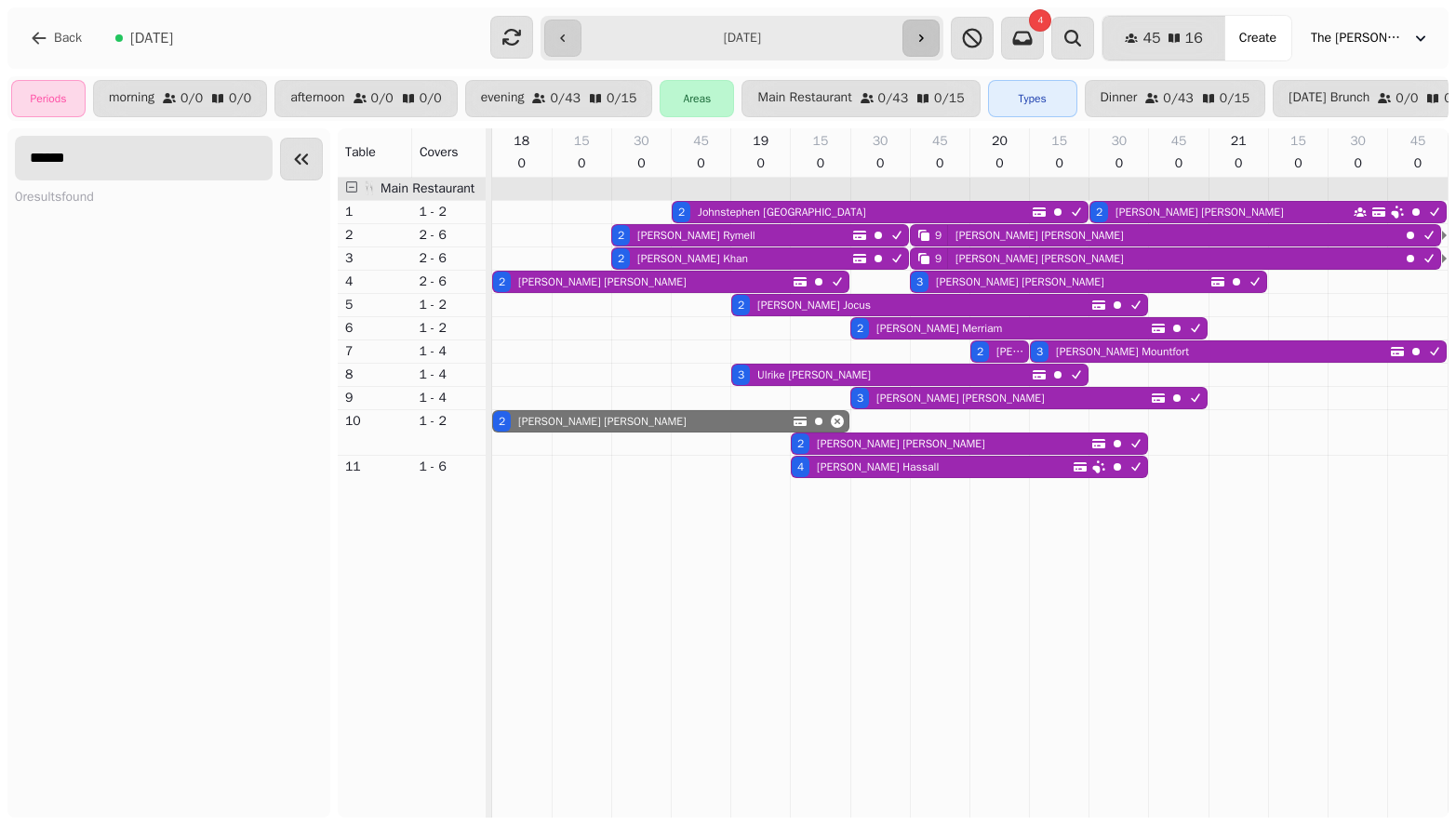 type on "******" 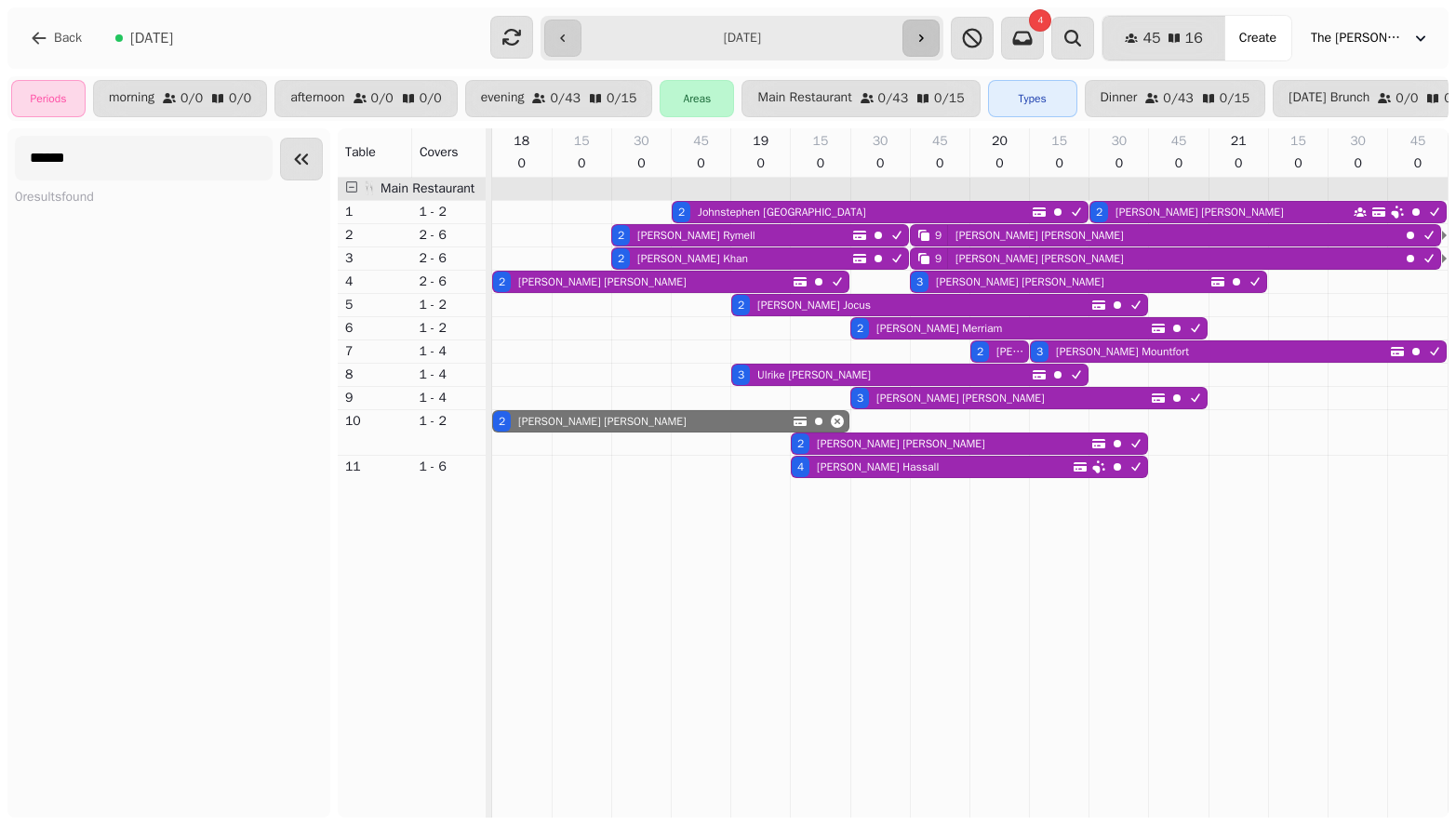click 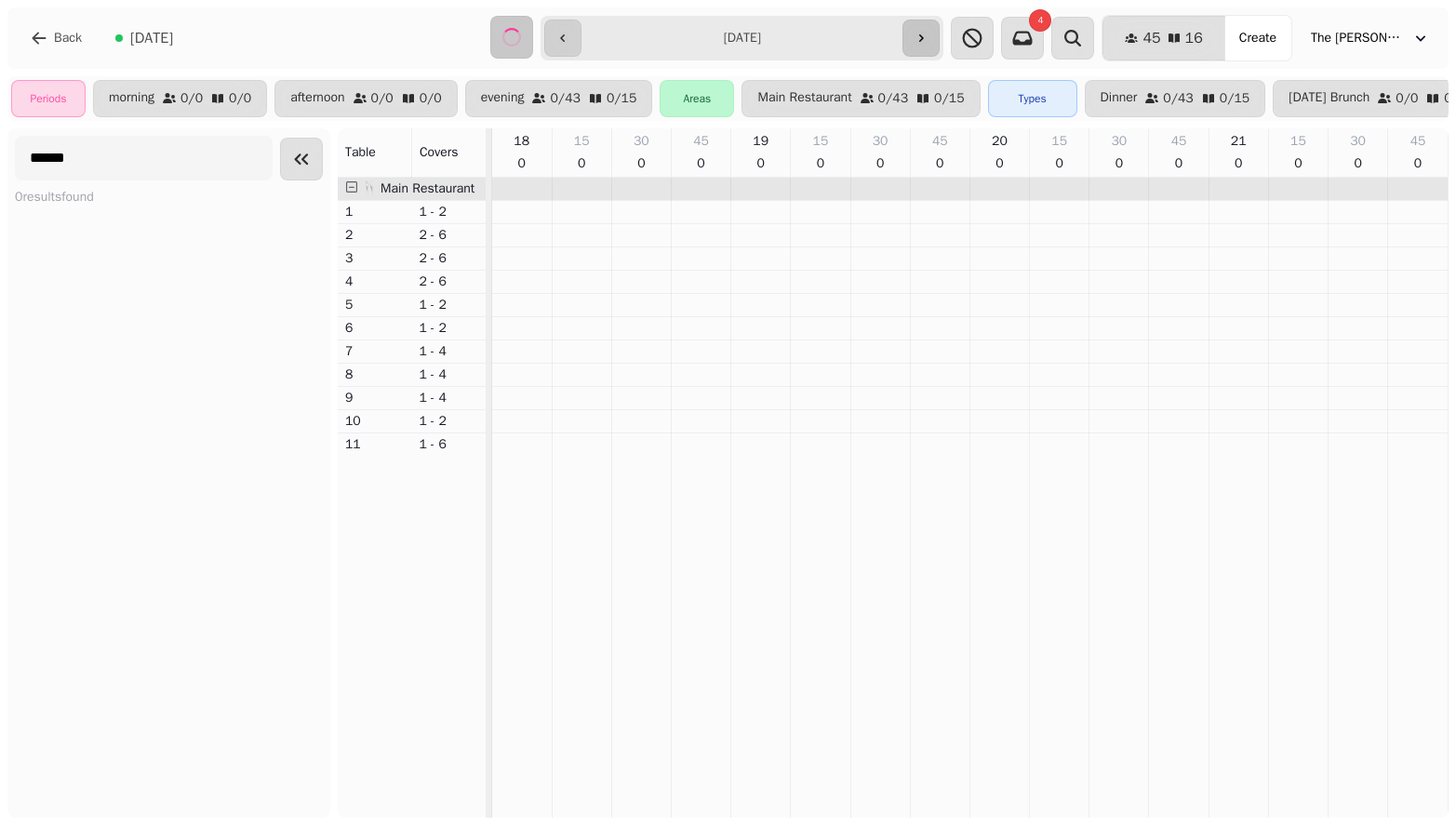 scroll, scrollTop: 0, scrollLeft: 404, axis: horizontal 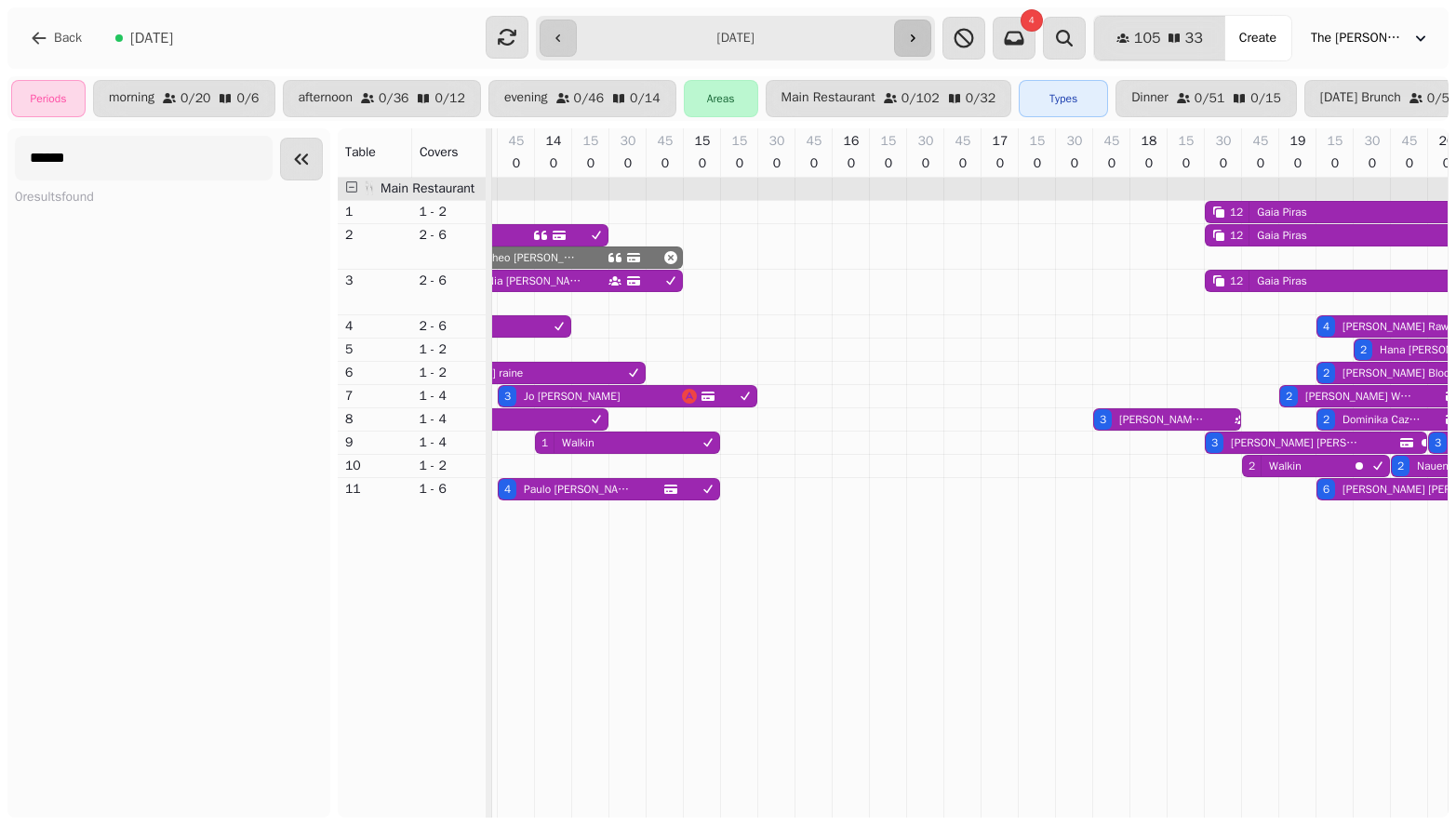 click 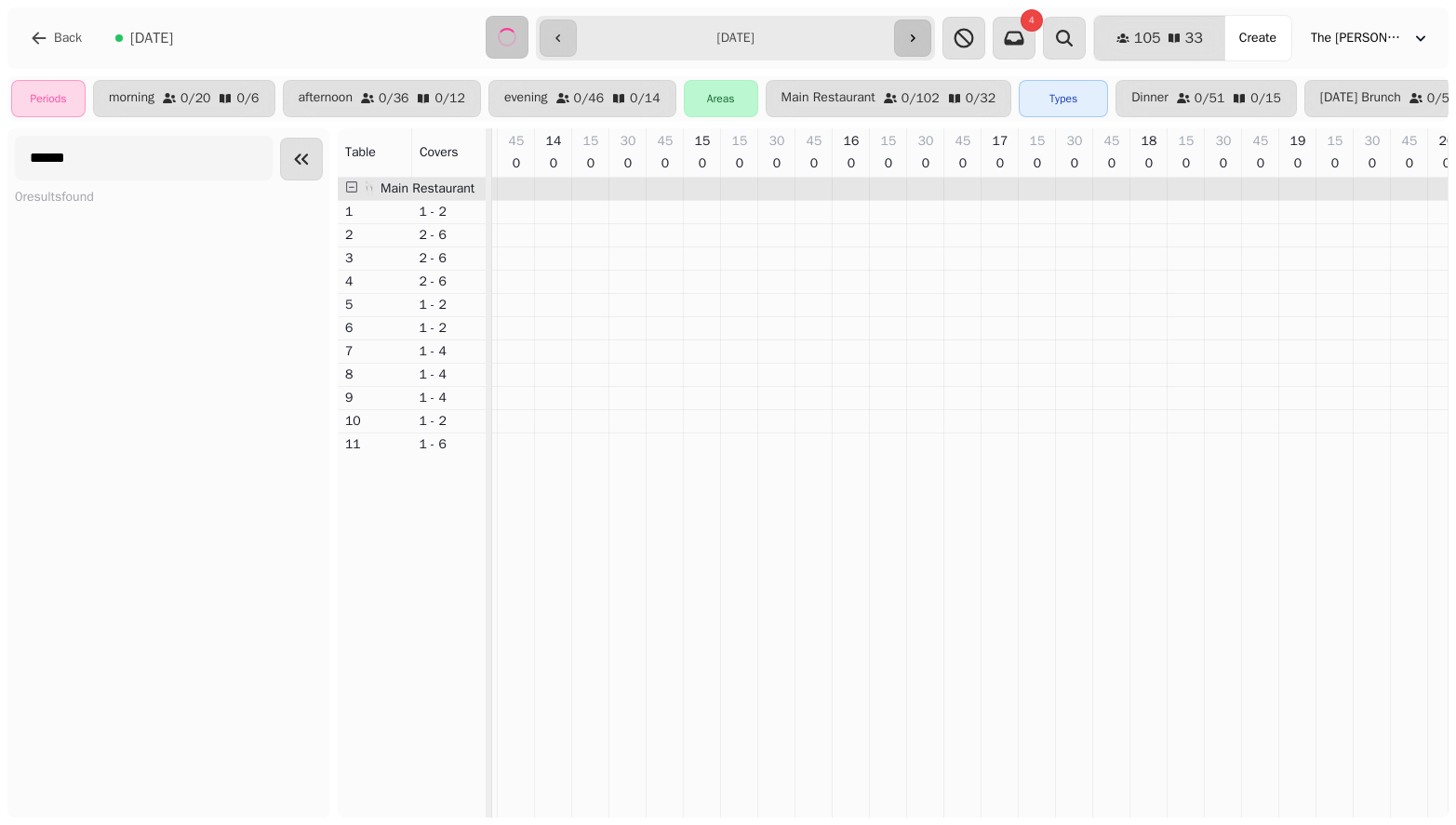 scroll, scrollTop: 0, scrollLeft: 0, axis: both 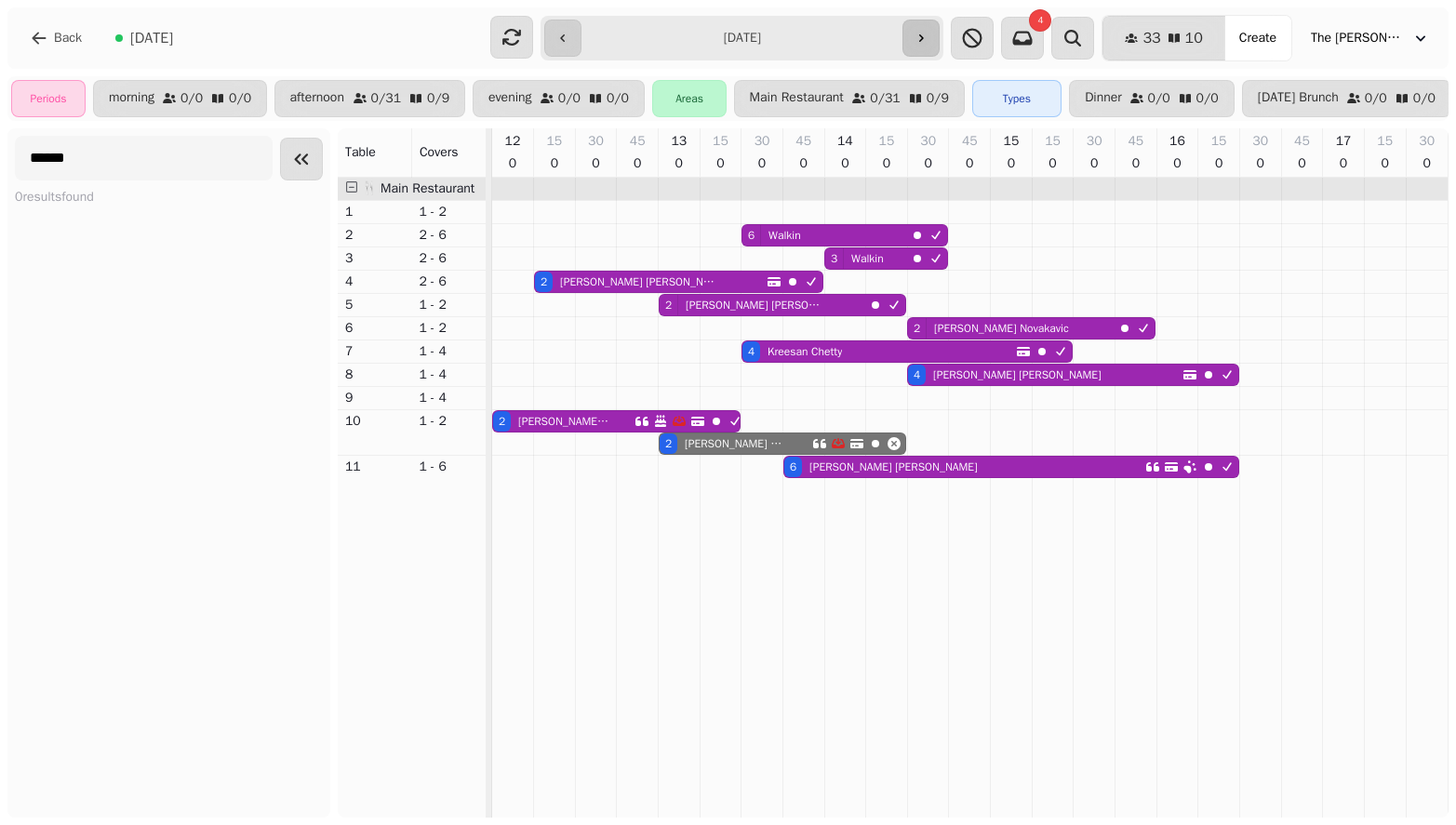 click 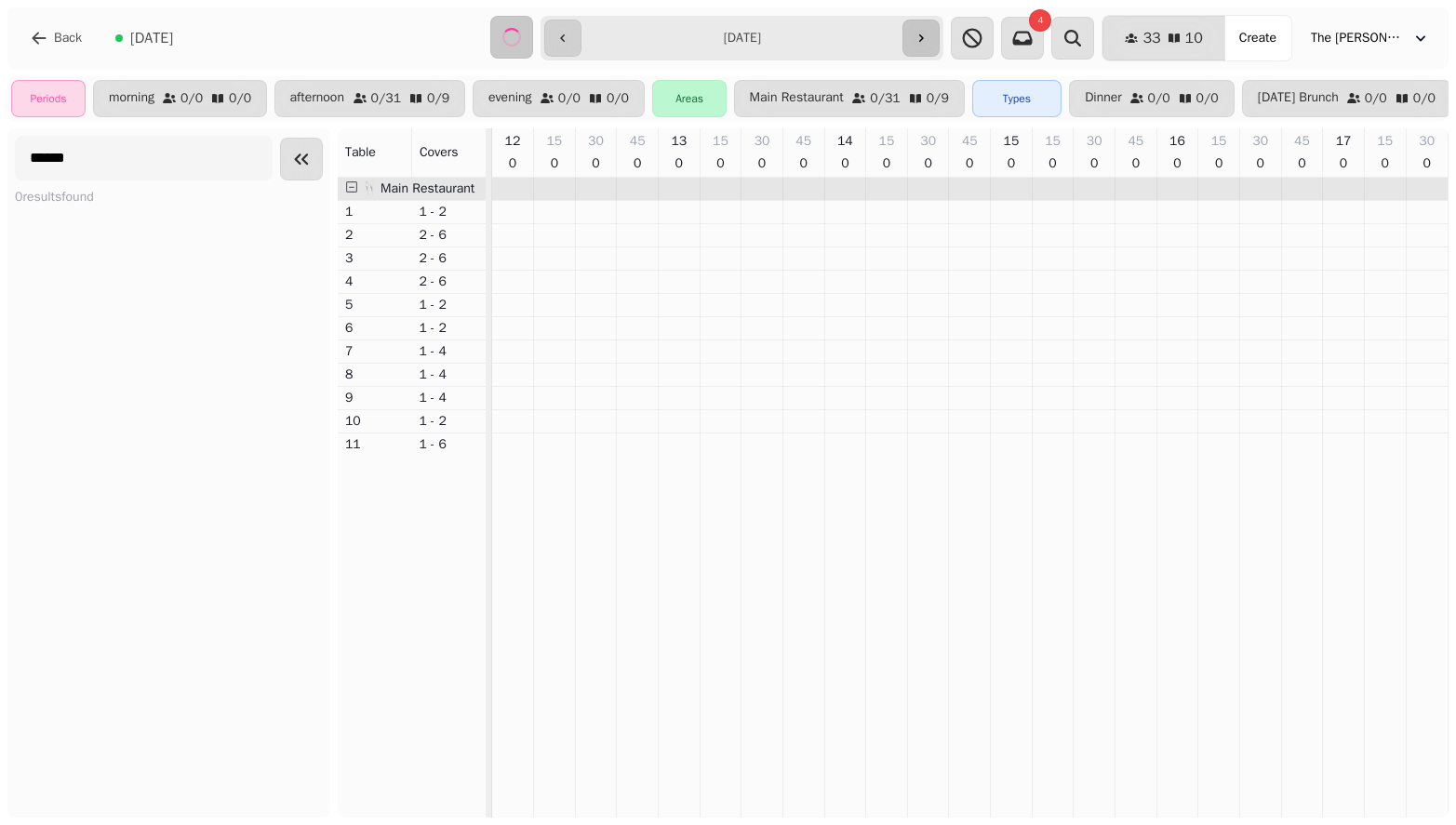 scroll, scrollTop: 0, scrollLeft: 1632, axis: horizontal 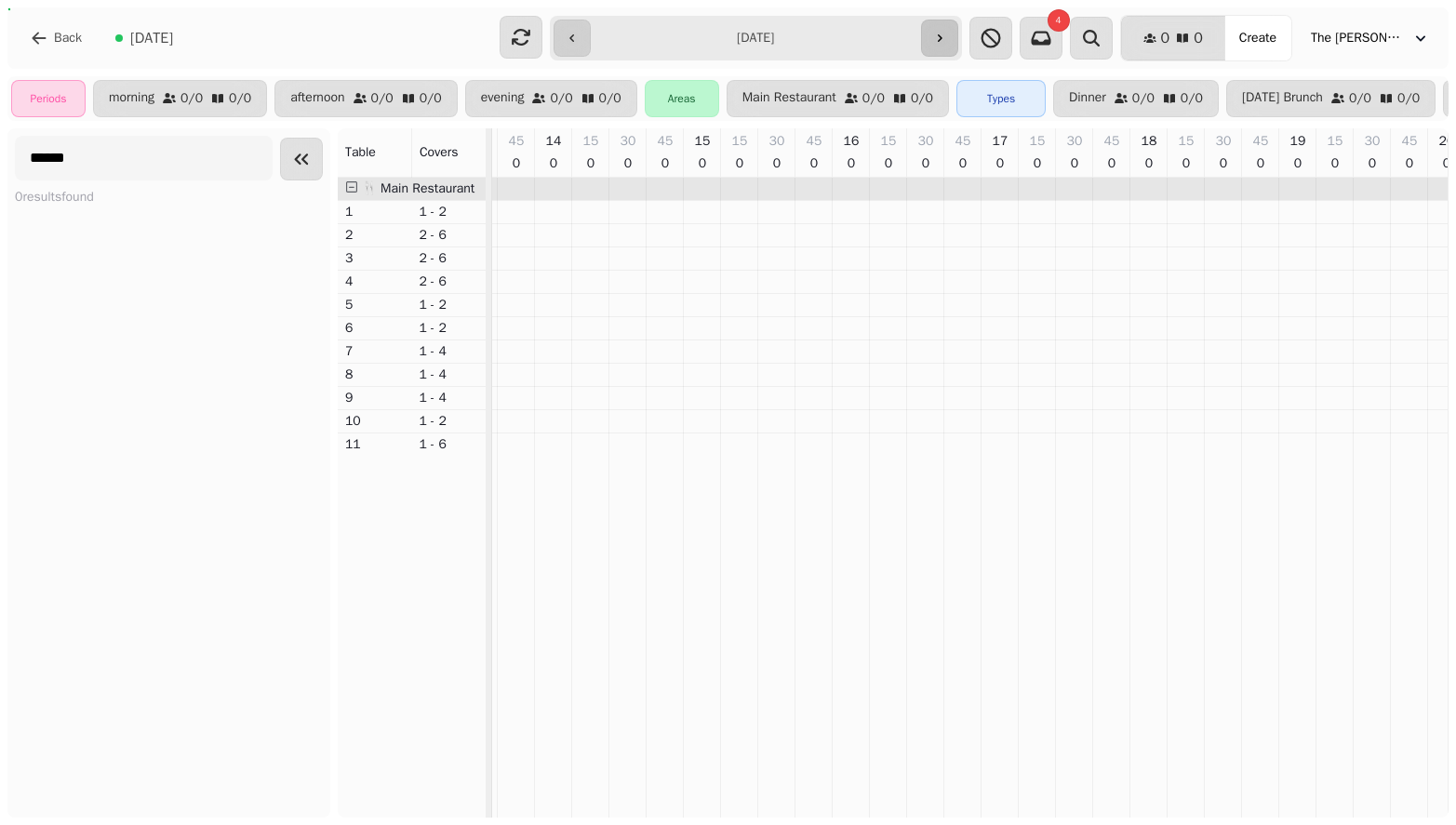 click on "**********" at bounding box center (755, 38) 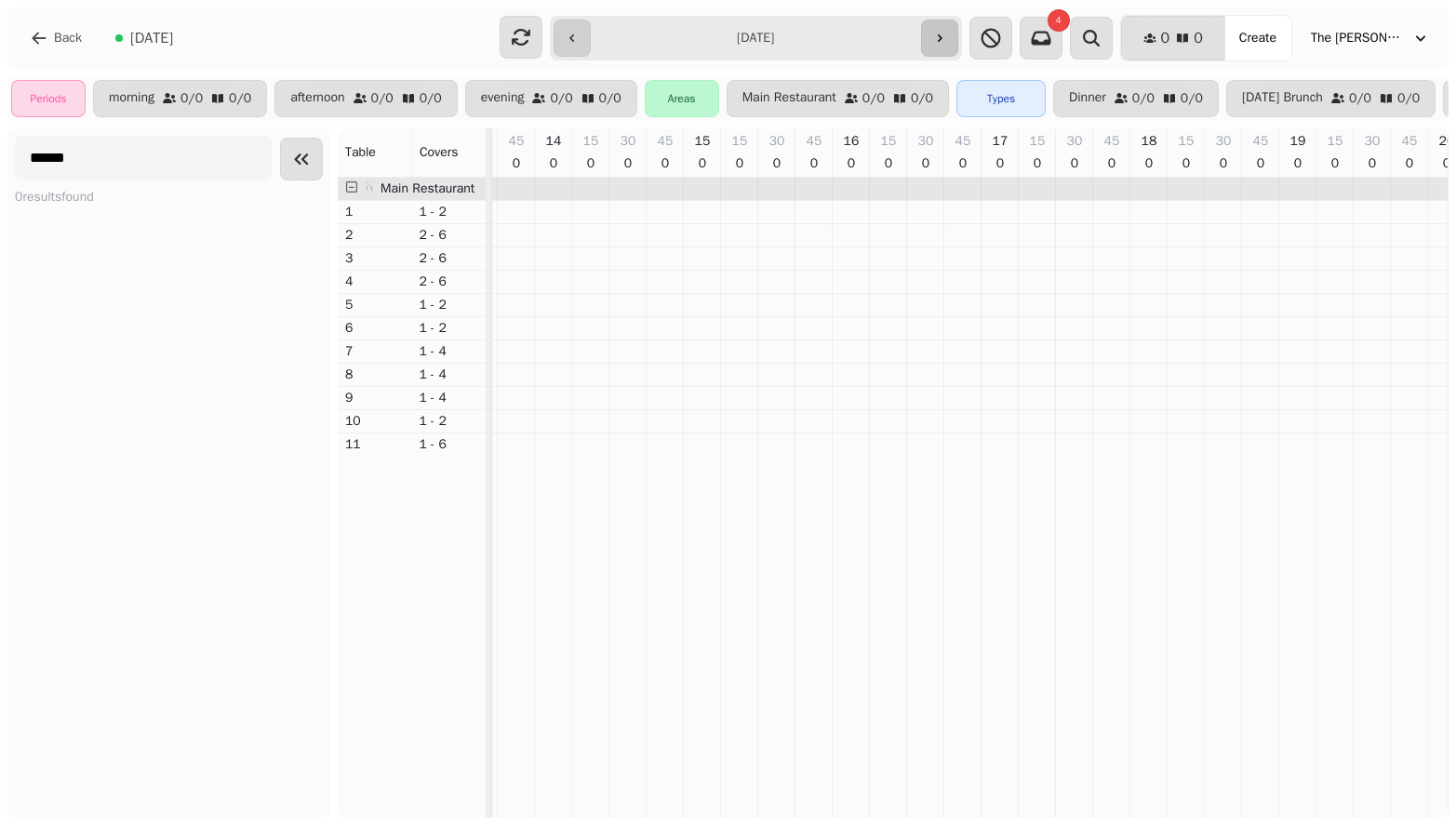 click 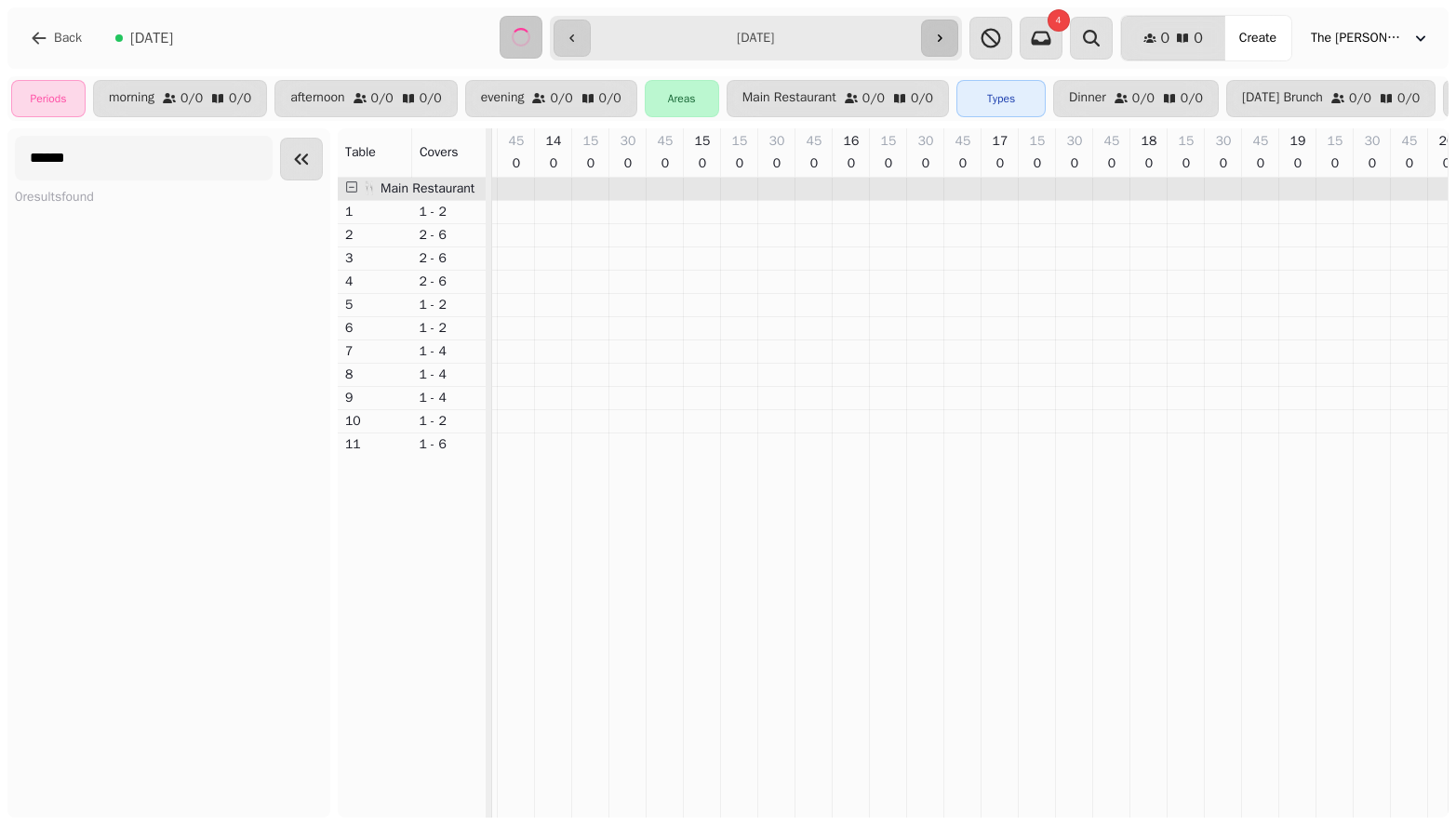scroll, scrollTop: 0, scrollLeft: 0, axis: both 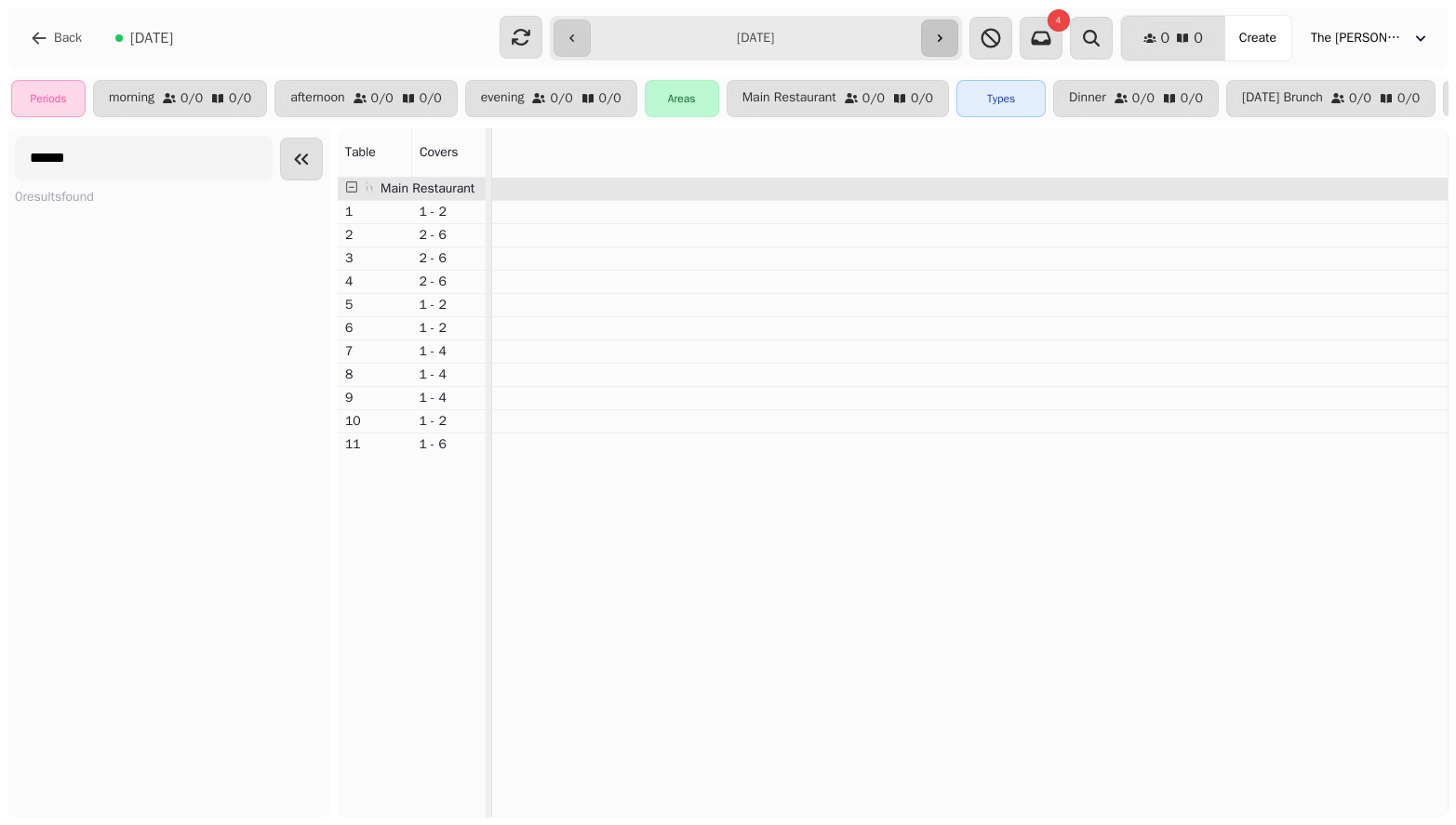 click 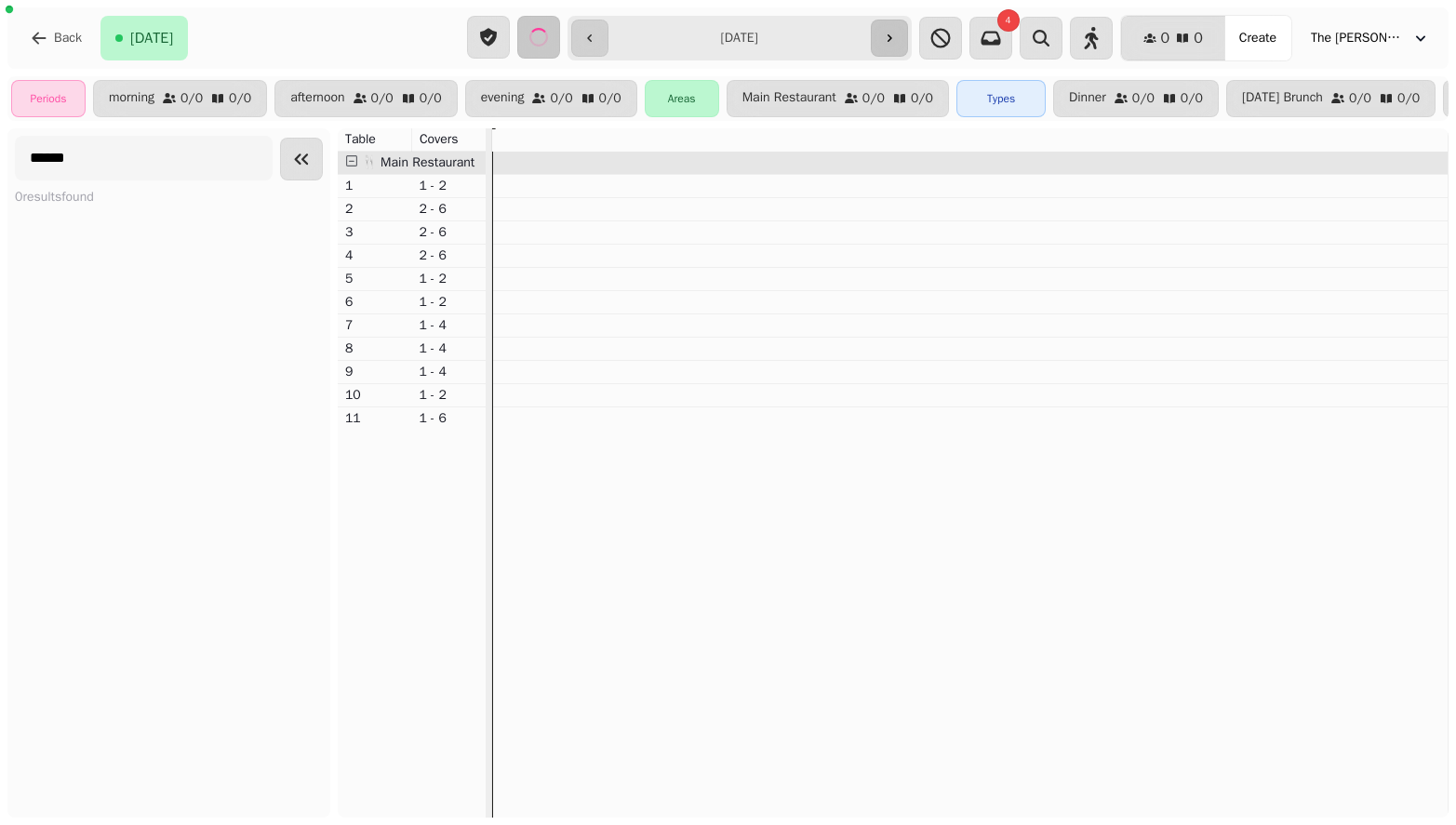 scroll, scrollTop: 0, scrollLeft: 1557, axis: horizontal 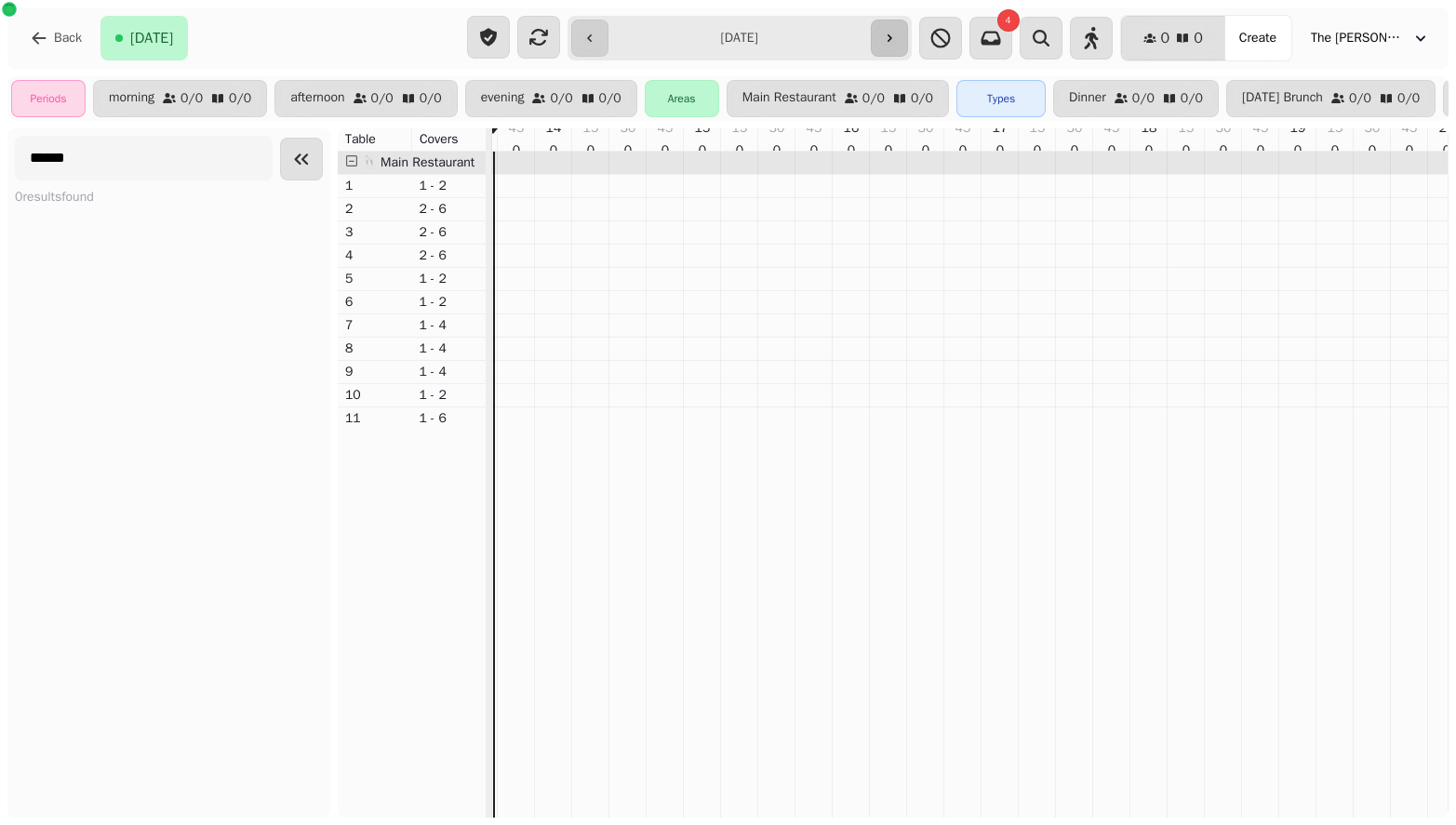 click 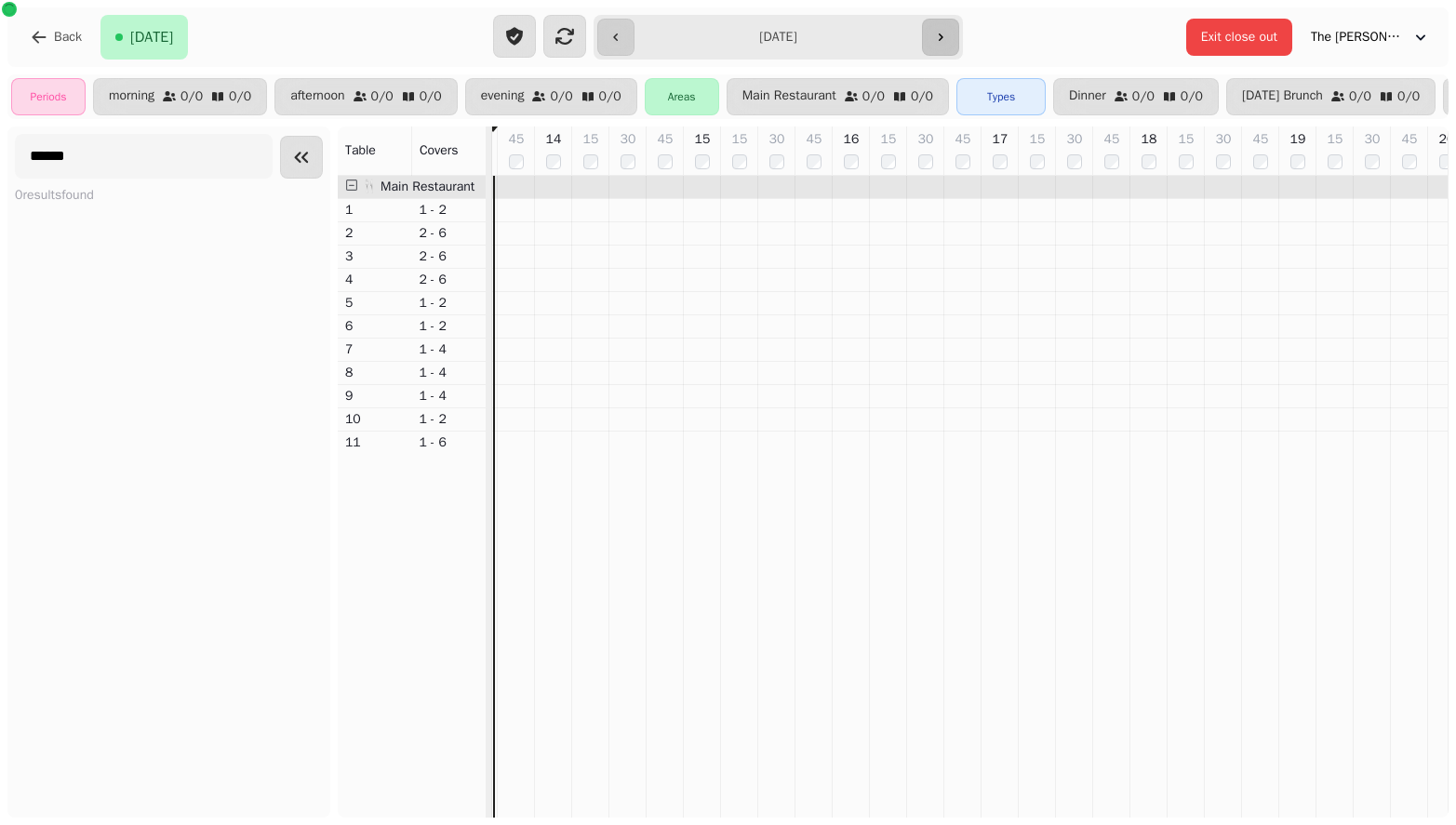 click 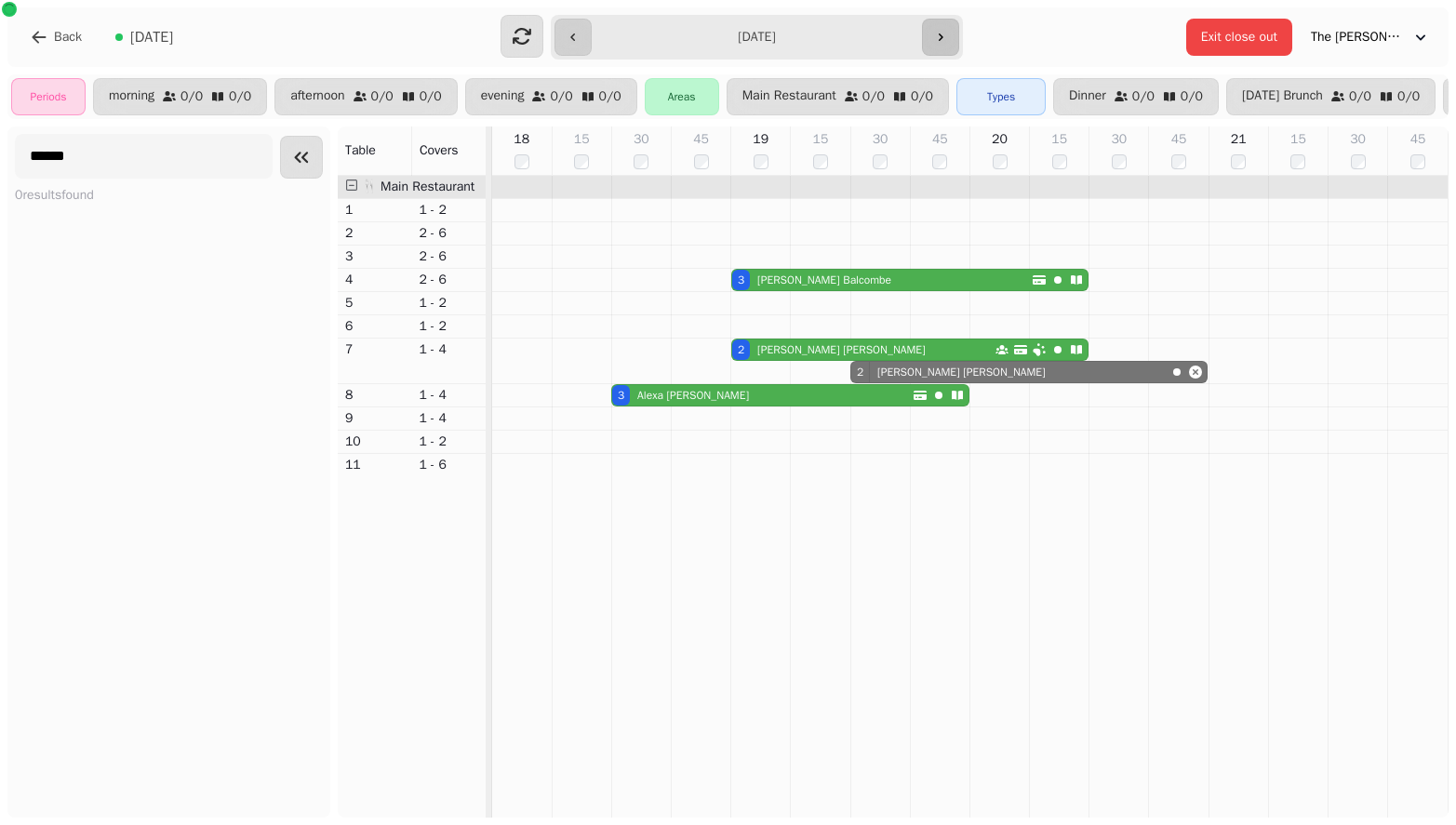 scroll, scrollTop: 0, scrollLeft: 0, axis: both 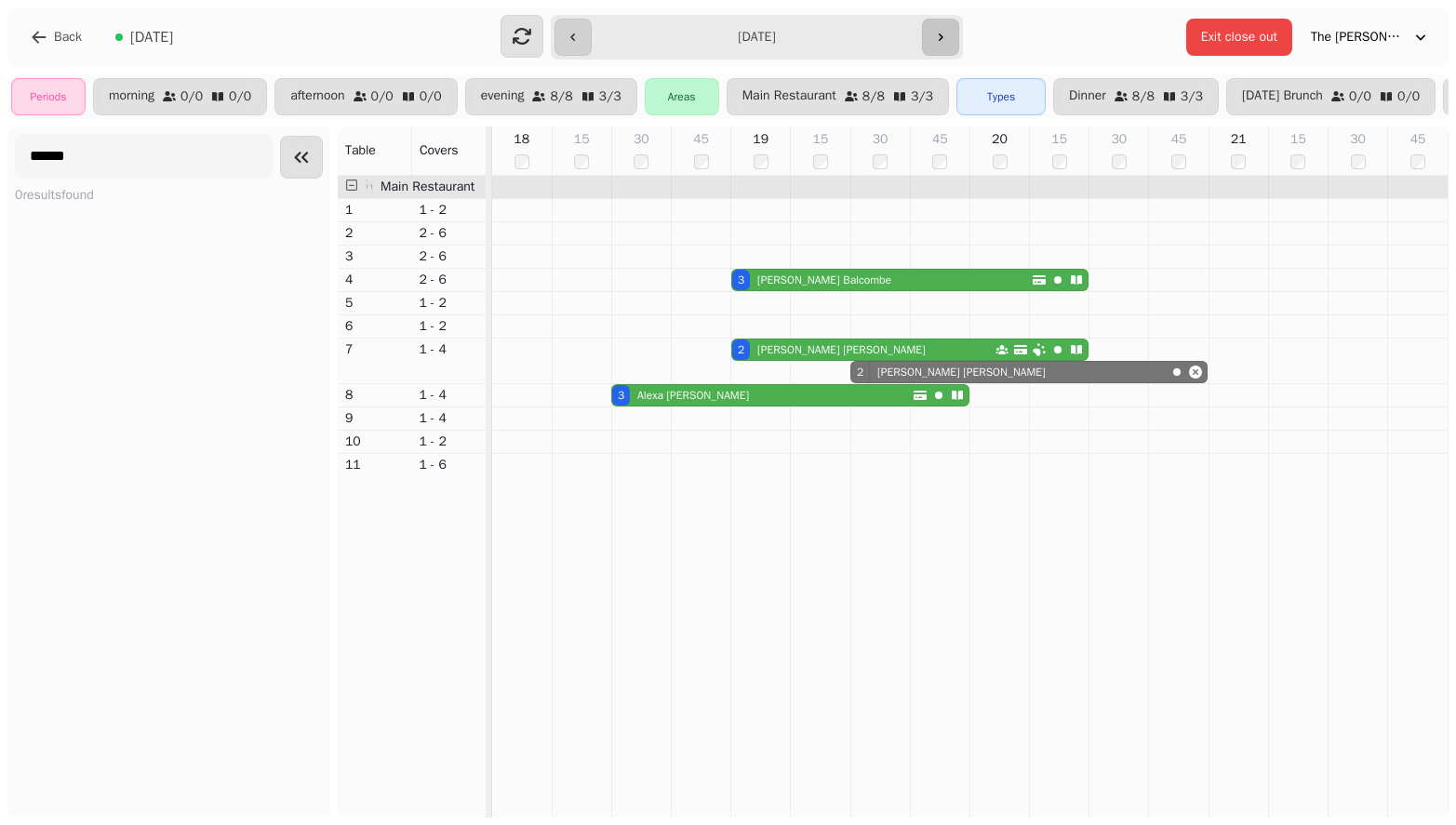 click 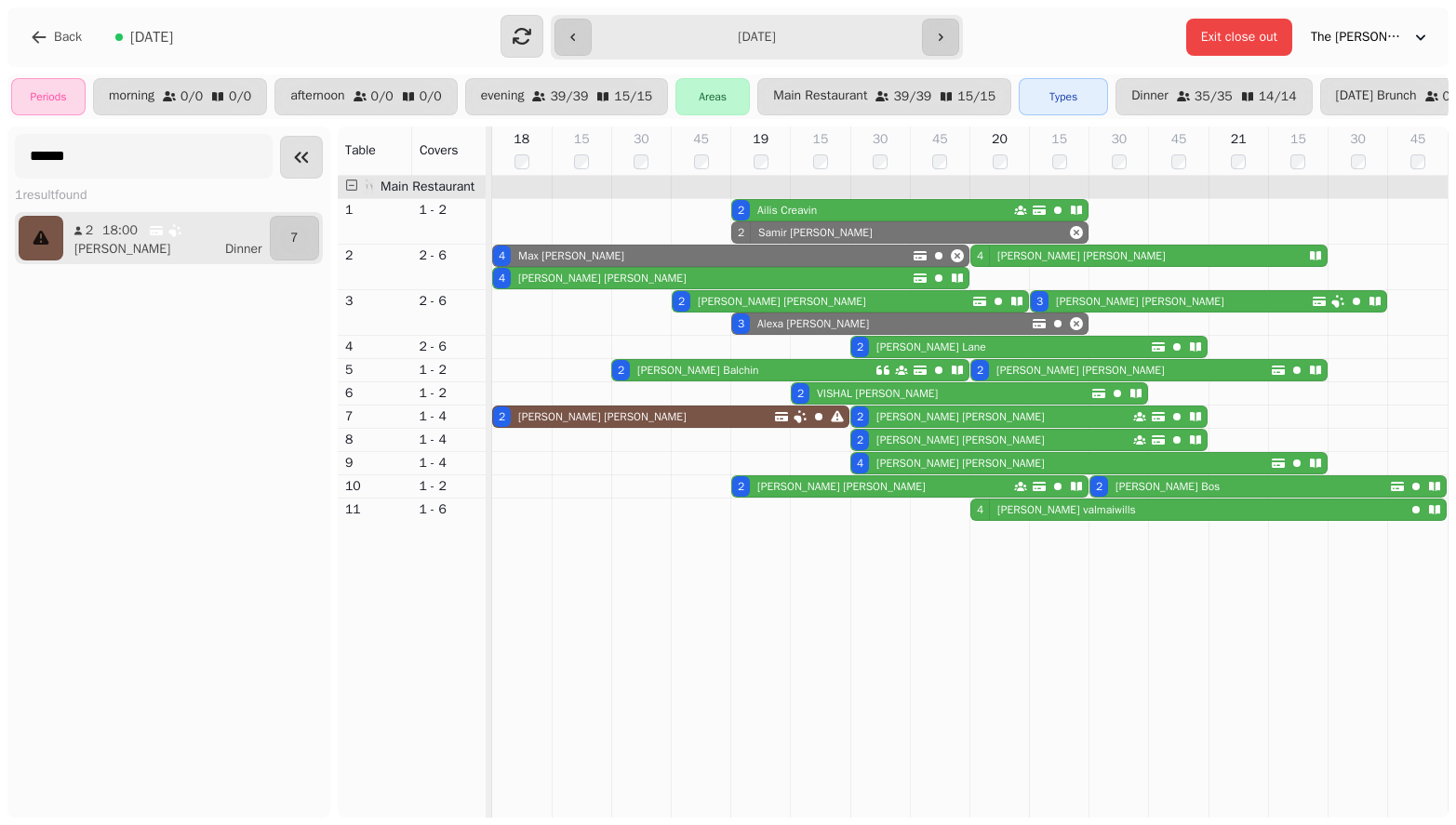 click on "Anupma   Majhu" at bounding box center [602, 417] 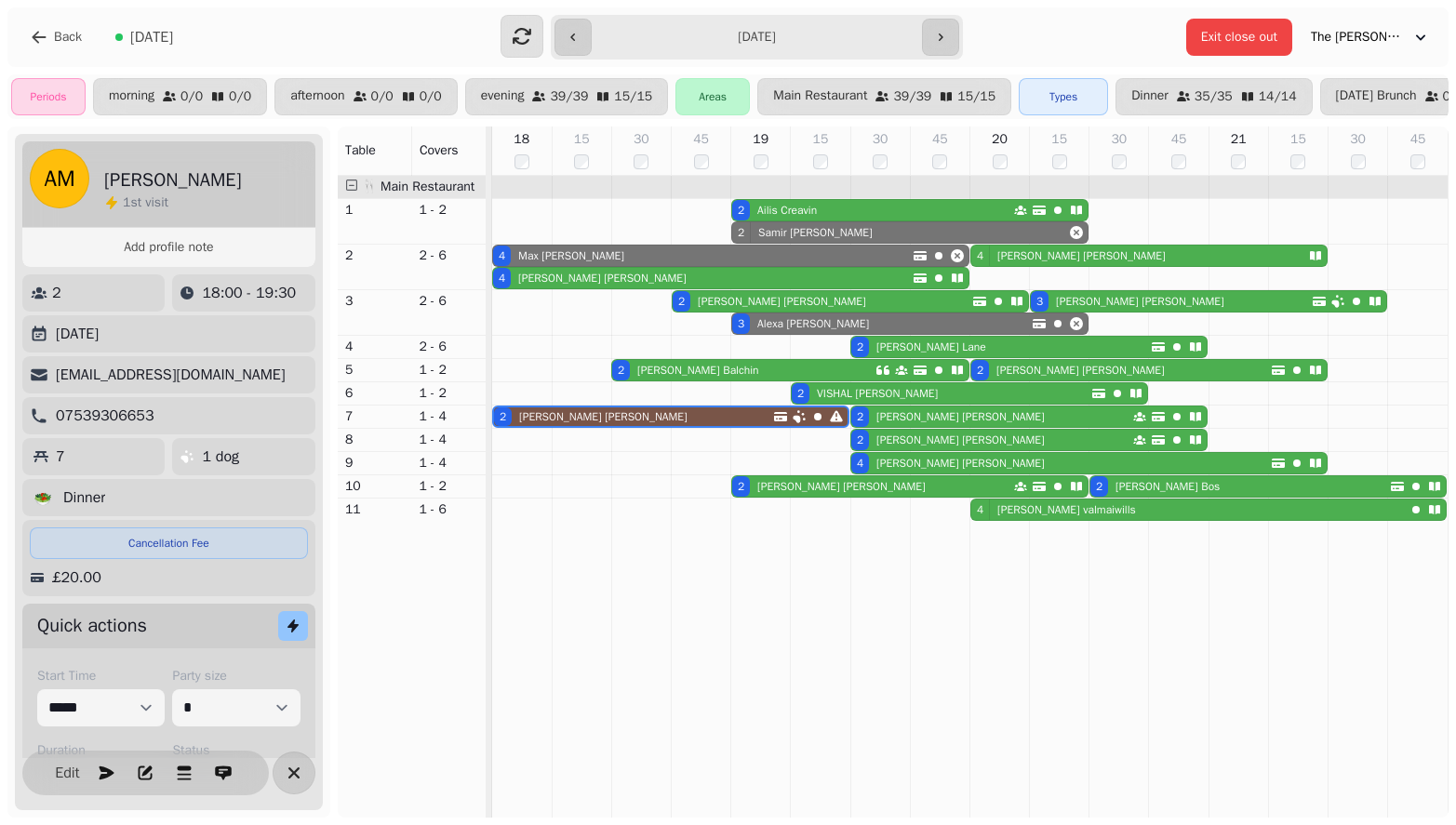 scroll, scrollTop: 124, scrollLeft: 0, axis: vertical 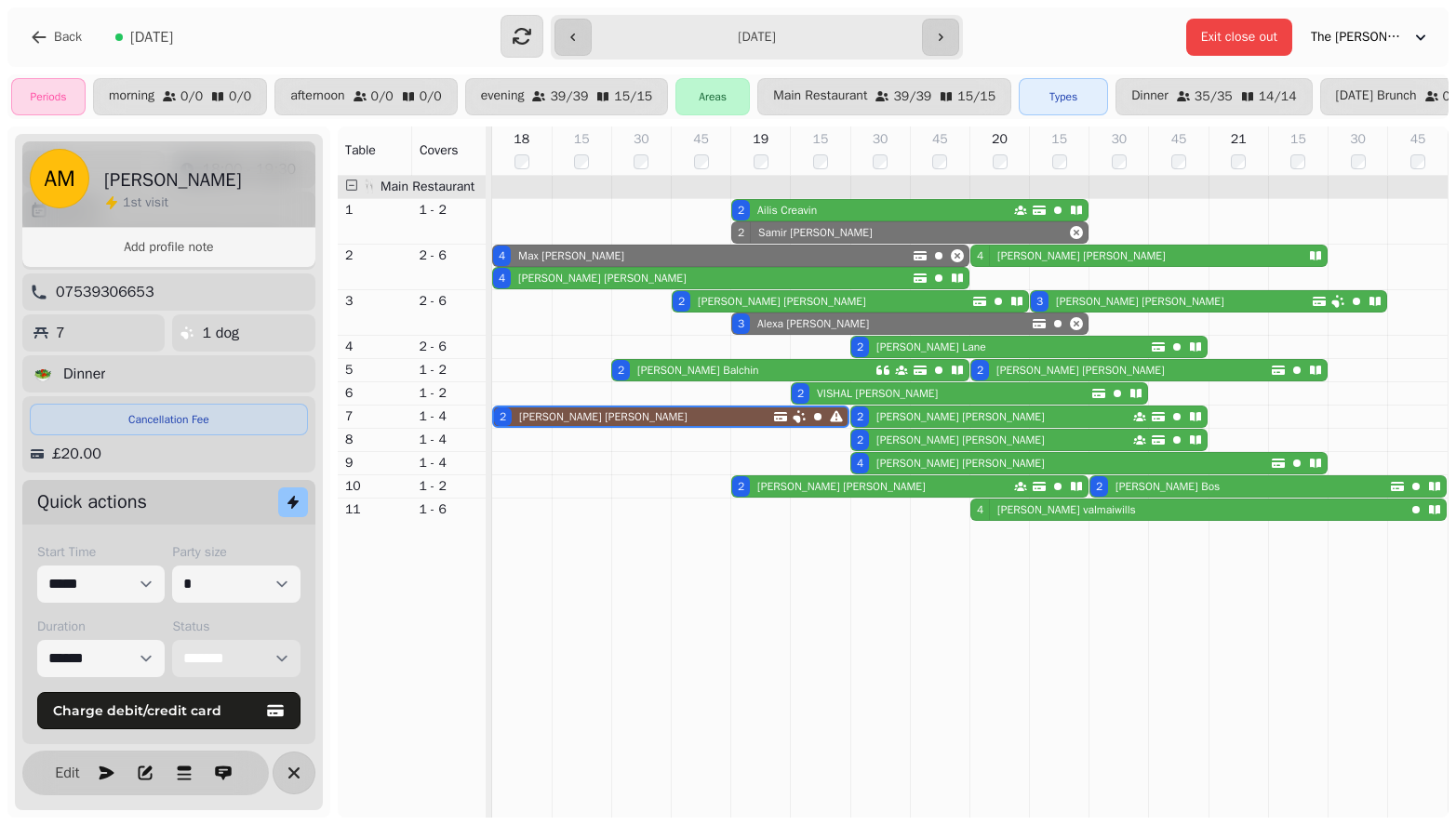 click on "**********" at bounding box center [235, 659] 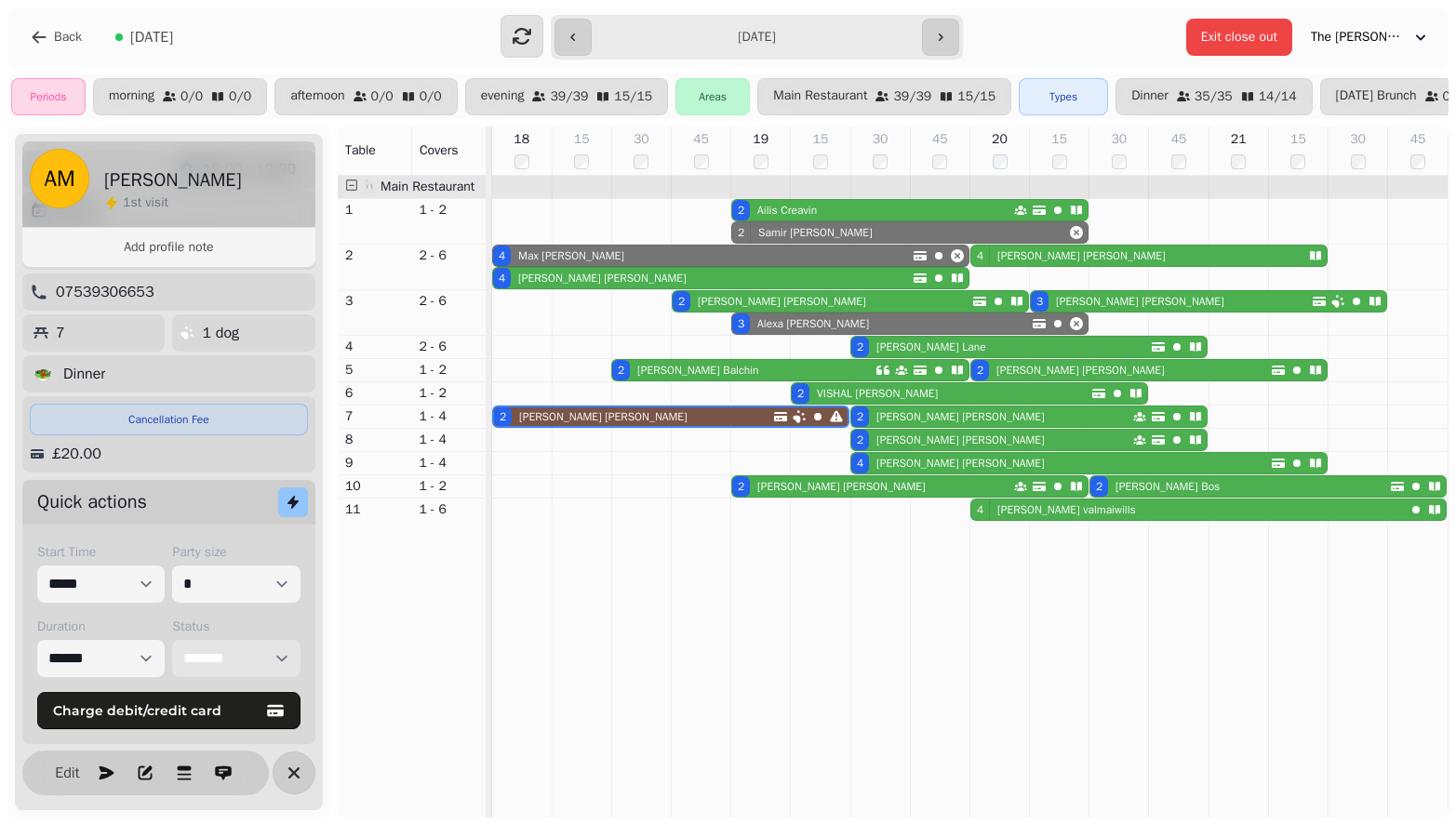 select on "******" 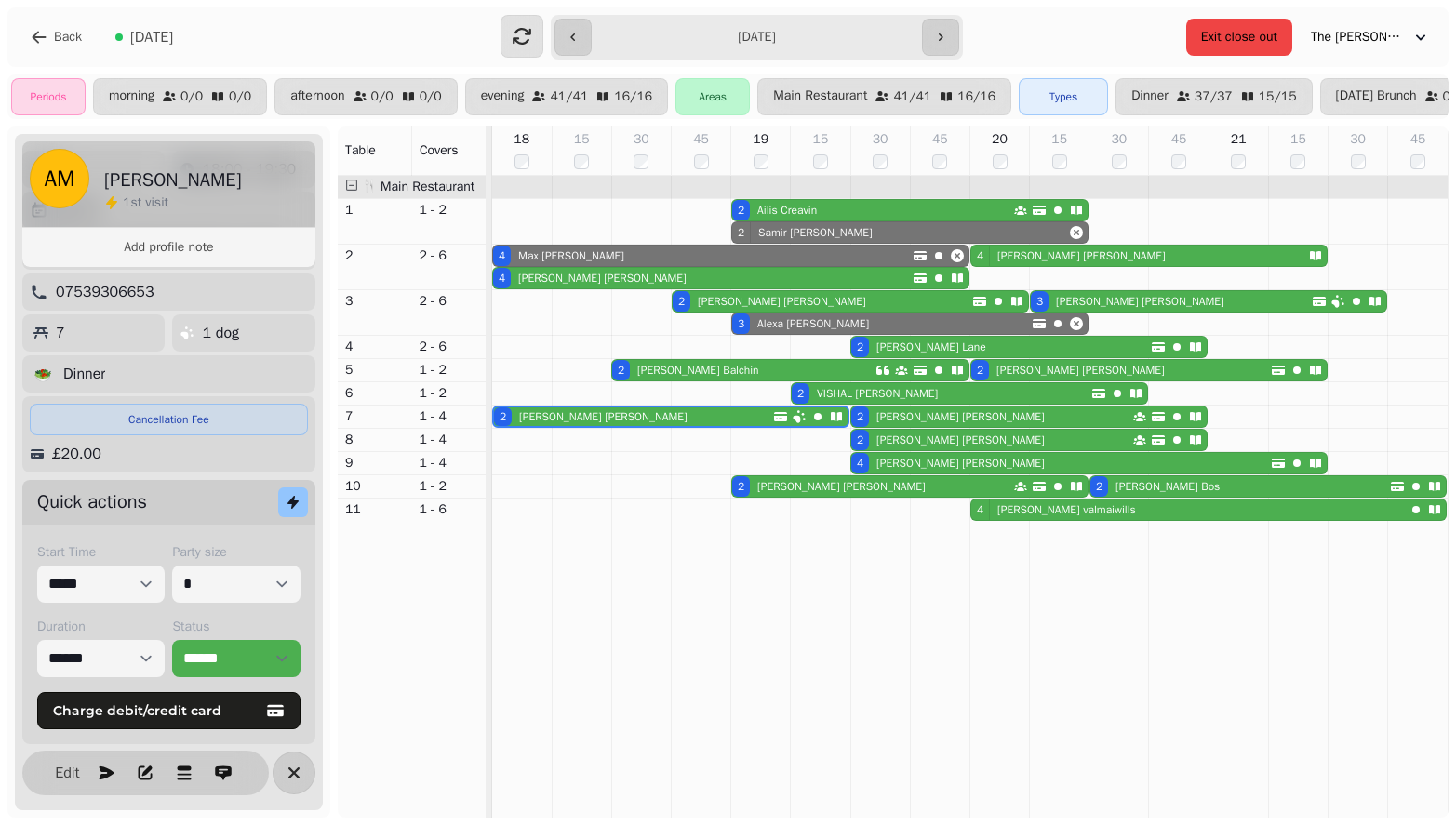 click on "Exit close out" at bounding box center (1239, 37) 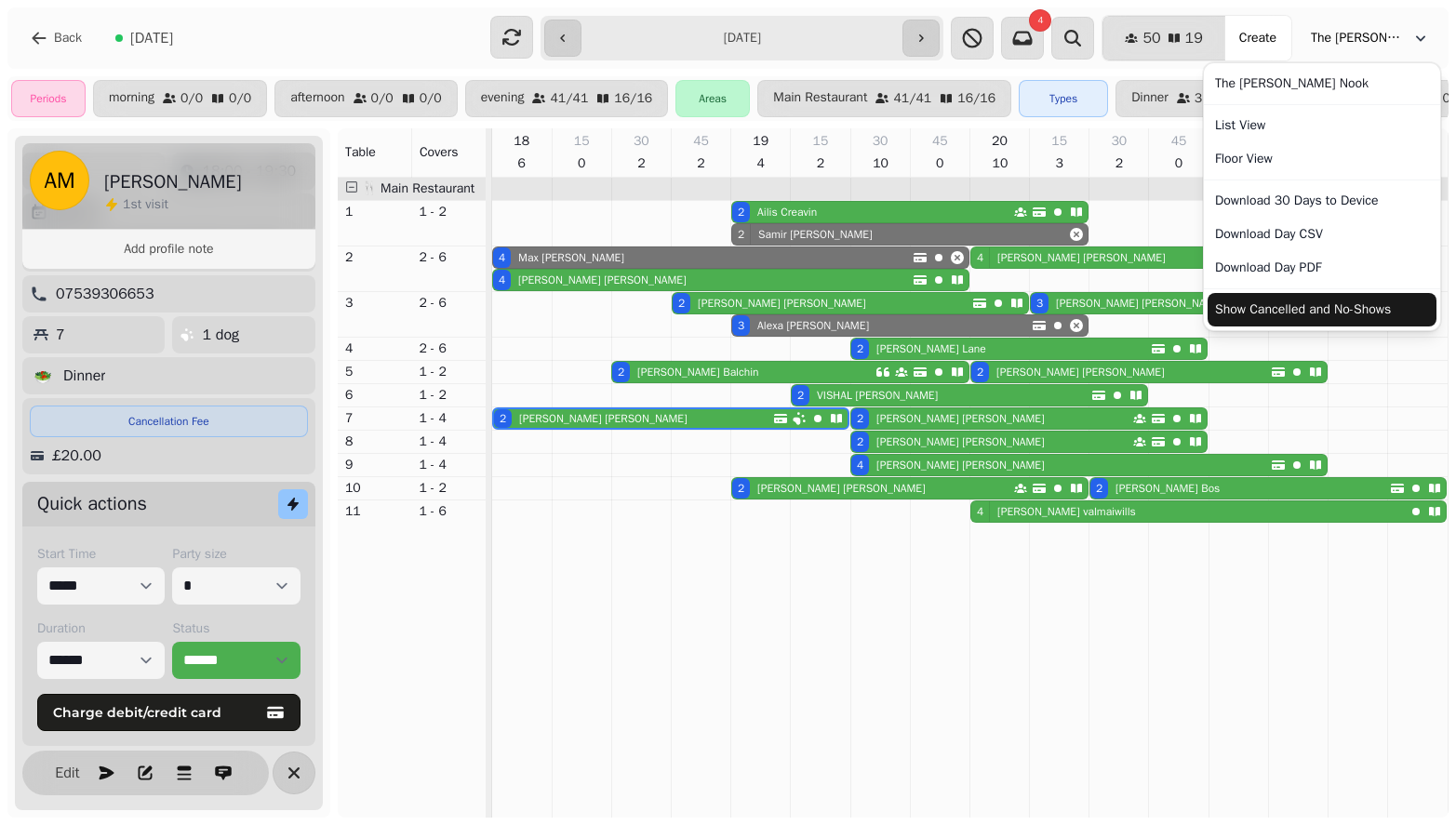 click 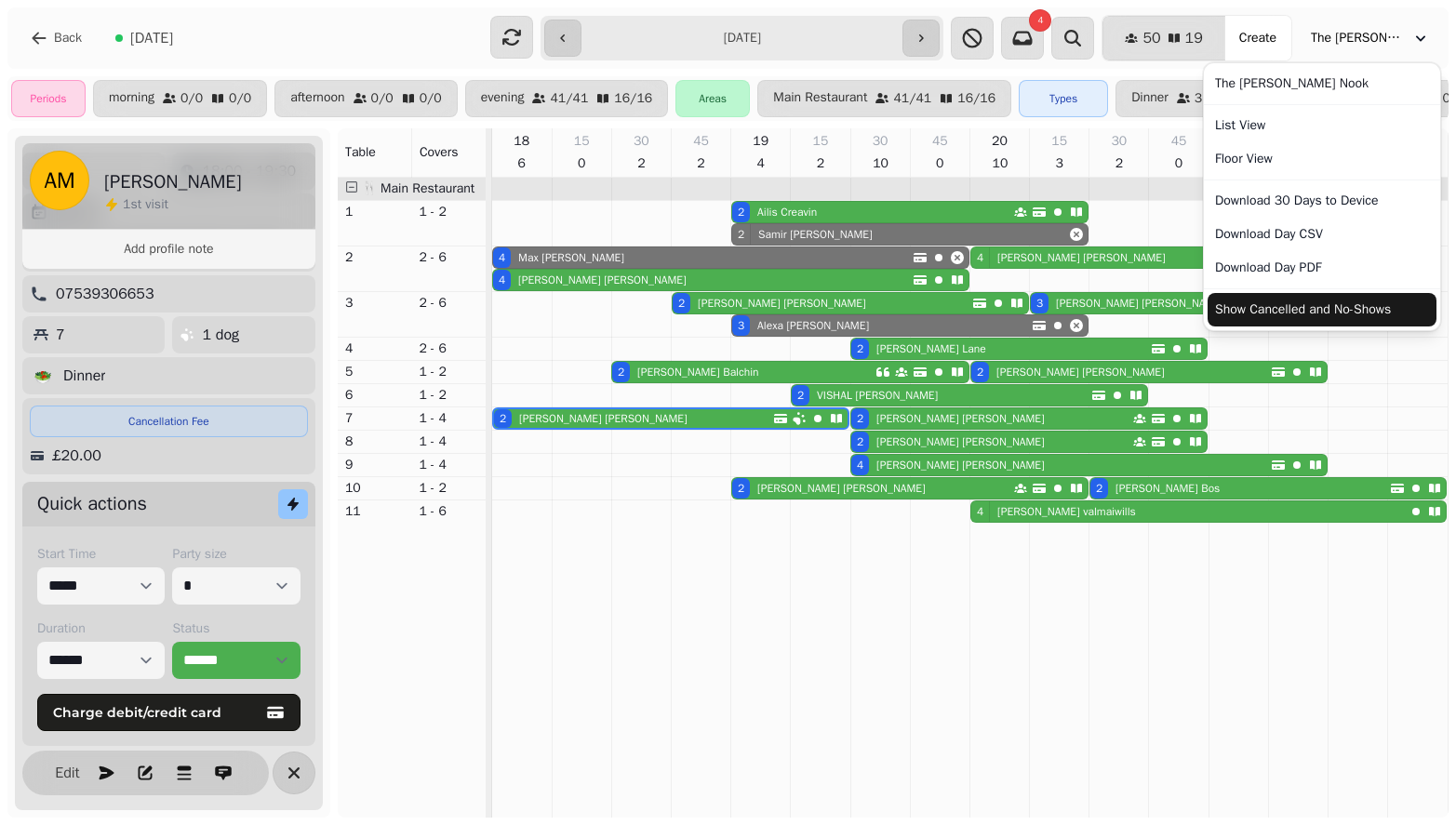 click on "Show Cancelled and No-Shows" at bounding box center (1322, 310) 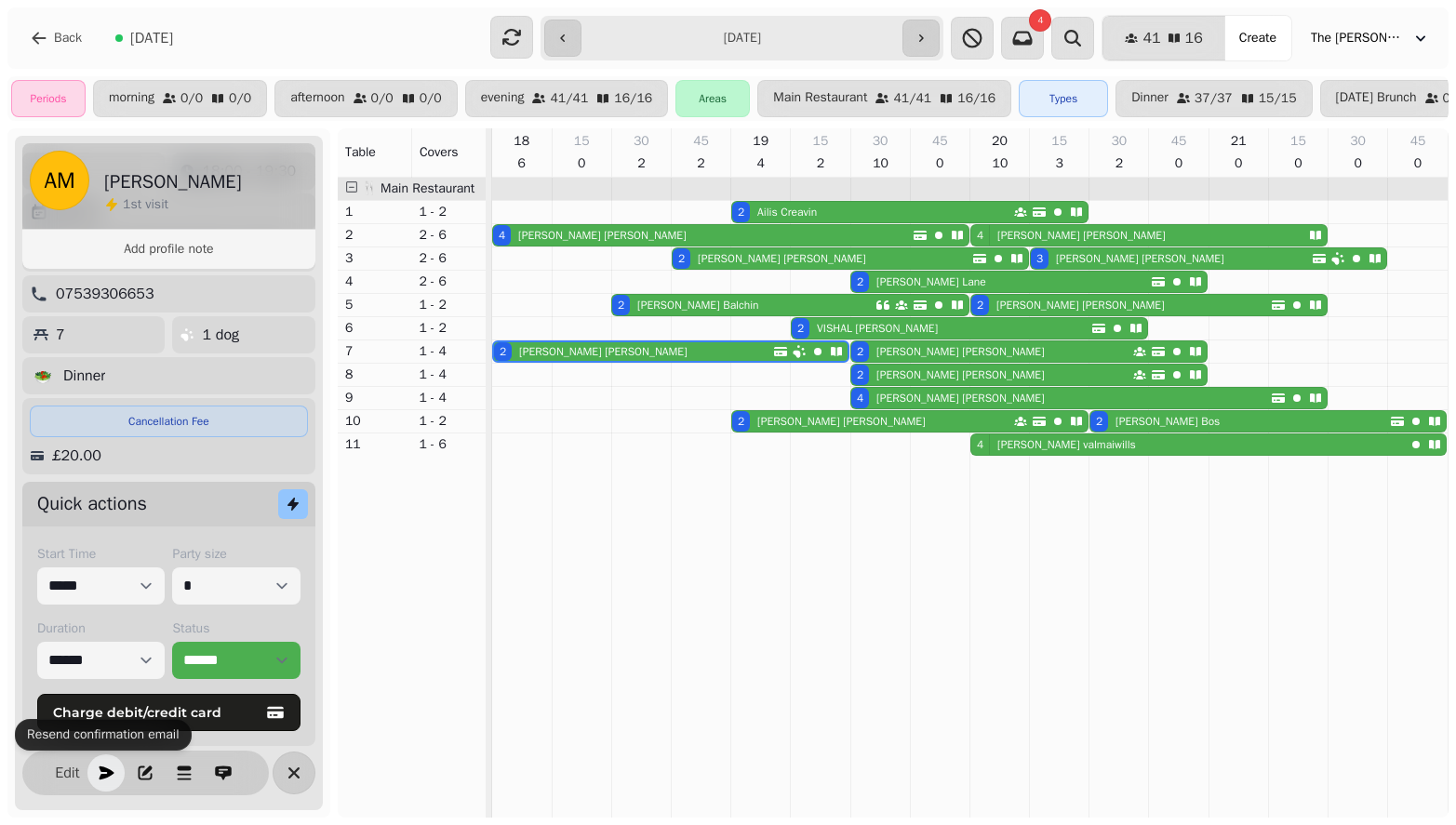 click 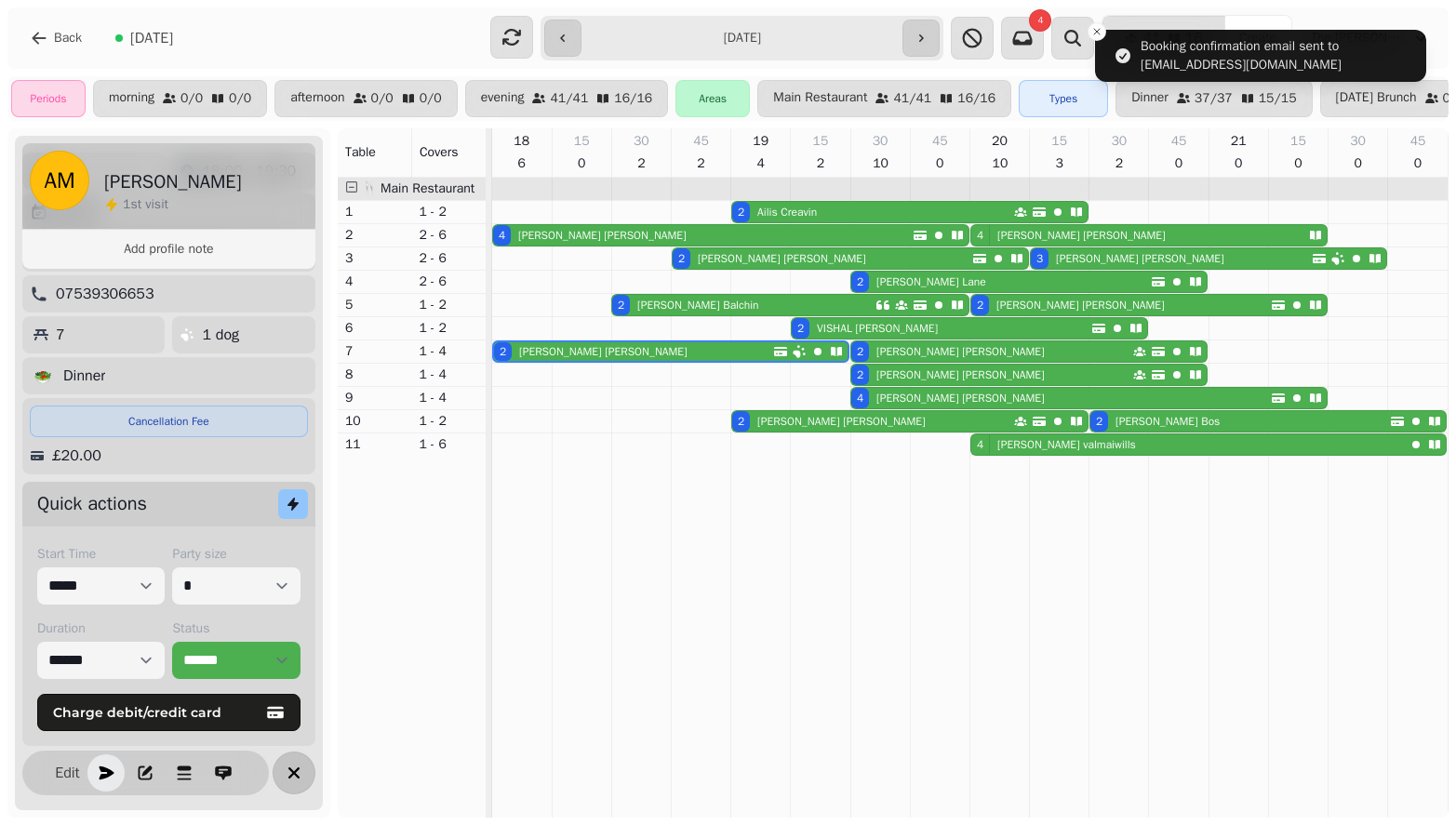 click 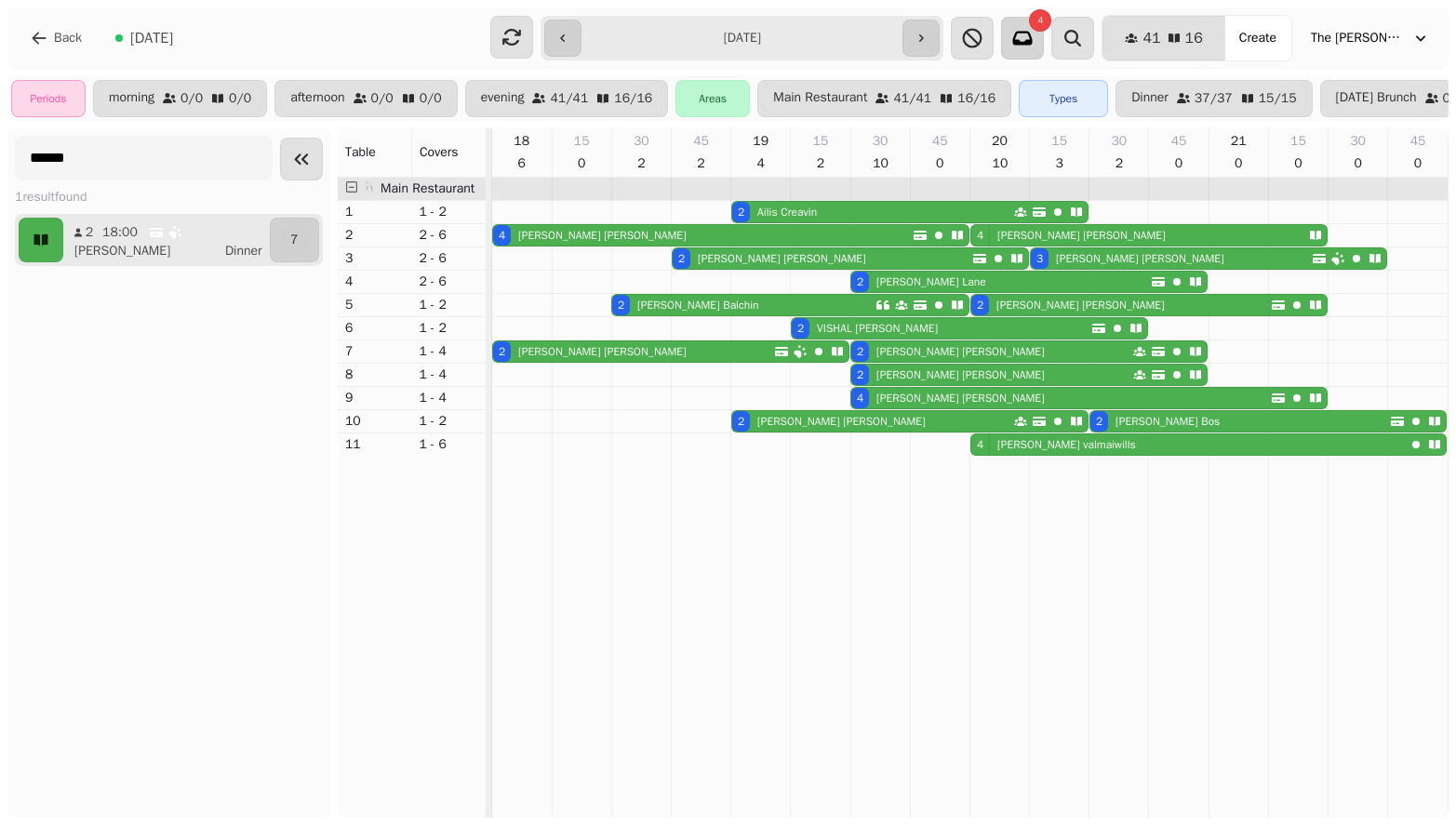 click 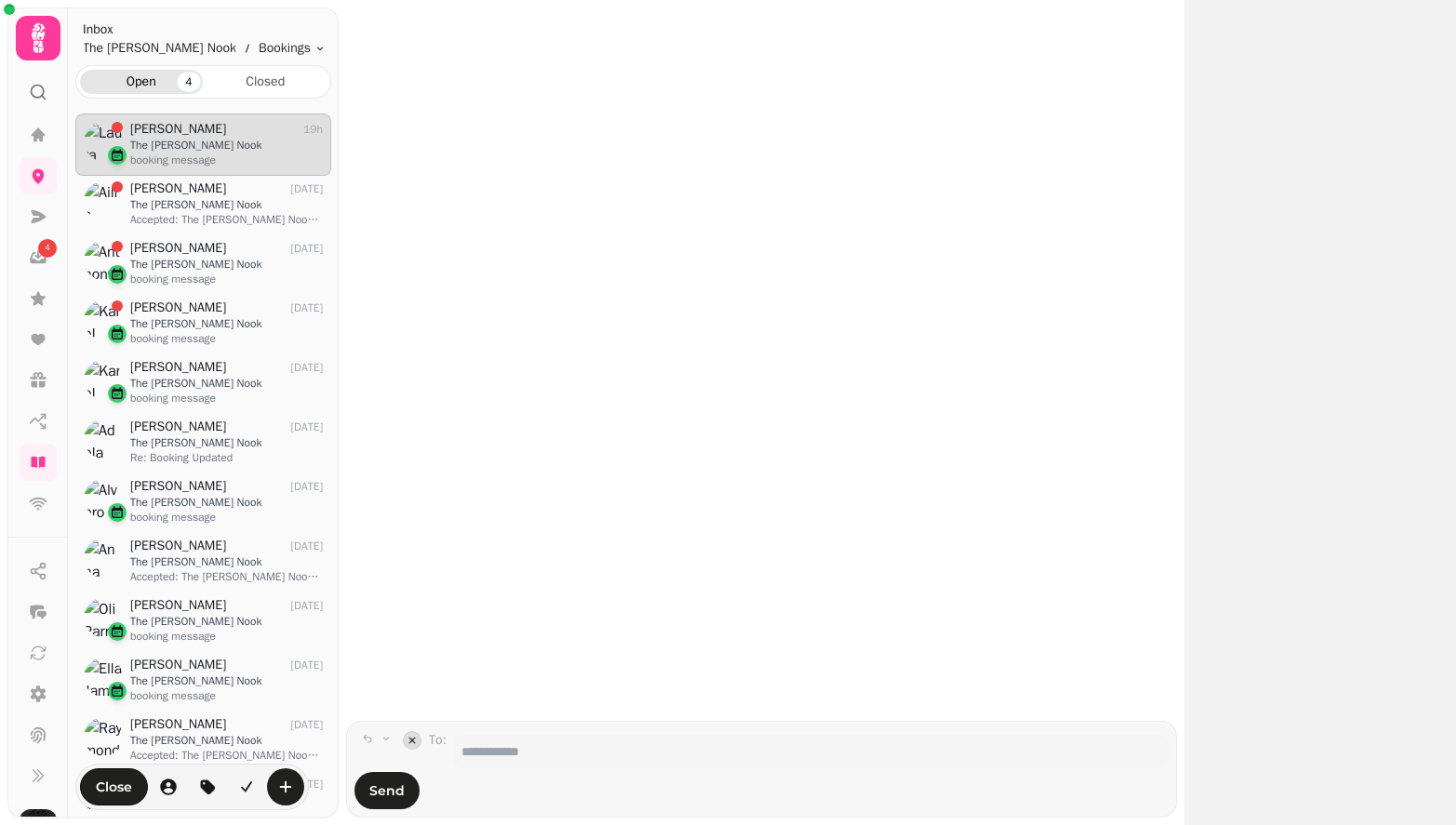 scroll, scrollTop: 1, scrollLeft: 1, axis: both 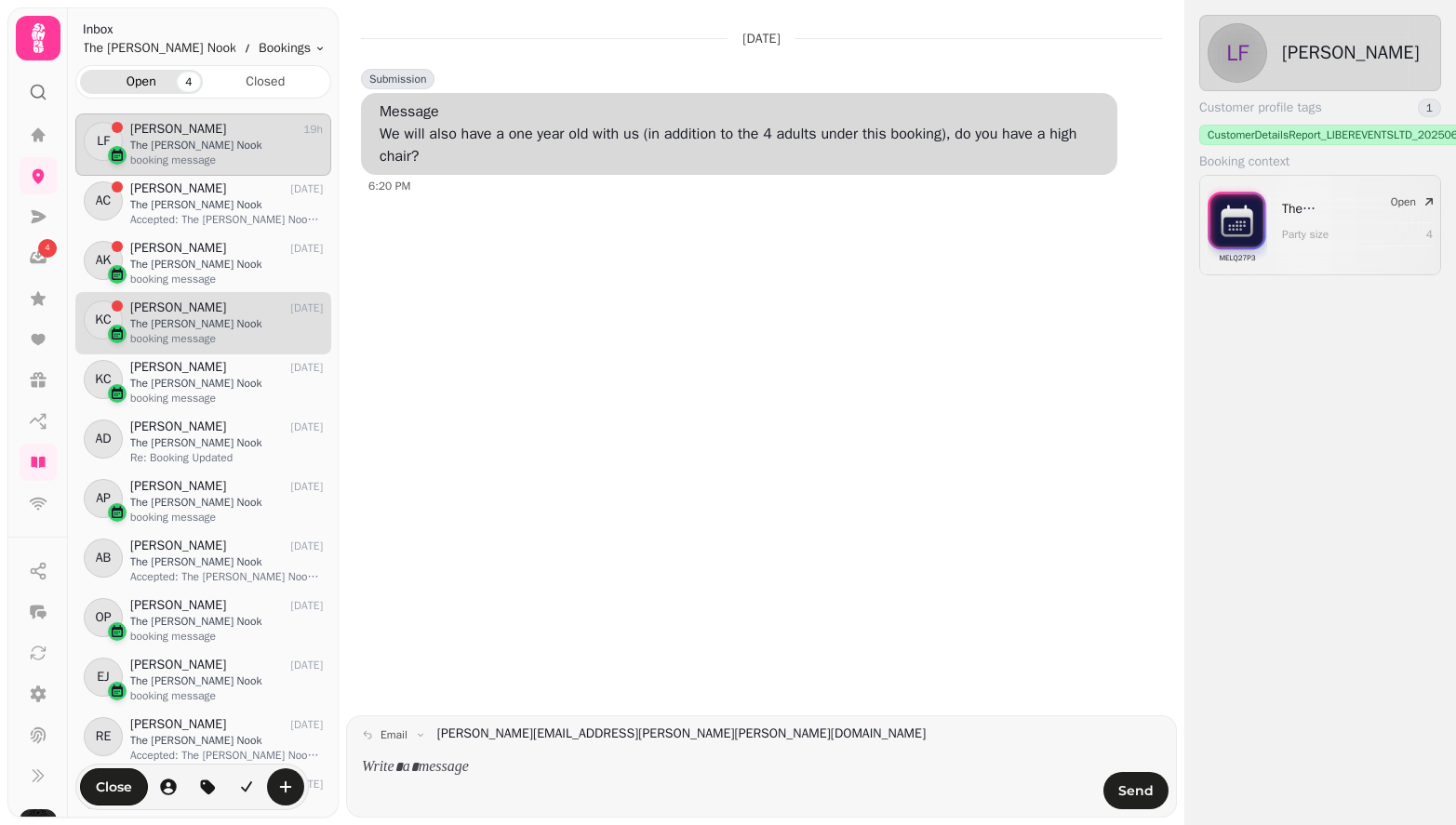 click on "booking message" at bounding box center [226, 339] 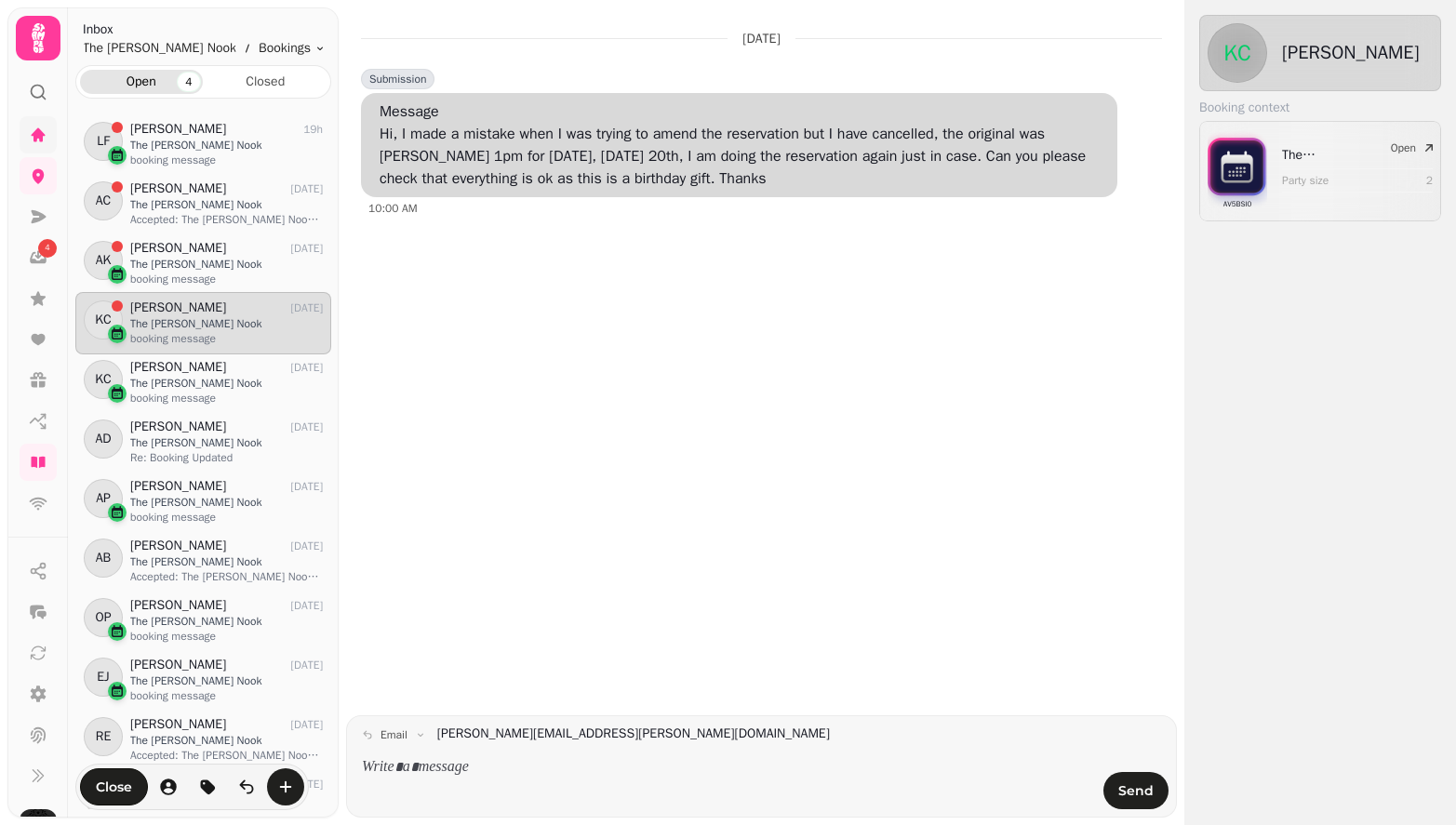 click 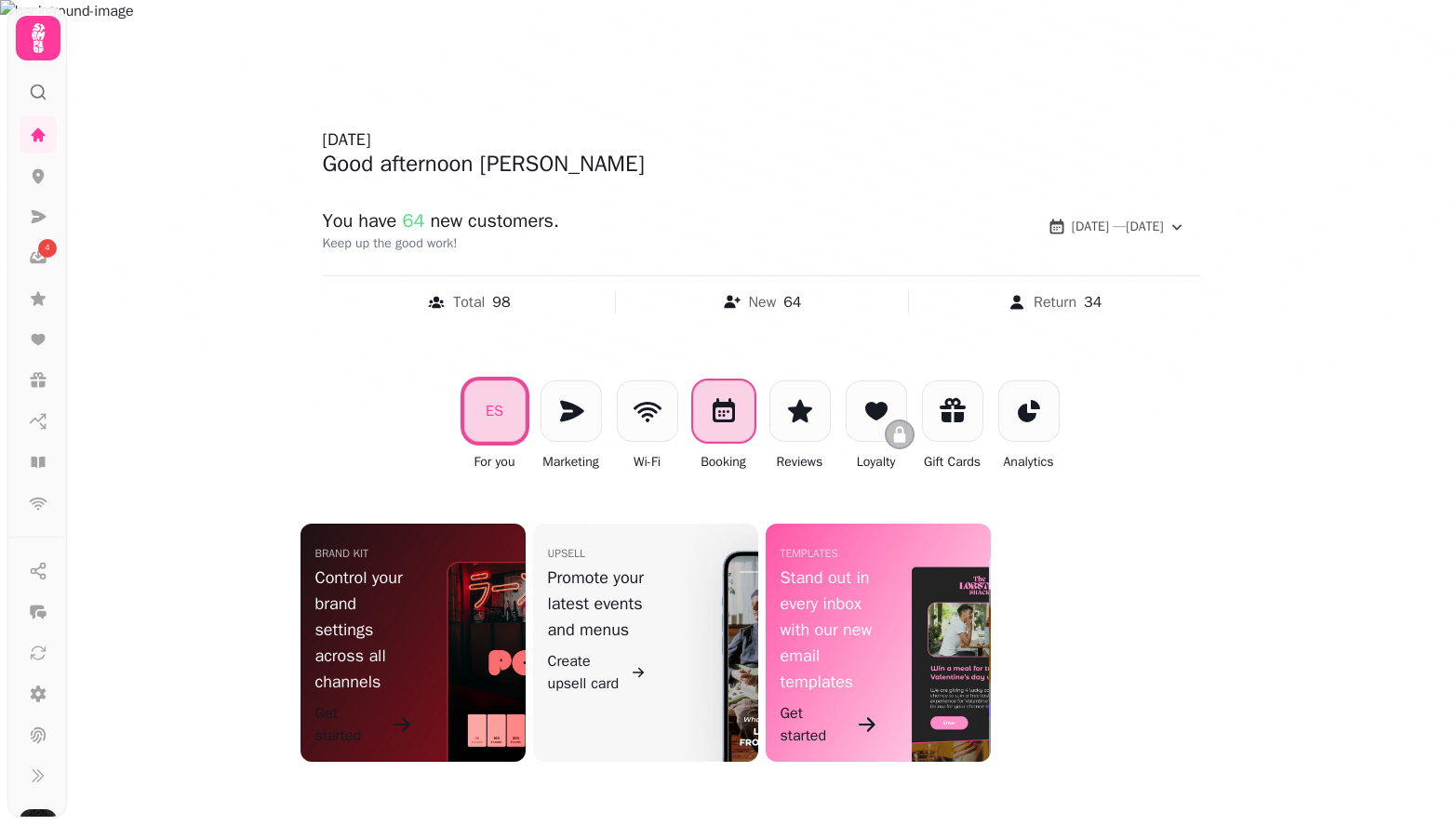 click 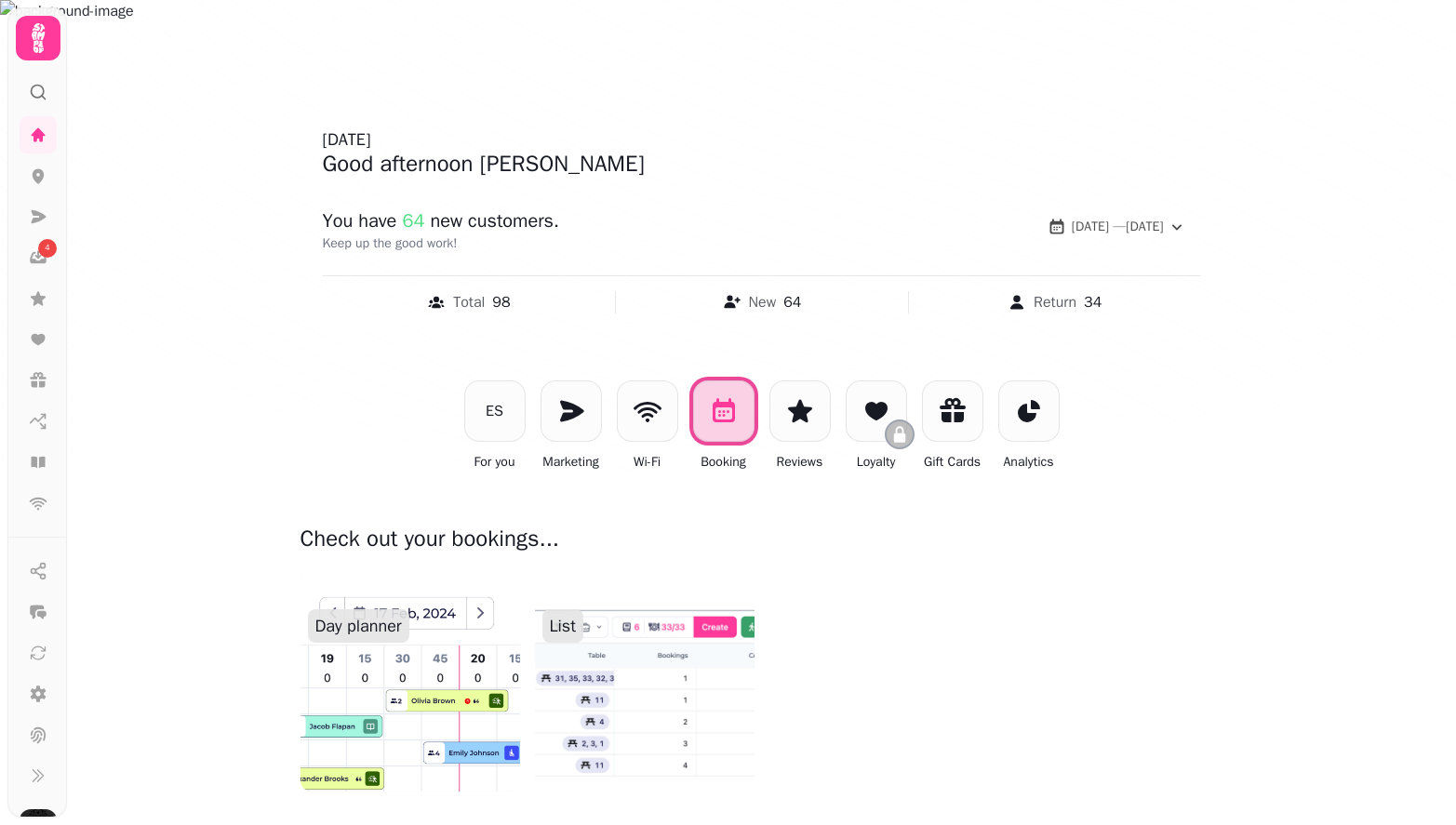 click at bounding box center [410, 680] 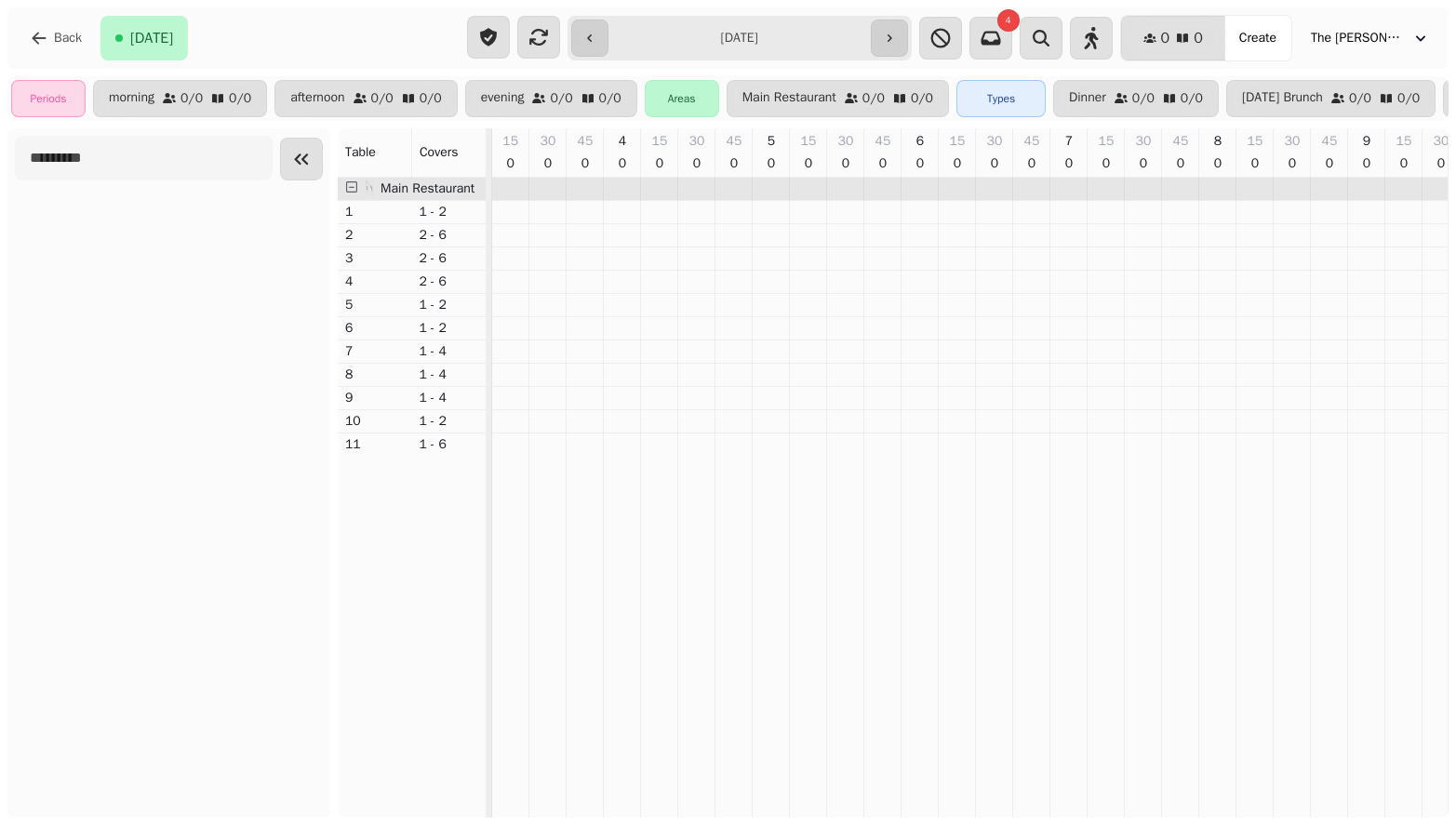 scroll, scrollTop: 0, scrollLeft: 1566, axis: horizontal 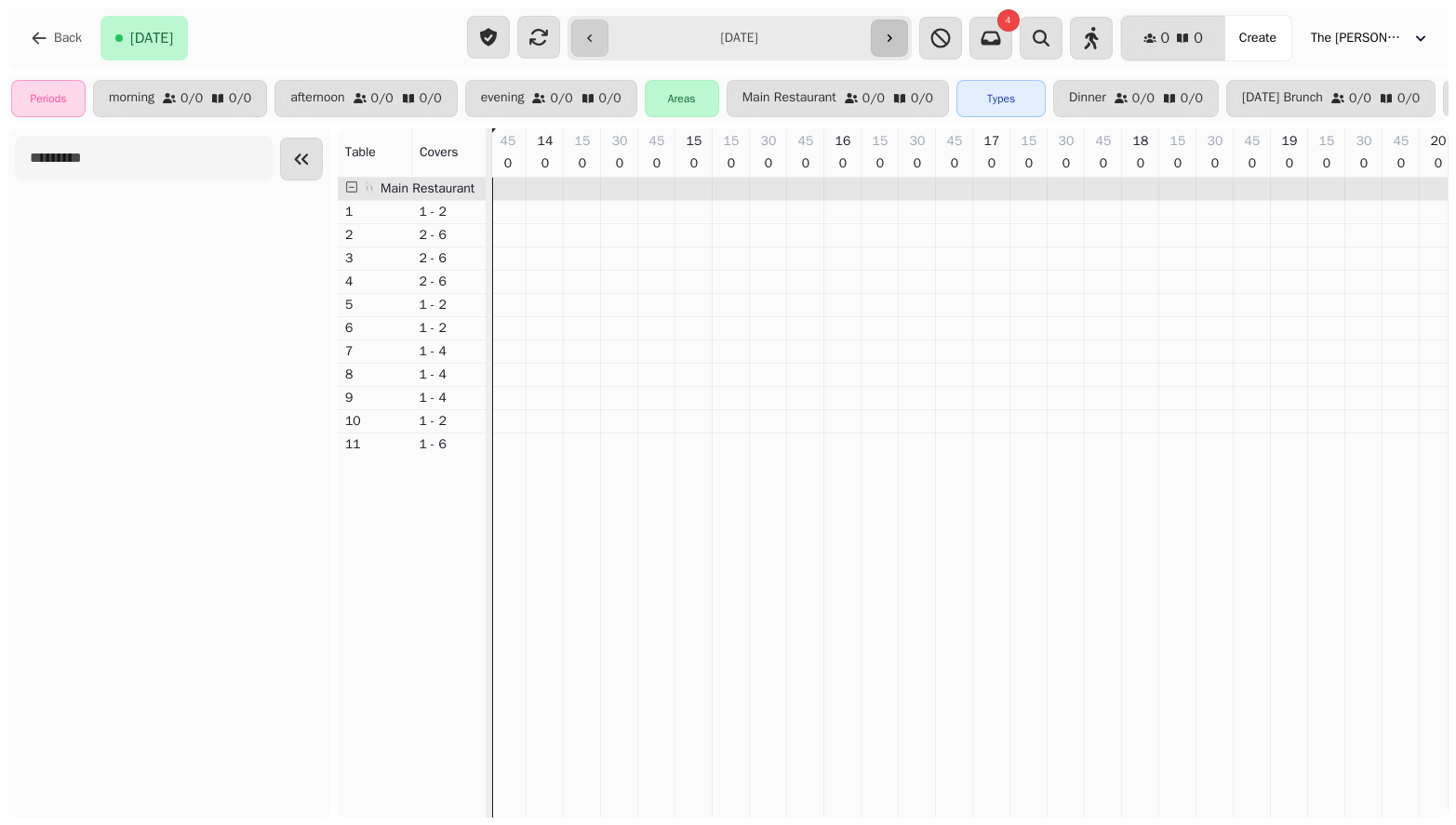 click 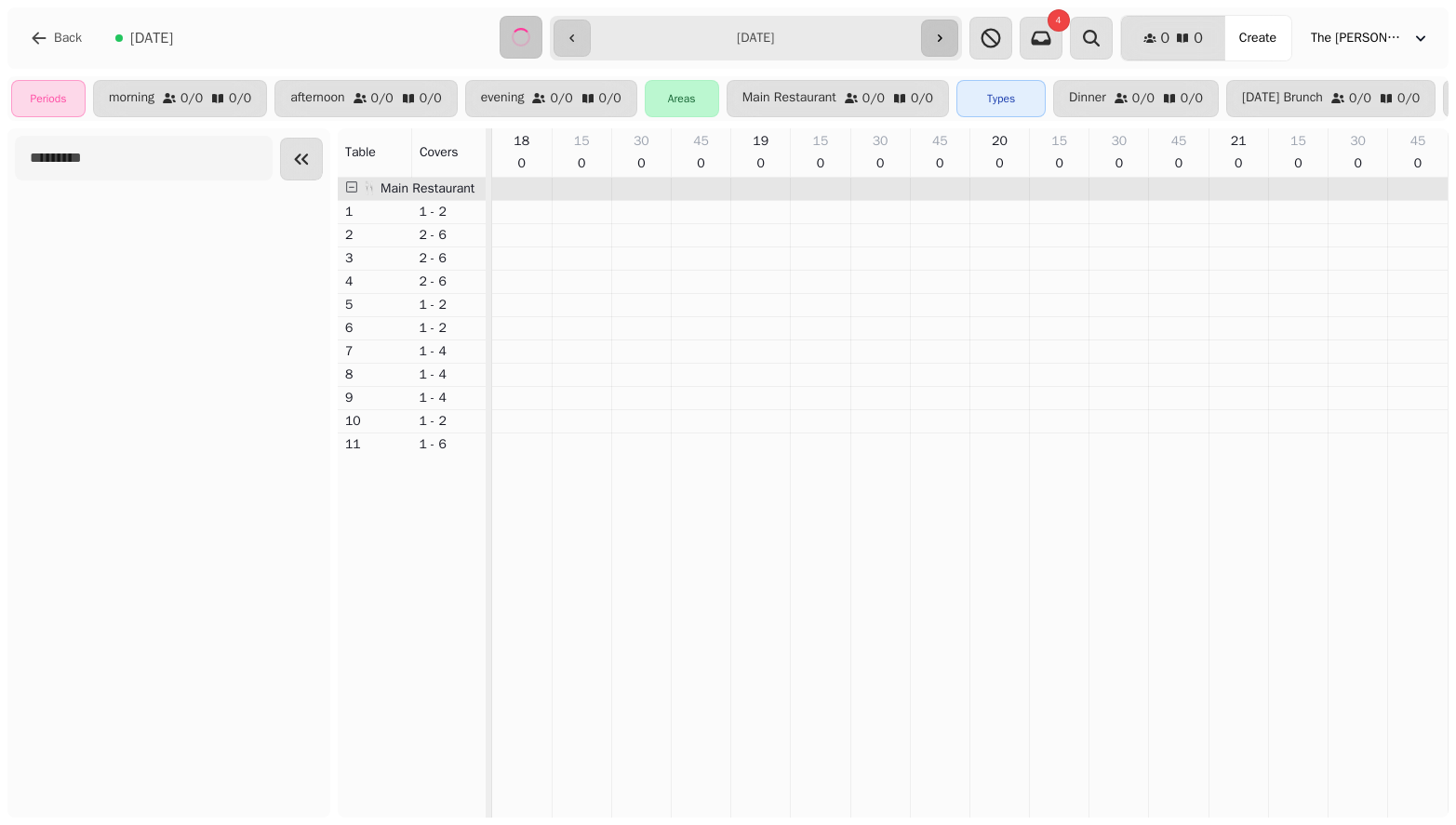 scroll, scrollTop: 0, scrollLeft: 0, axis: both 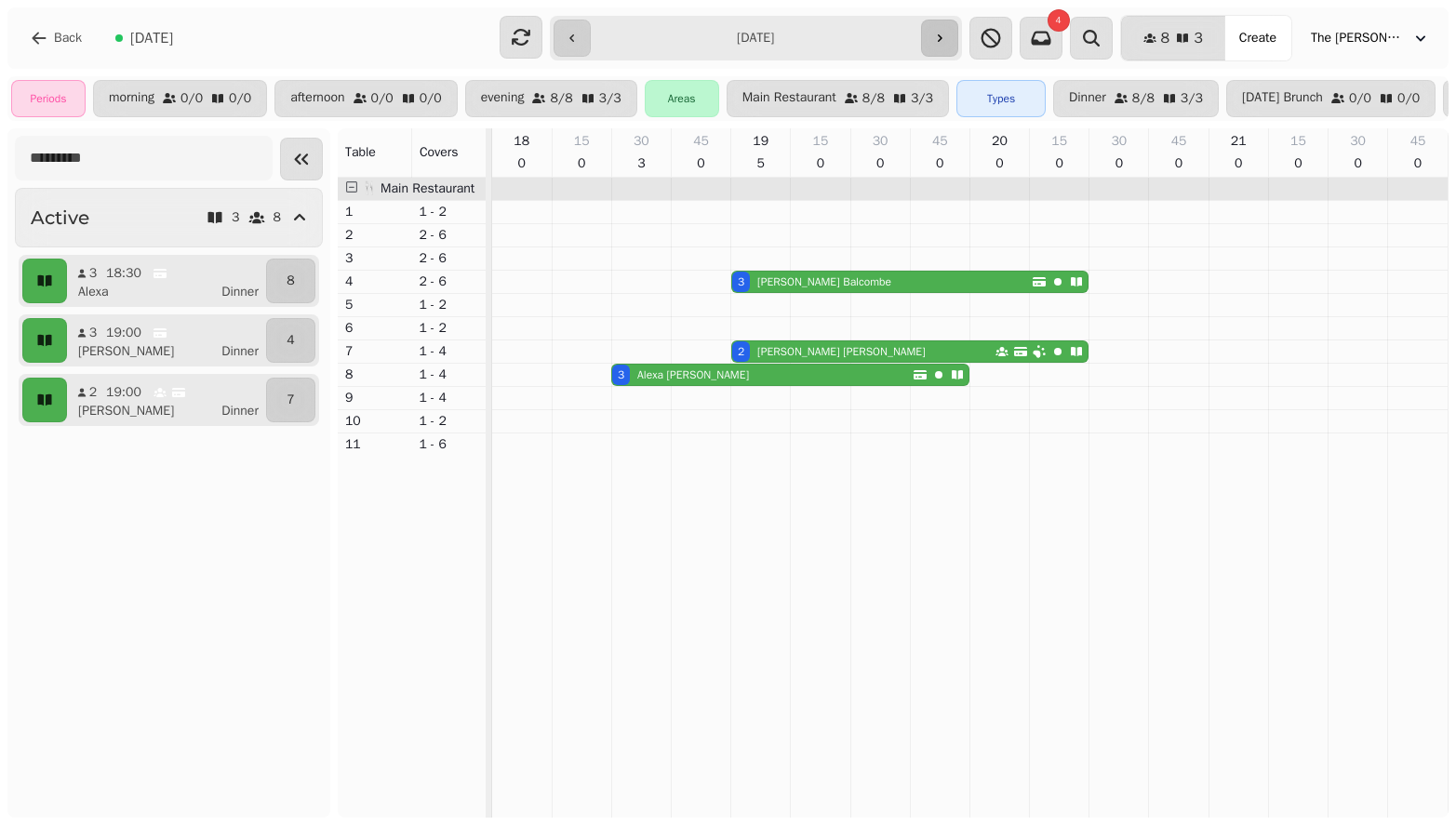 click 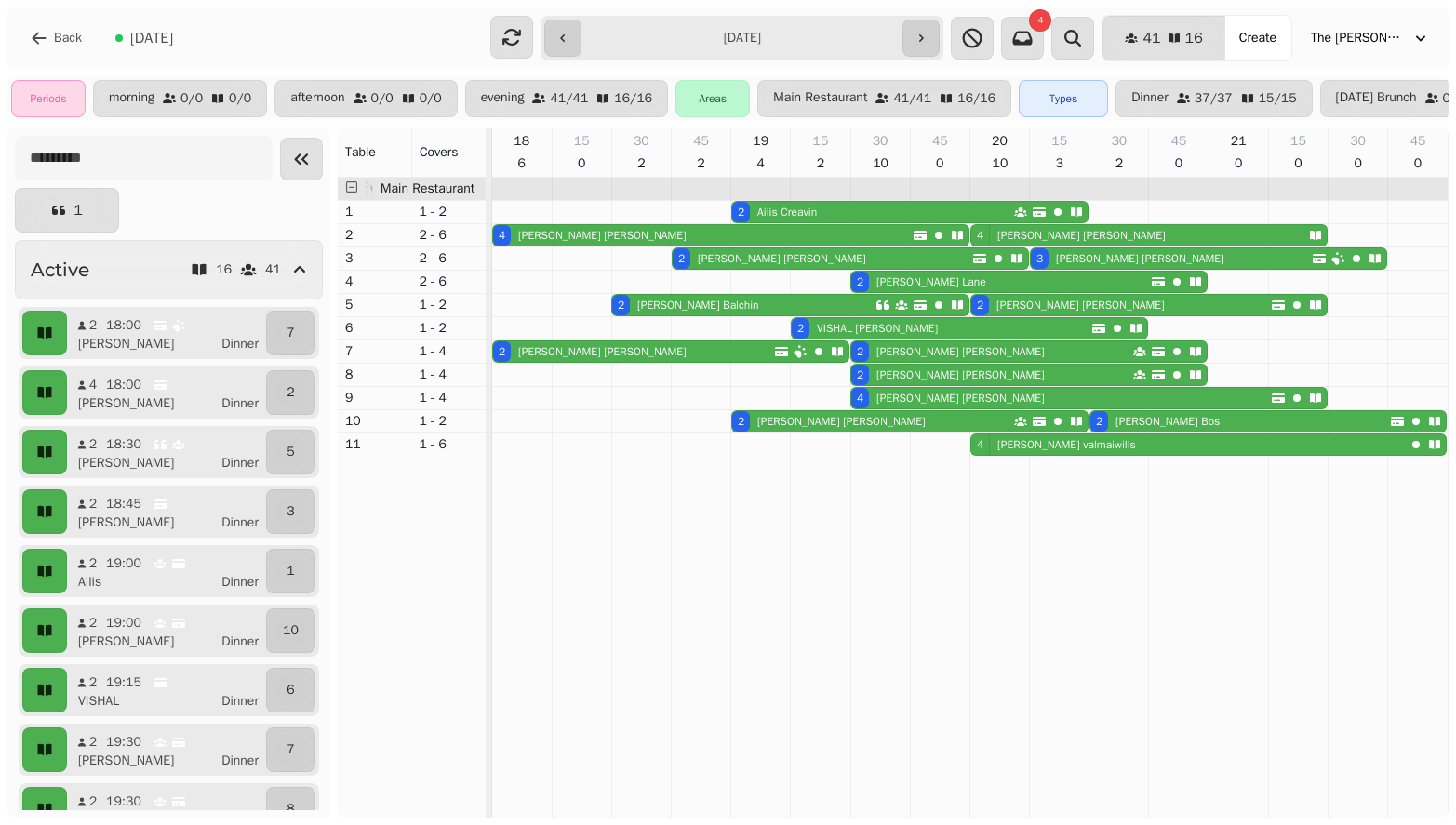 click on "**********" at bounding box center (741, 38) 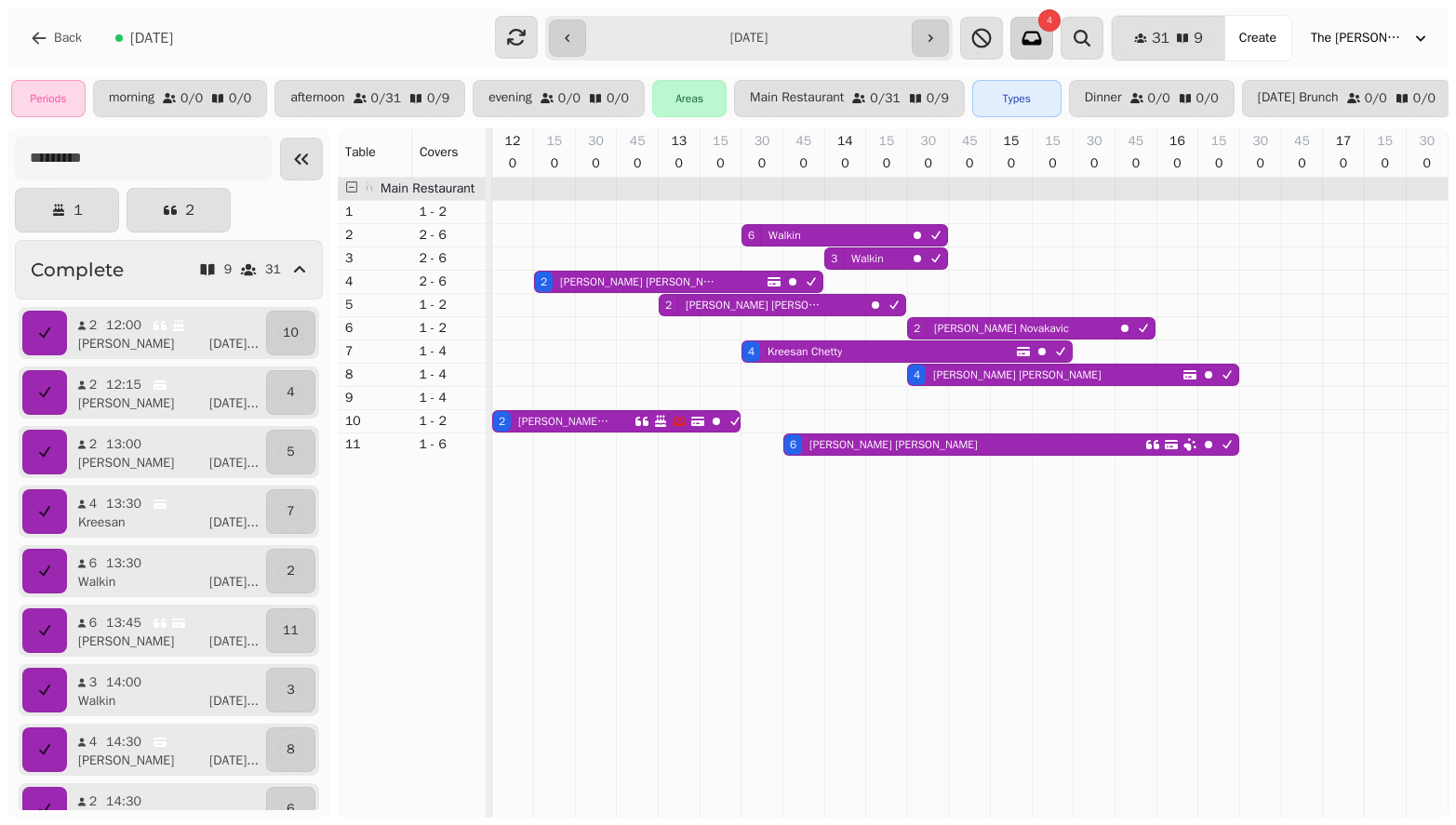 click at bounding box center (1032, 38) 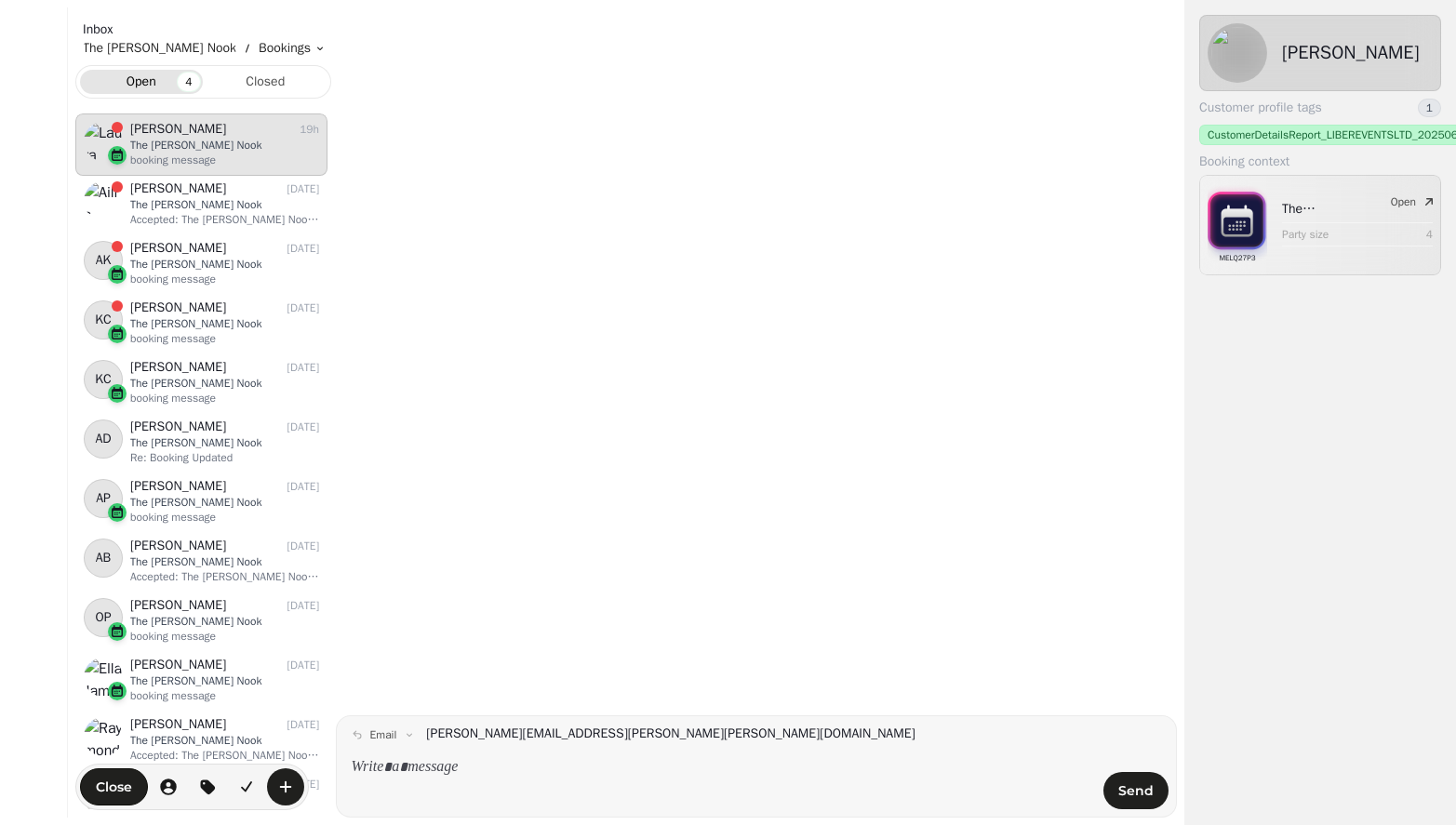 scroll, scrollTop: 1, scrollLeft: 1, axis: both 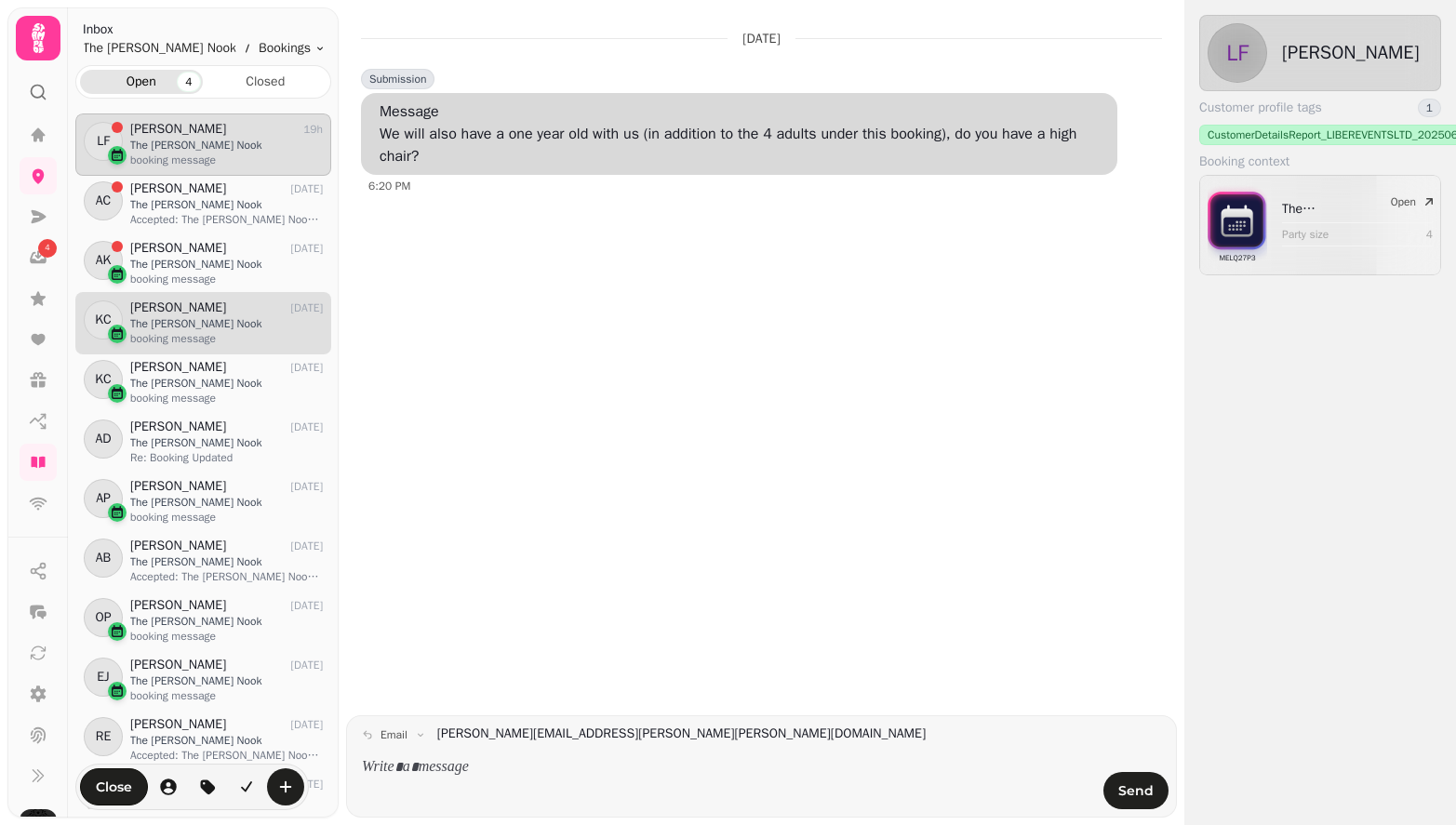 click on "The Lacy Nook" at bounding box center (226, 324) 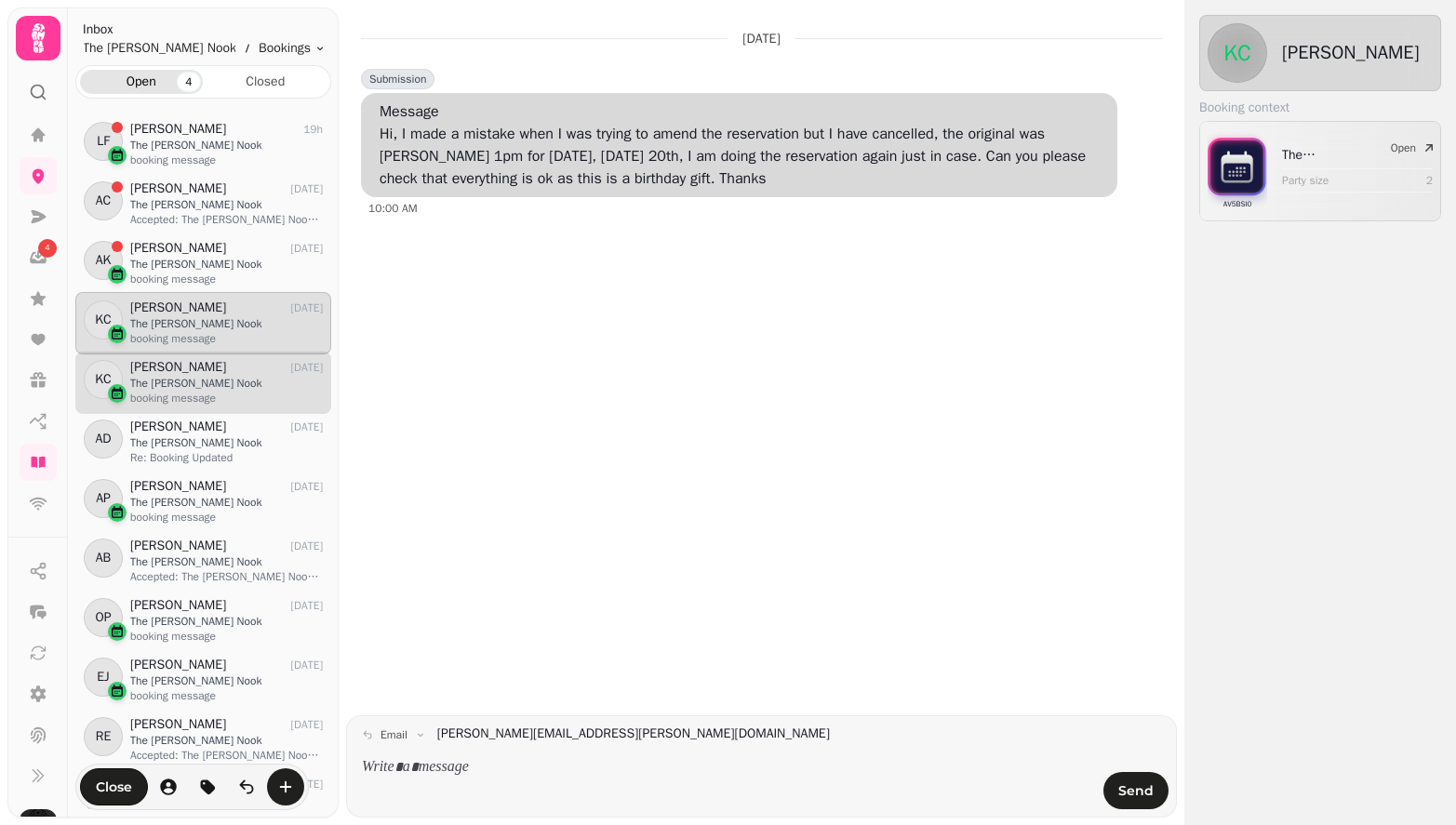 click on "booking message" at bounding box center (226, 398) 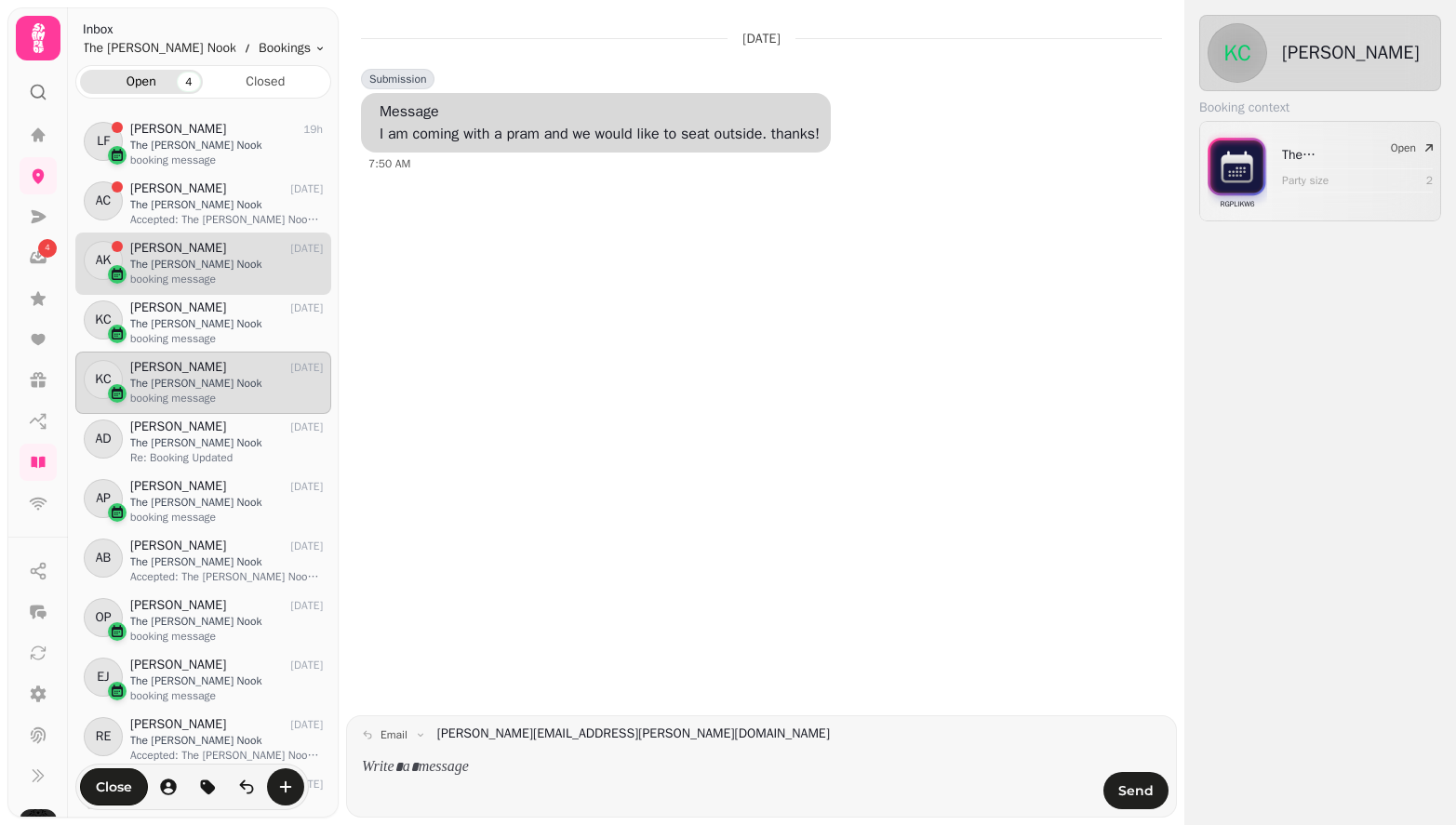 click on "Anthony Kallas" at bounding box center (178, 248) 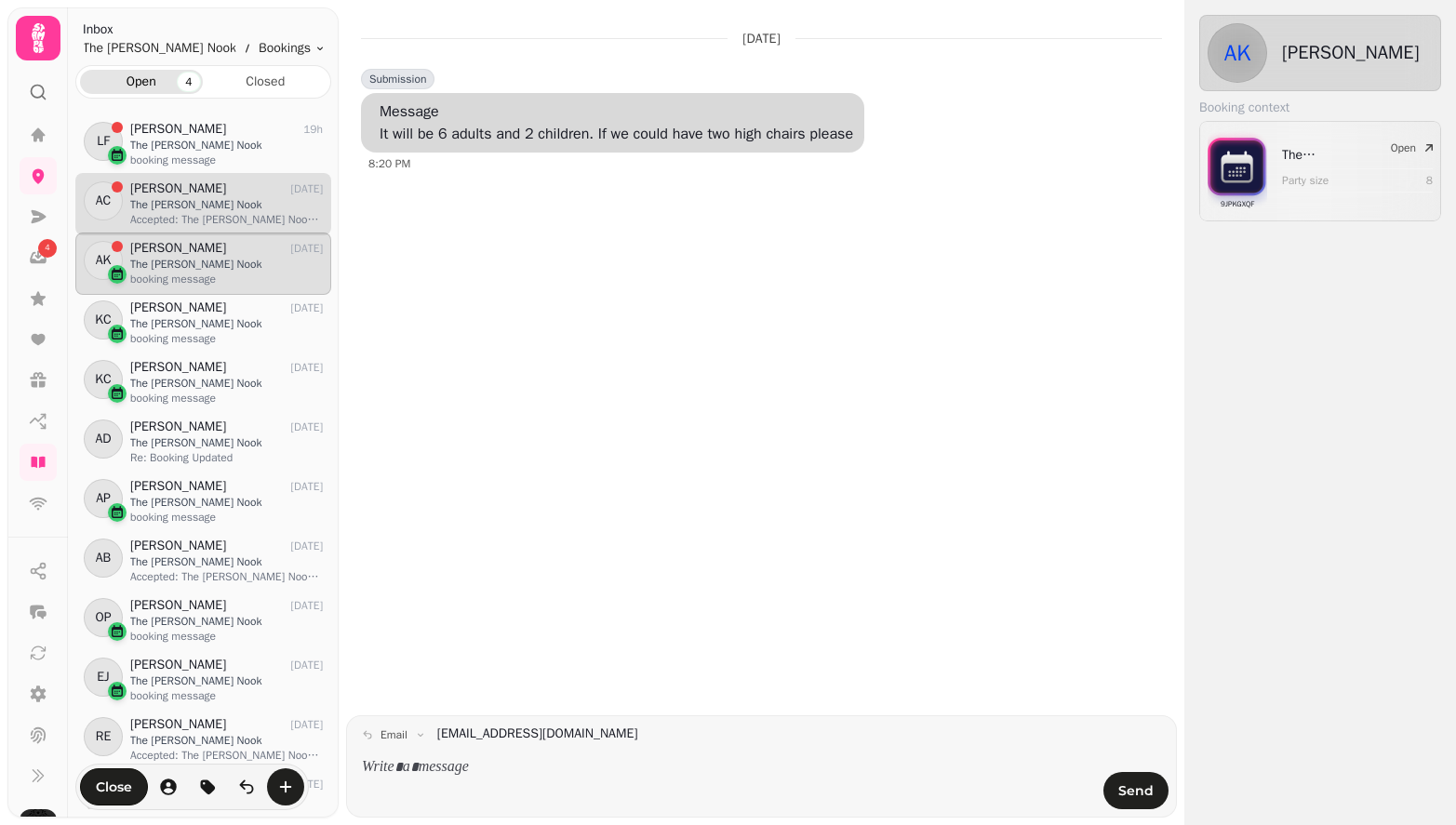 click on "The Lacy Nook" at bounding box center (226, 205) 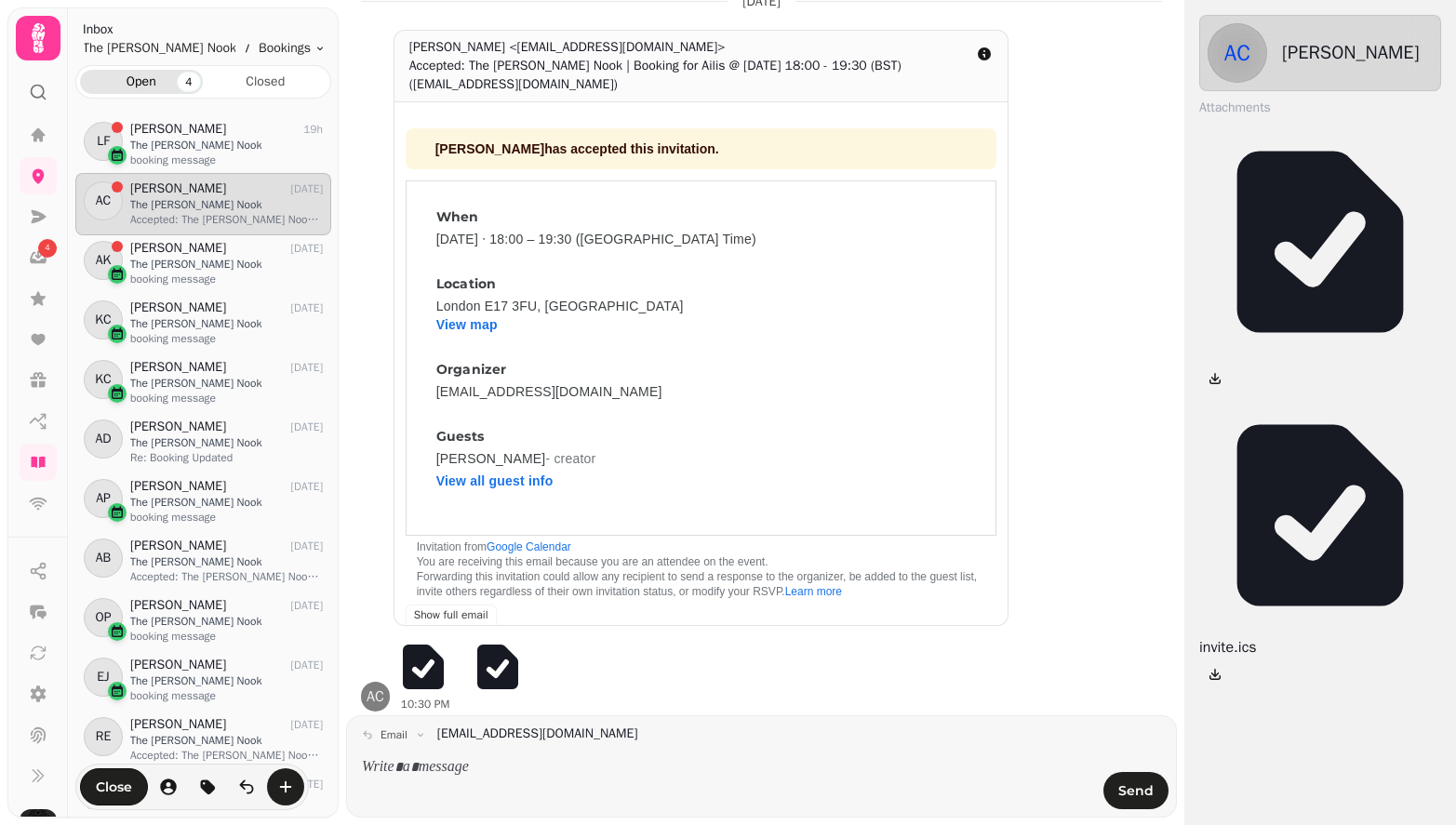 scroll, scrollTop: 0, scrollLeft: 0, axis: both 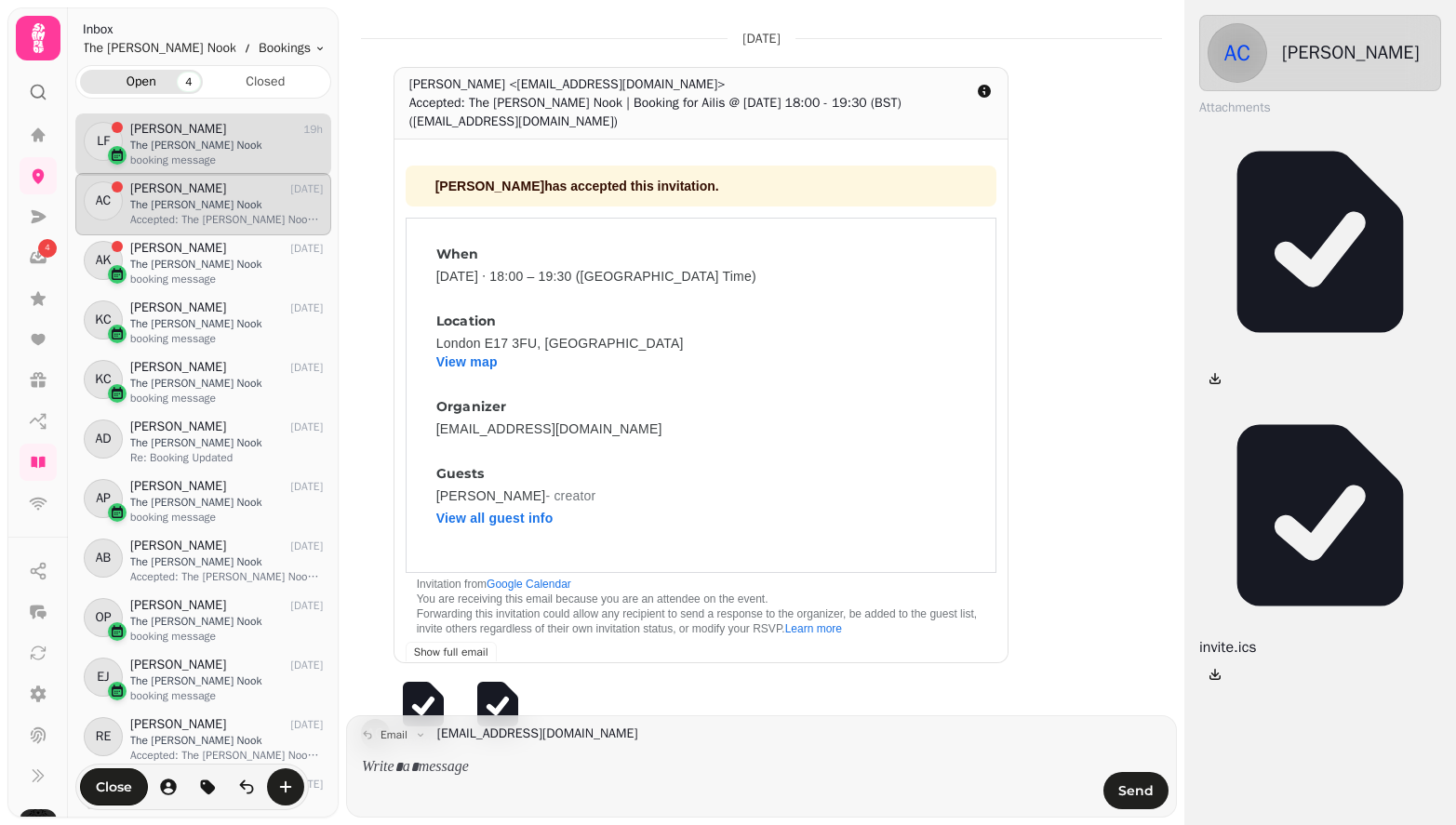 click on "The Lacy Nook" at bounding box center (226, 145) 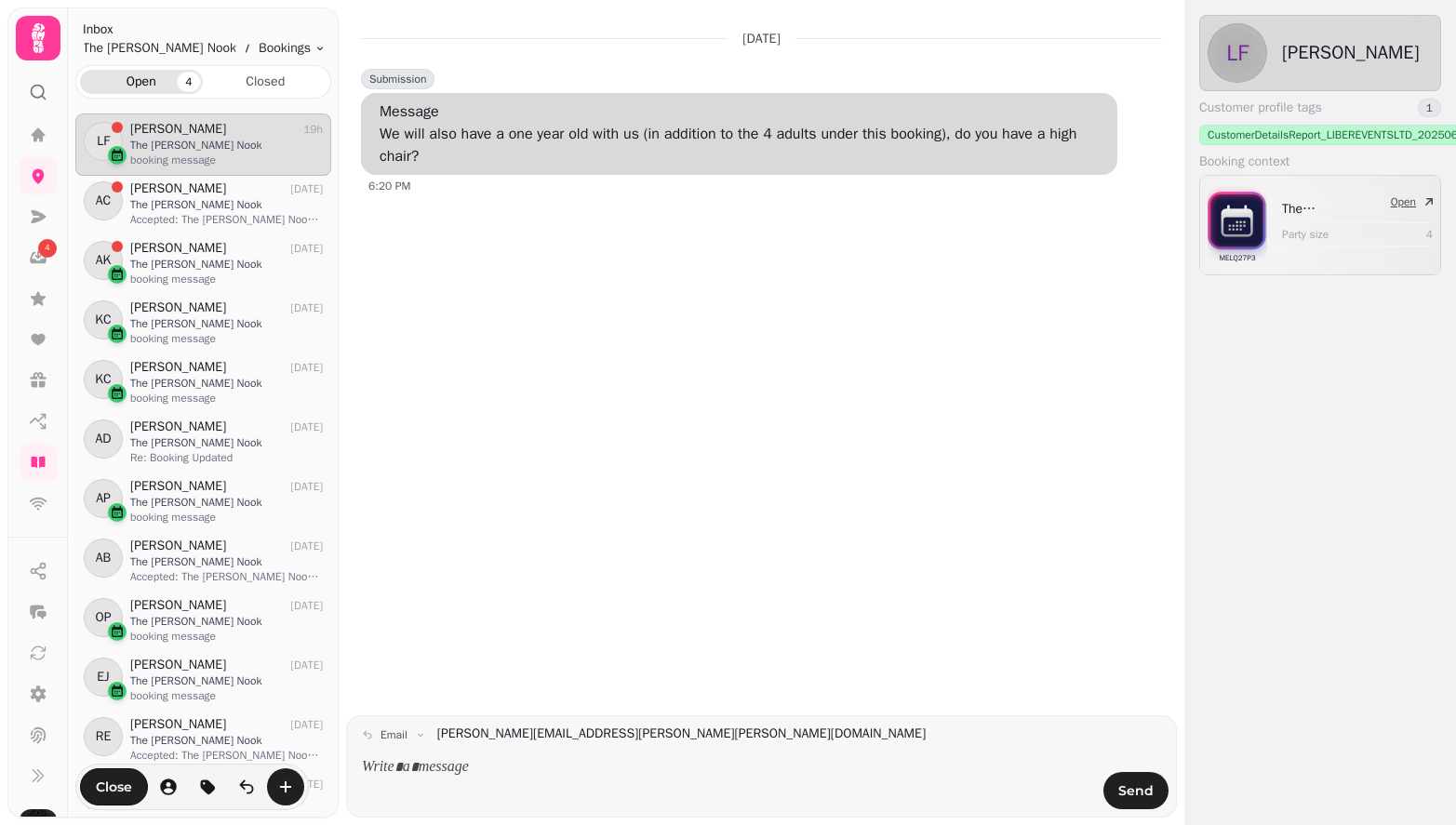 click on "The Lacy Nook" at bounding box center (1334, 209) 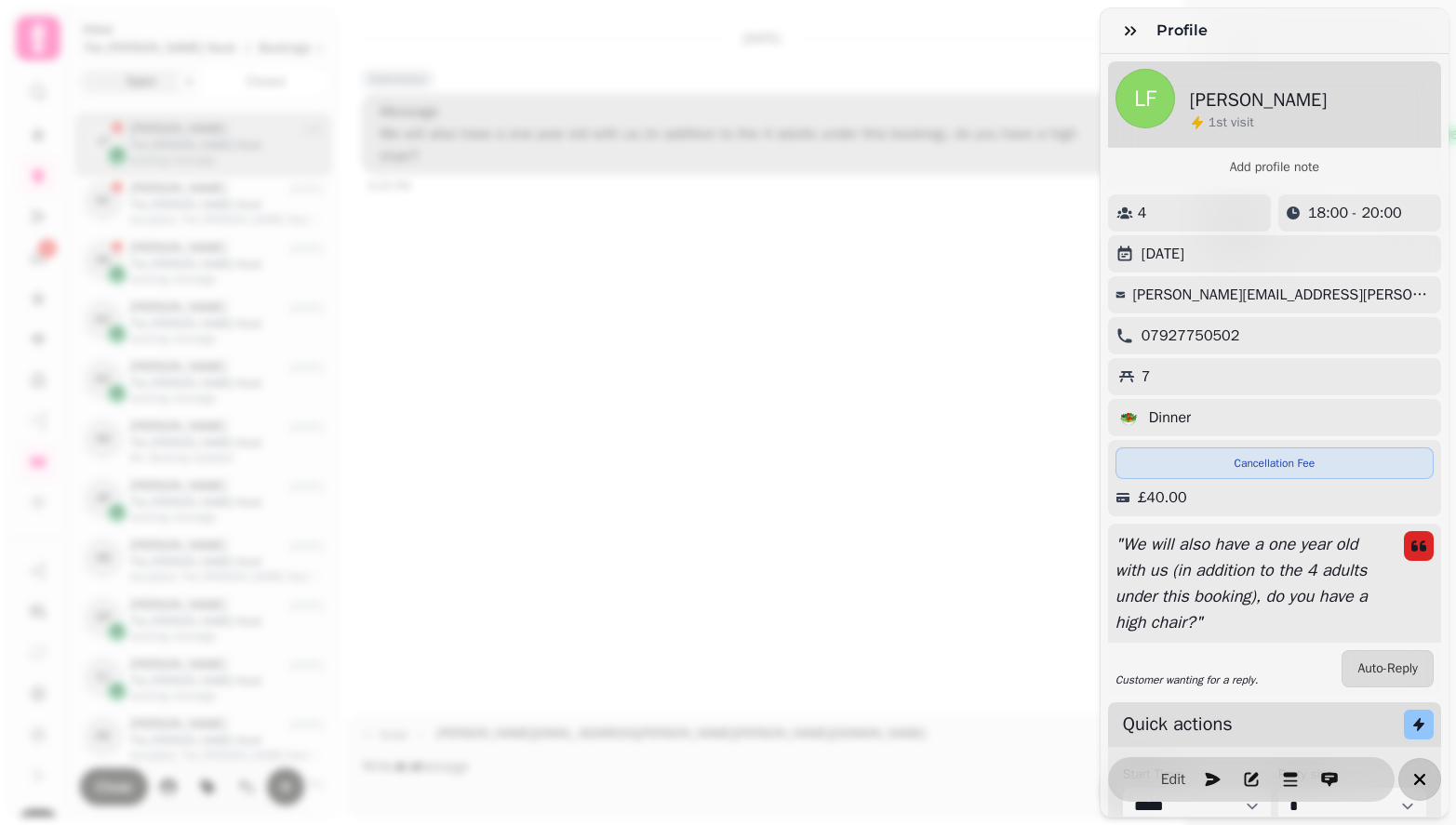 click 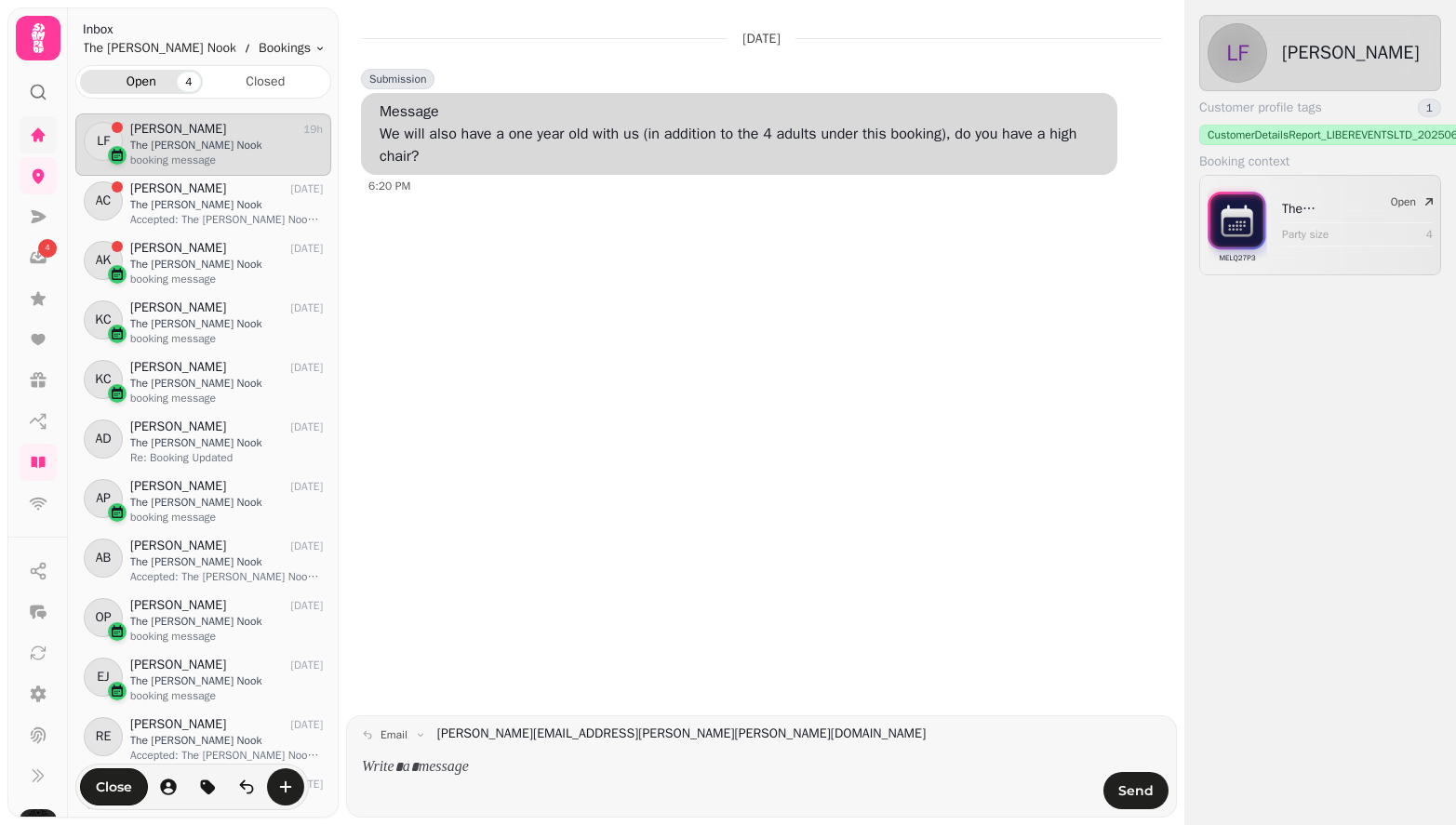 click 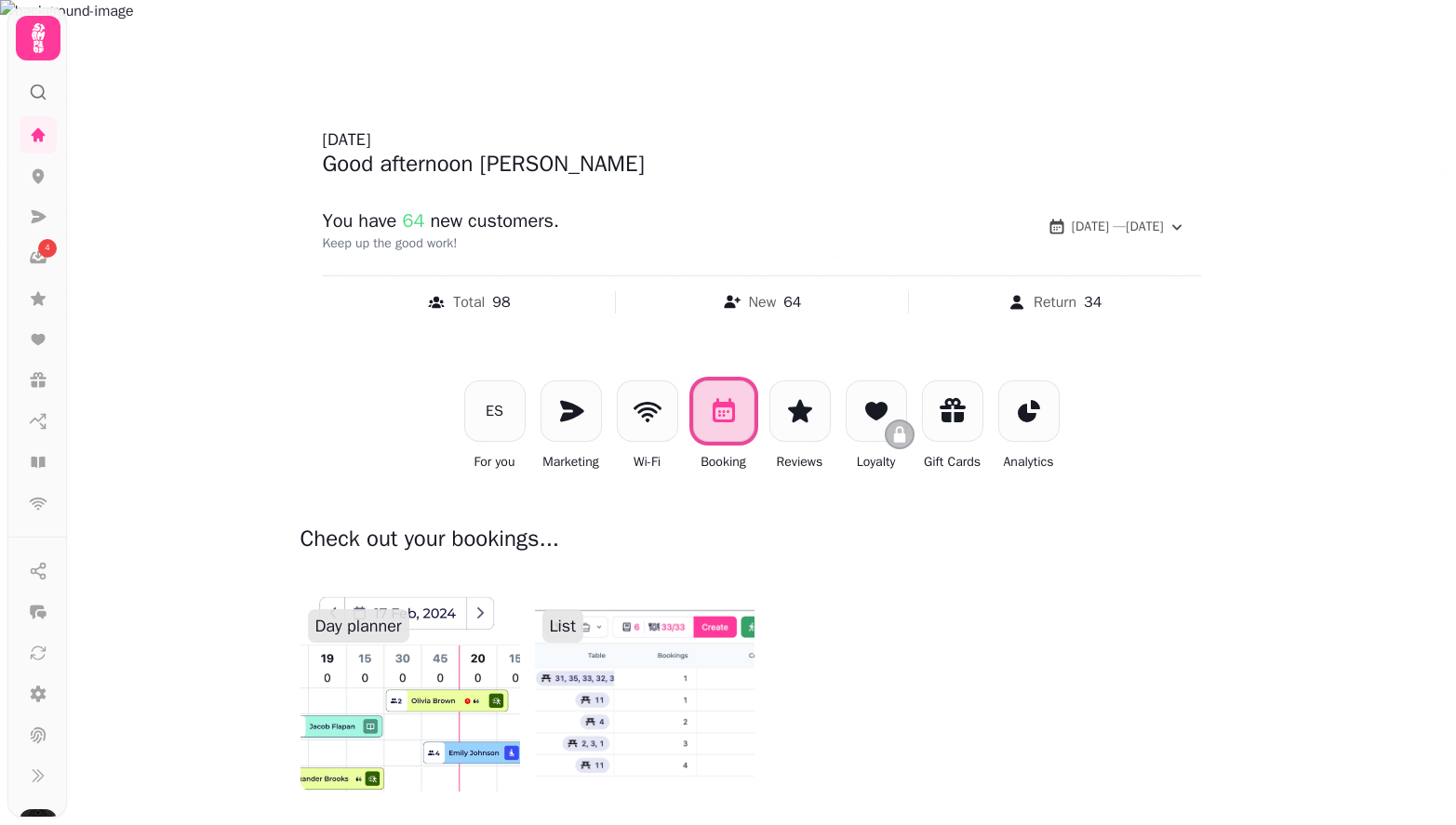 click at bounding box center (410, 680) 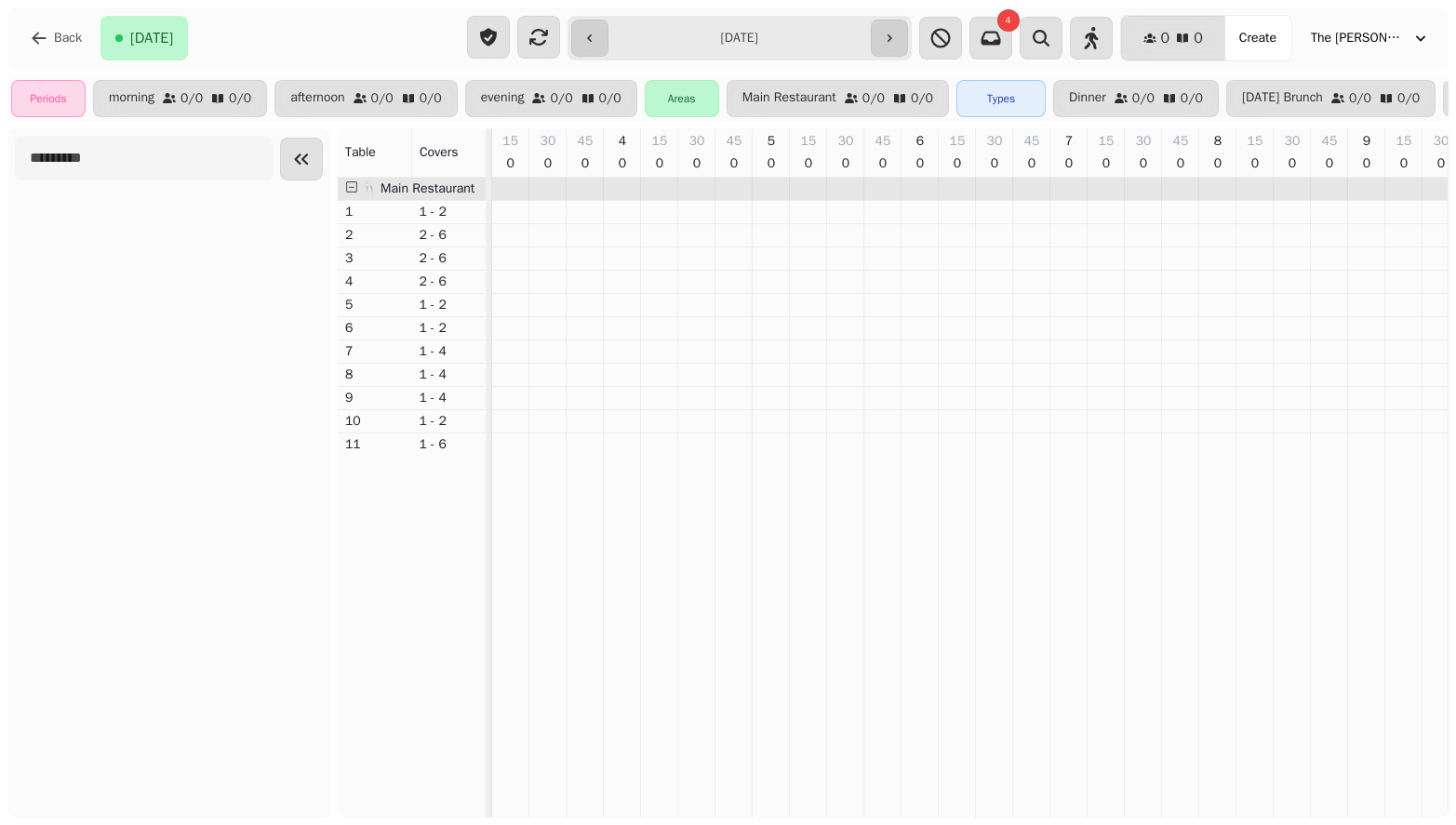 scroll, scrollTop: 0, scrollLeft: 1570, axis: horizontal 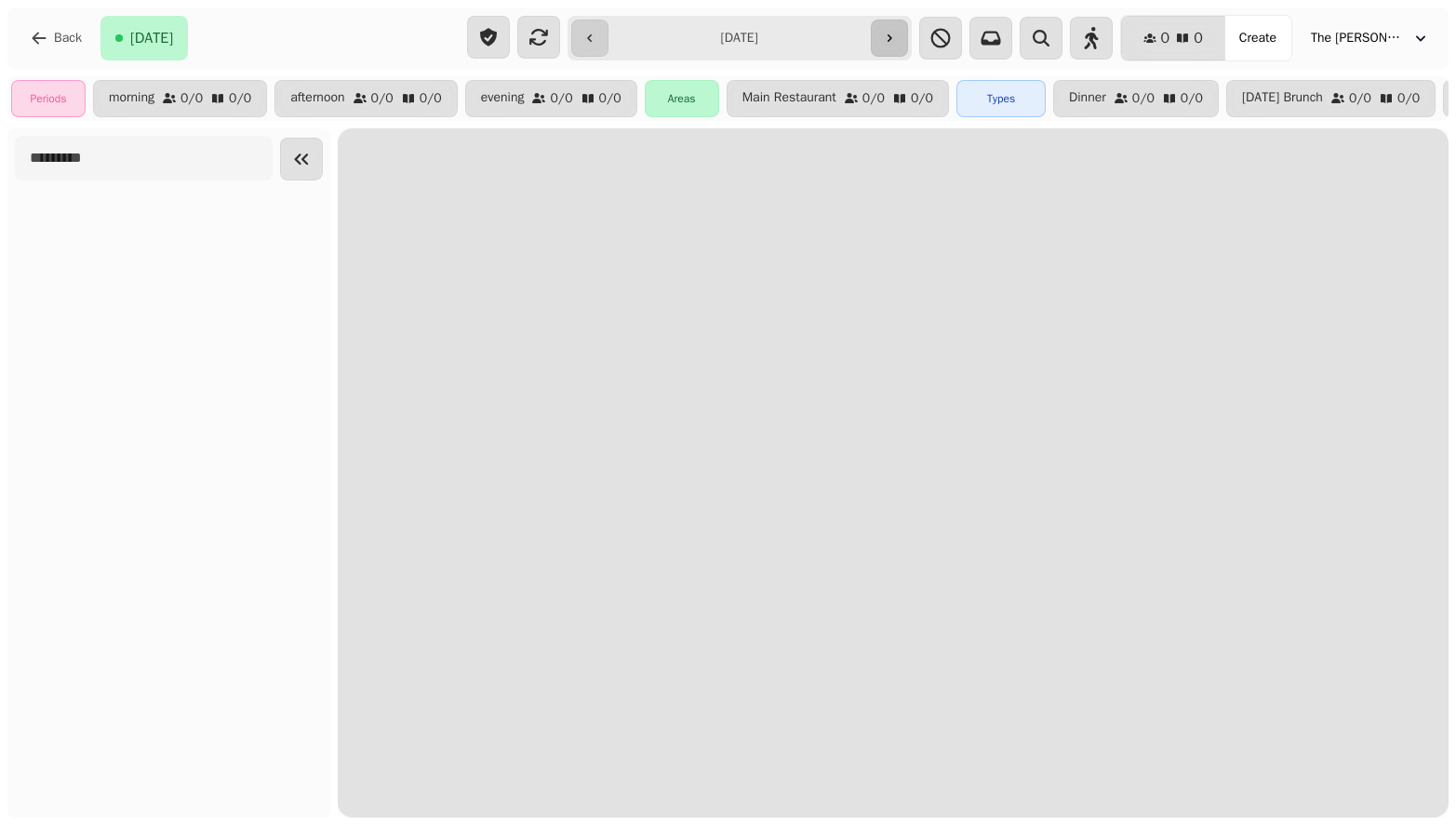 click 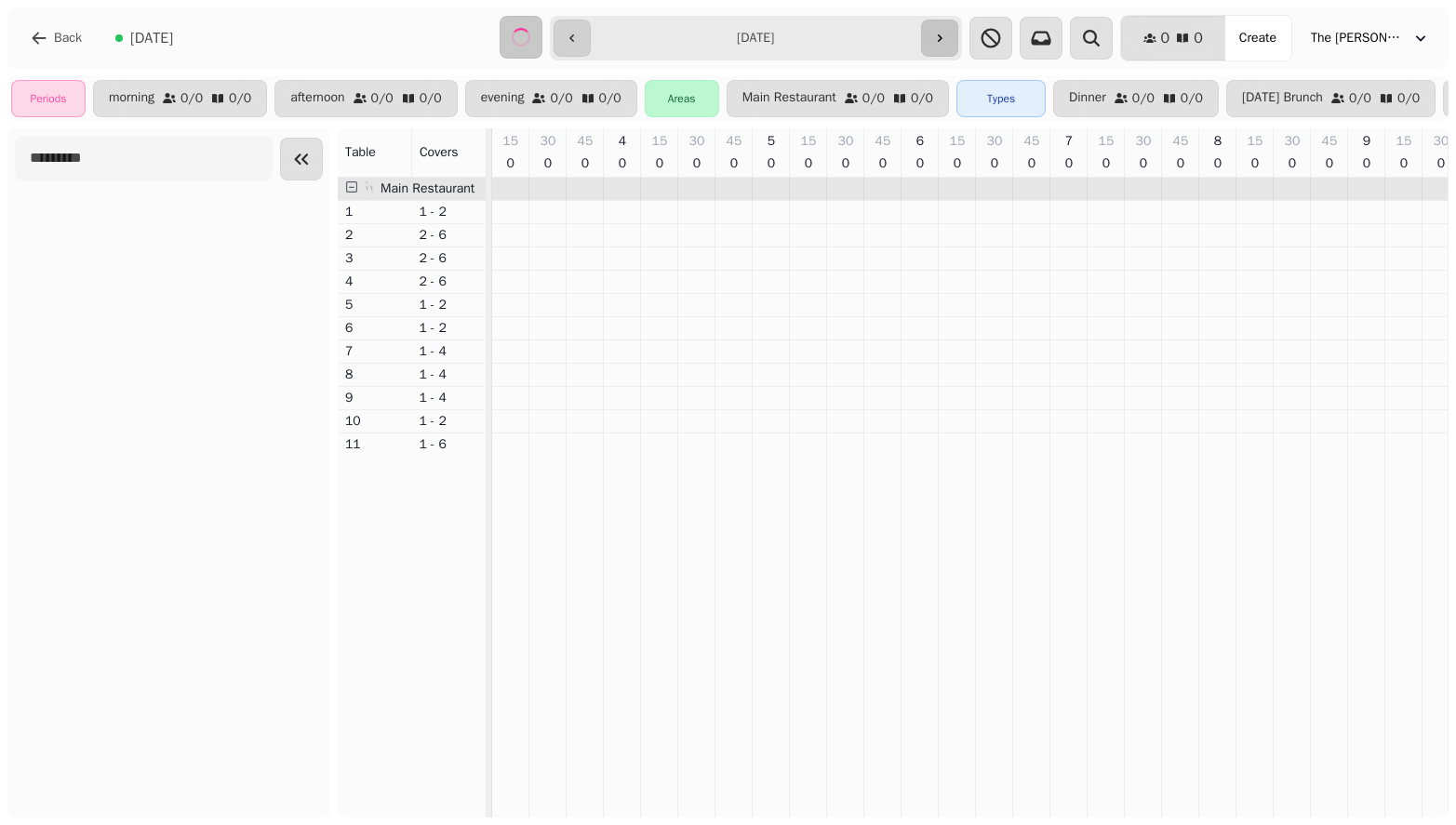scroll, scrollTop: 0, scrollLeft: 0, axis: both 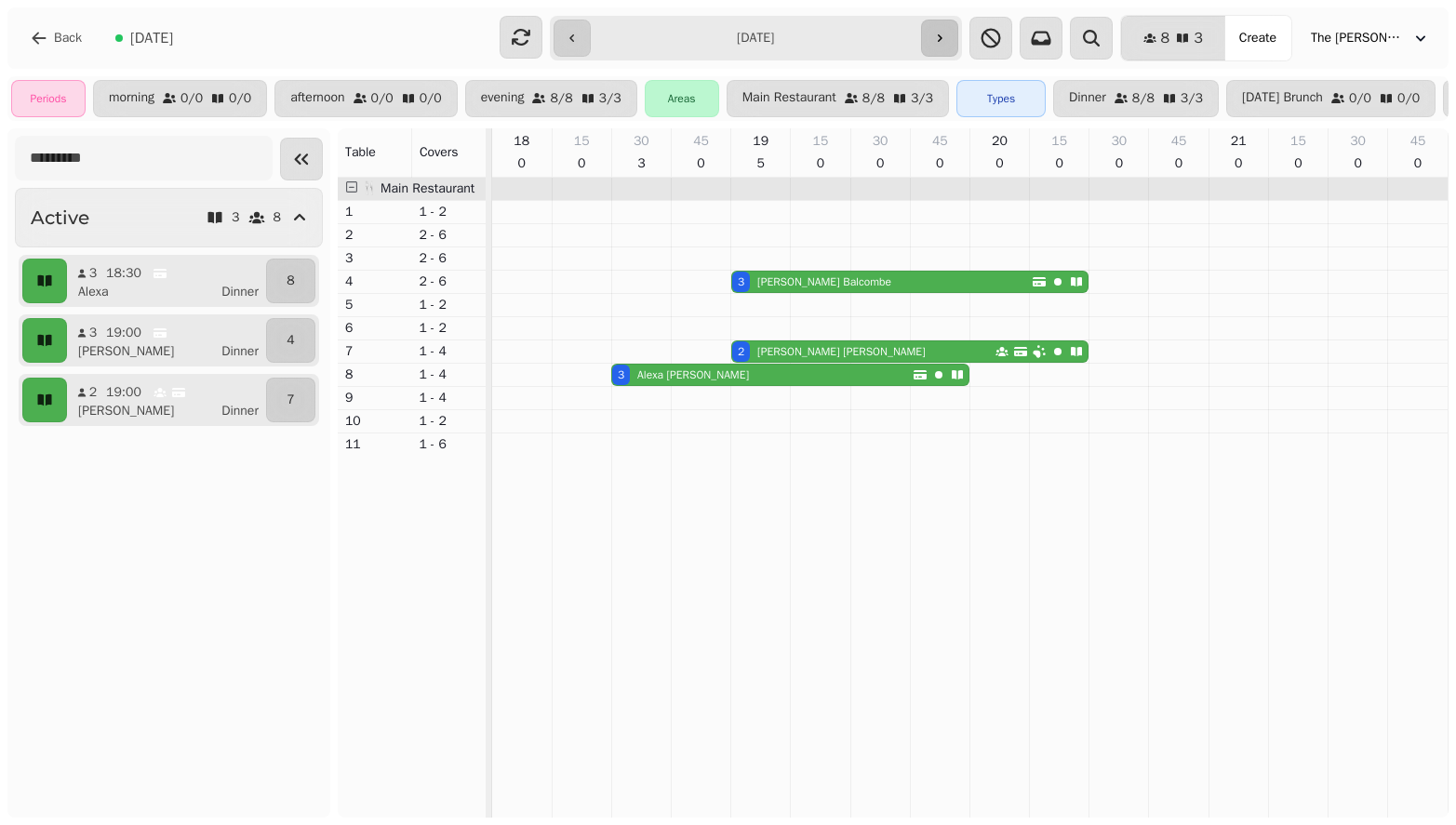 click on "**********" at bounding box center (755, 38) 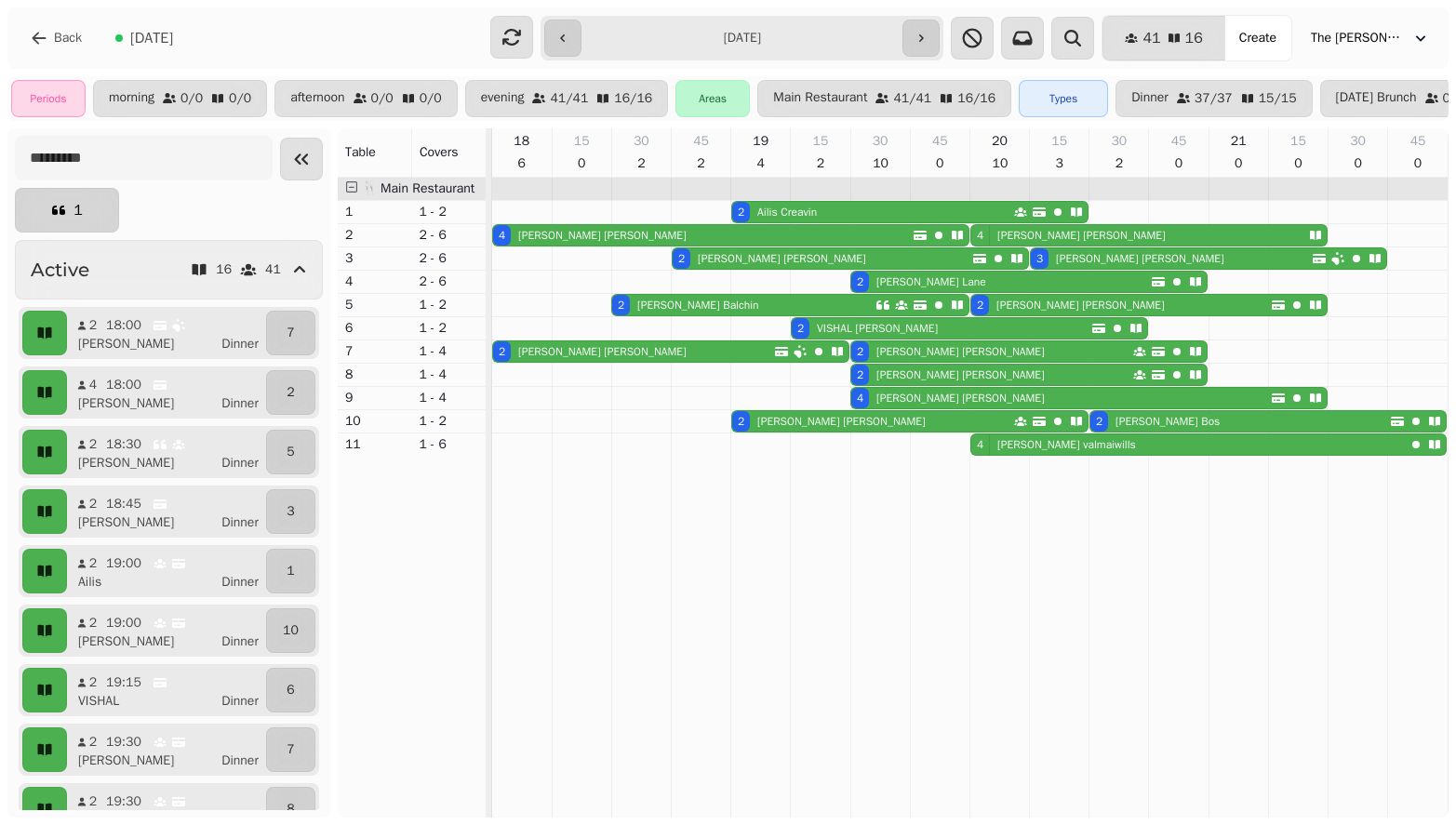 click 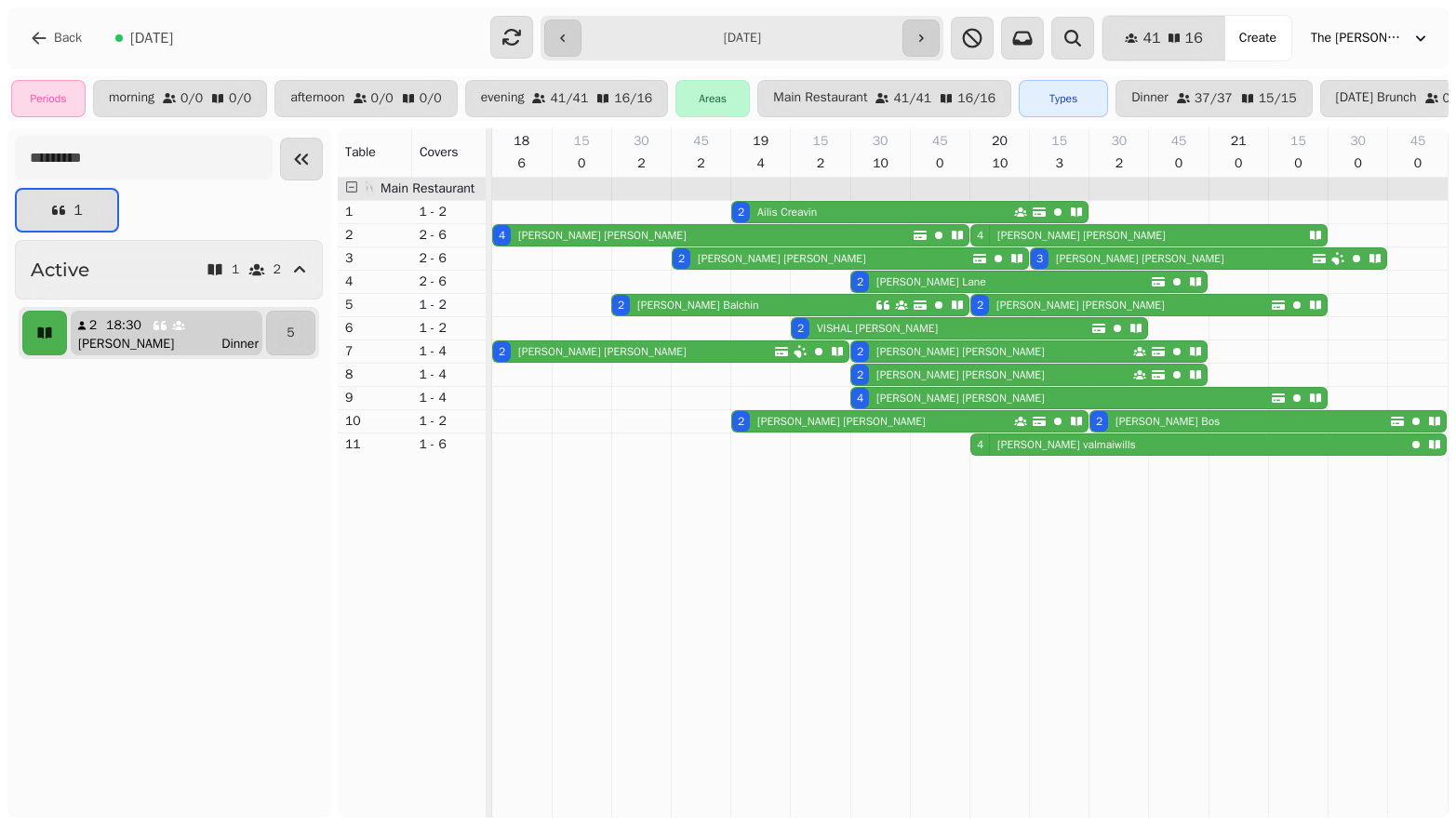 click on "Suzanna Dinner" at bounding box center [174, 344] 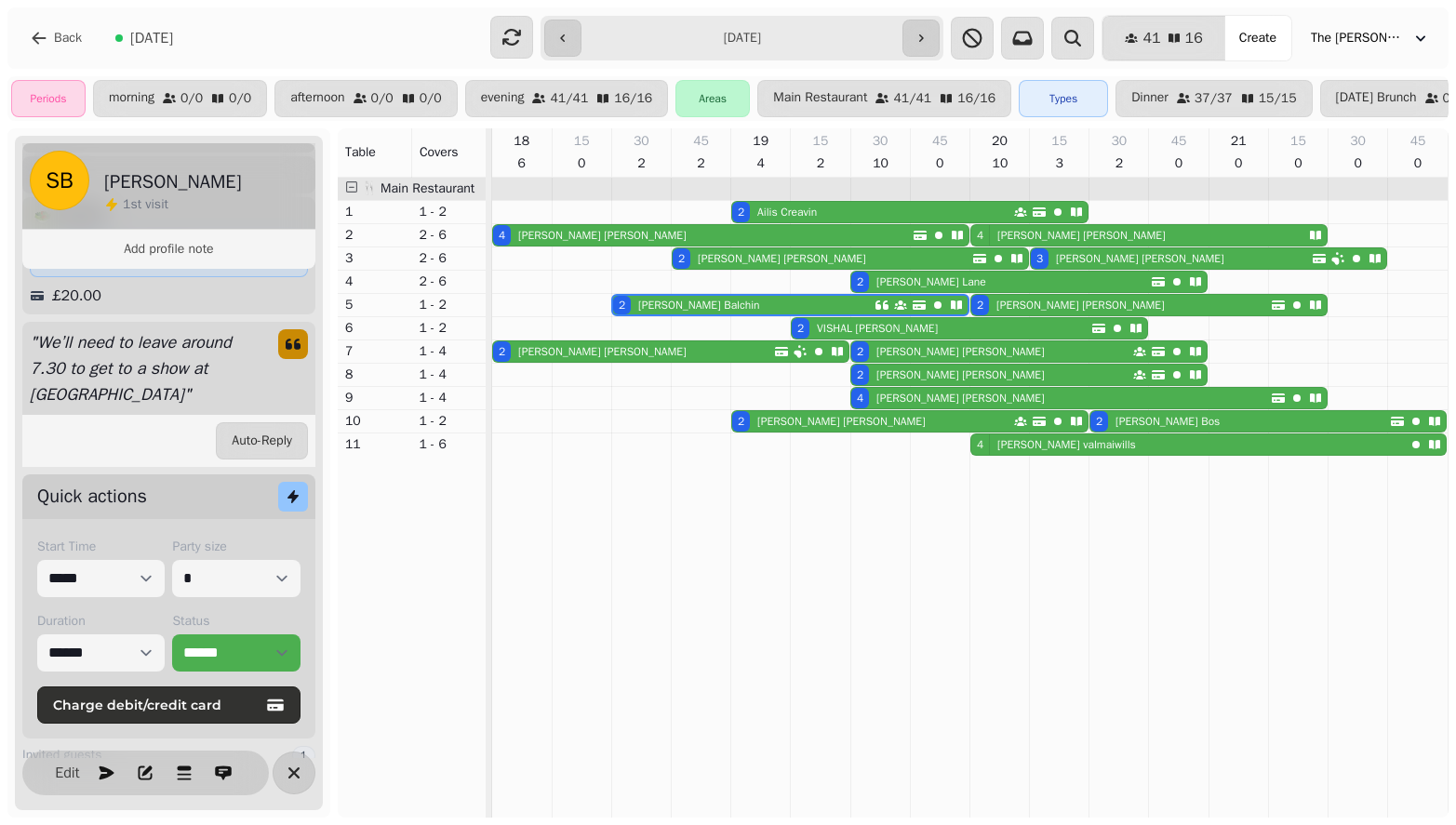 scroll, scrollTop: 373, scrollLeft: 0, axis: vertical 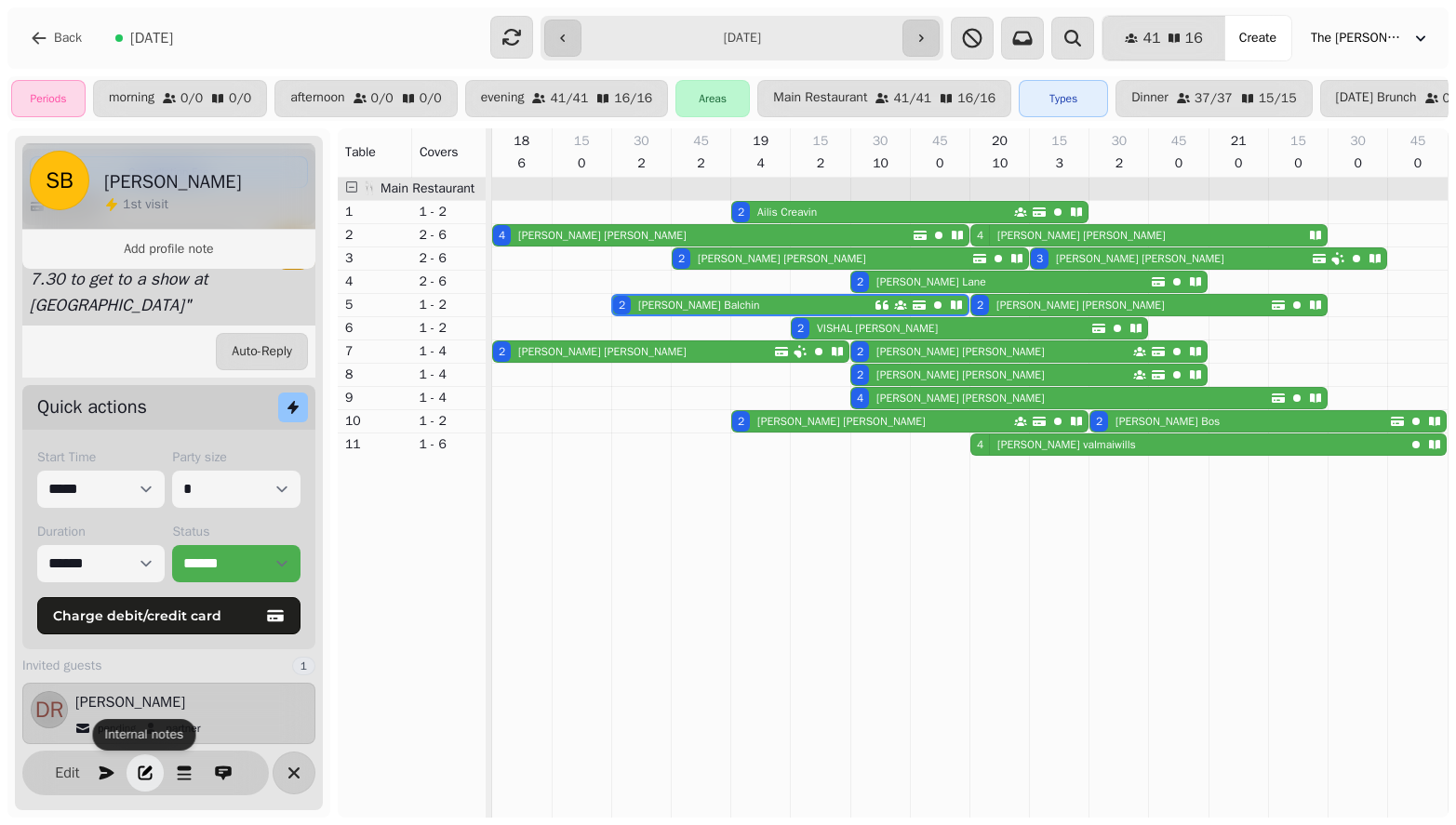 click 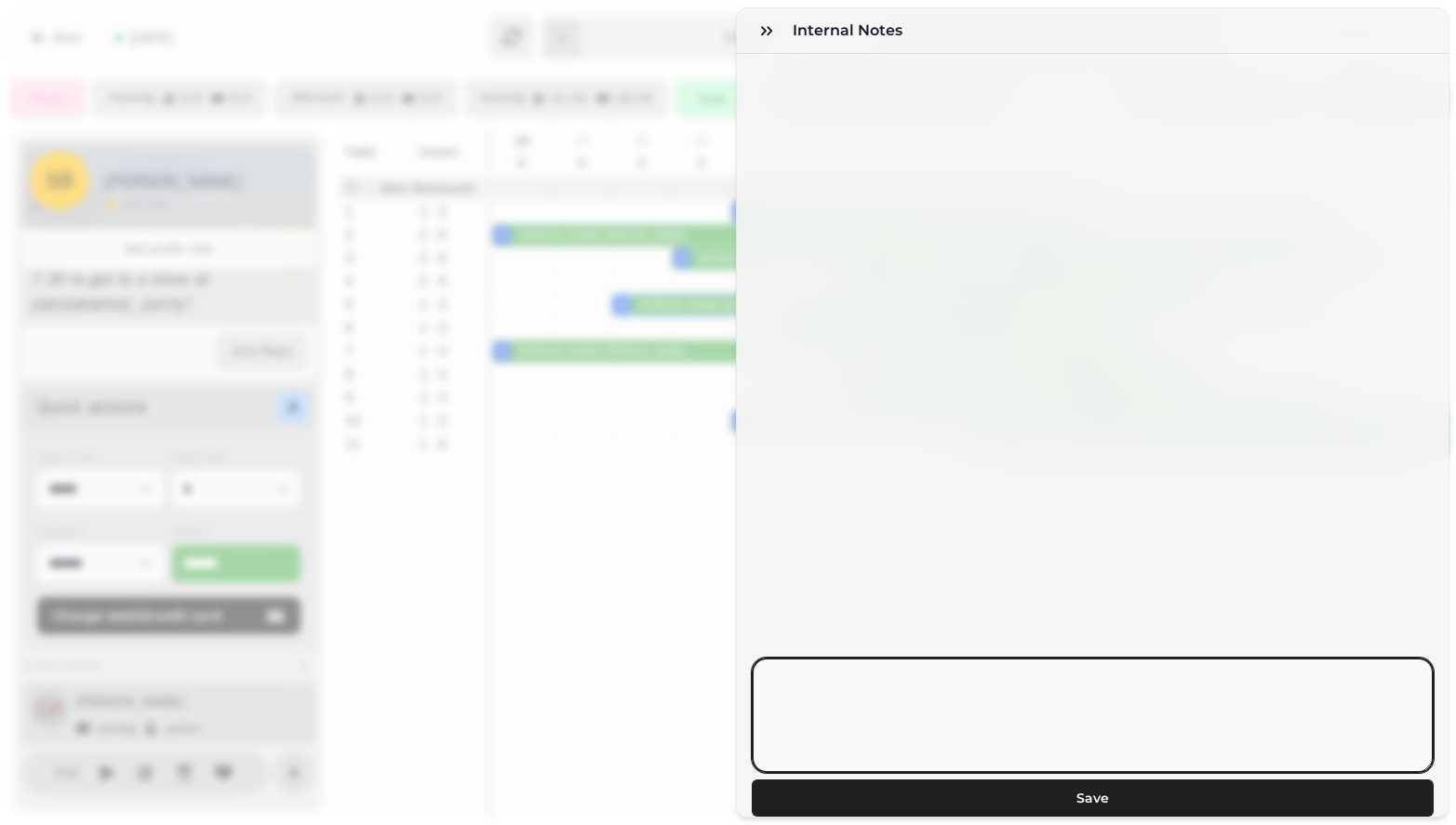 click at bounding box center (1093, 715) 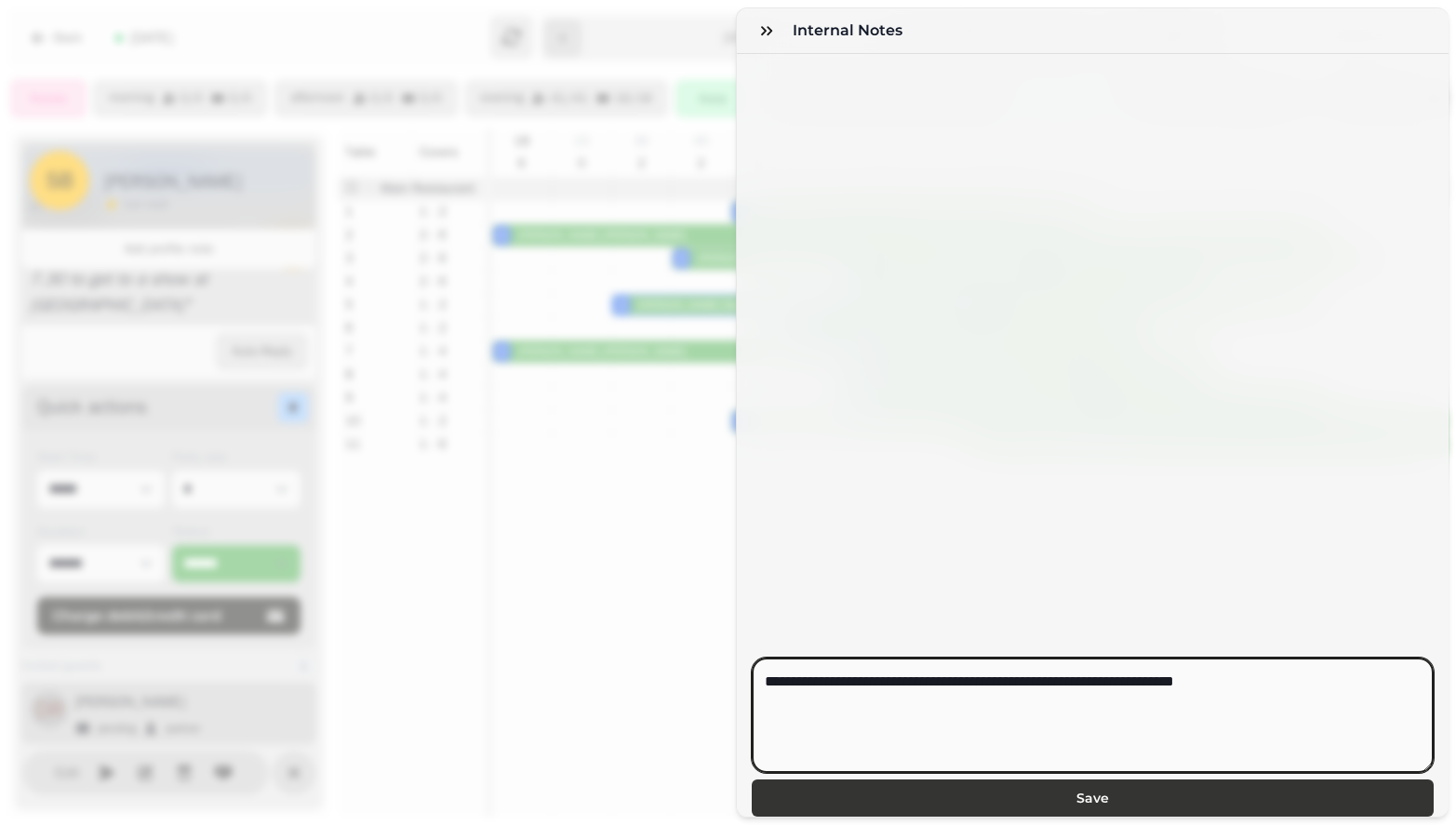 type on "**********" 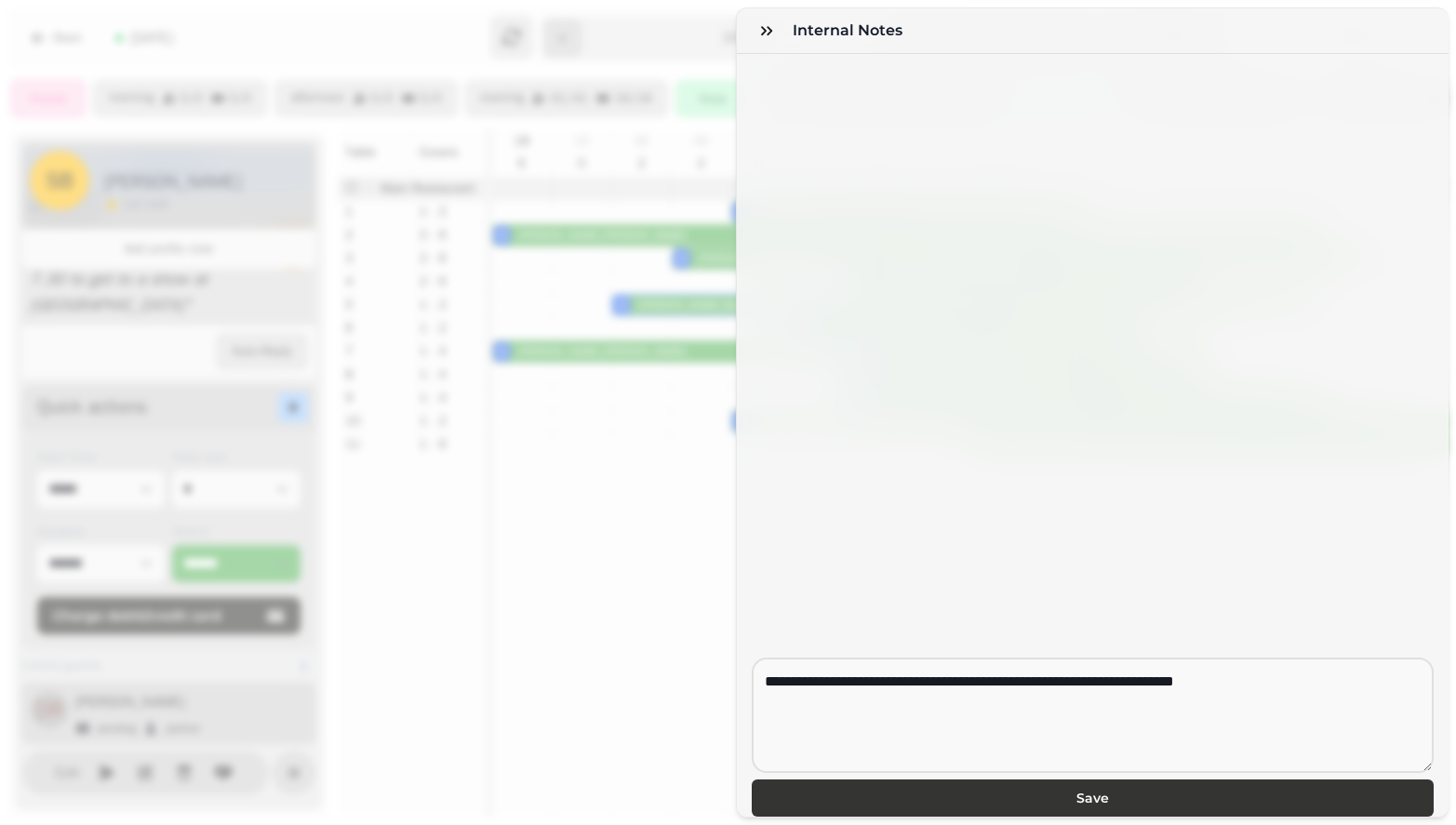 click on "Save" at bounding box center [1093, 798] 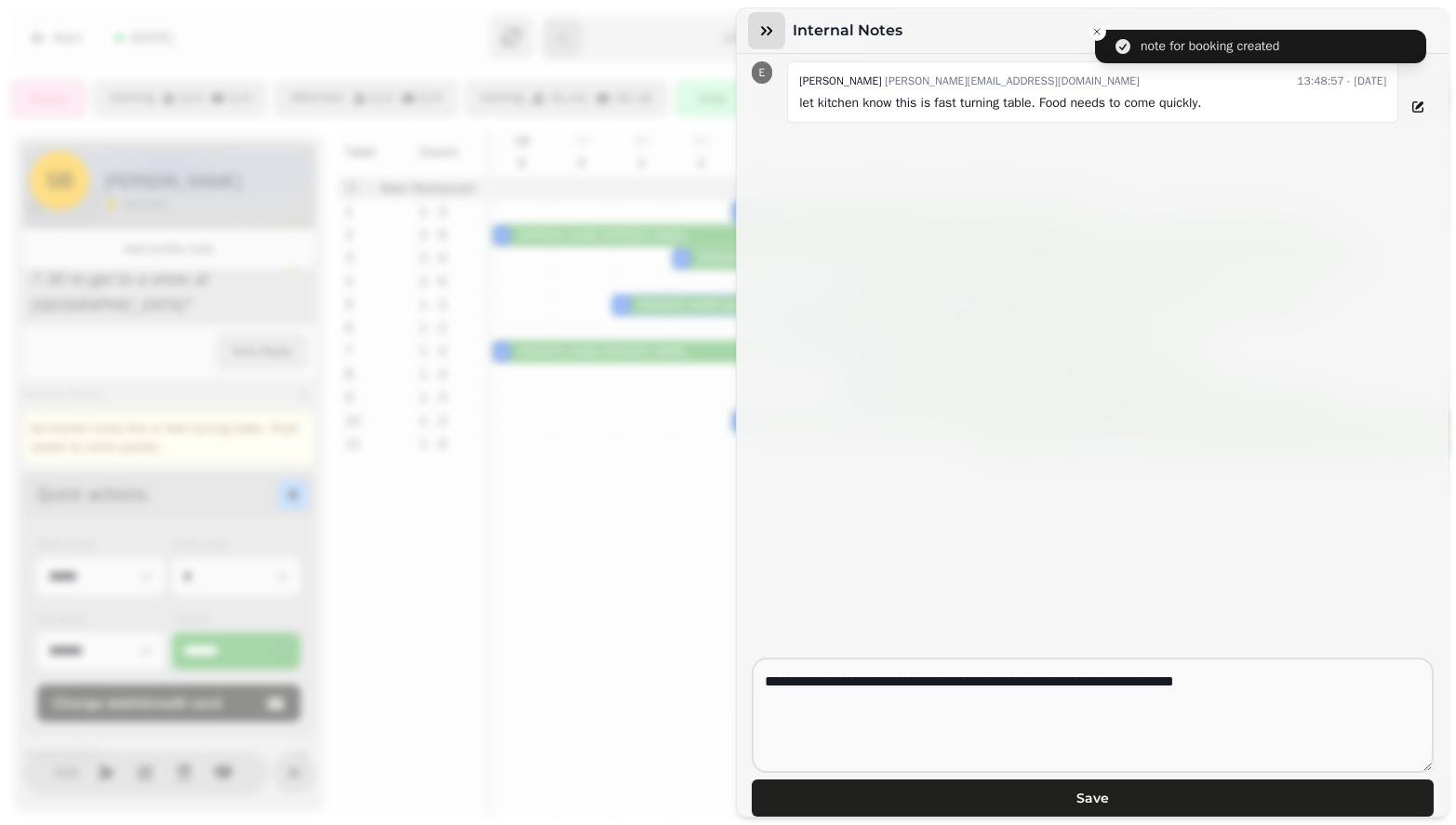 click 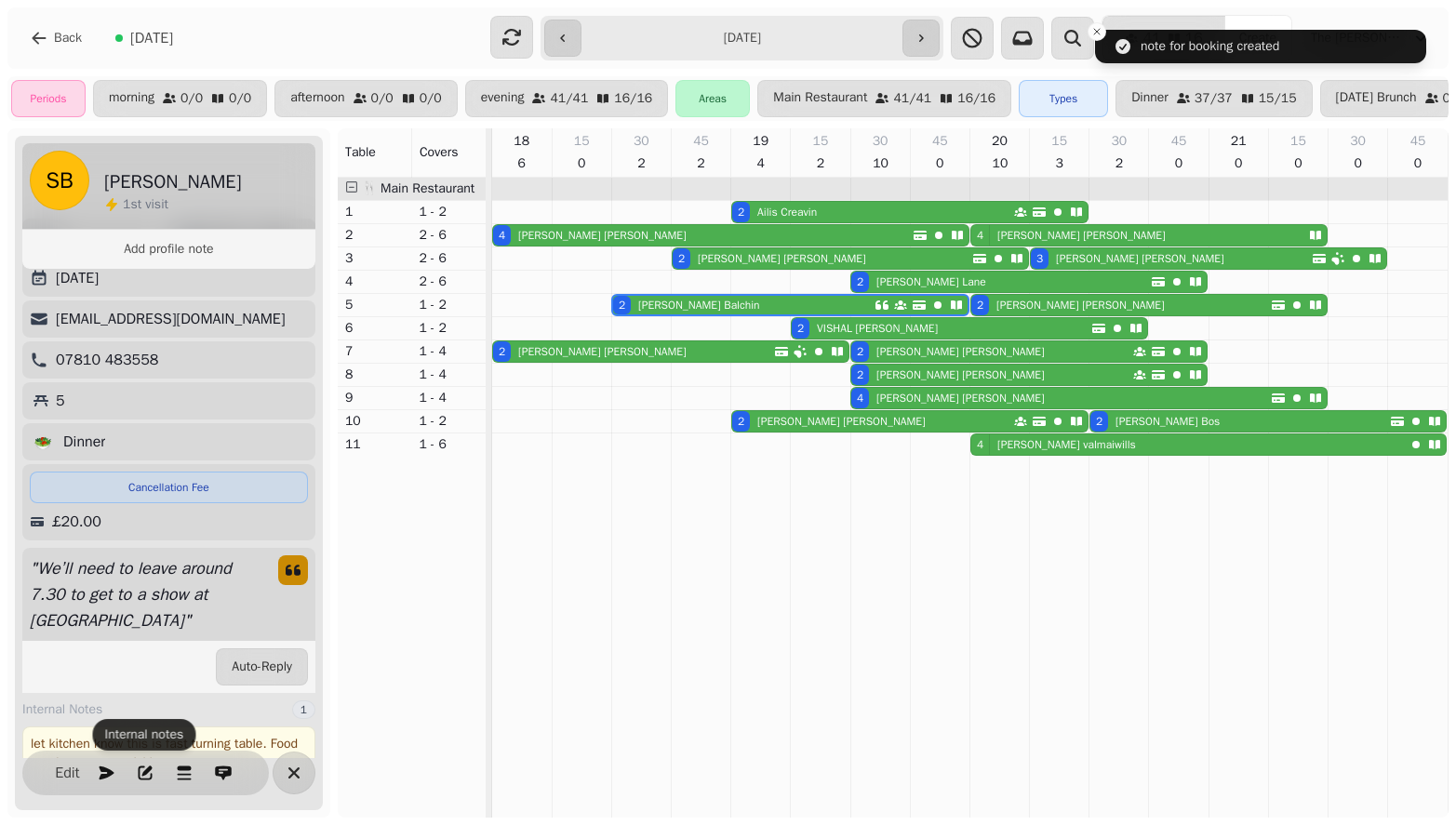 scroll, scrollTop: 0, scrollLeft: 0, axis: both 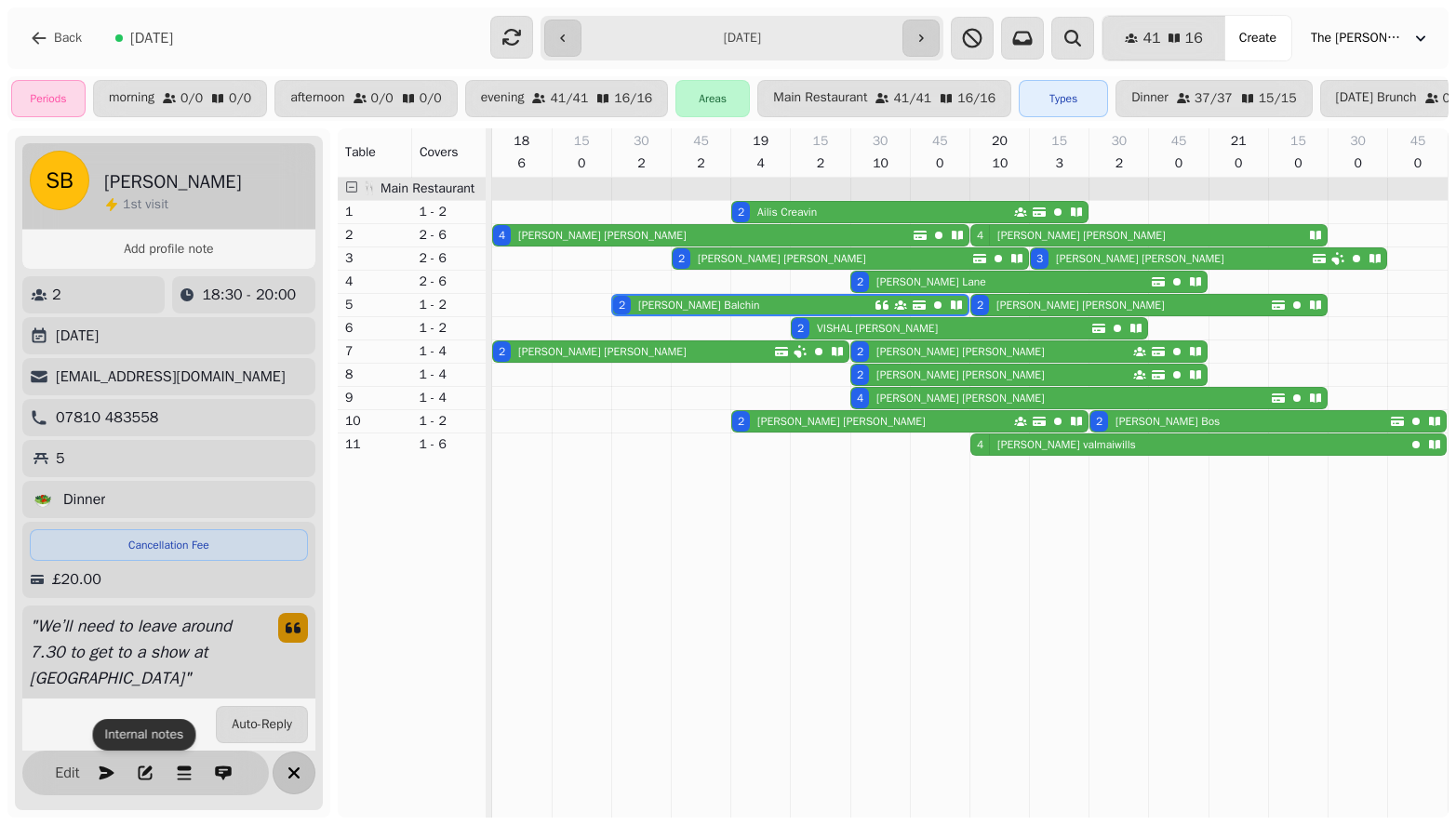 click 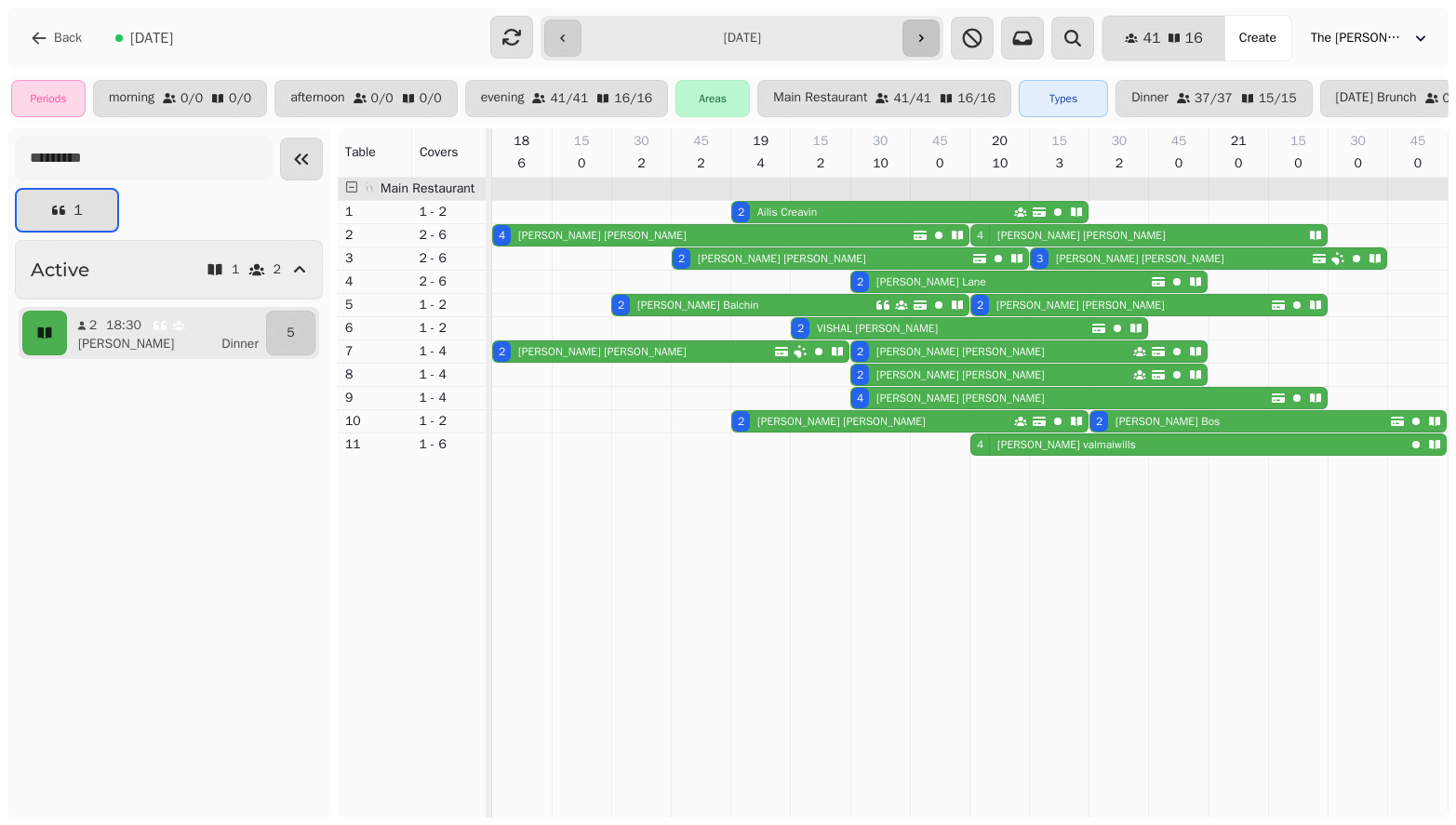 click 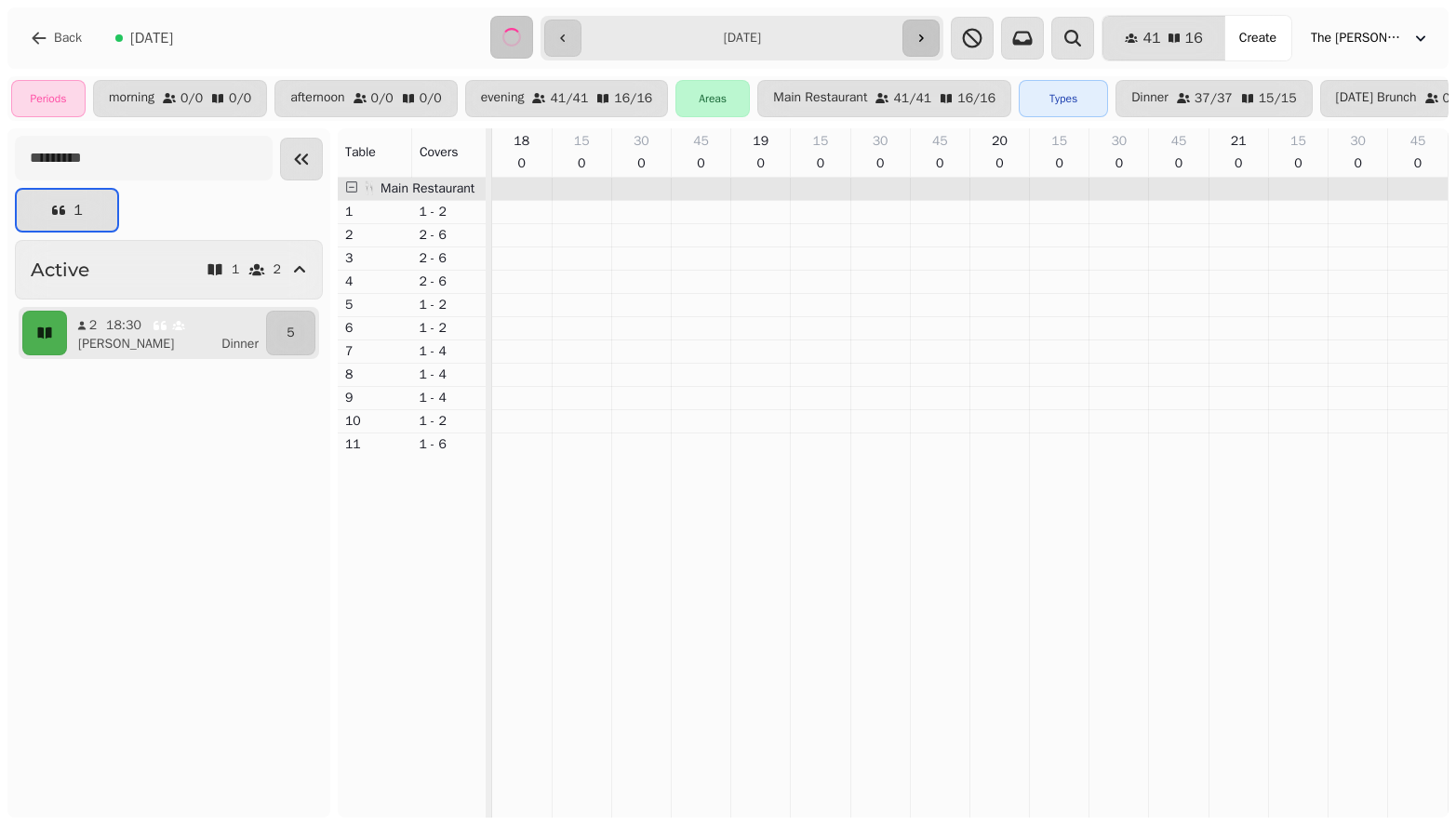 scroll, scrollTop: 0, scrollLeft: 417, axis: horizontal 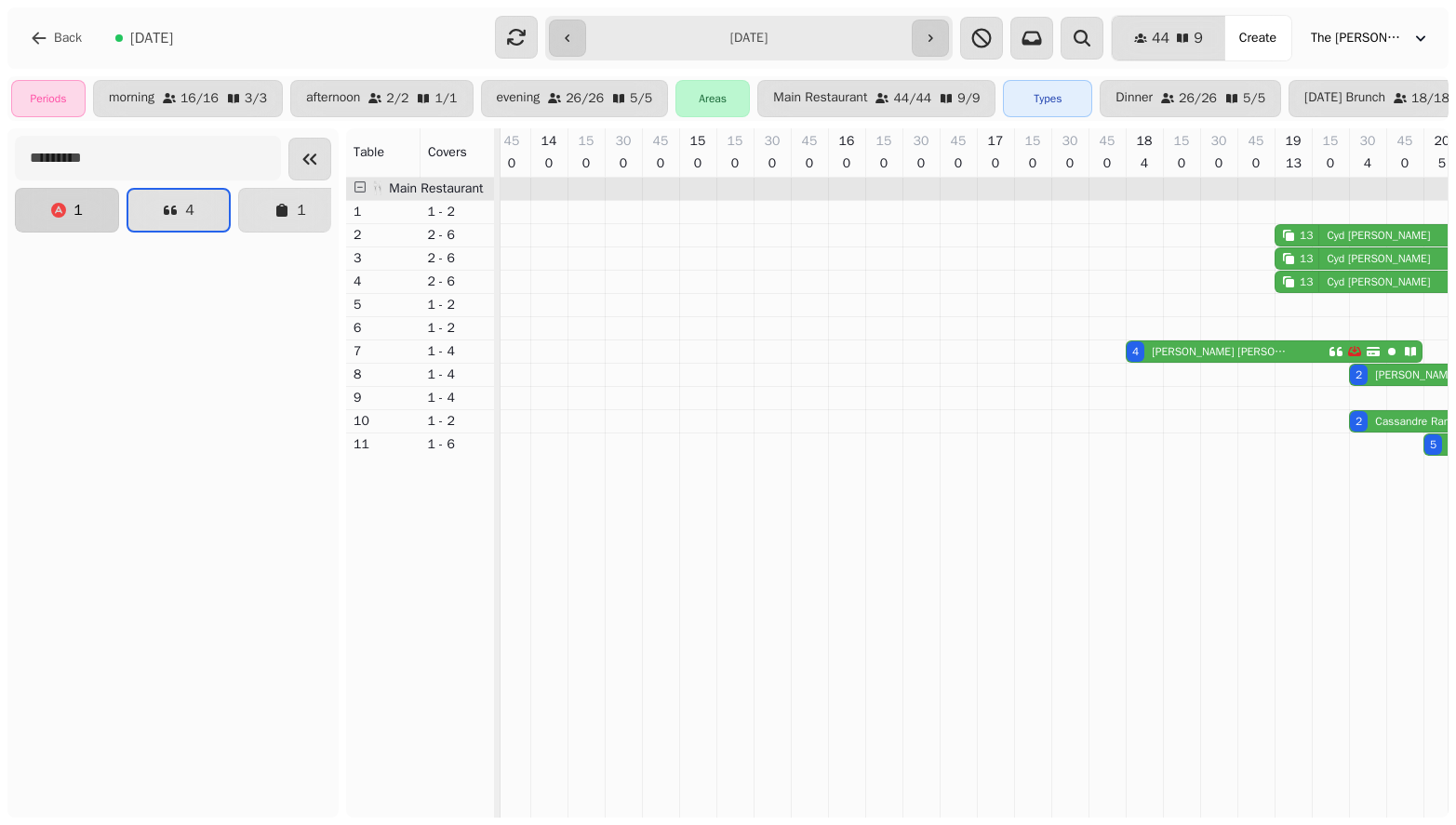 click on "1" at bounding box center (67, 210) 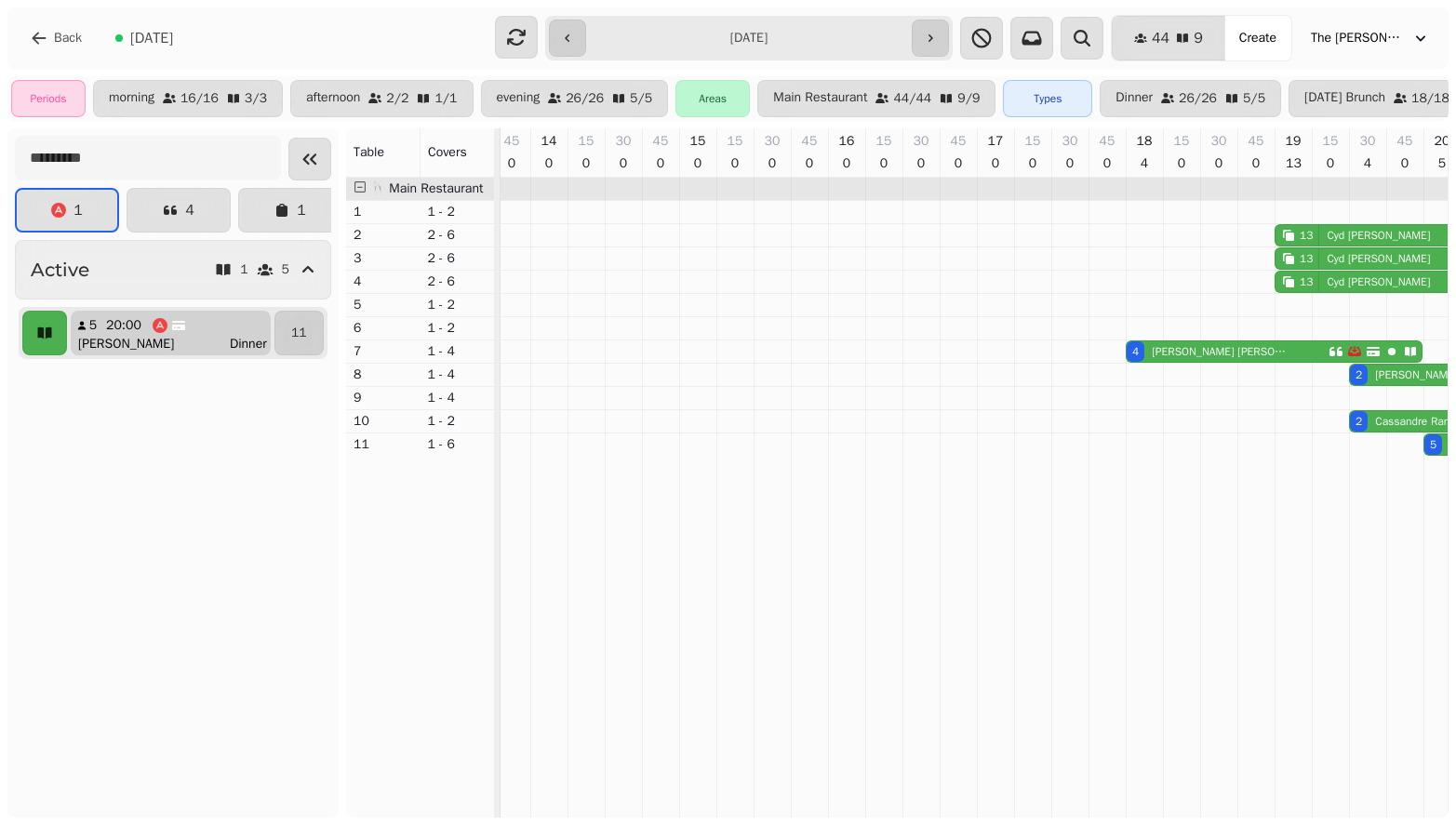 click on "Joe Dinner" at bounding box center [178, 344] 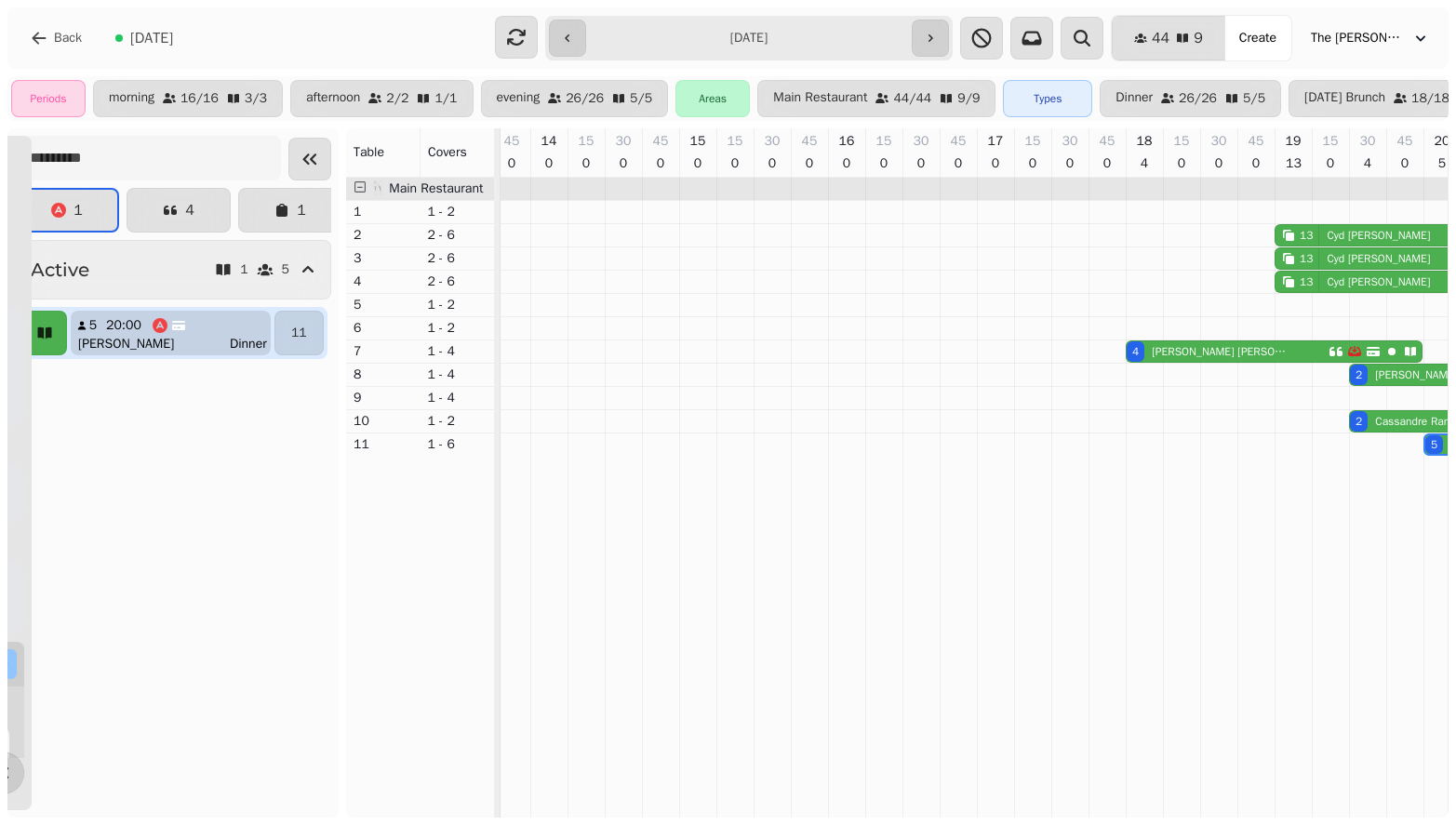 scroll, scrollTop: 0, scrollLeft: 690, axis: horizontal 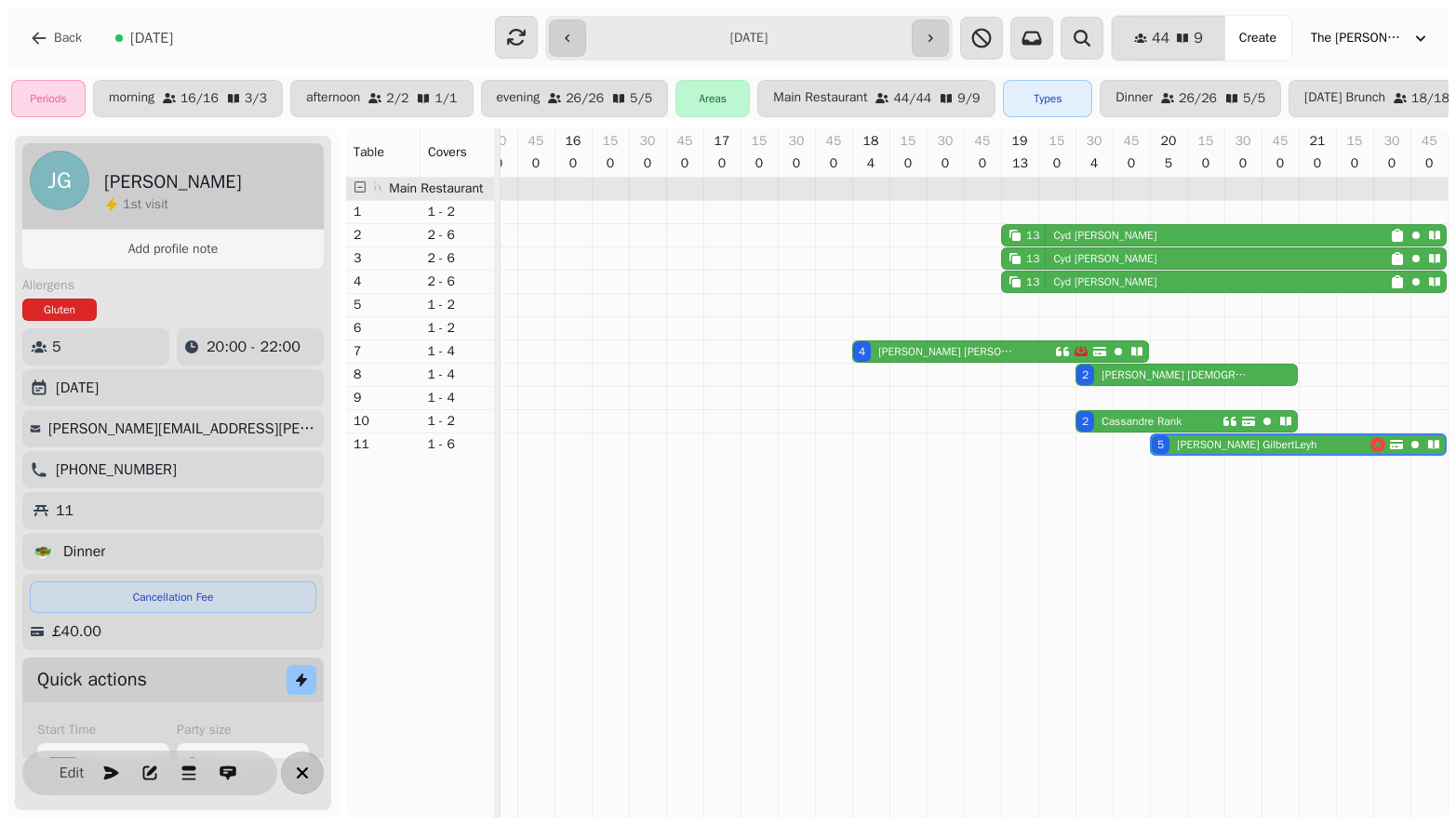 click 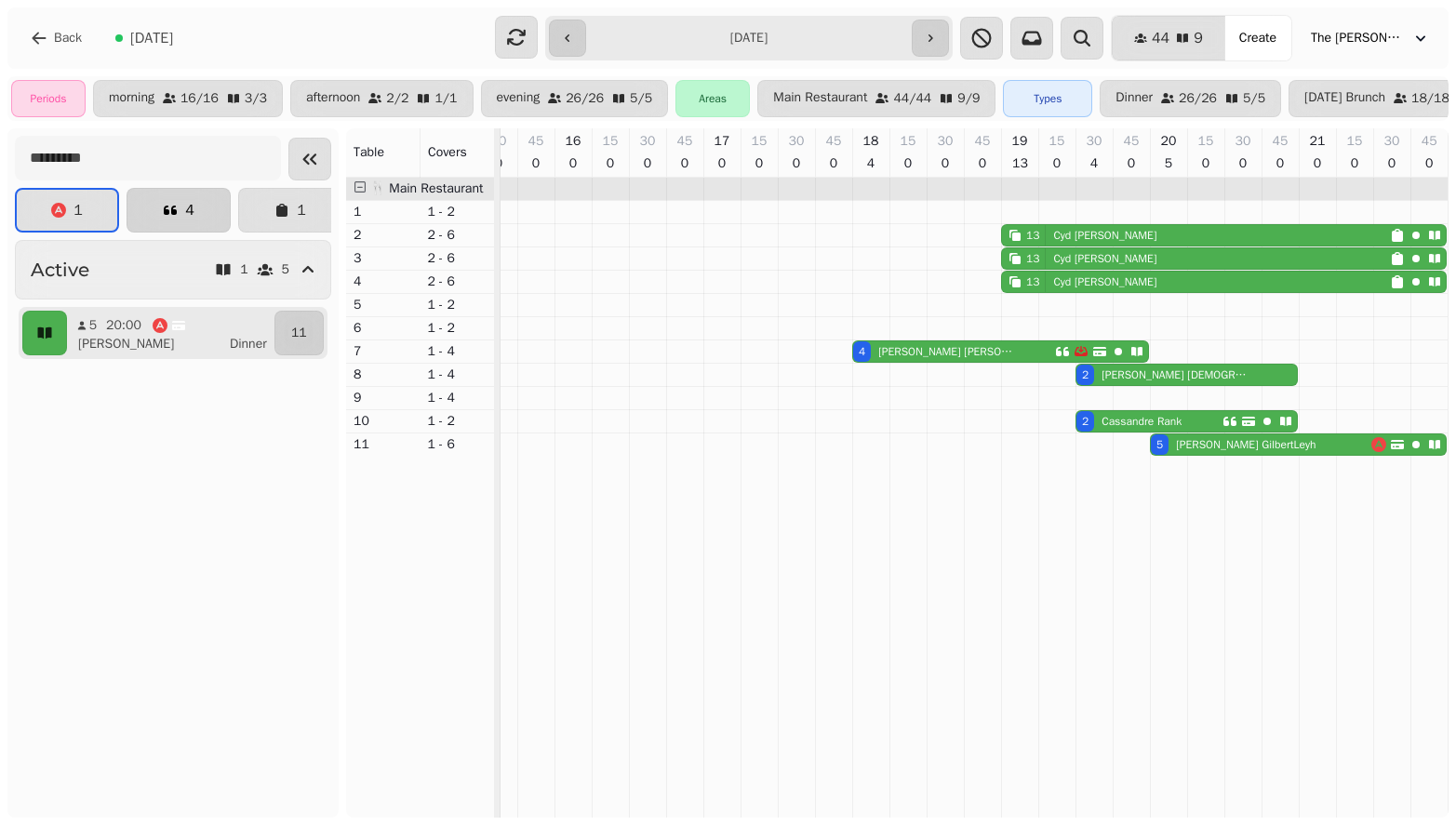 click 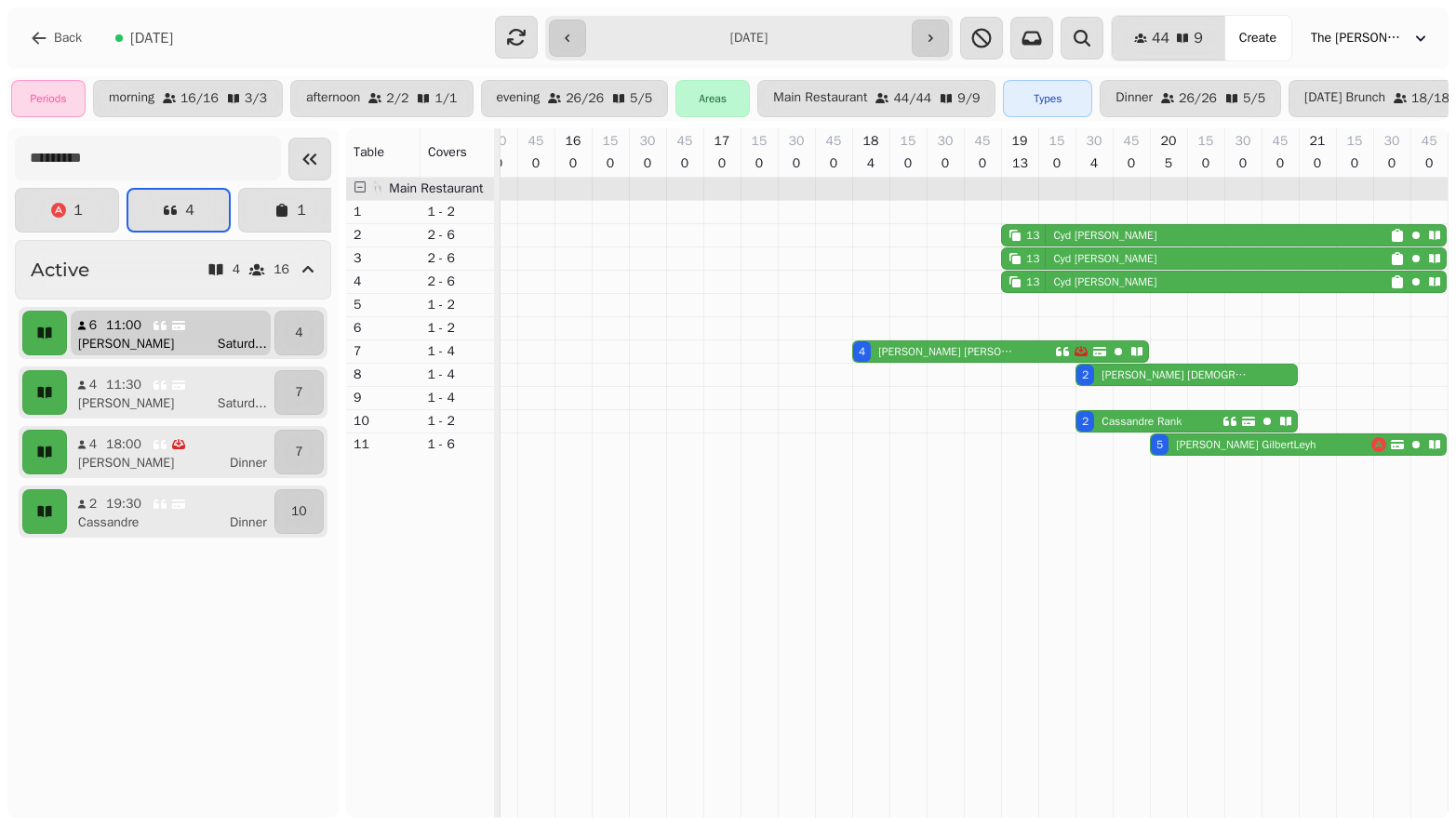 click on "Alice Saturd ..." at bounding box center (178, 344) 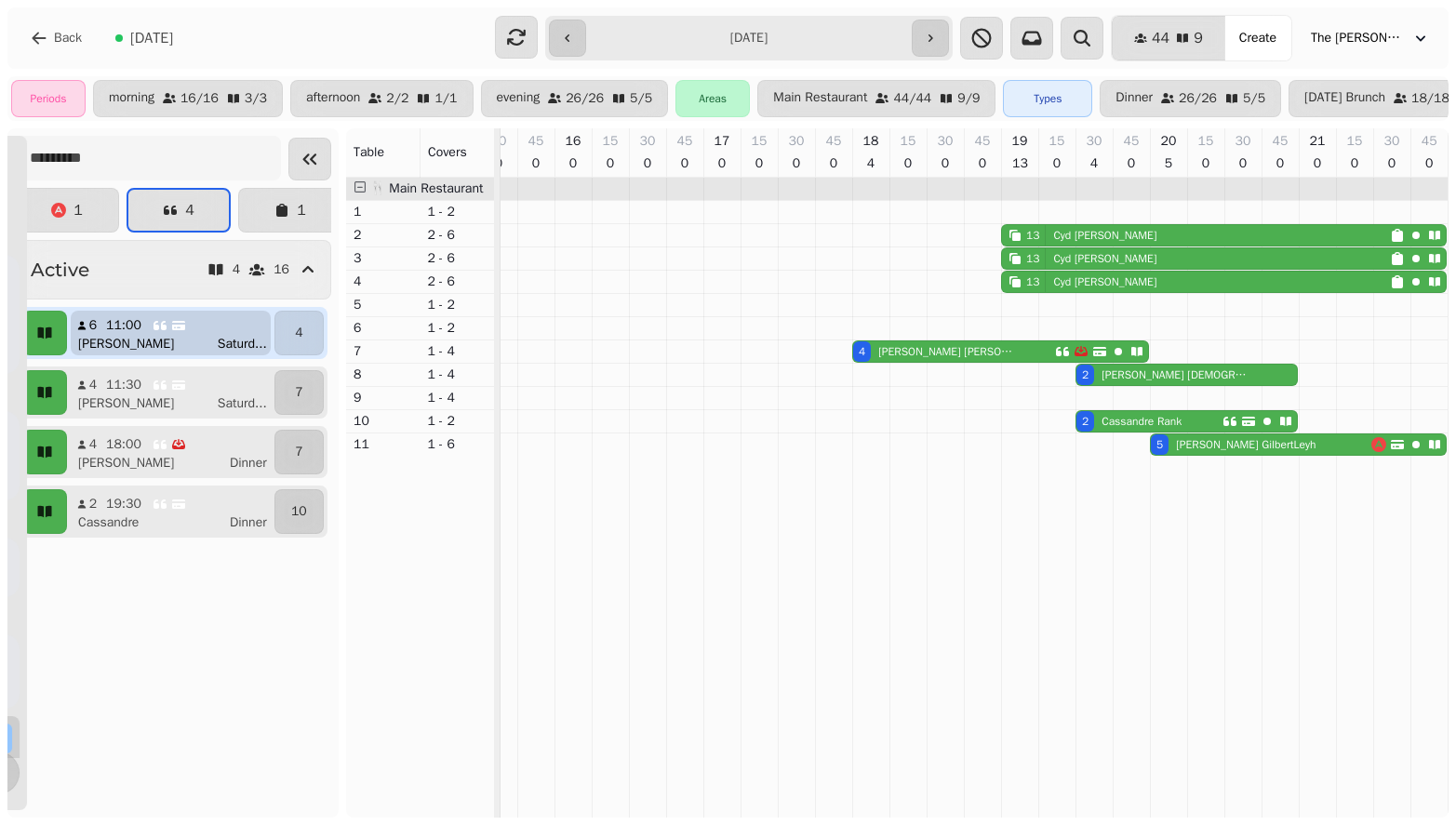 scroll, scrollTop: 0, scrollLeft: 0, axis: both 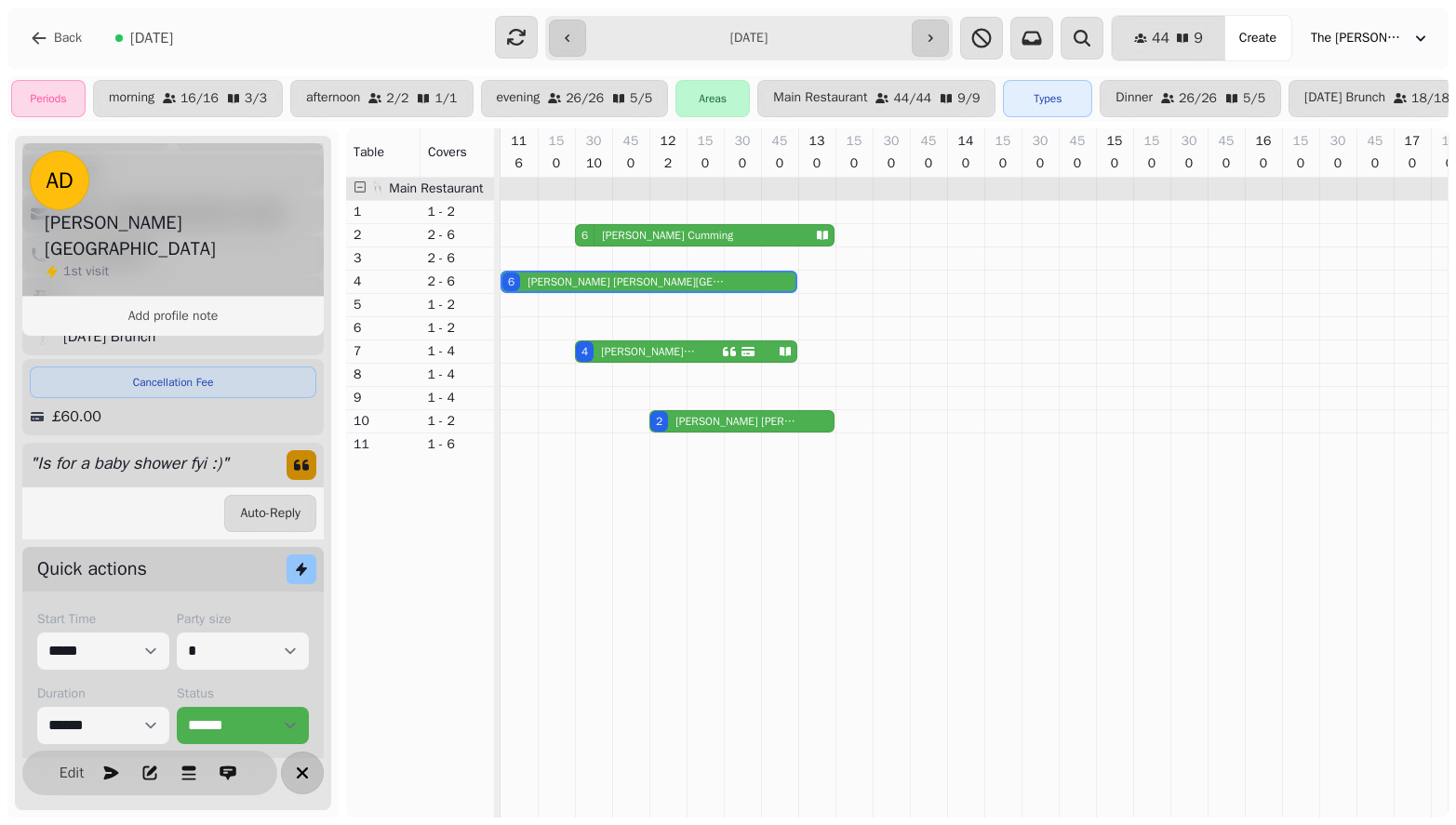 click 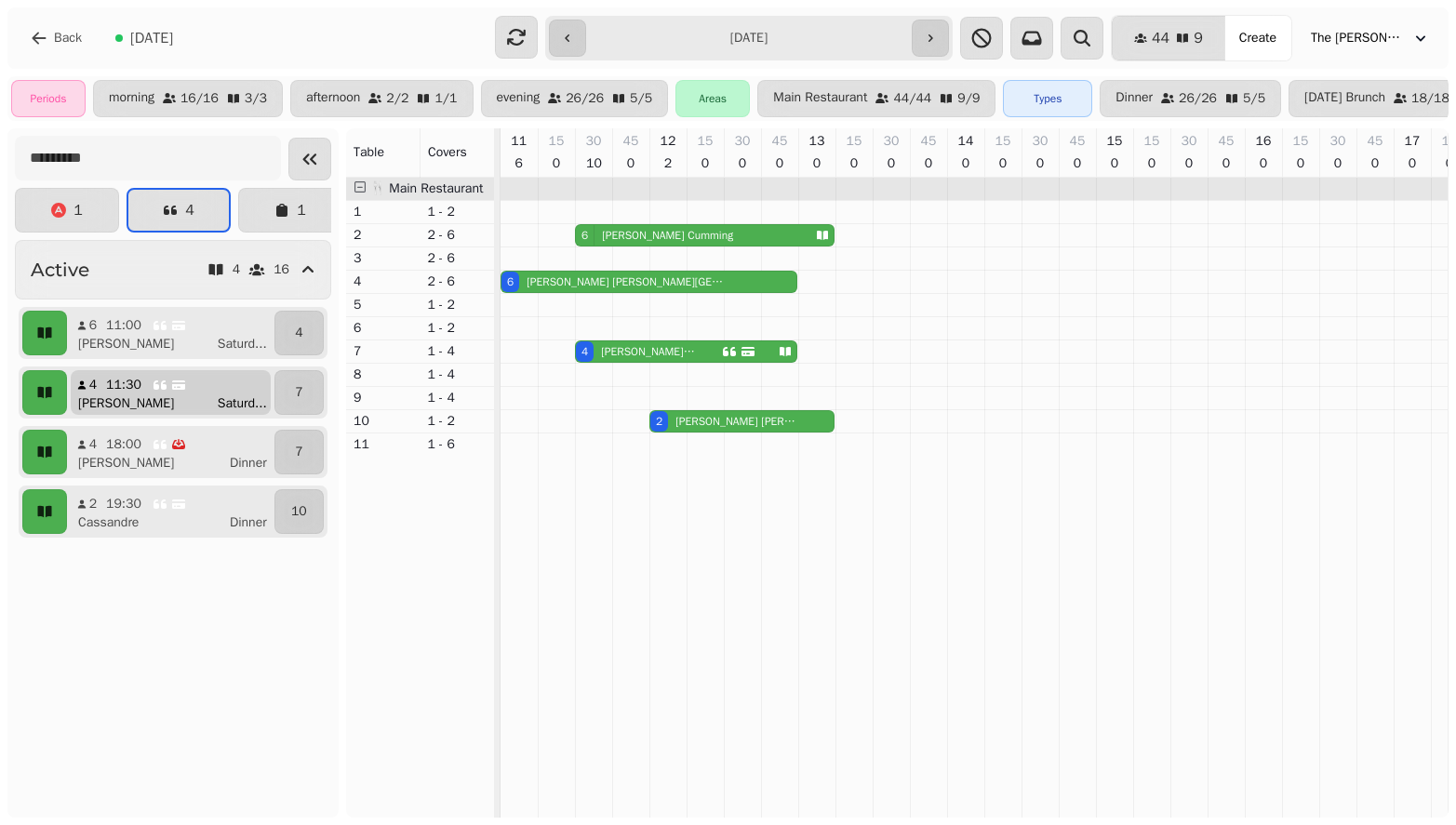 click on "11:30" at bounding box center (124, 385) 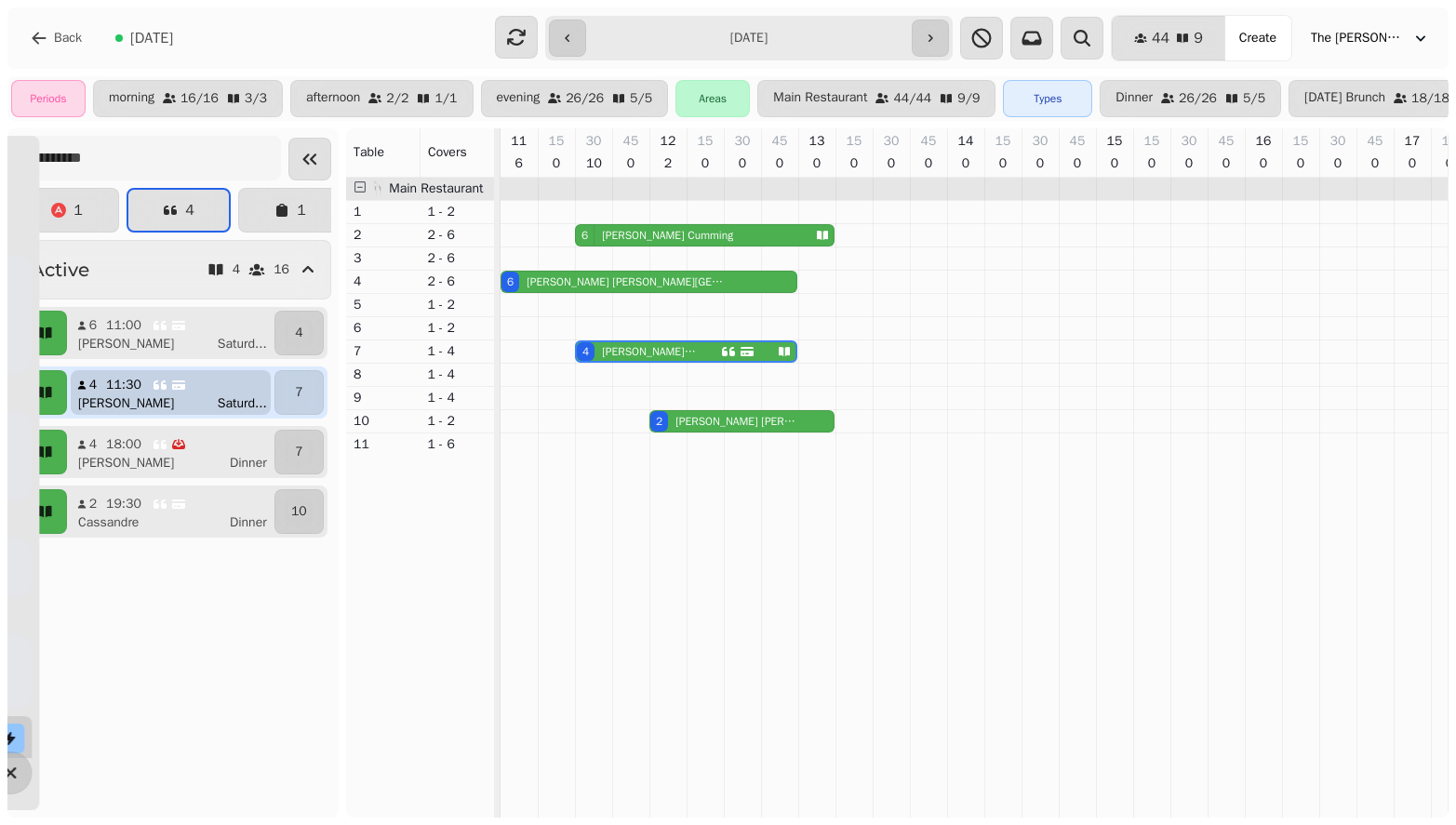 scroll, scrollTop: 0, scrollLeft: 62, axis: horizontal 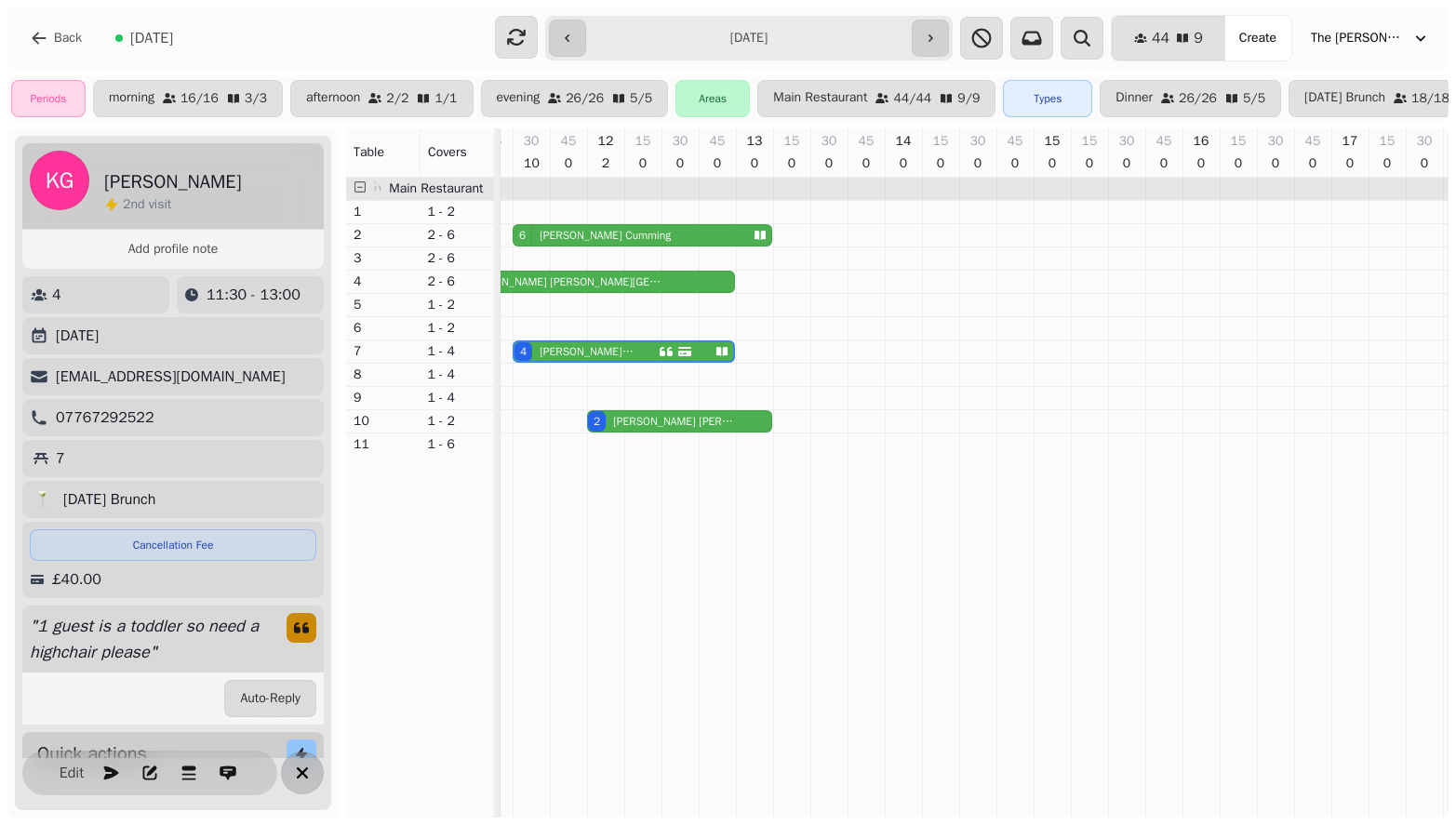 click 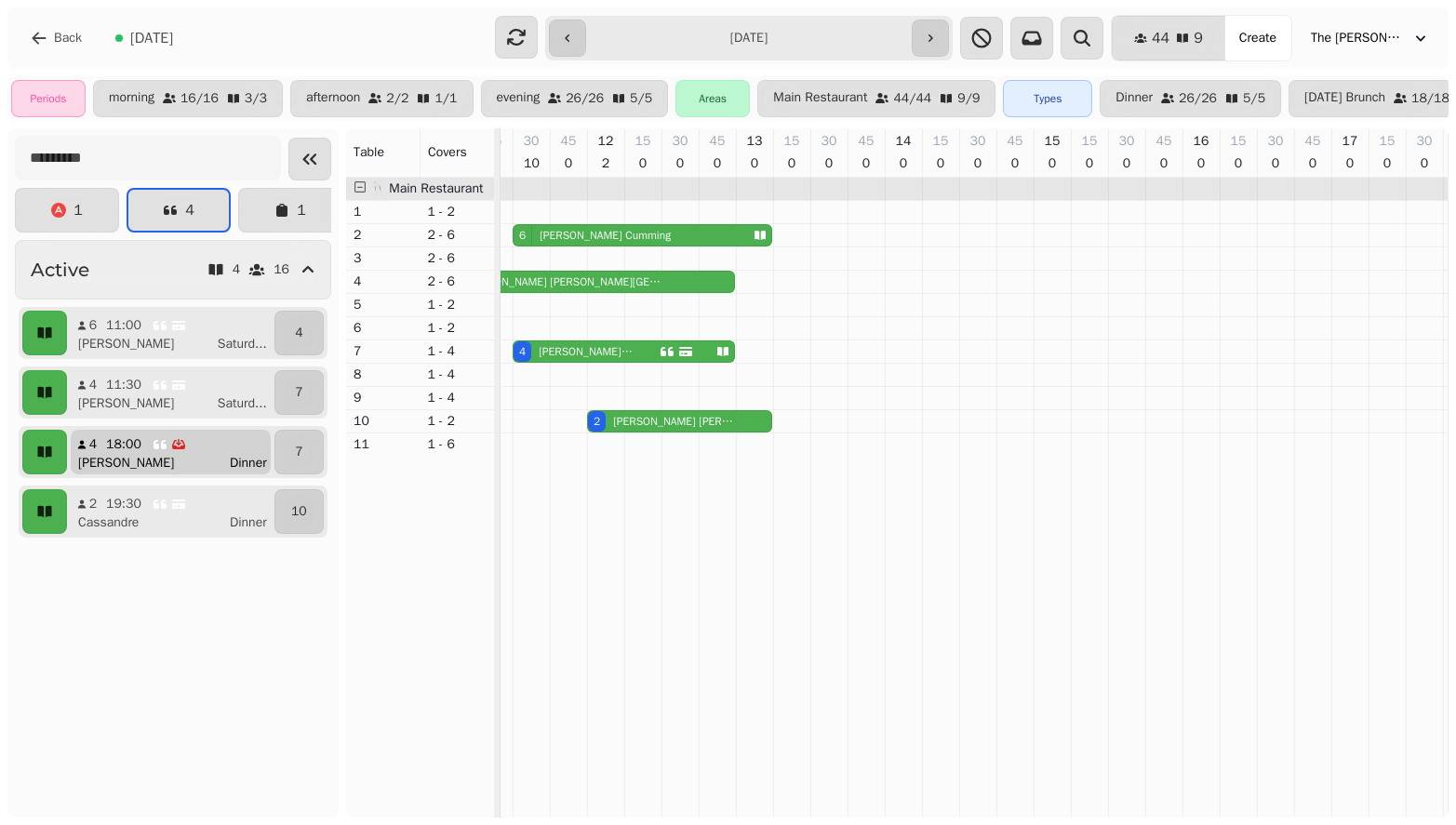 click on "Laura Dinner" at bounding box center (178, 463) 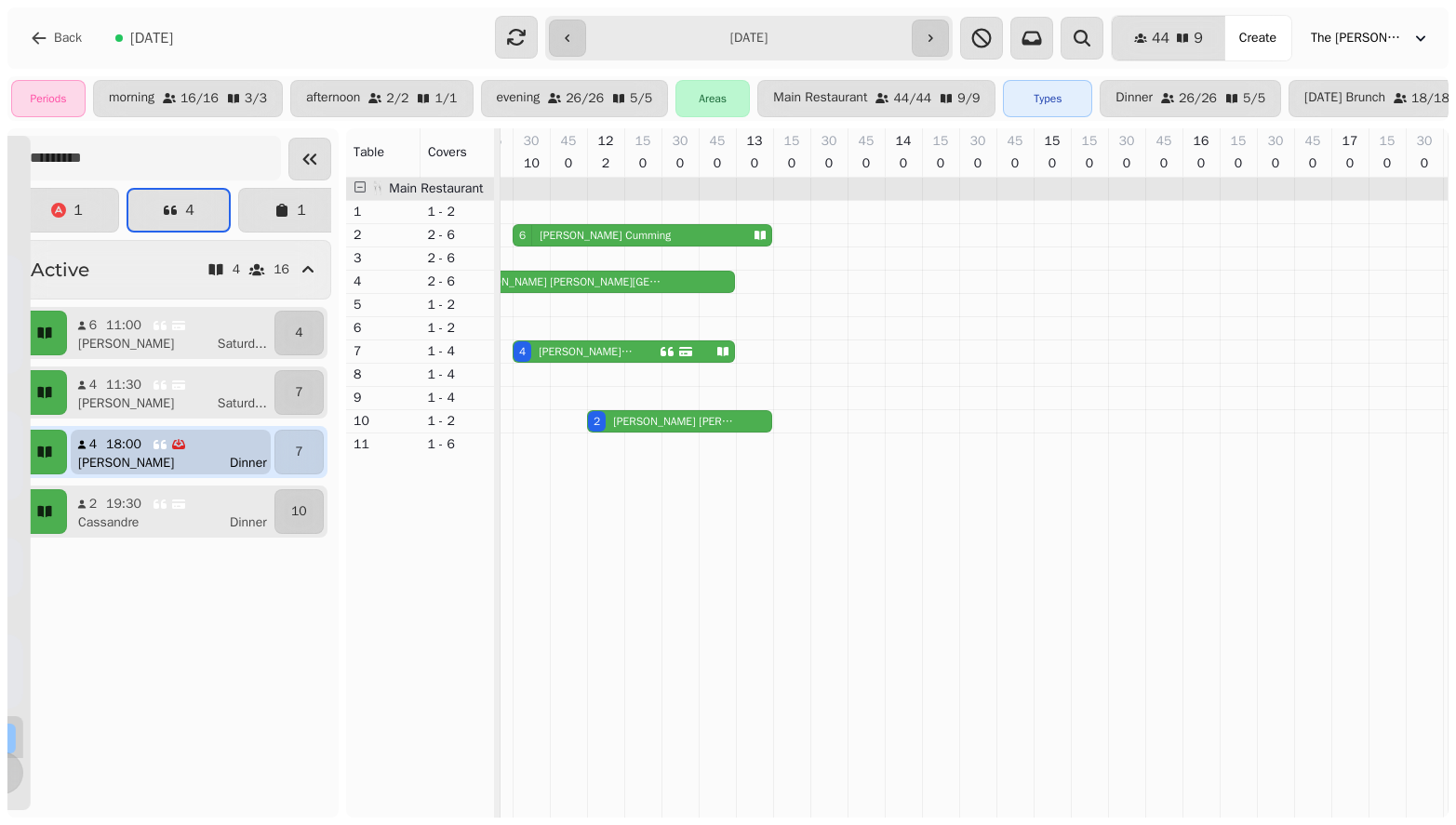 scroll, scrollTop: 0, scrollLeft: 690, axis: horizontal 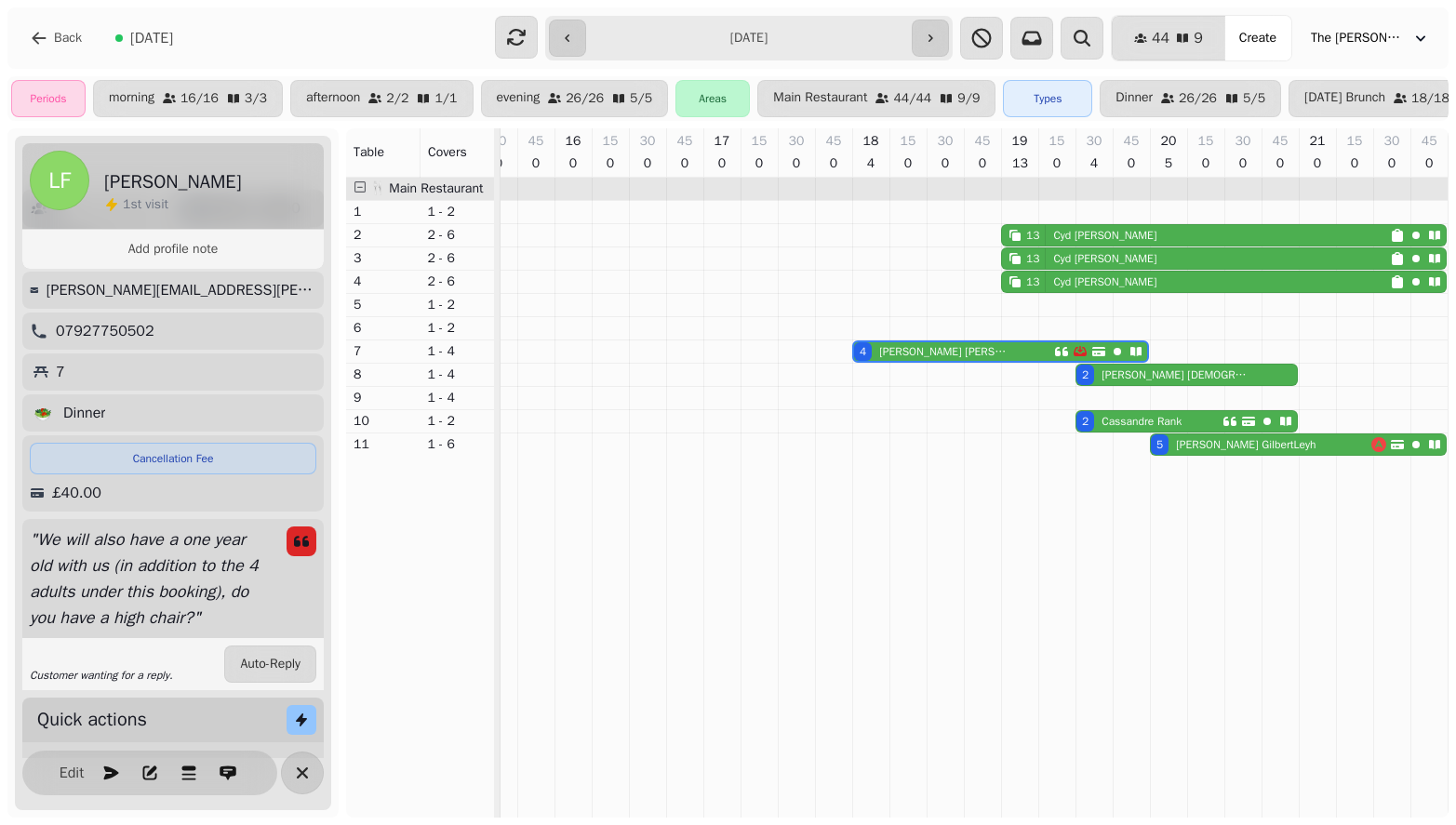 click on "Customer wanting for a reply." at bounding box center (101, 675) 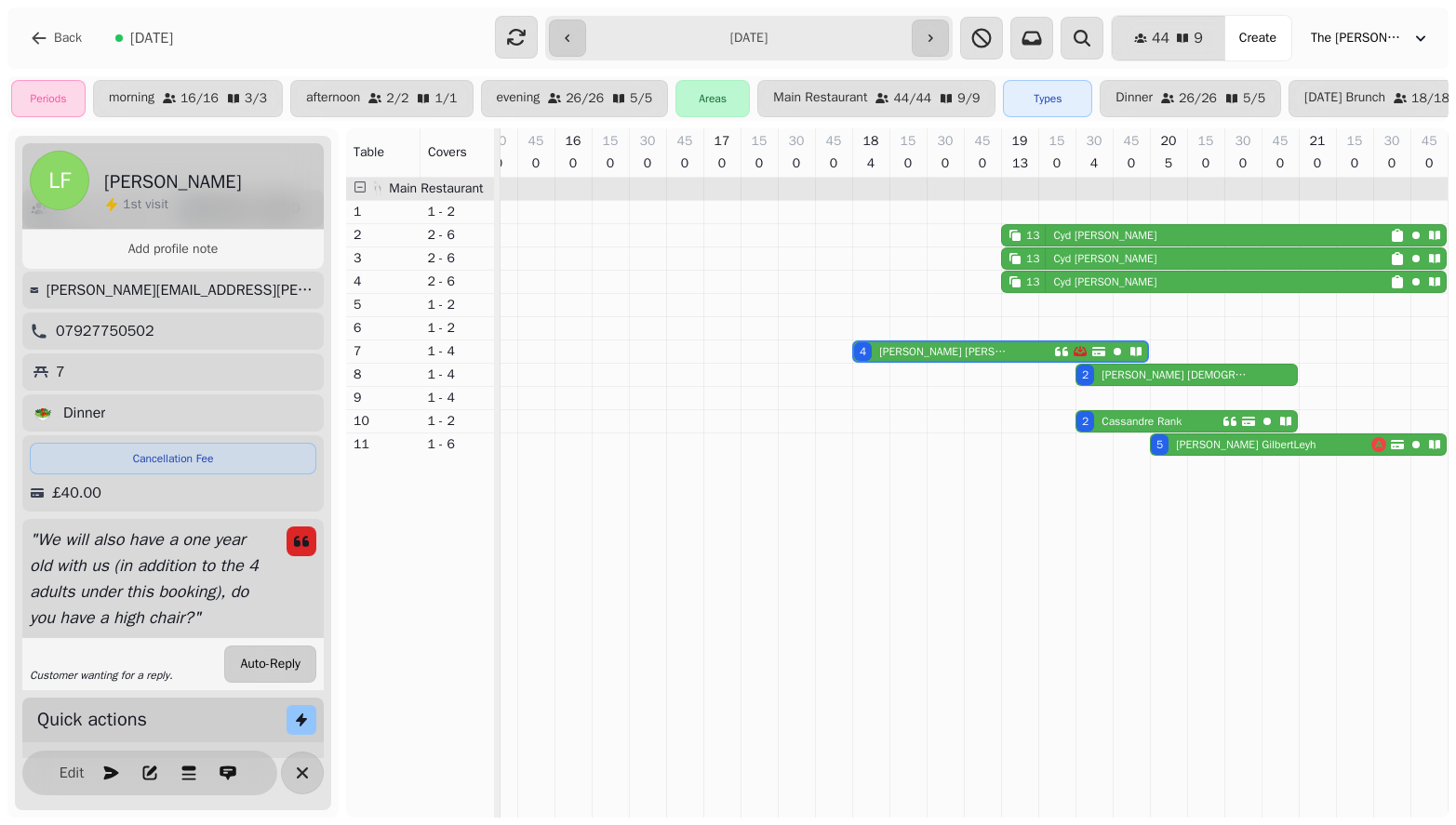 click on "Auto-Reply" at bounding box center [270, 664] 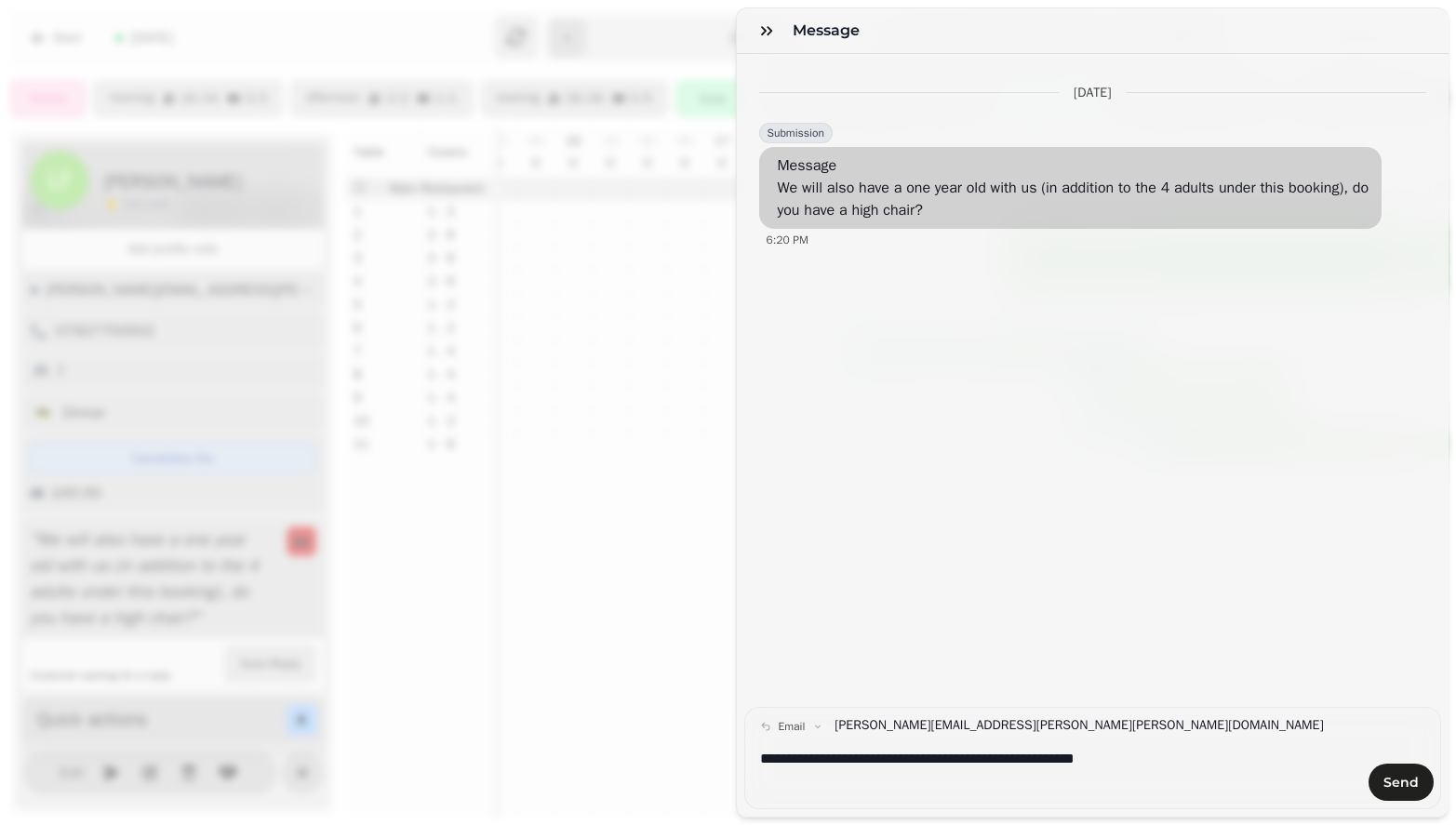 click on "**********" at bounding box center (1059, 759) 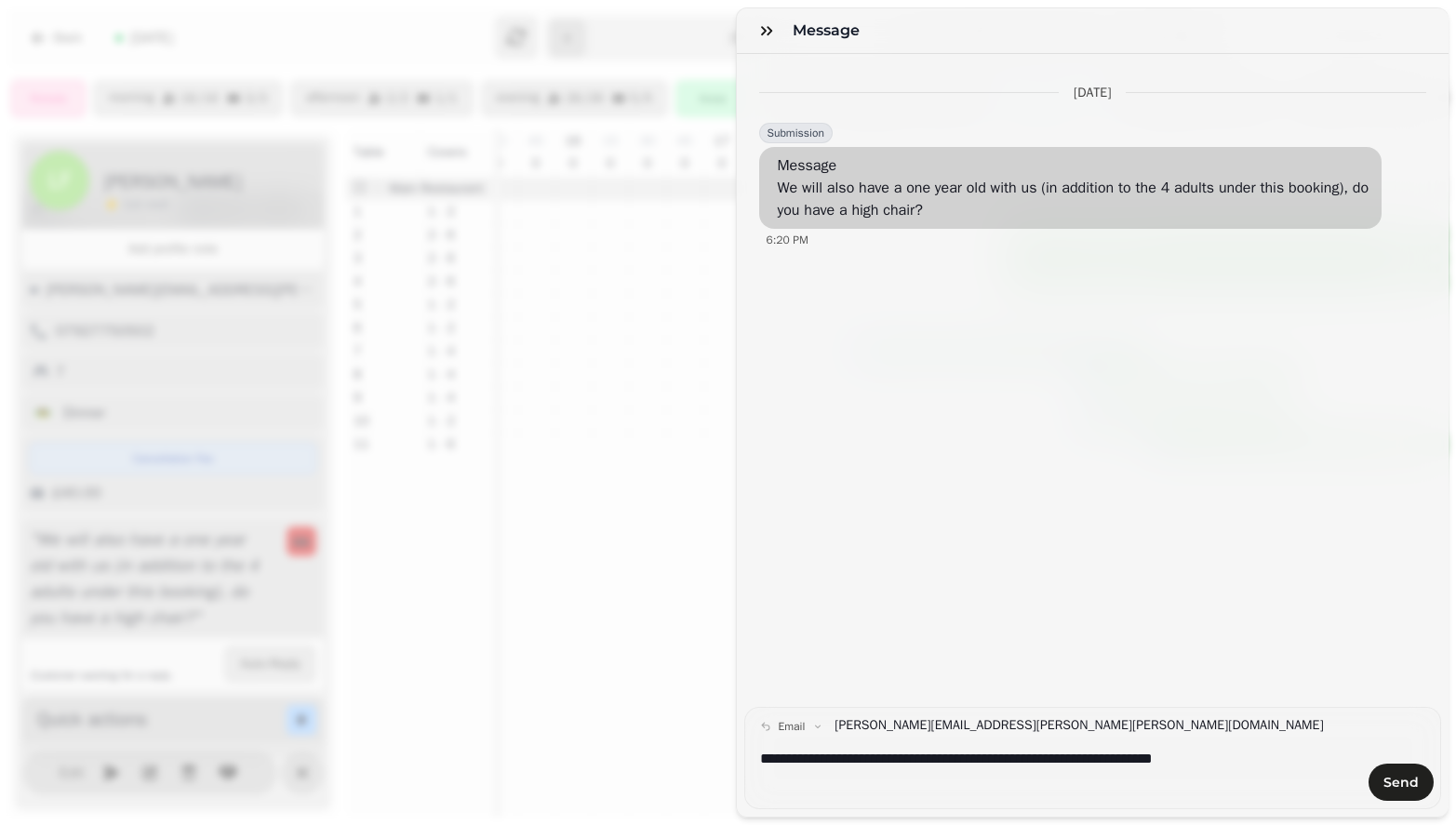 click on "**********" at bounding box center (1059, 759) 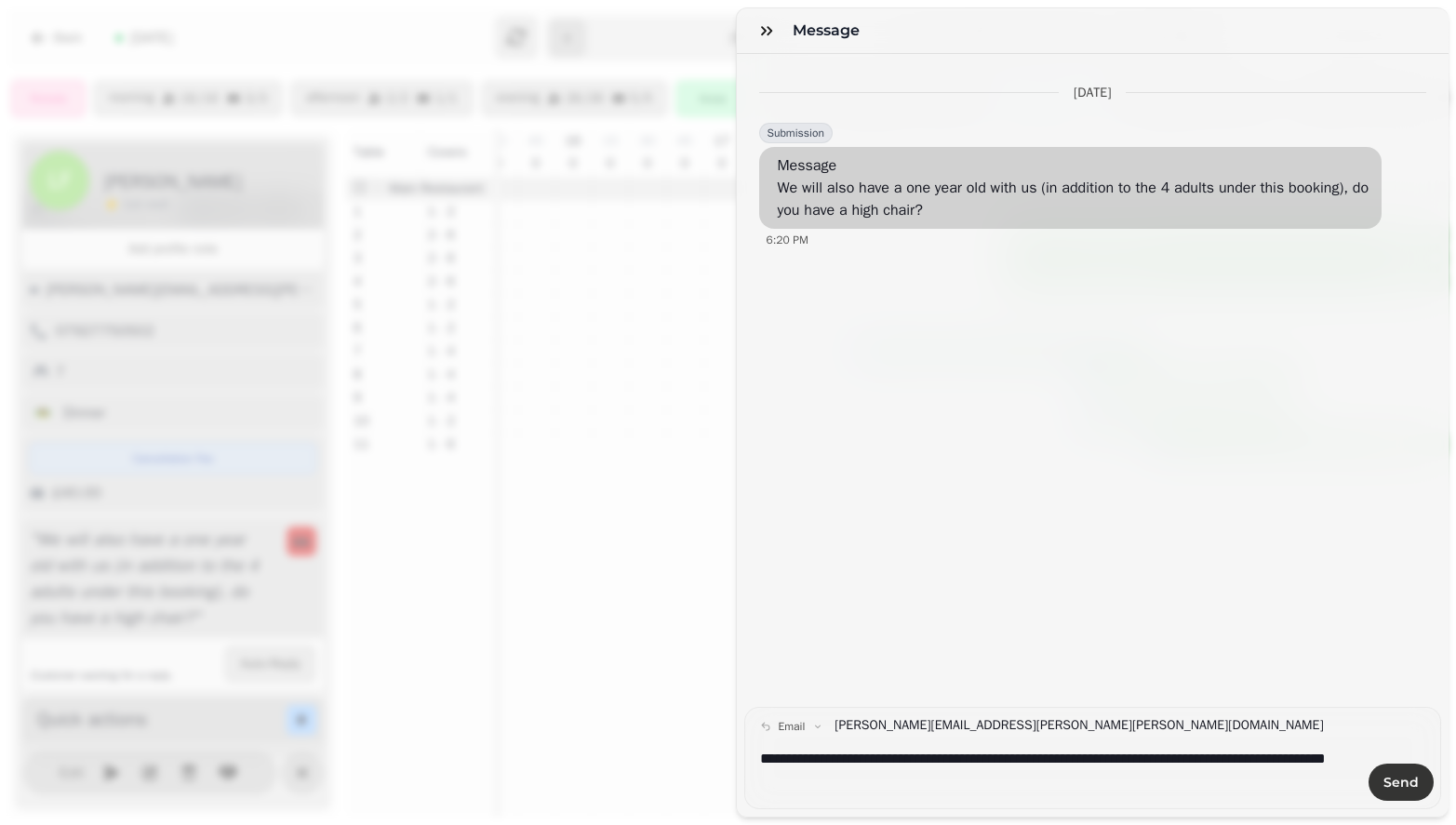 click on "Send" at bounding box center (1401, 782) 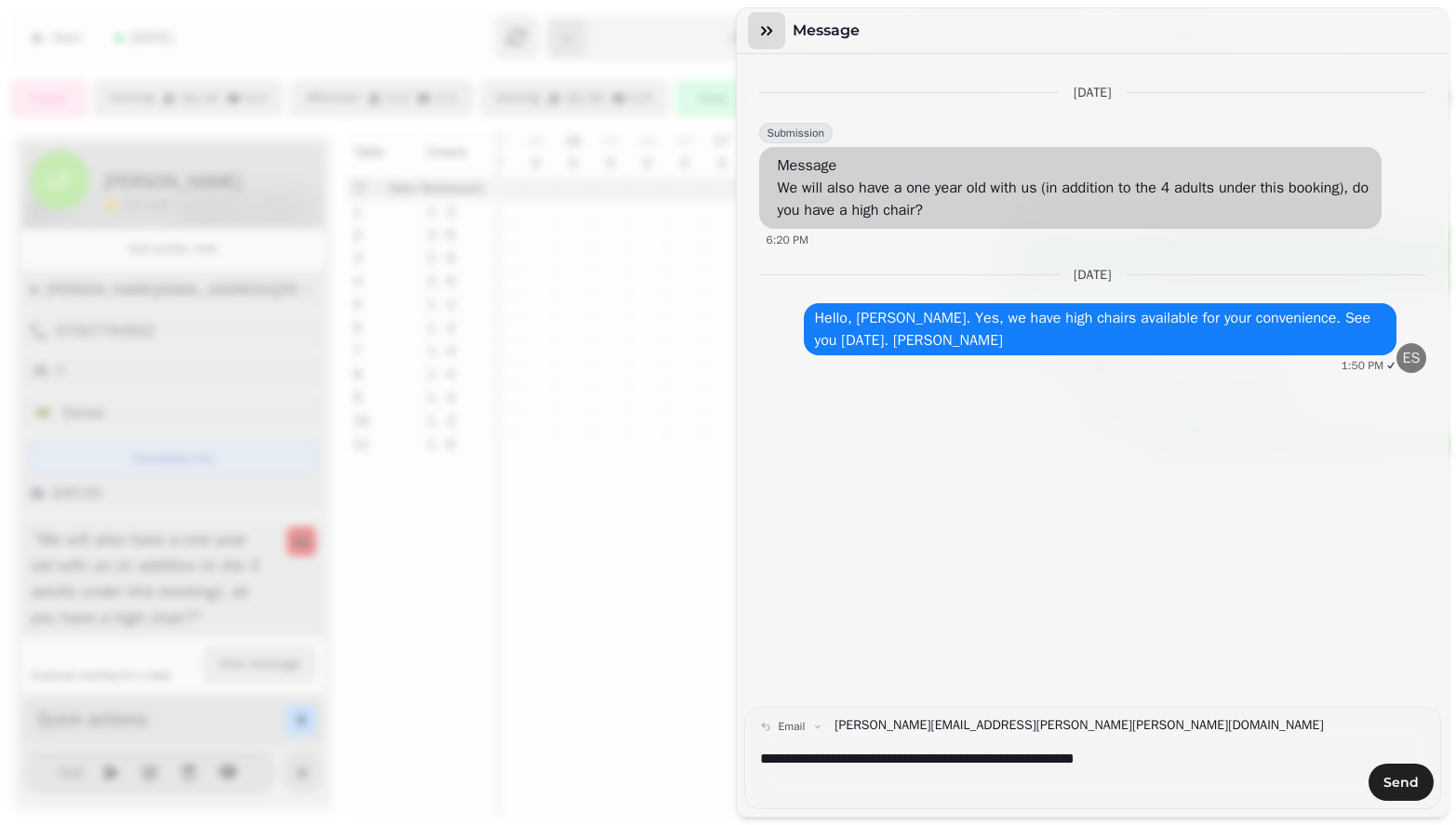 click 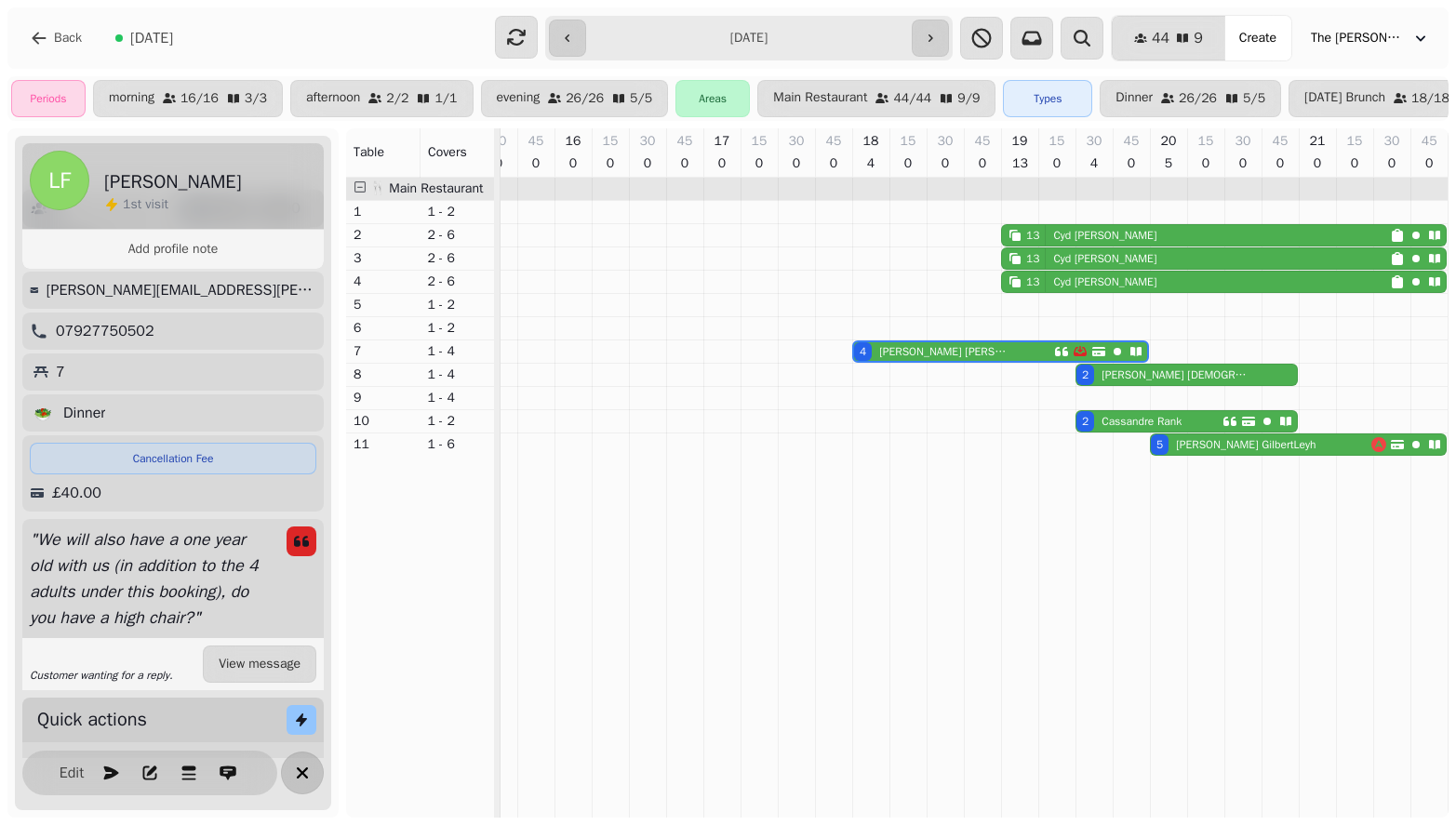 click 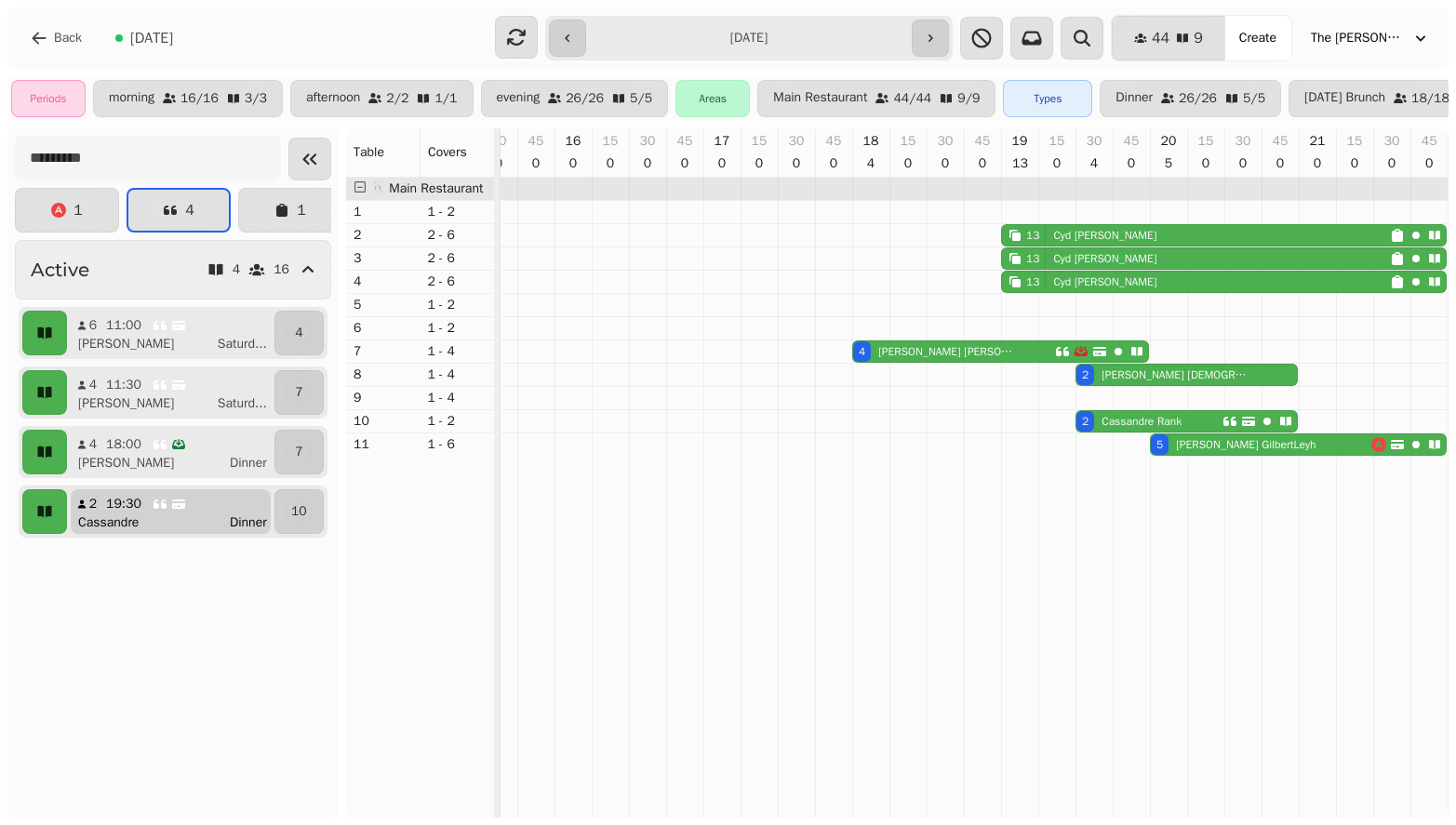 click on "Cassandre" at bounding box center (108, 523) 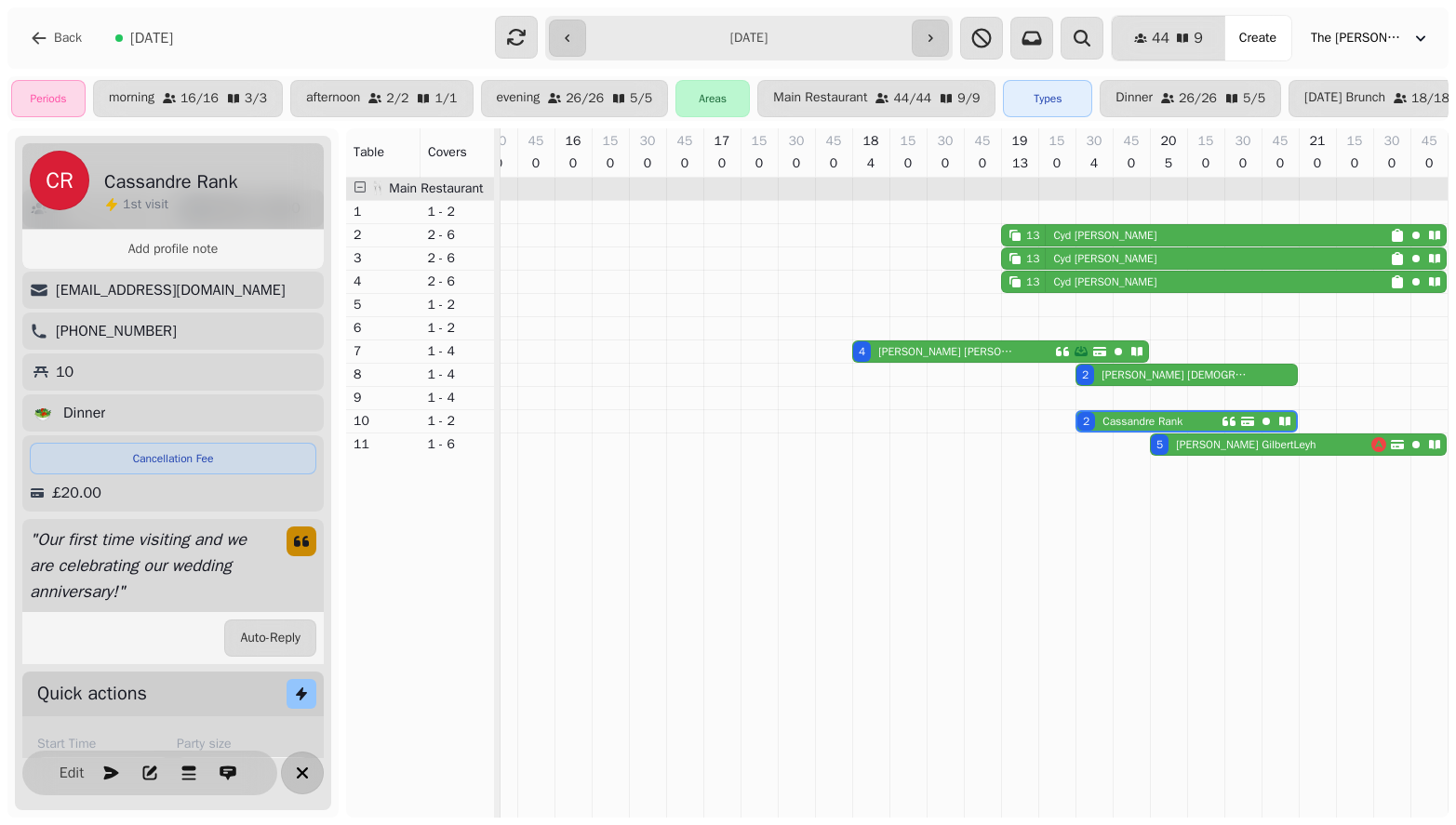 click 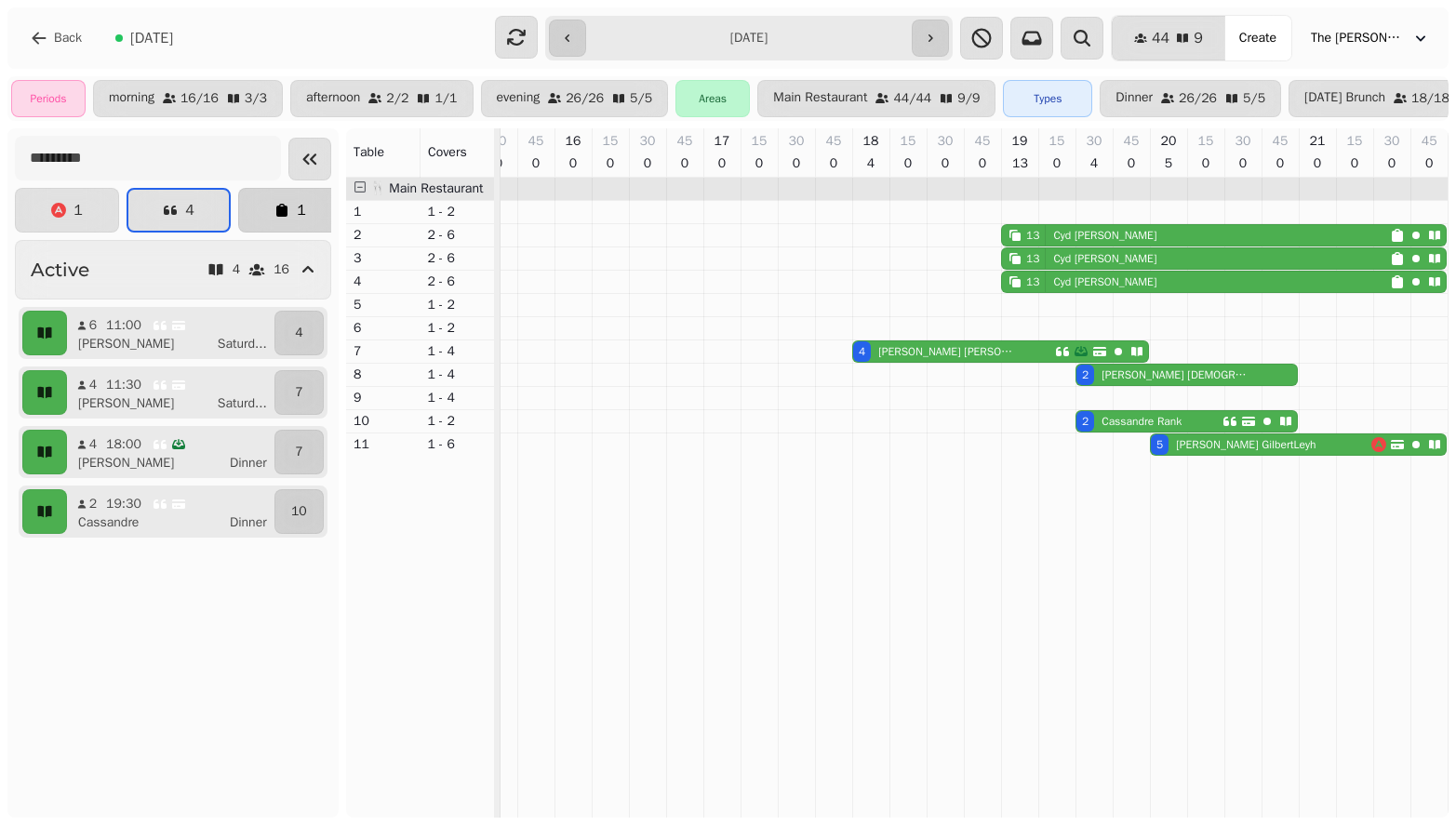 click 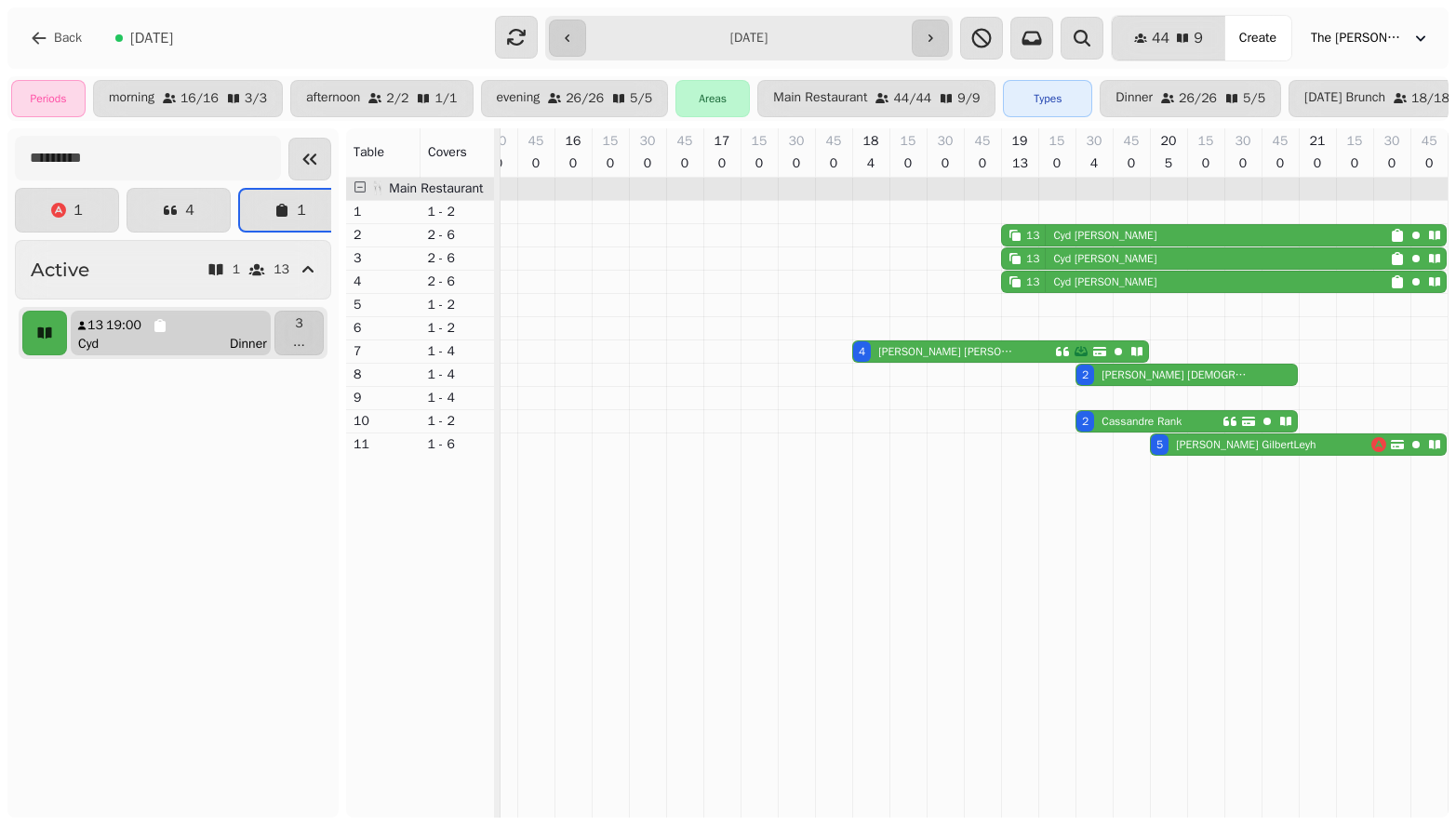 click on "Cyd Dinner" at bounding box center (178, 344) 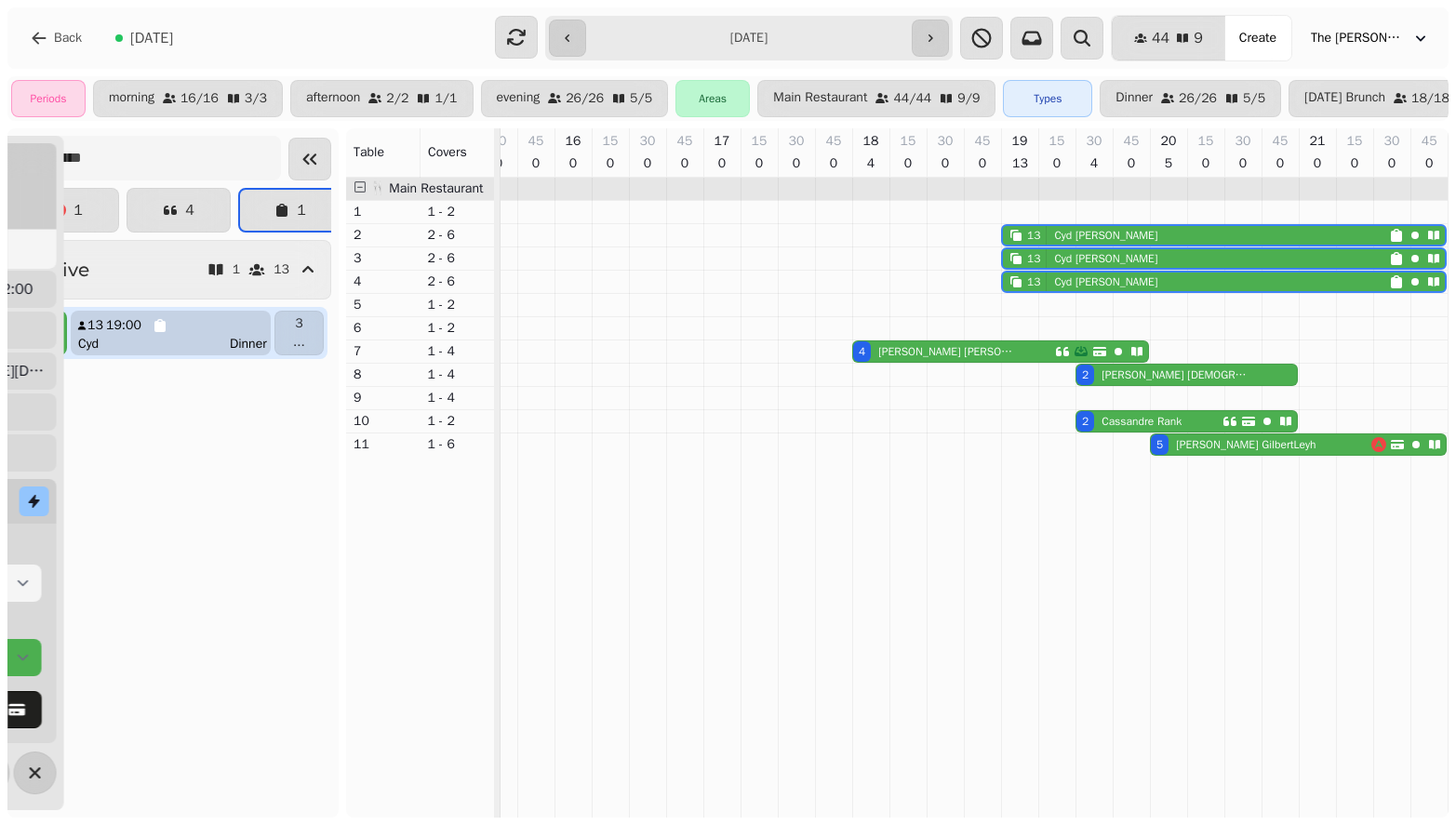 scroll, scrollTop: 86, scrollLeft: 0, axis: vertical 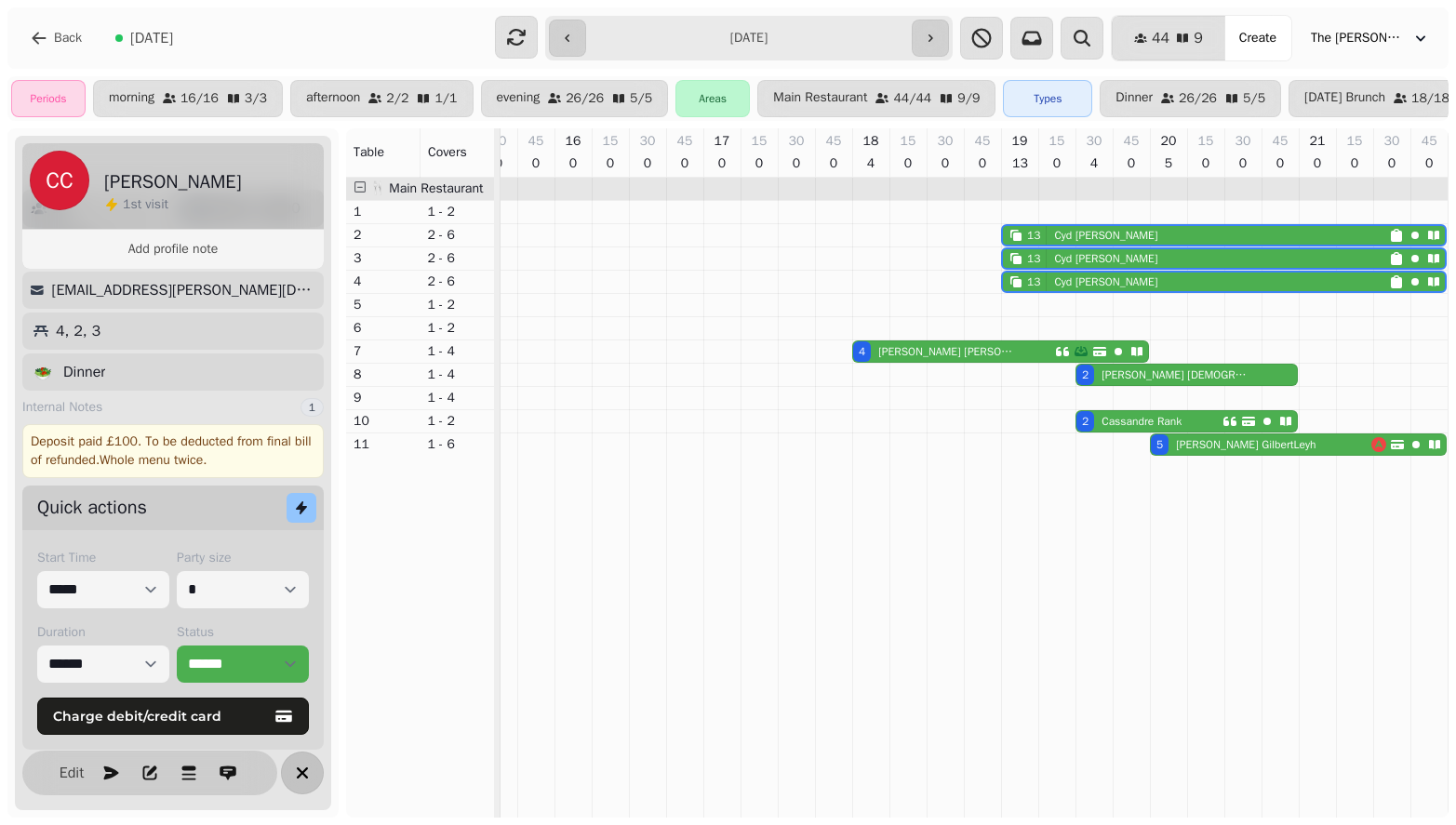 click at bounding box center (302, 773) 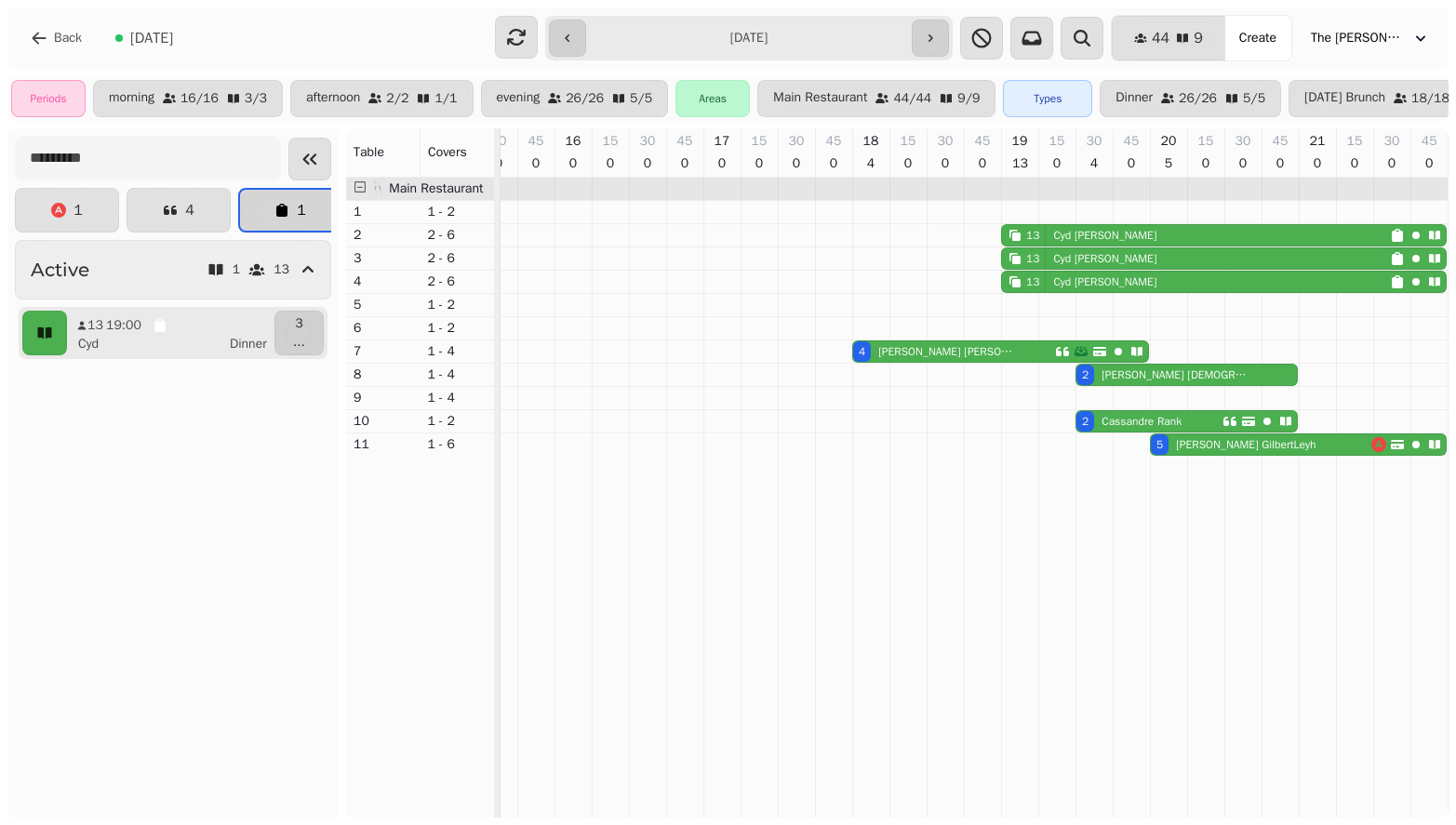click 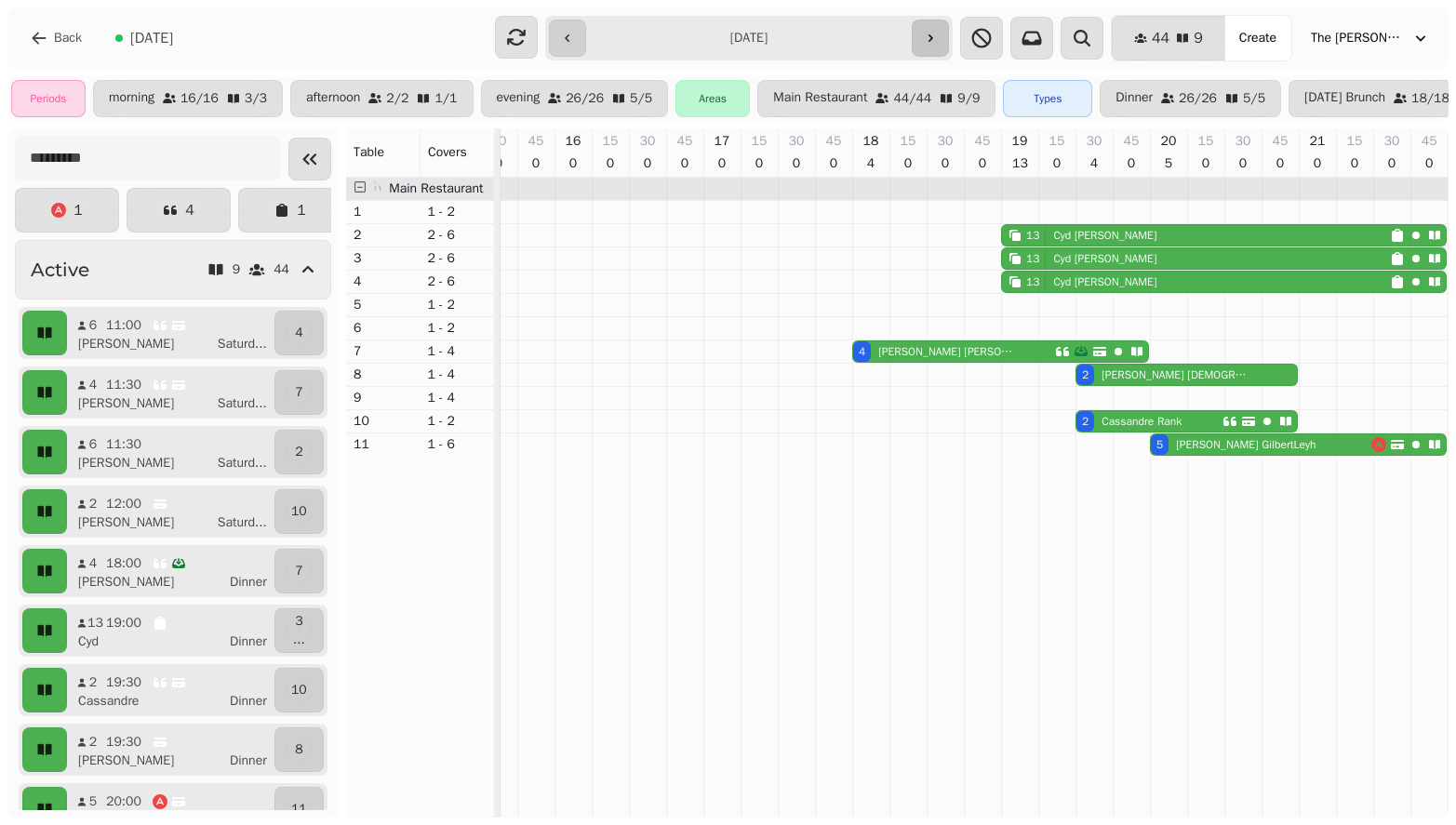 click 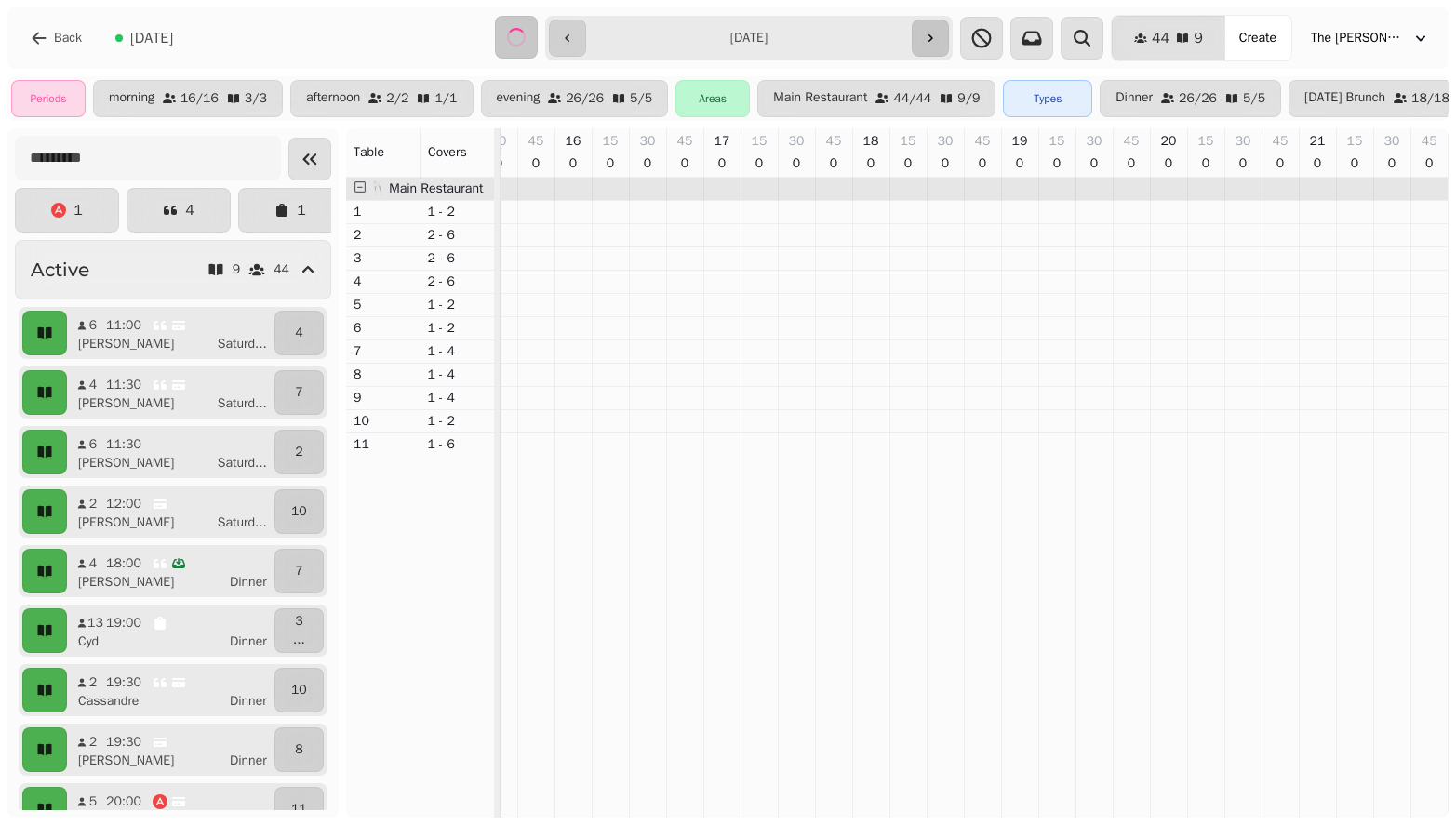 scroll, scrollTop: 0, scrollLeft: 0, axis: both 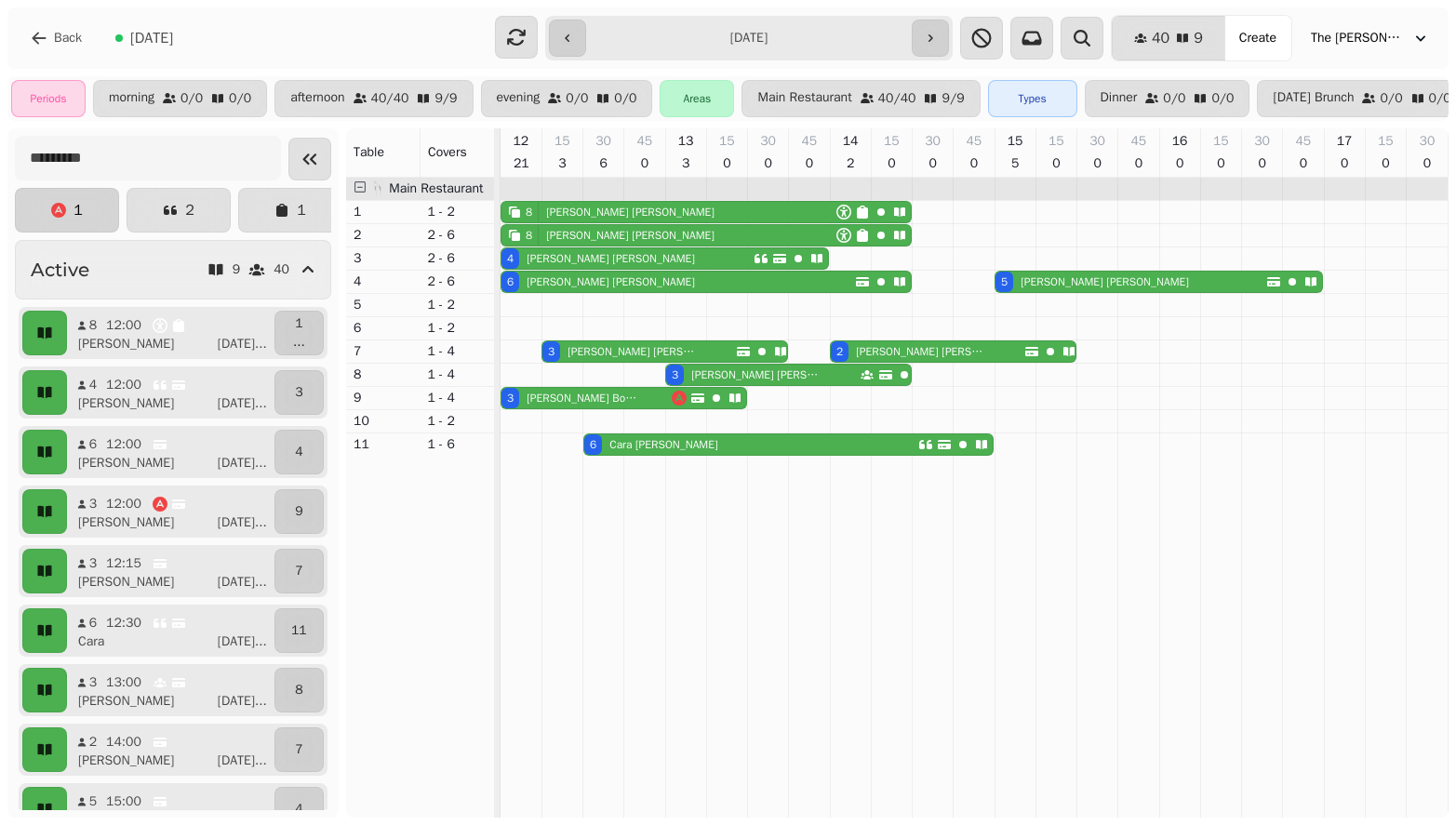 click 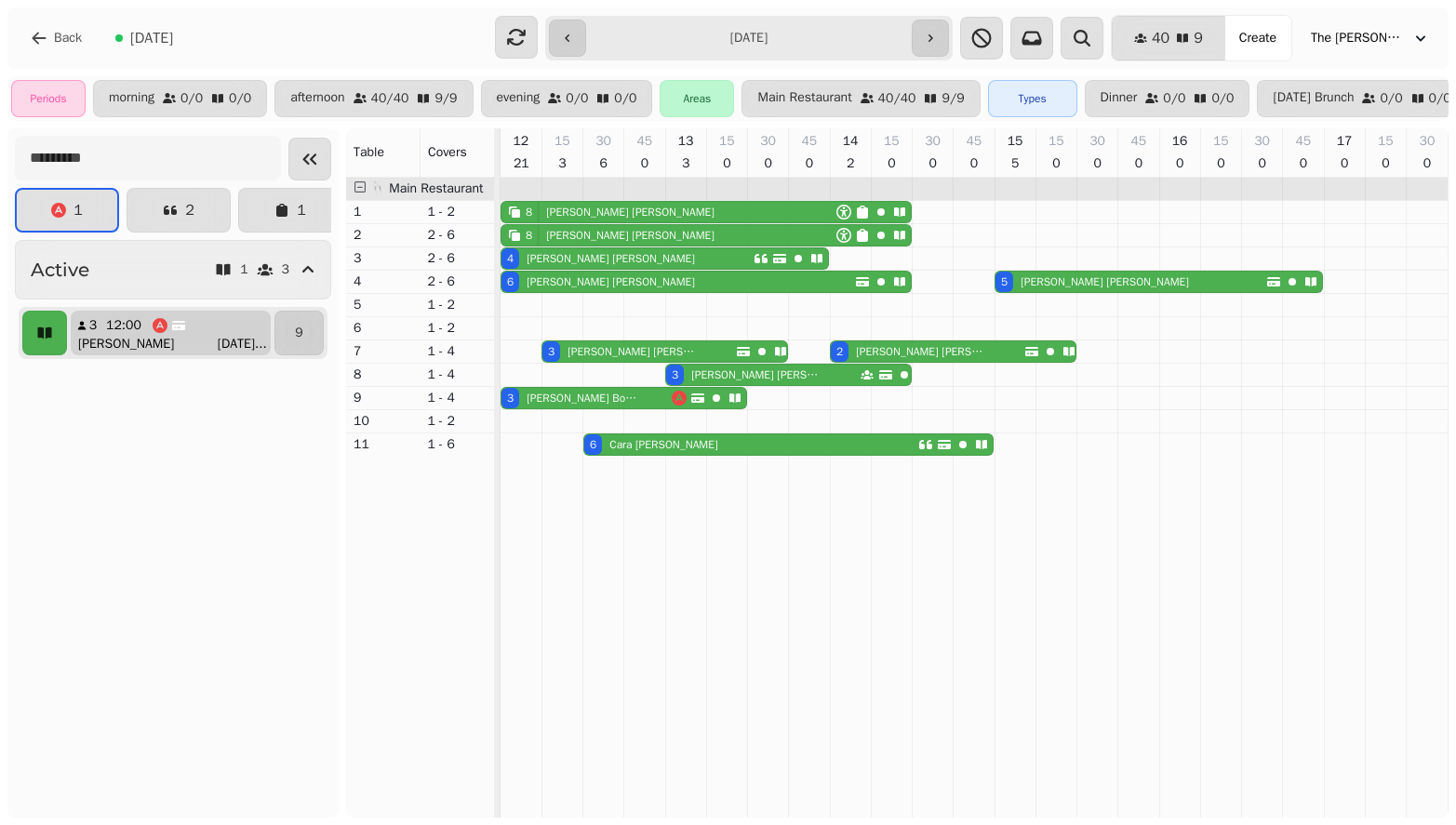 click on "Helen Sunday ..." at bounding box center [178, 344] 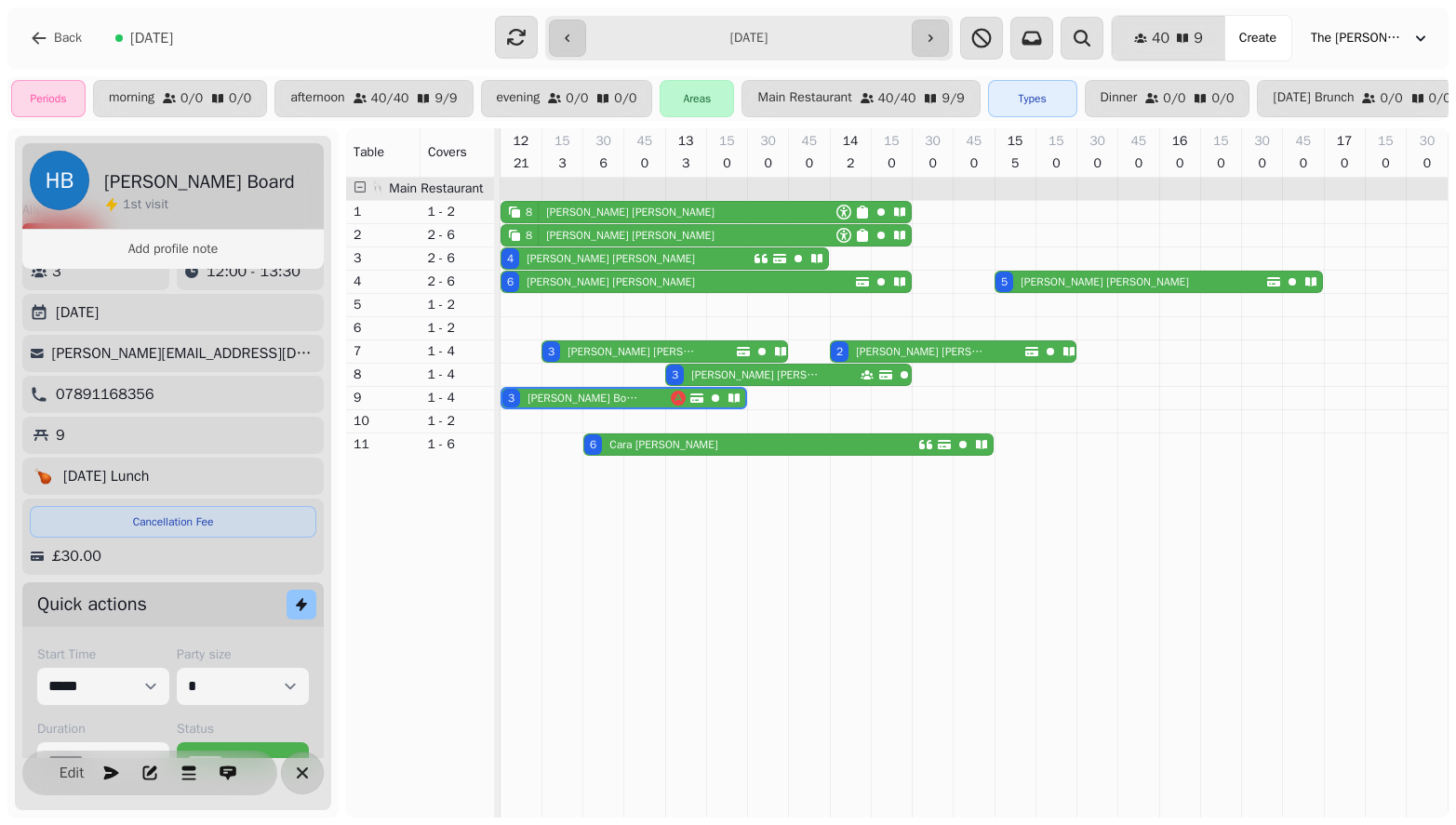 scroll, scrollTop: 0, scrollLeft: 0, axis: both 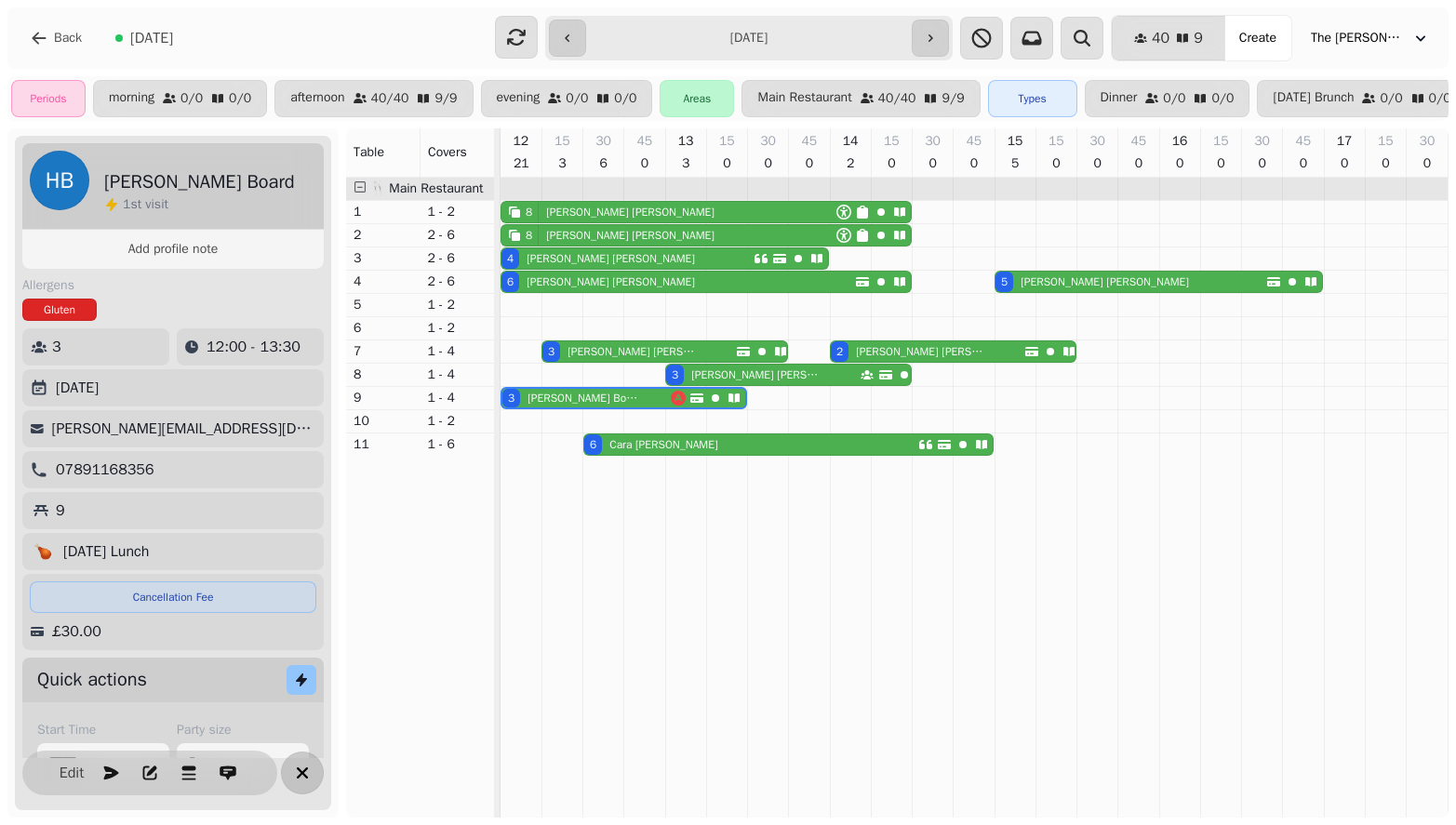 click 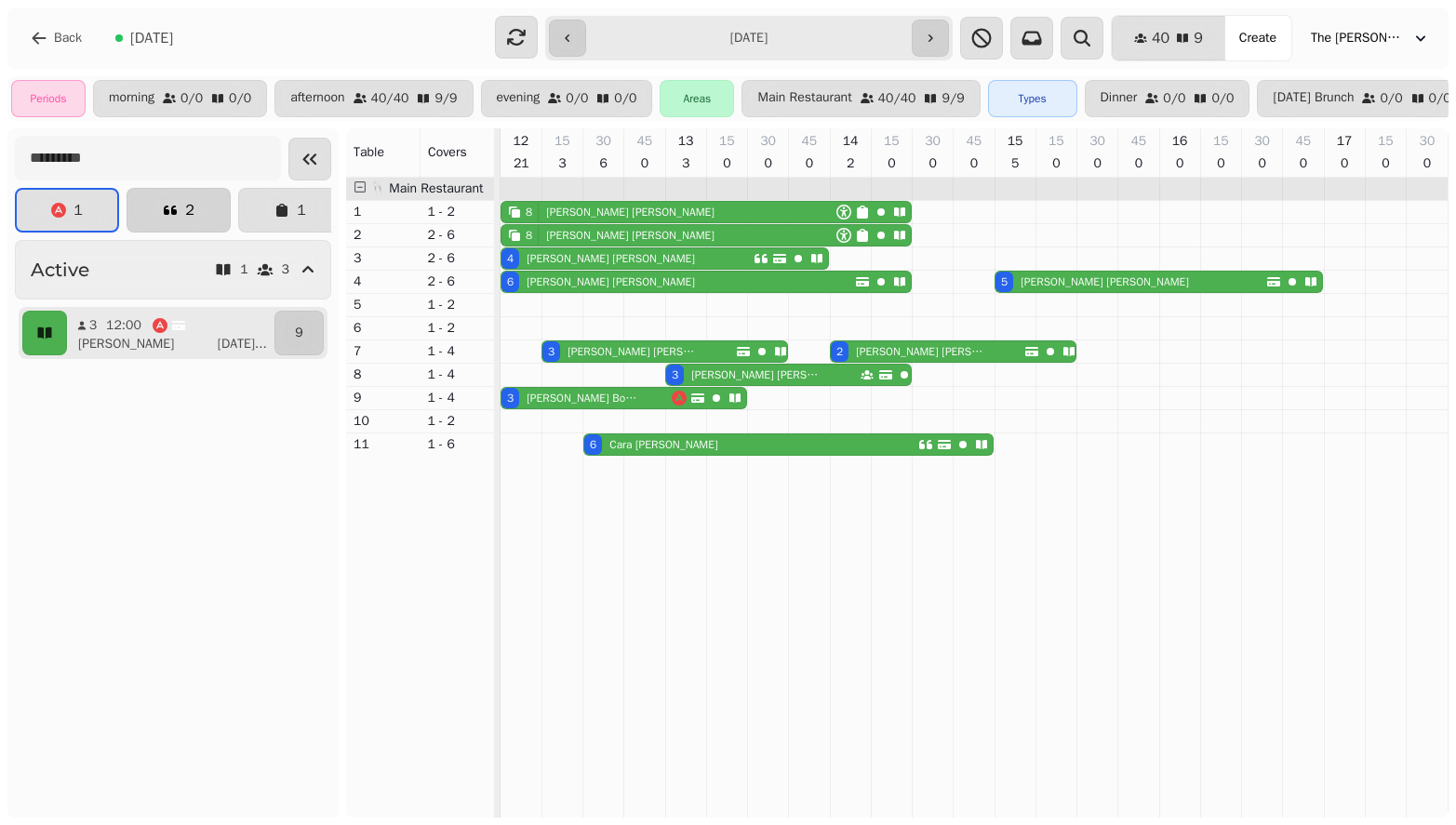 click 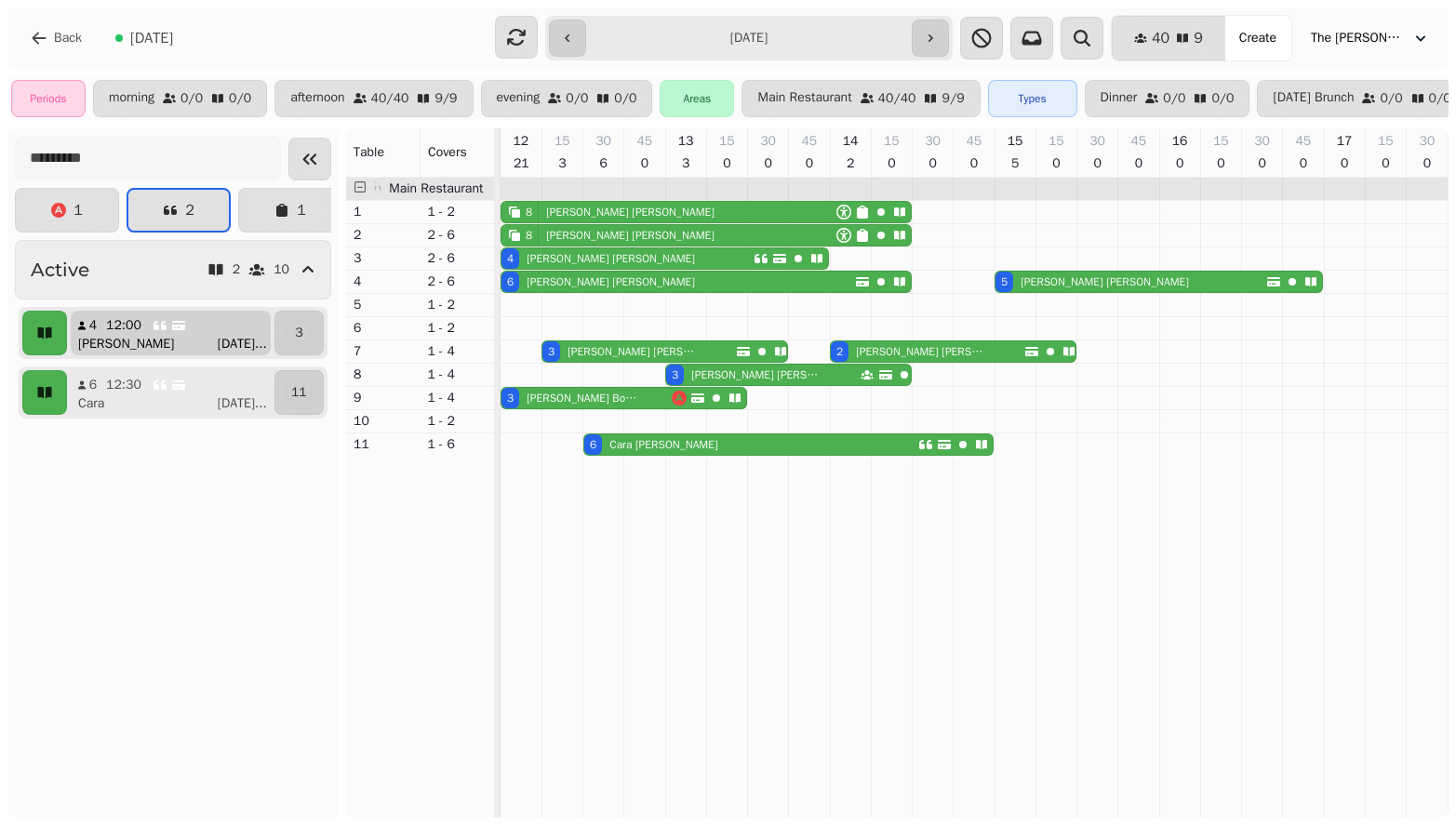 click on "Nigel Sunday ..." at bounding box center (178, 344) 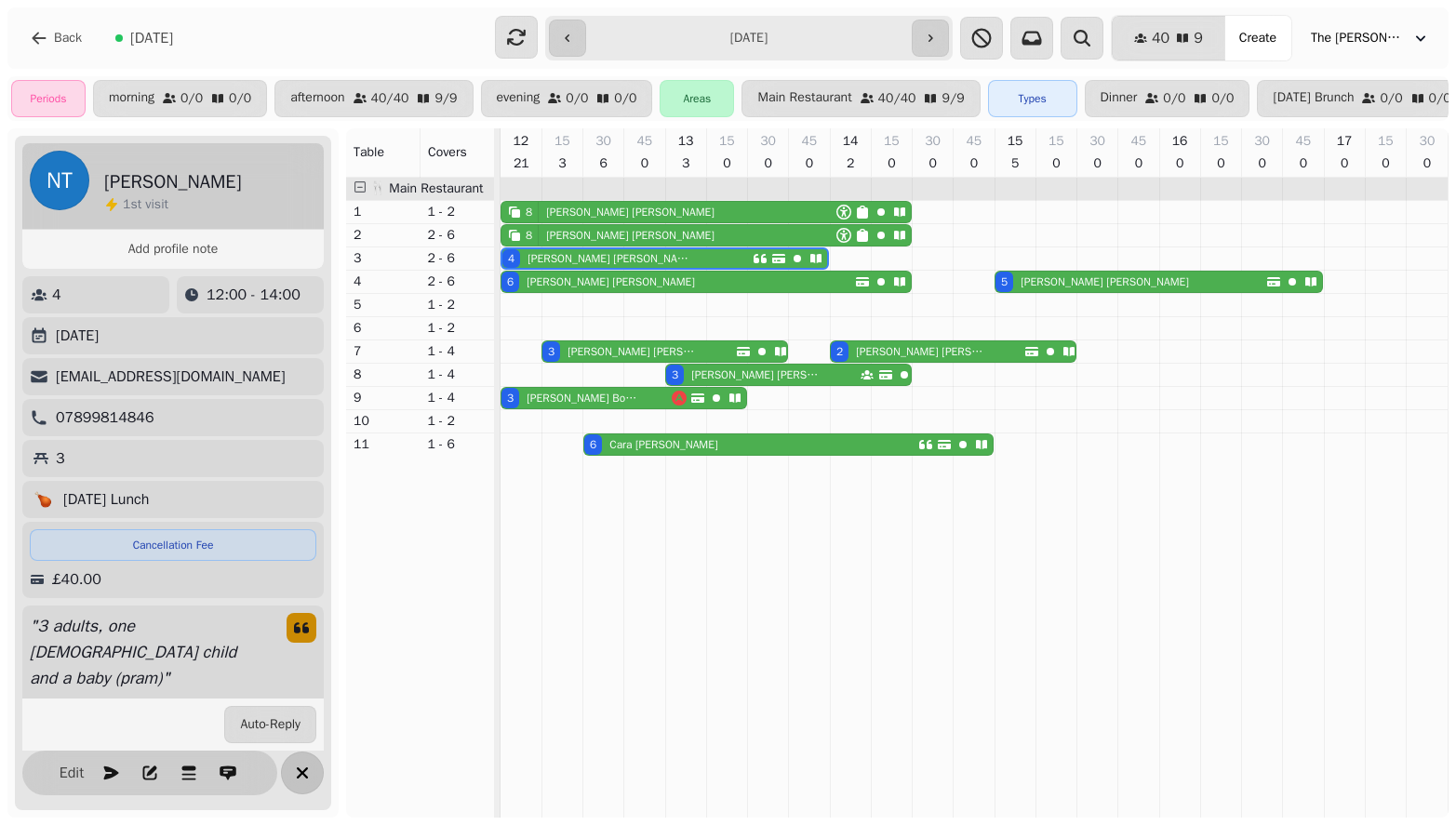 click 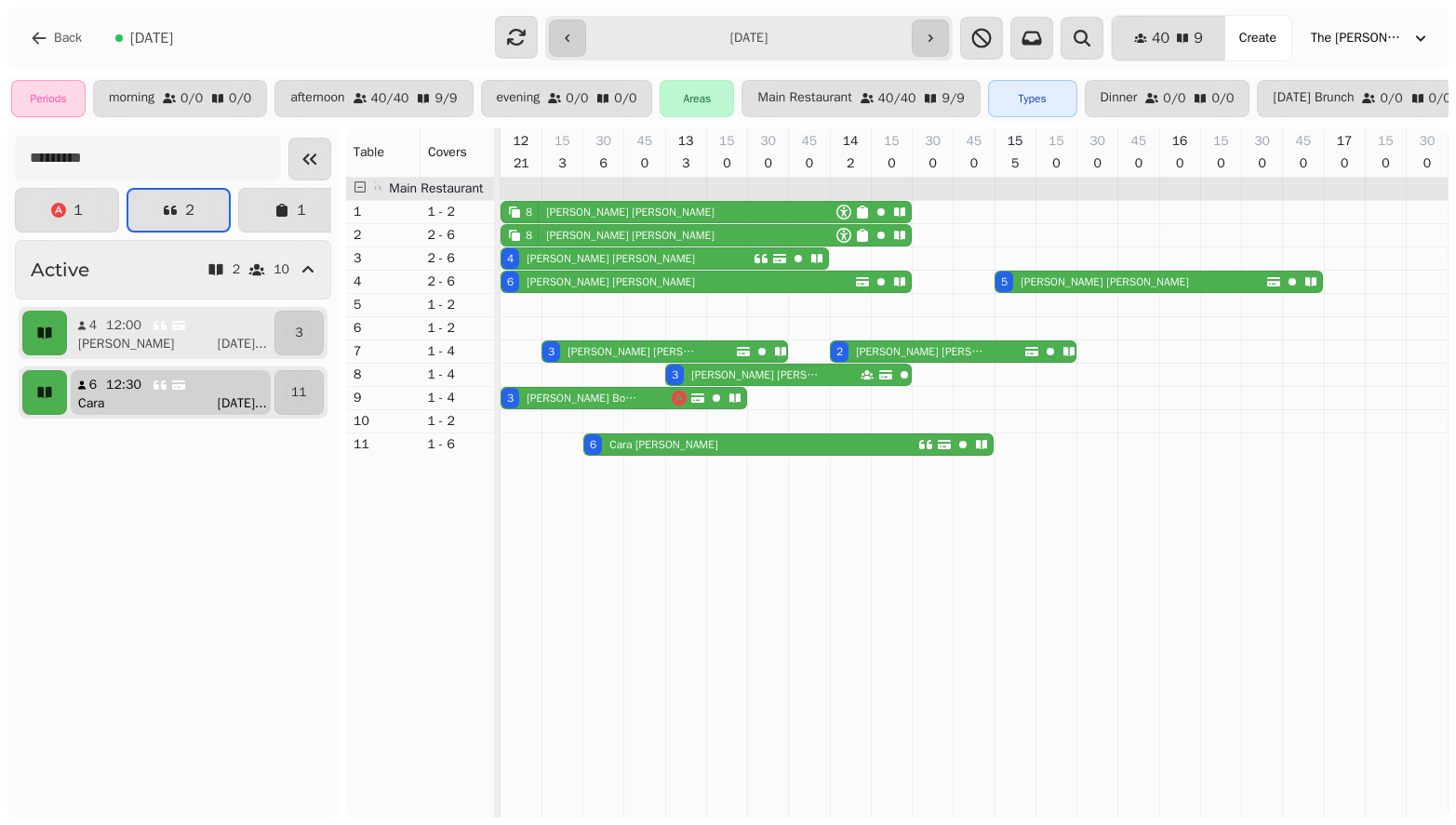 click on "Cara Sunday ..." at bounding box center (178, 404) 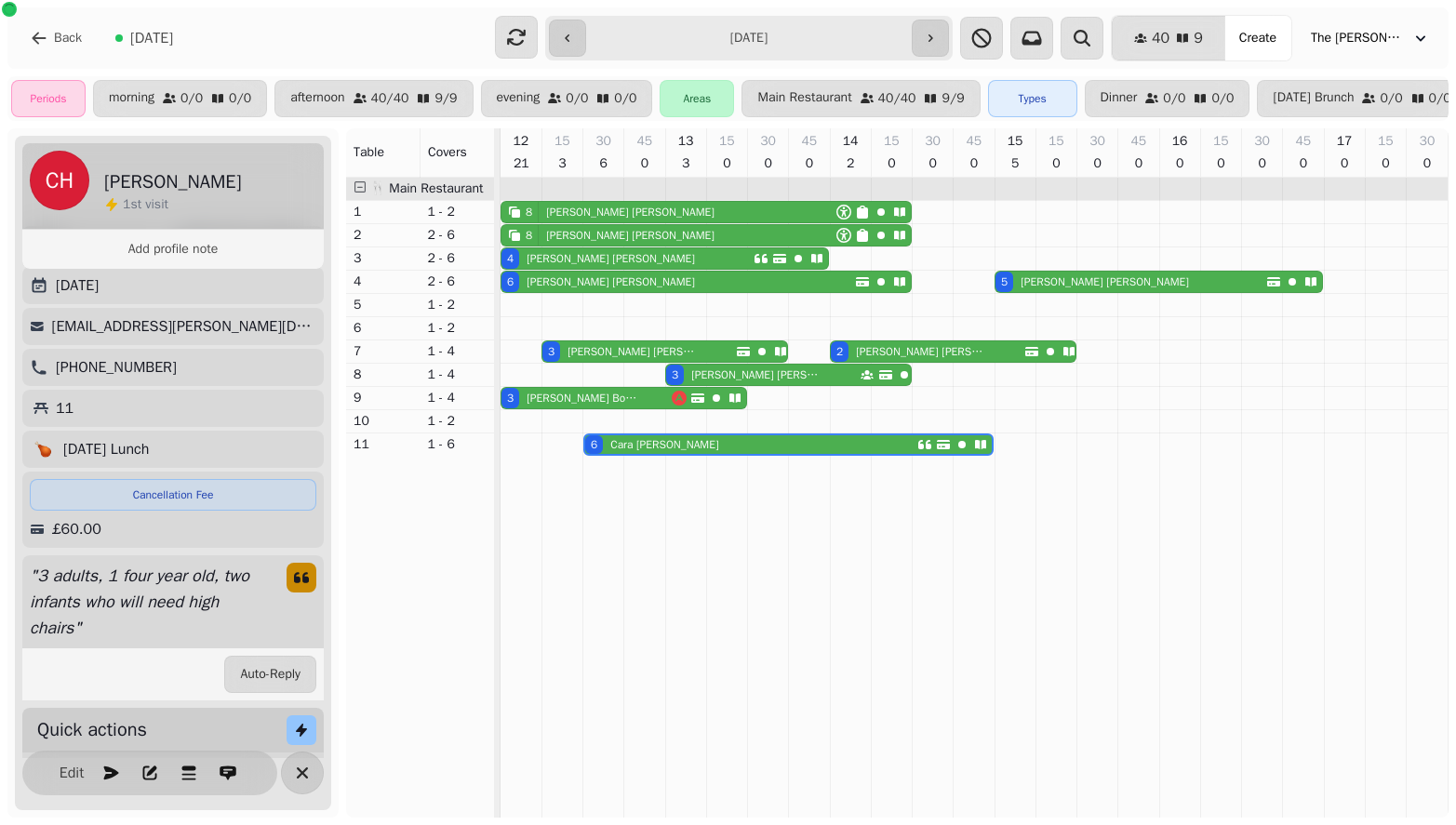 scroll, scrollTop: 0, scrollLeft: 0, axis: both 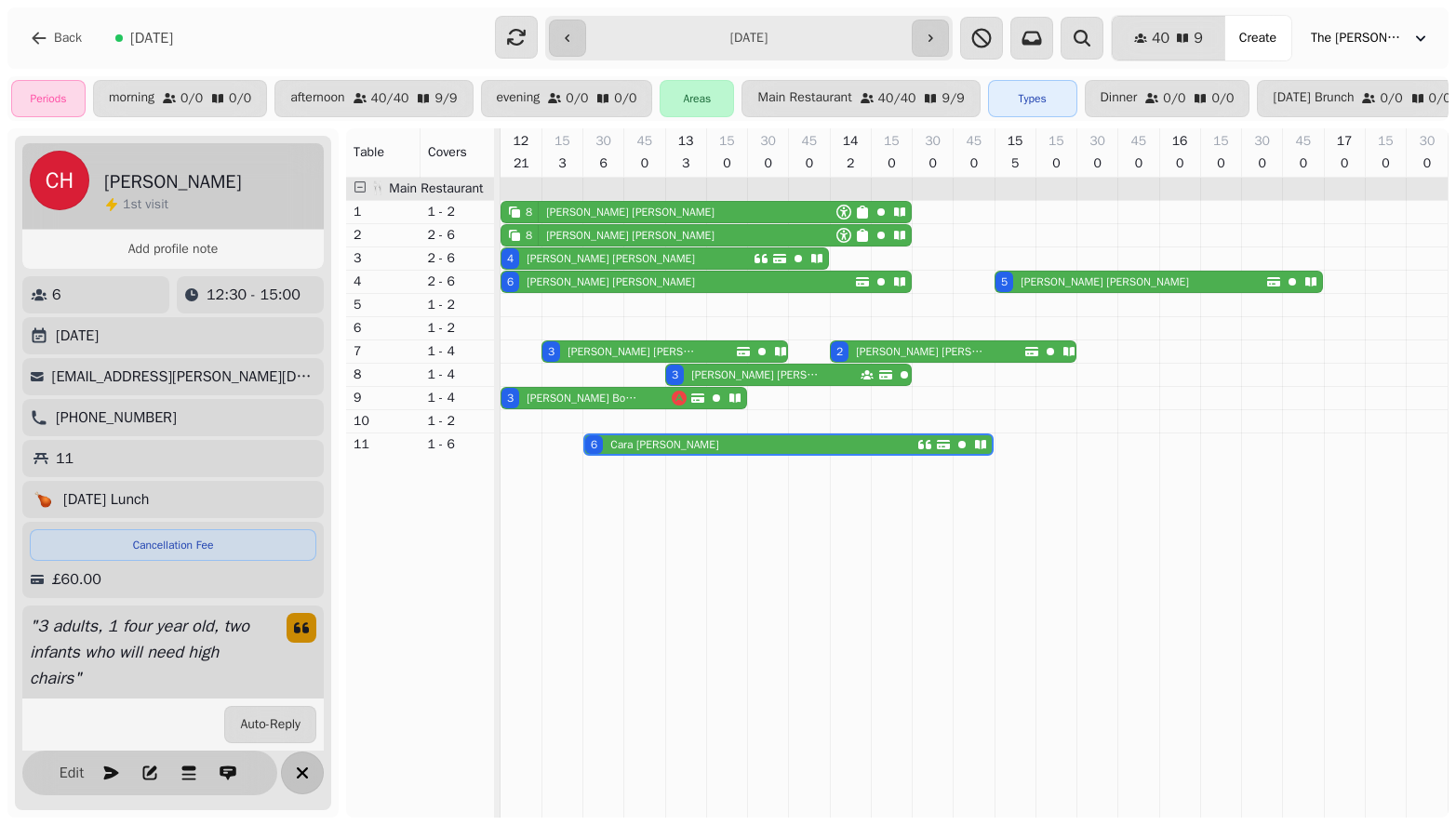 click 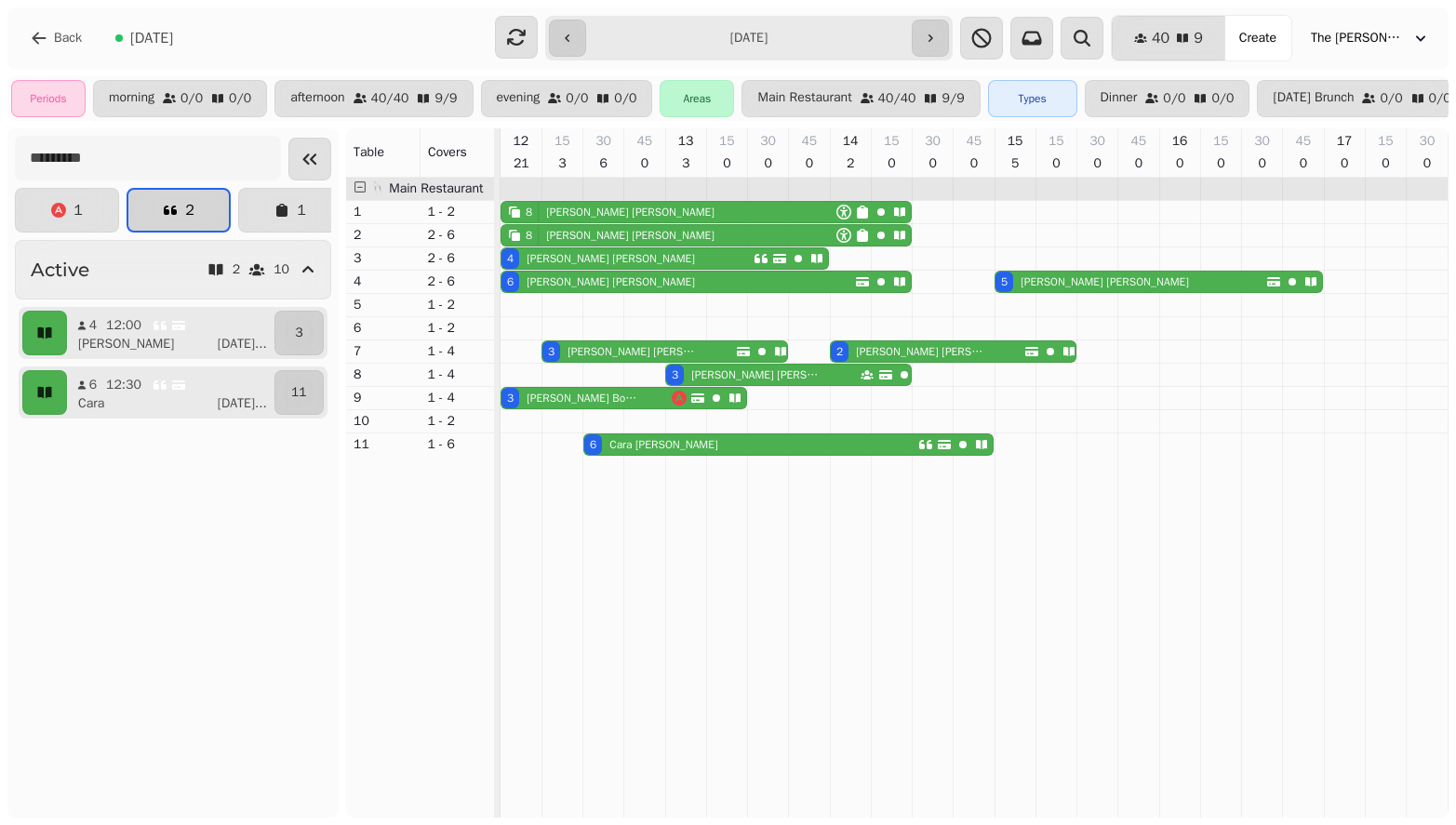 click on "2" at bounding box center [179, 210] 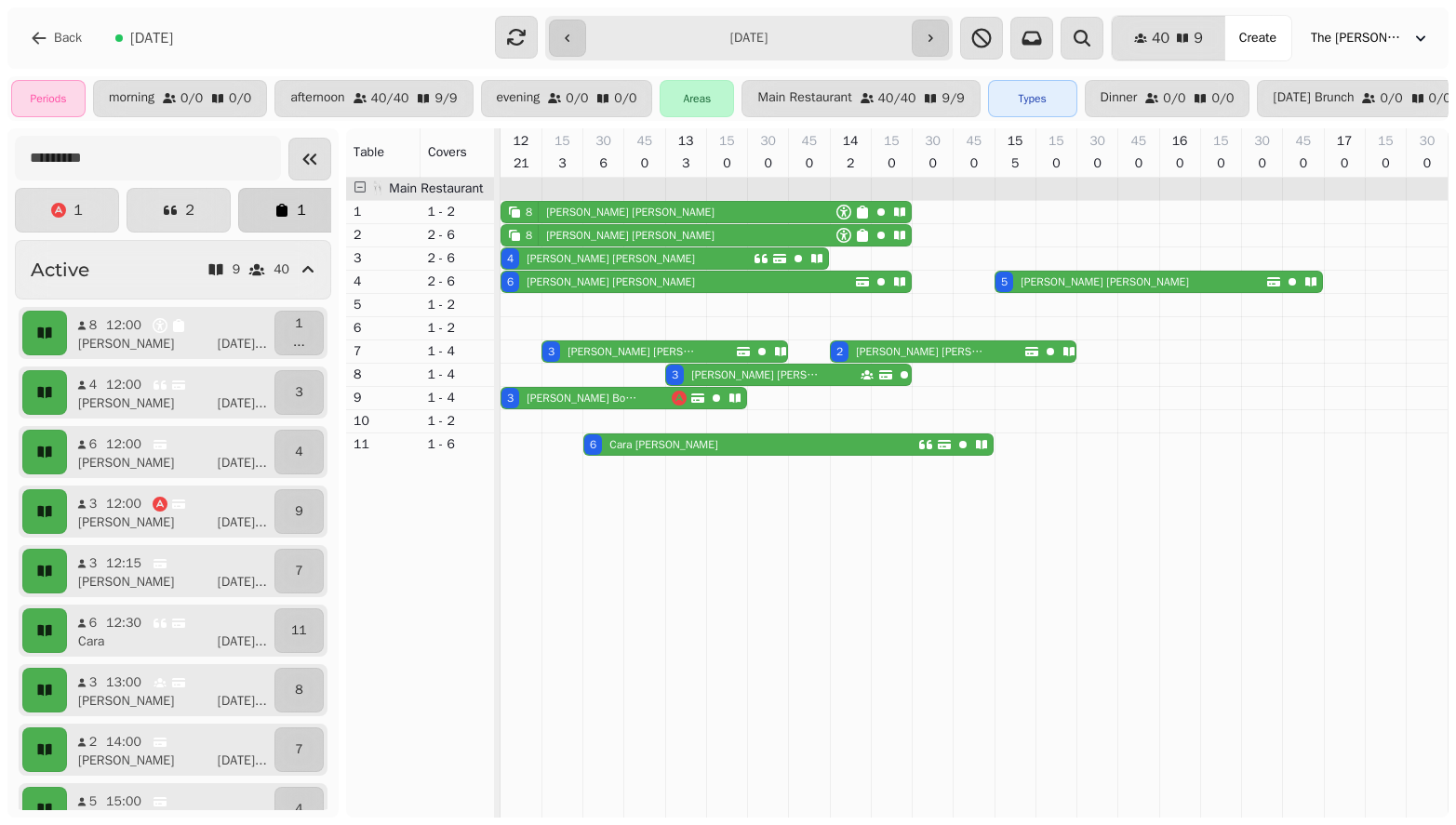 click on "1" at bounding box center [301, 210] 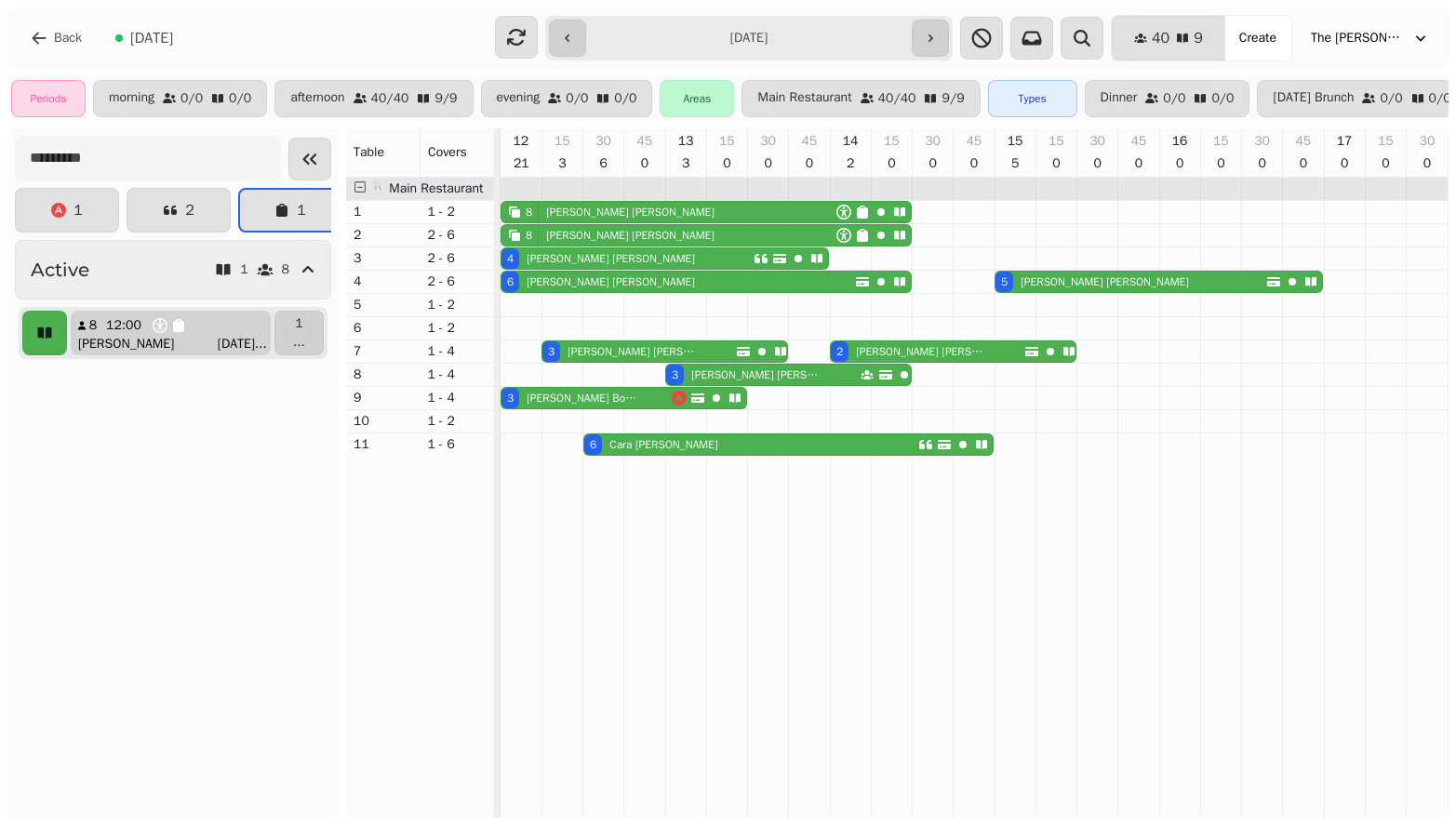 click on "jane Sunday ..." at bounding box center (178, 344) 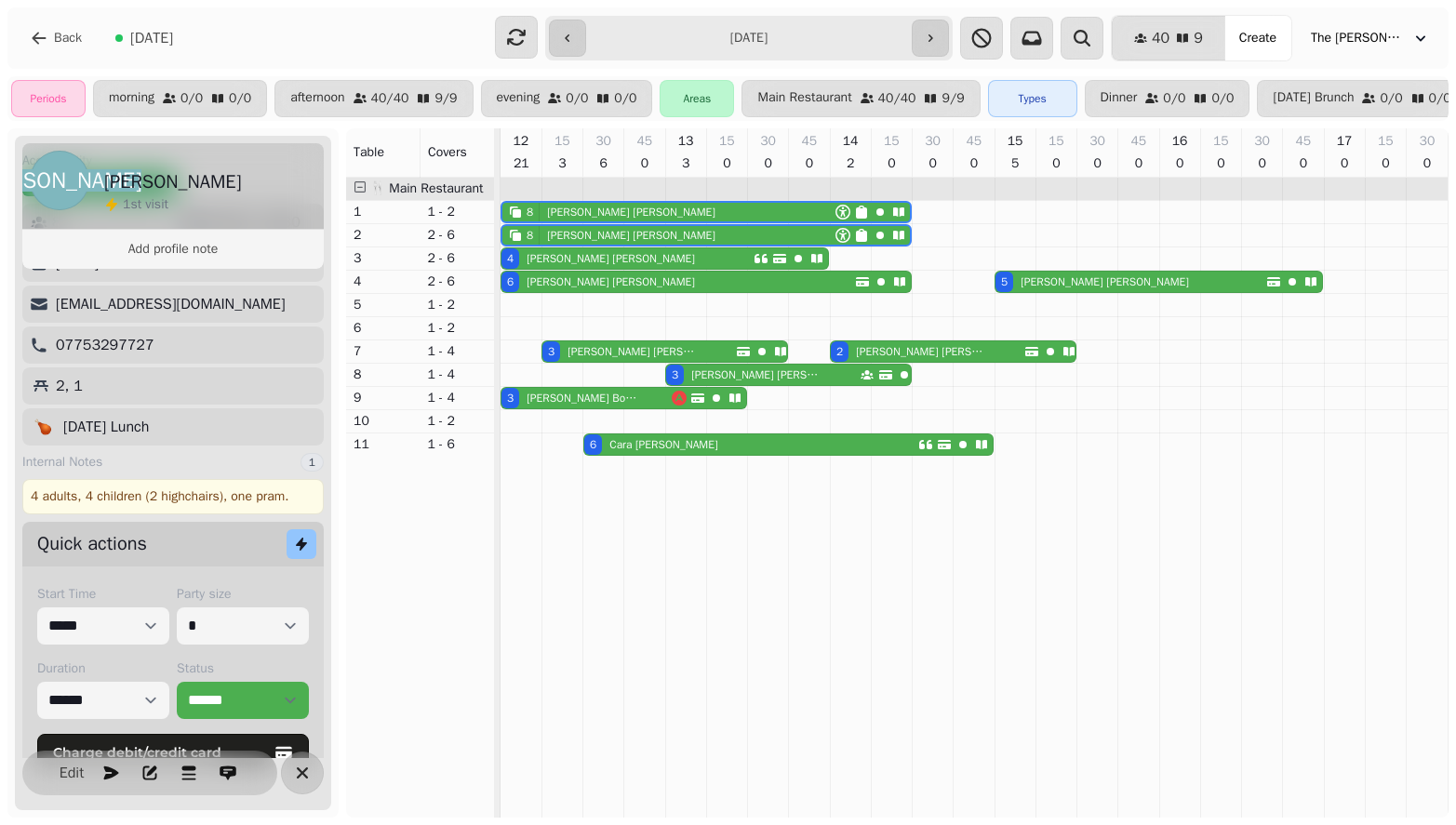 scroll, scrollTop: 166, scrollLeft: 0, axis: vertical 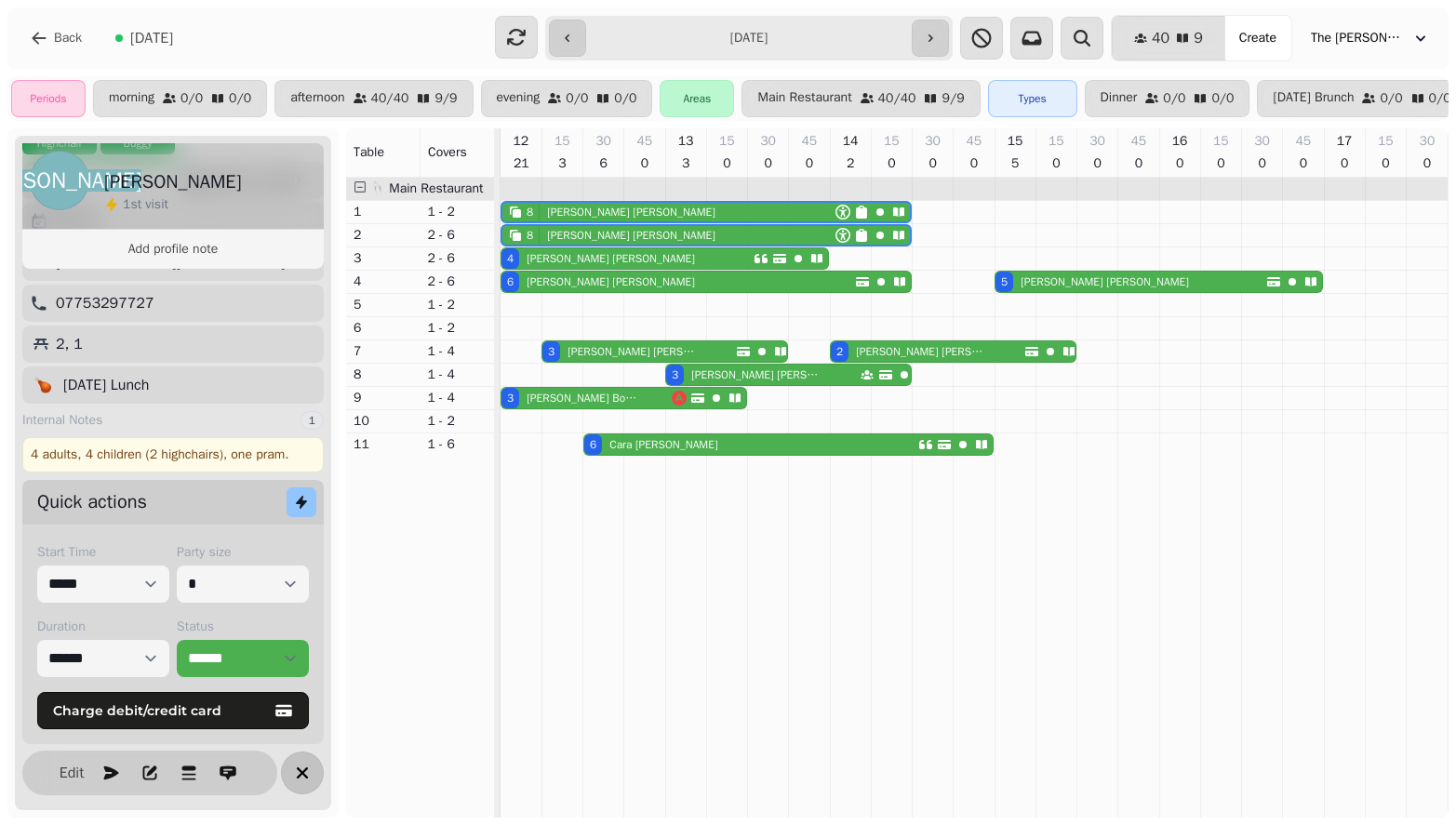 click at bounding box center (302, 773) 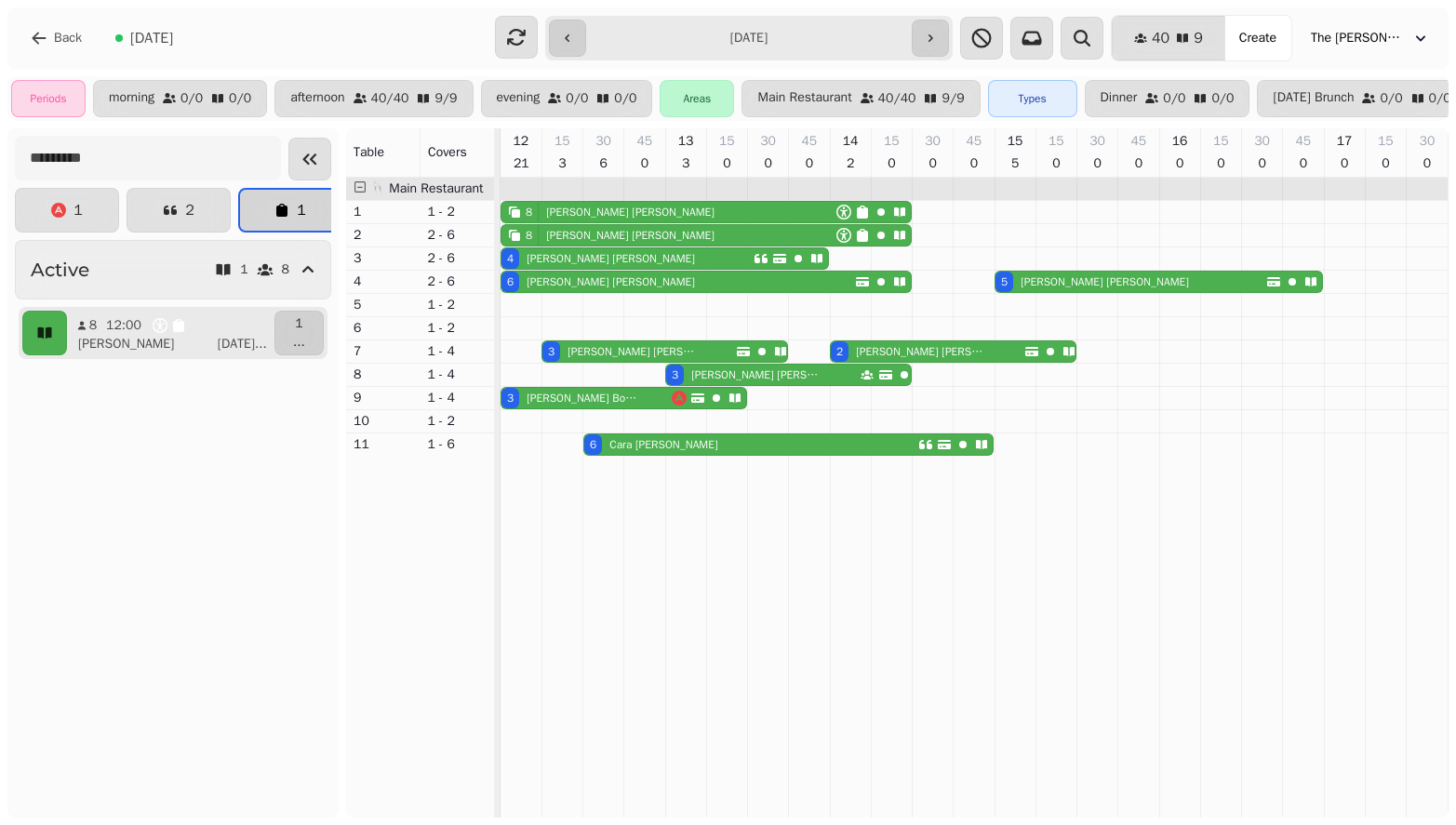 click on "1" at bounding box center (301, 210) 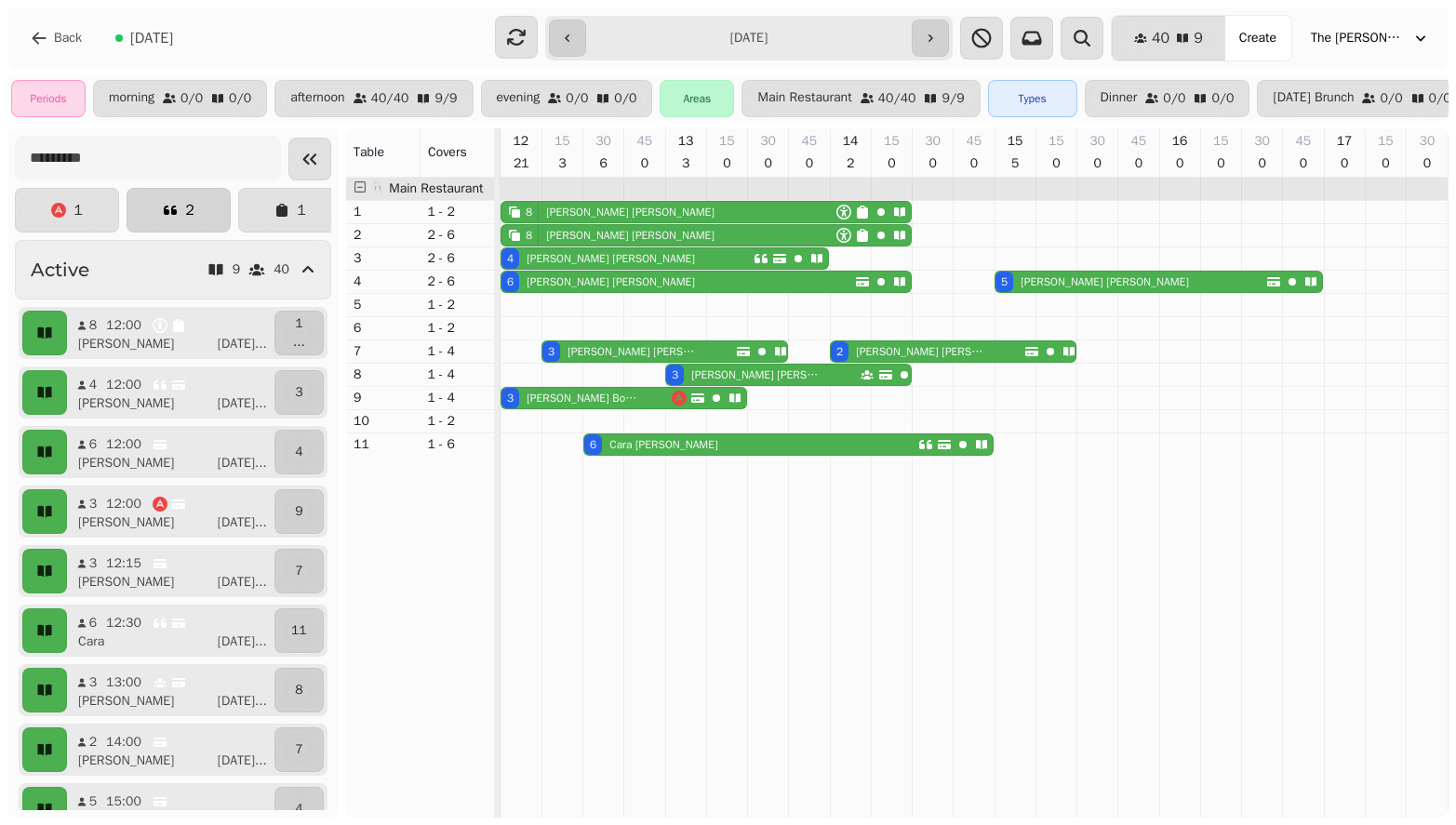 click on "2" at bounding box center (190, 210) 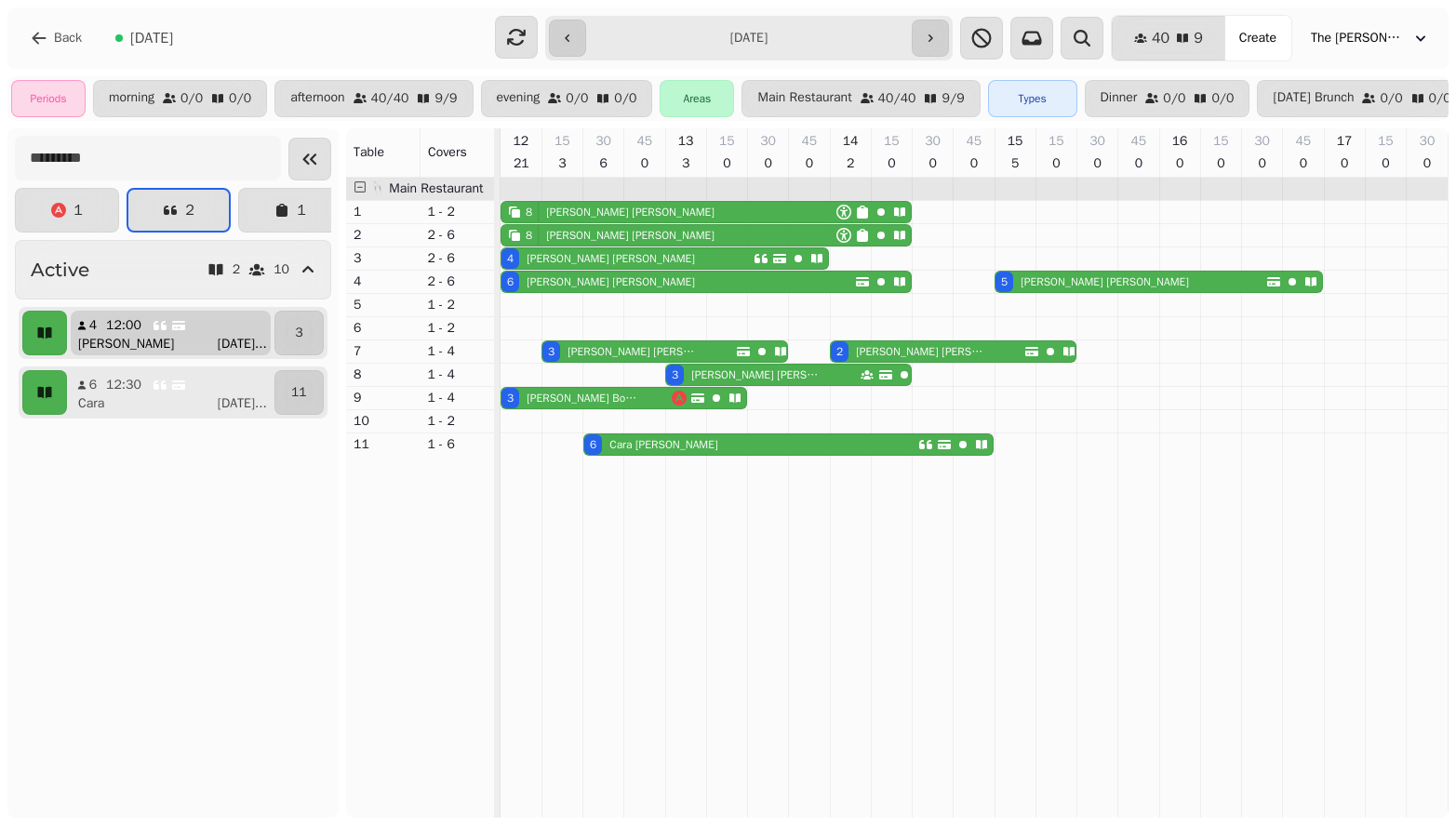 click on "Nigel Sunday ..." at bounding box center (178, 344) 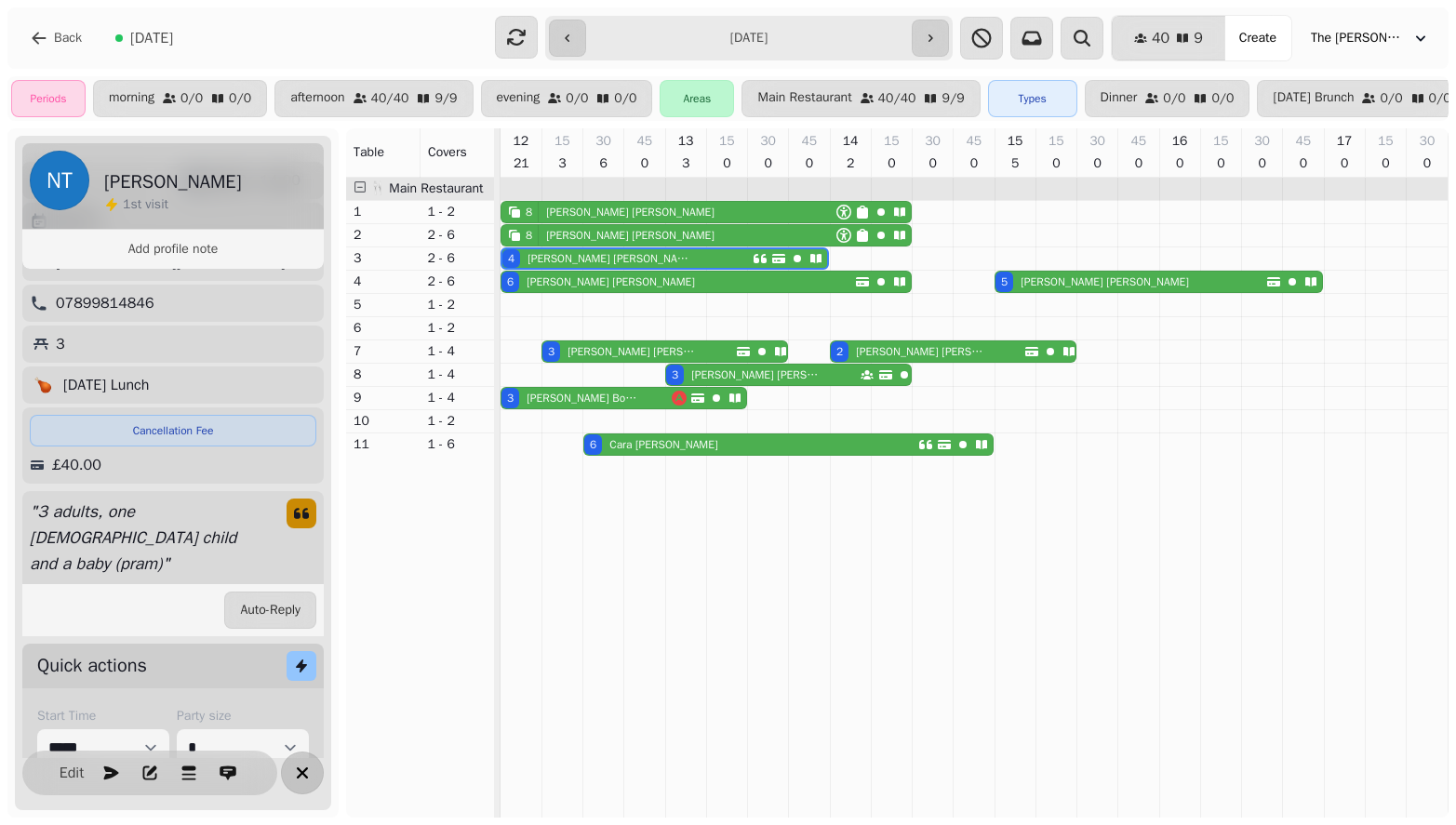 click 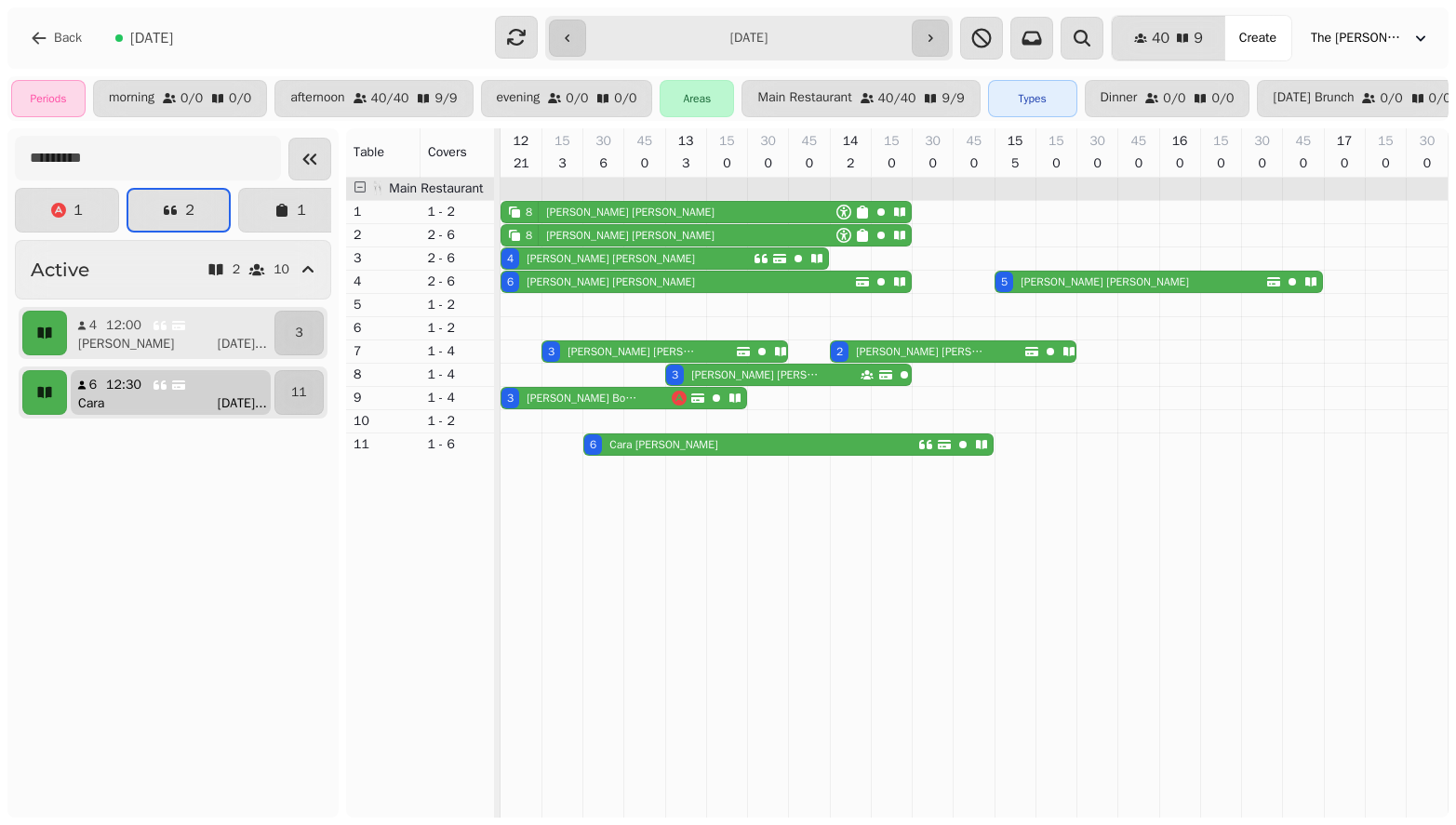 click on "Cara Sunday ..." at bounding box center (178, 404) 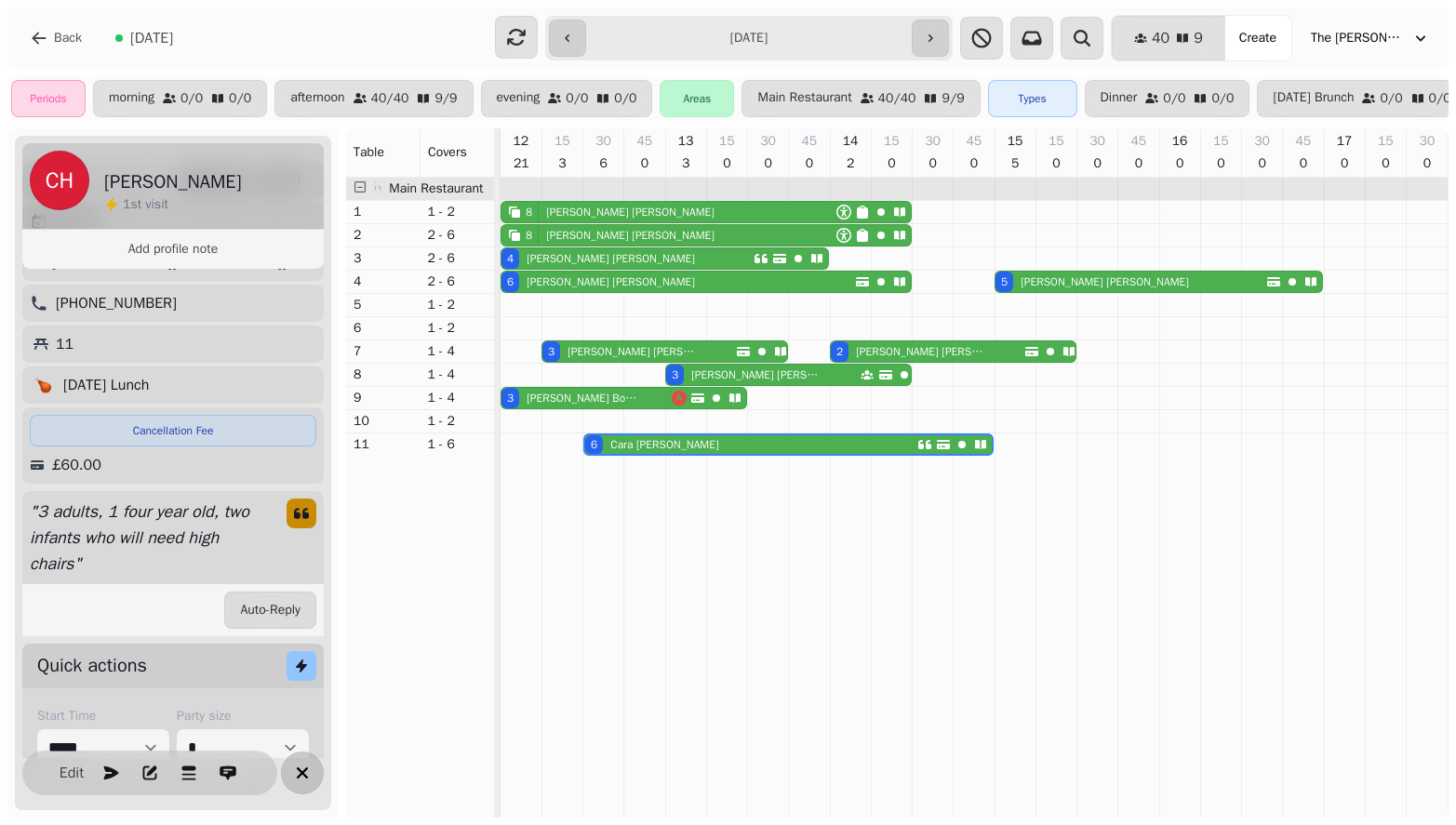 click 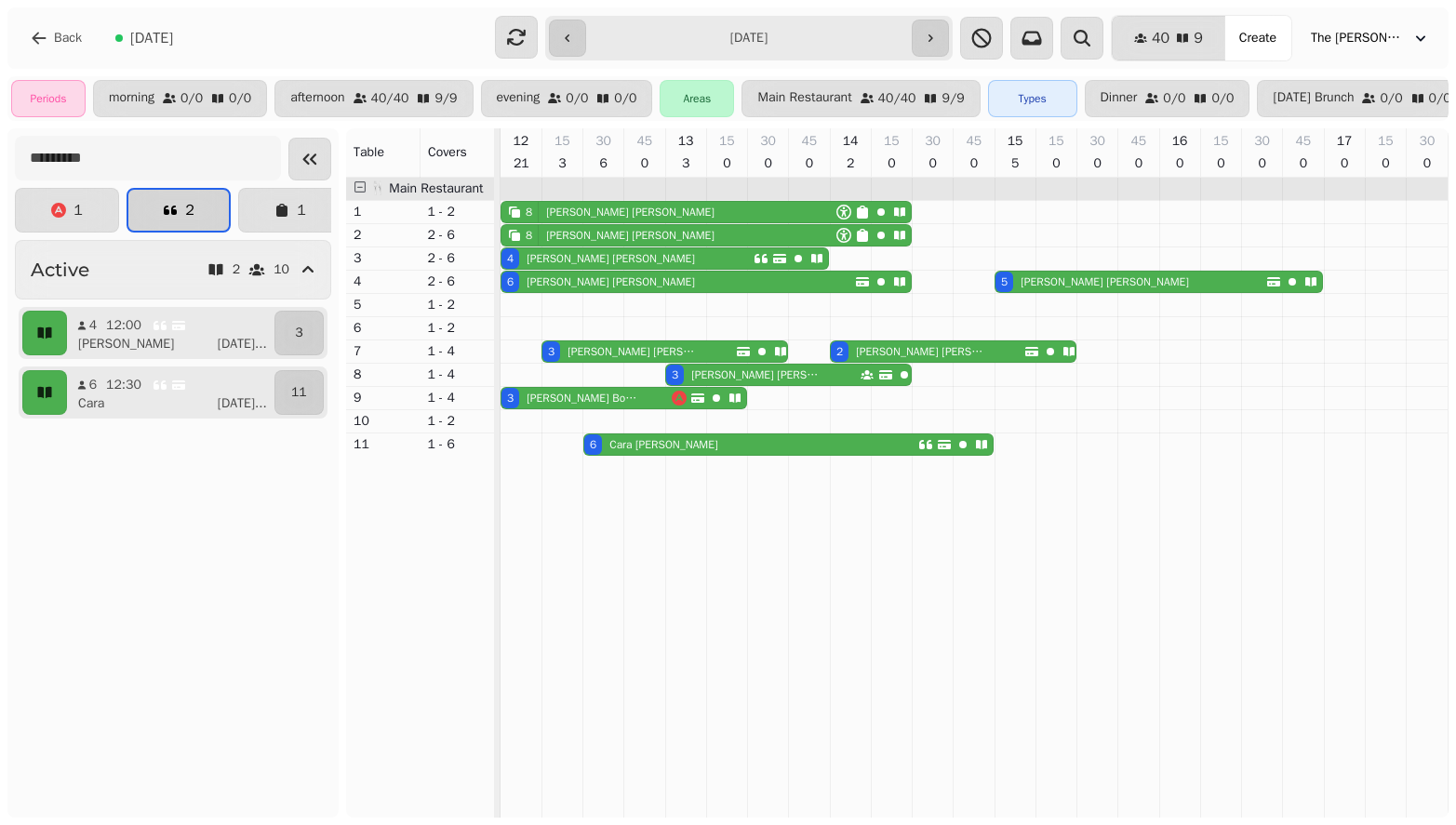 click 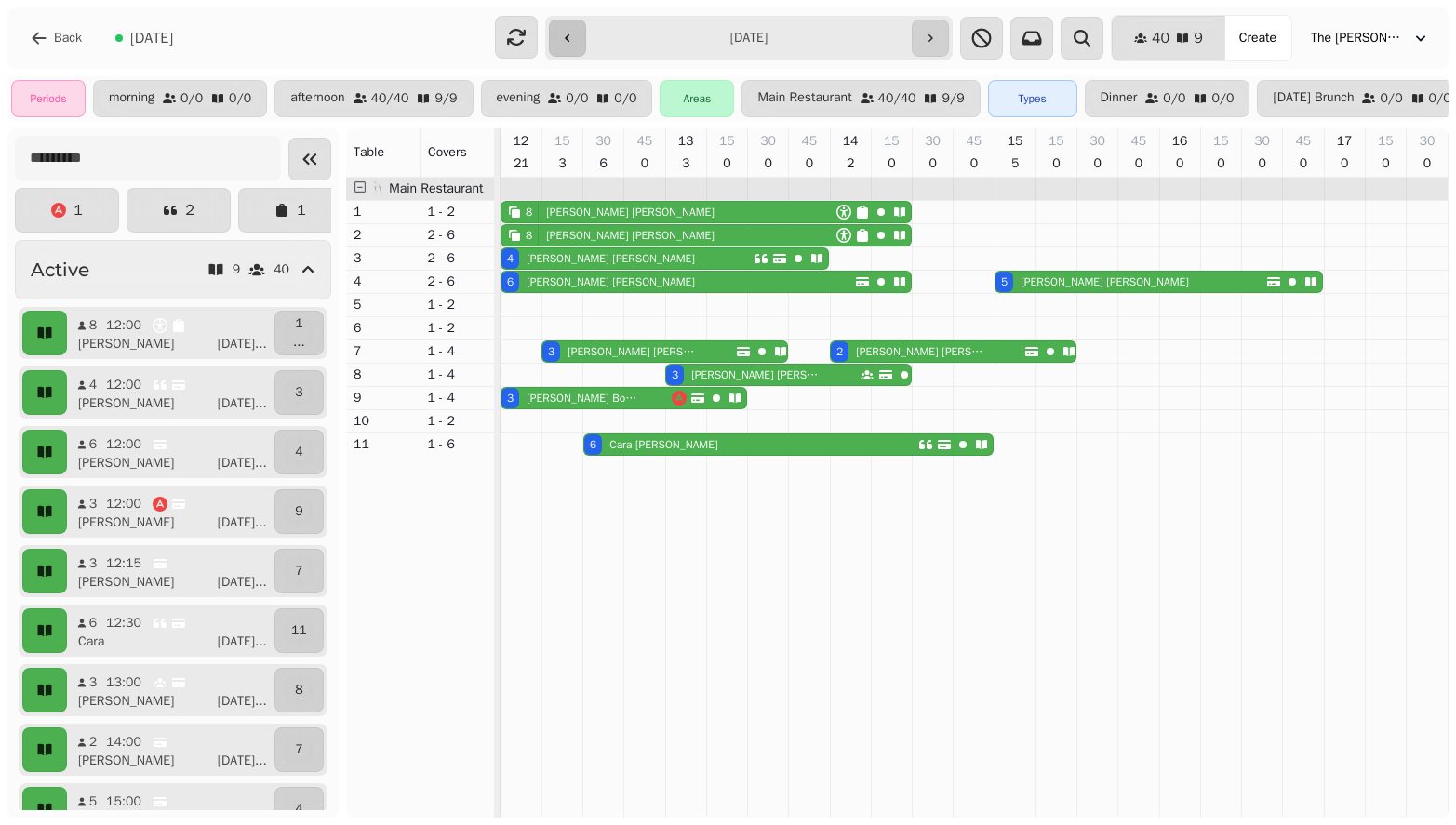 click 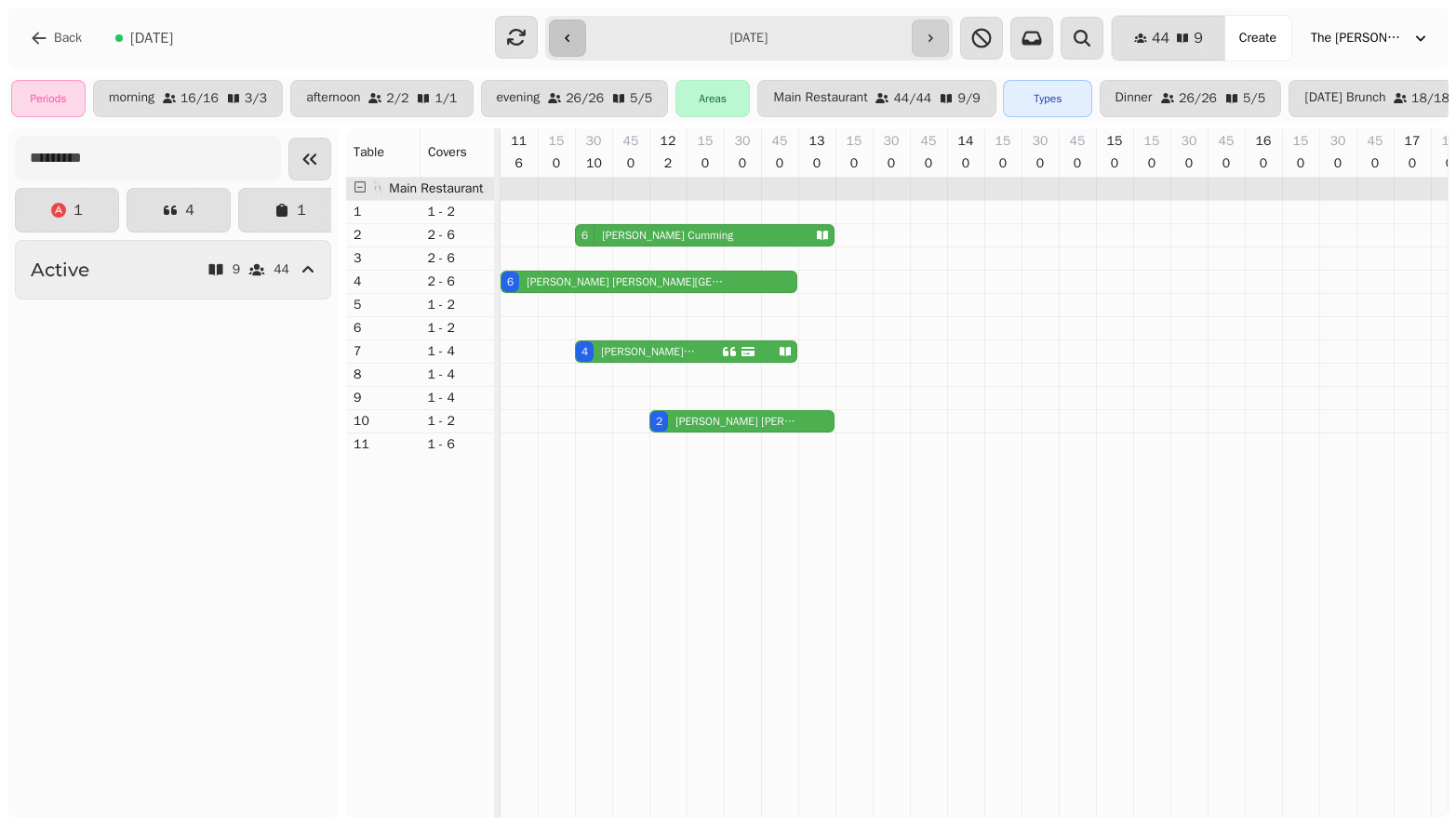 scroll, scrollTop: 0, scrollLeft: 417, axis: horizontal 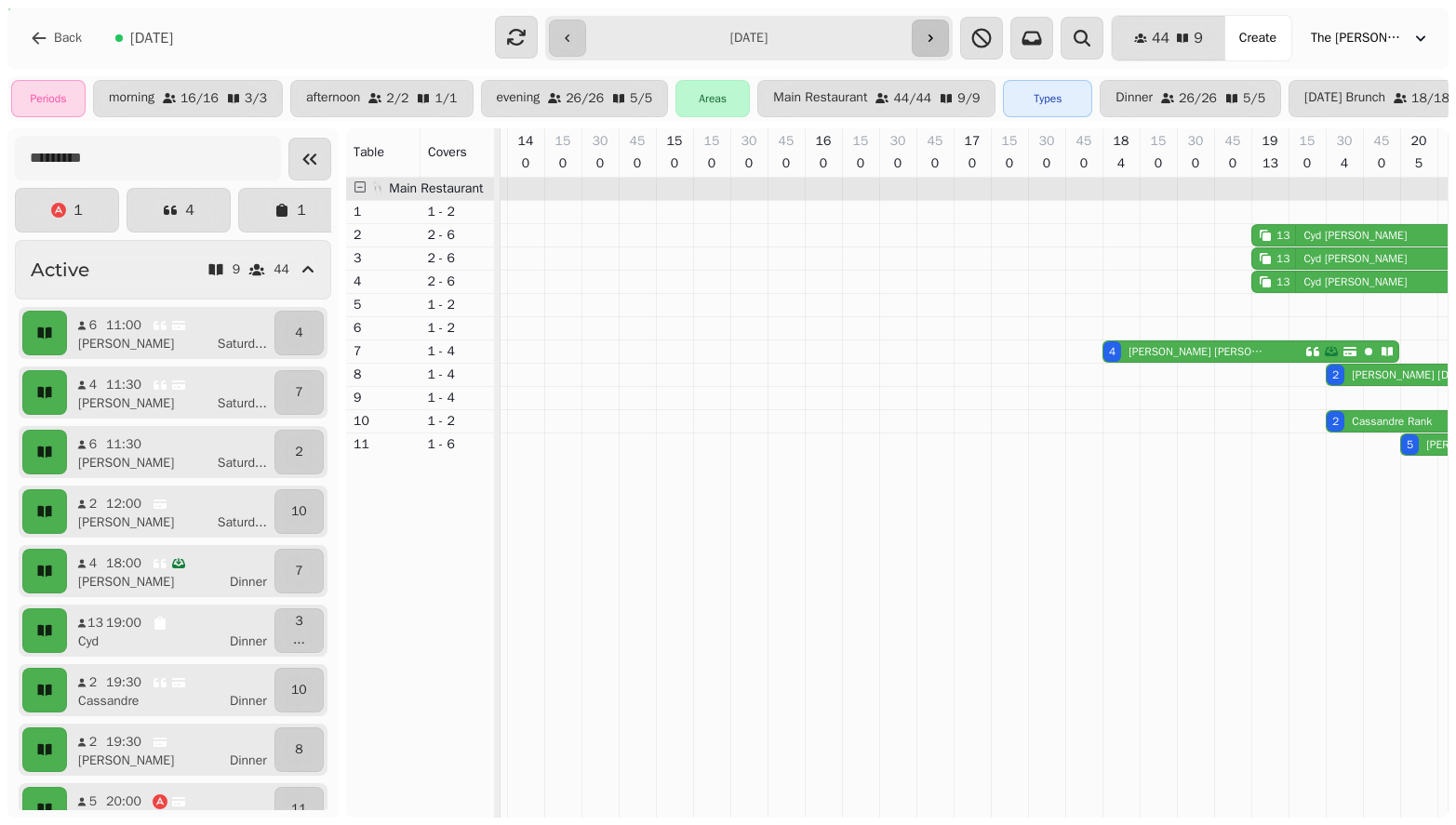 click 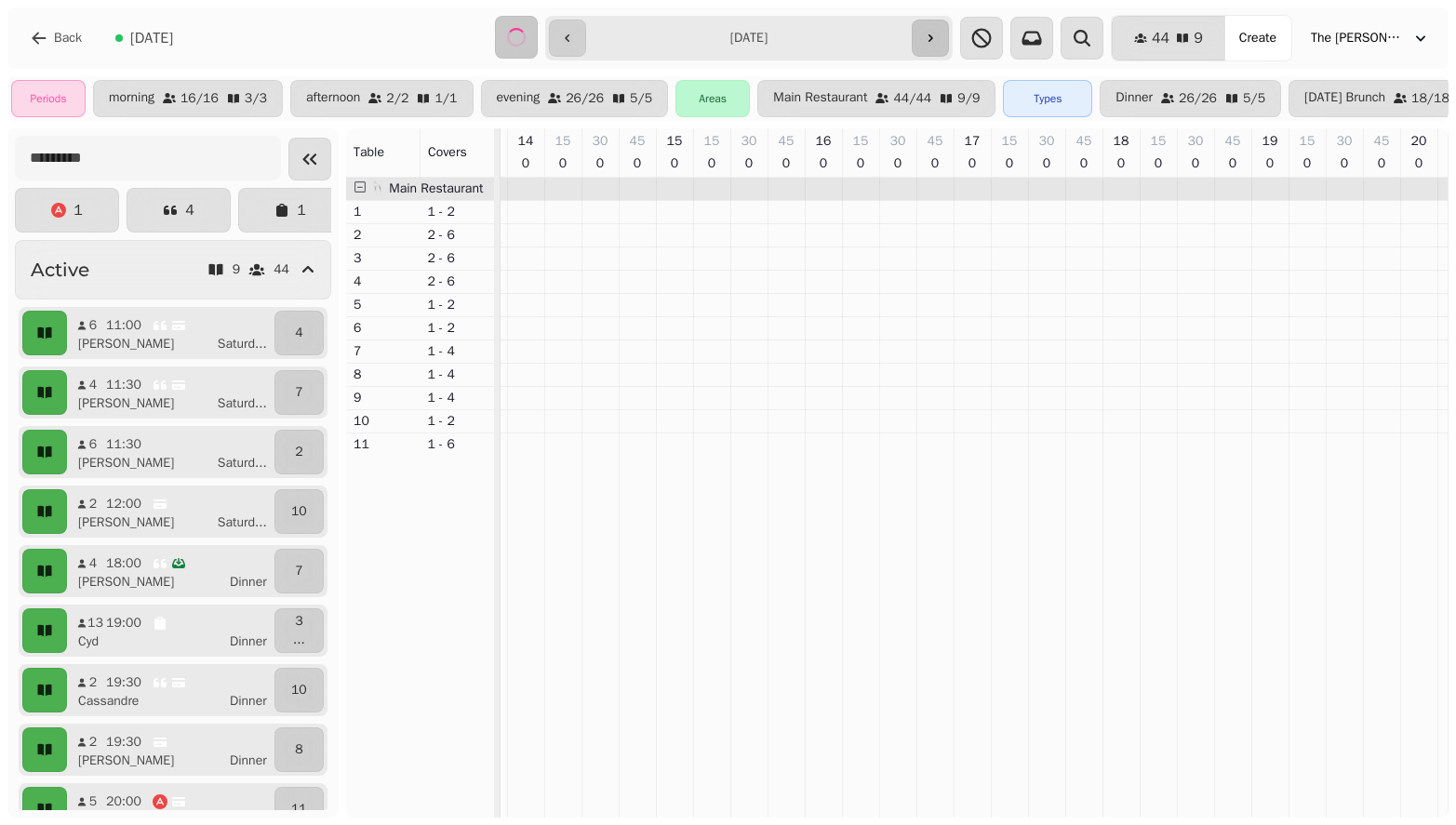 scroll, scrollTop: 0, scrollLeft: 0, axis: both 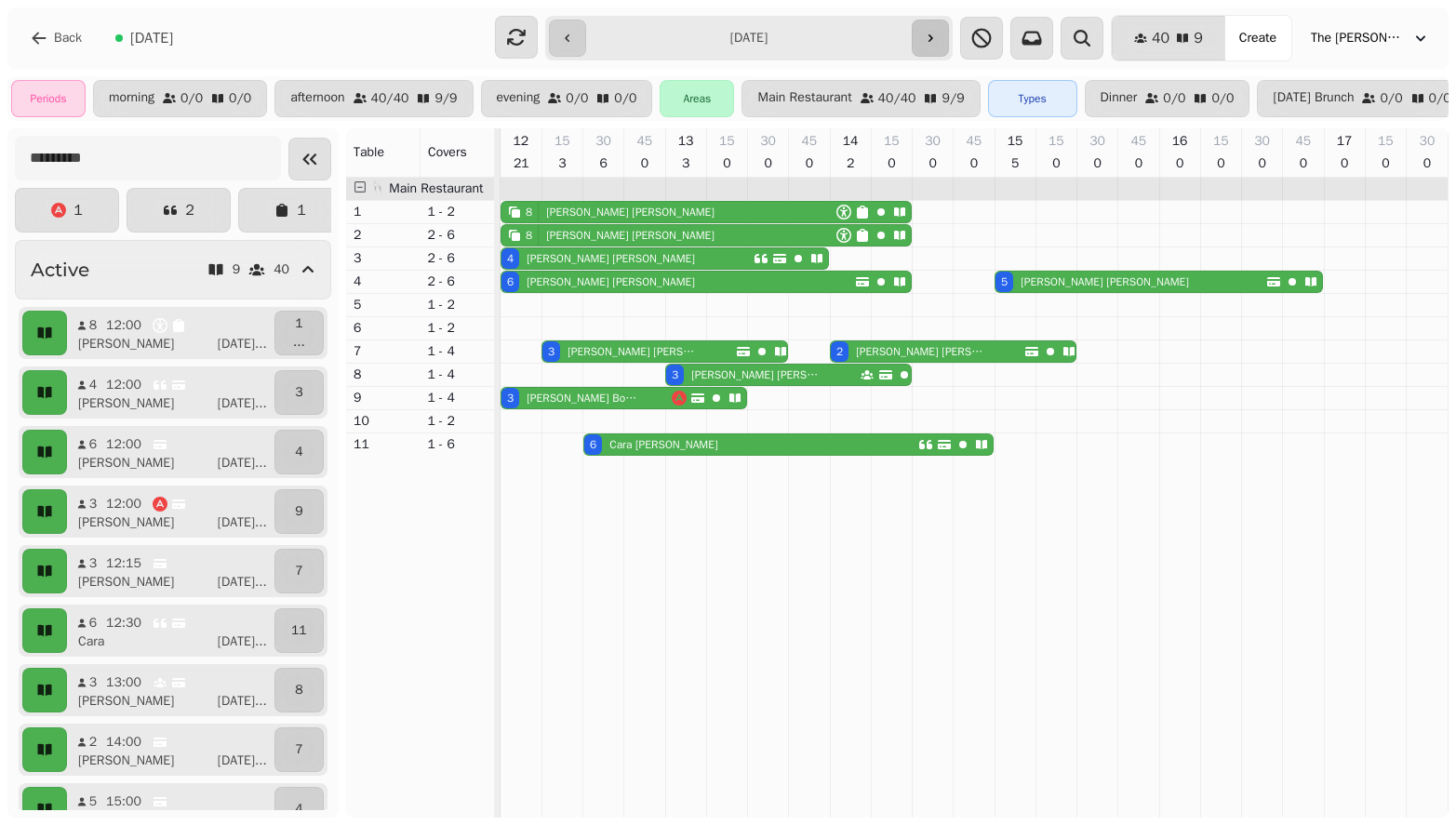 type 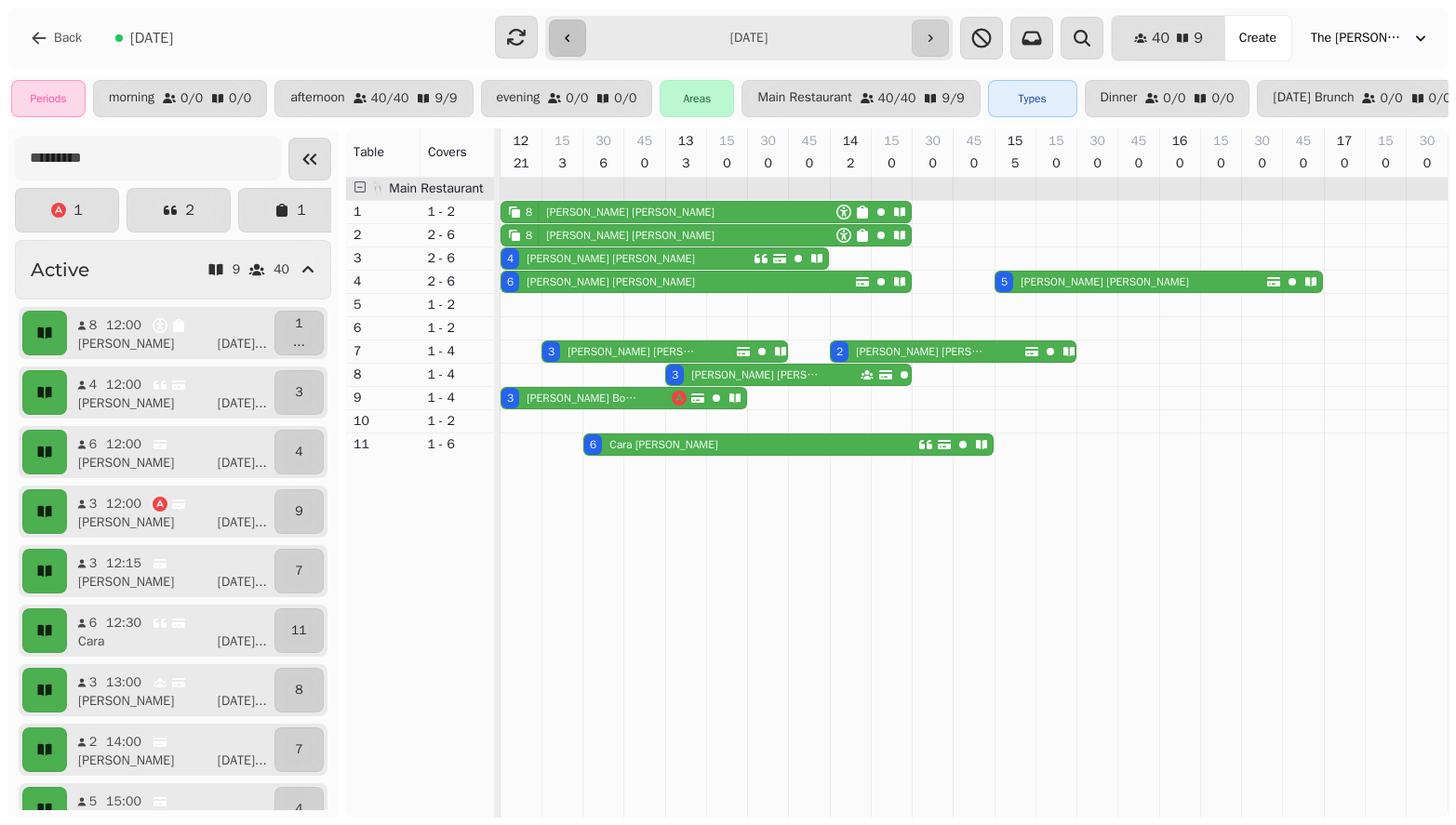 click at bounding box center [568, 38] 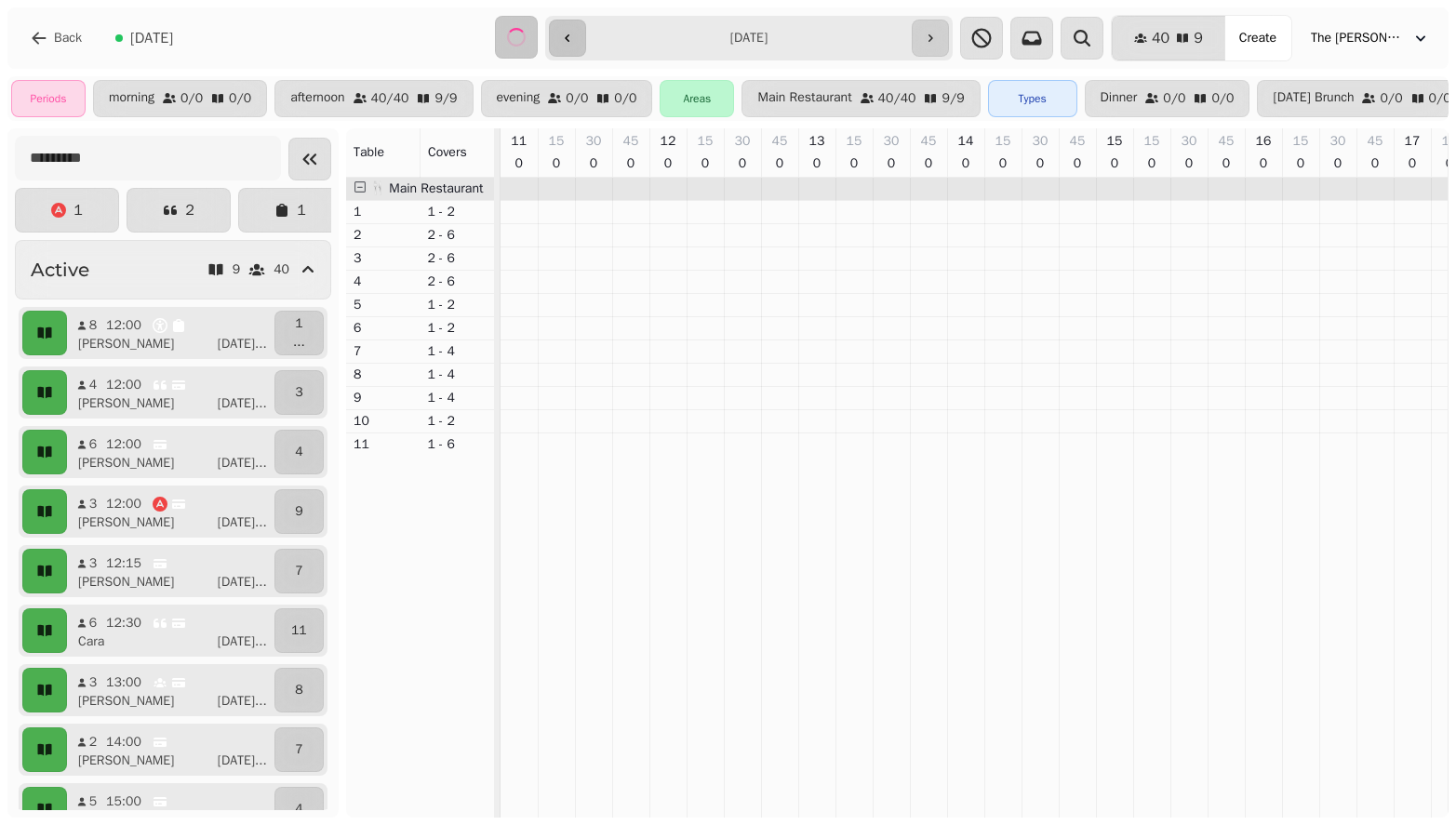scroll, scrollTop: 0, scrollLeft: 417, axis: horizontal 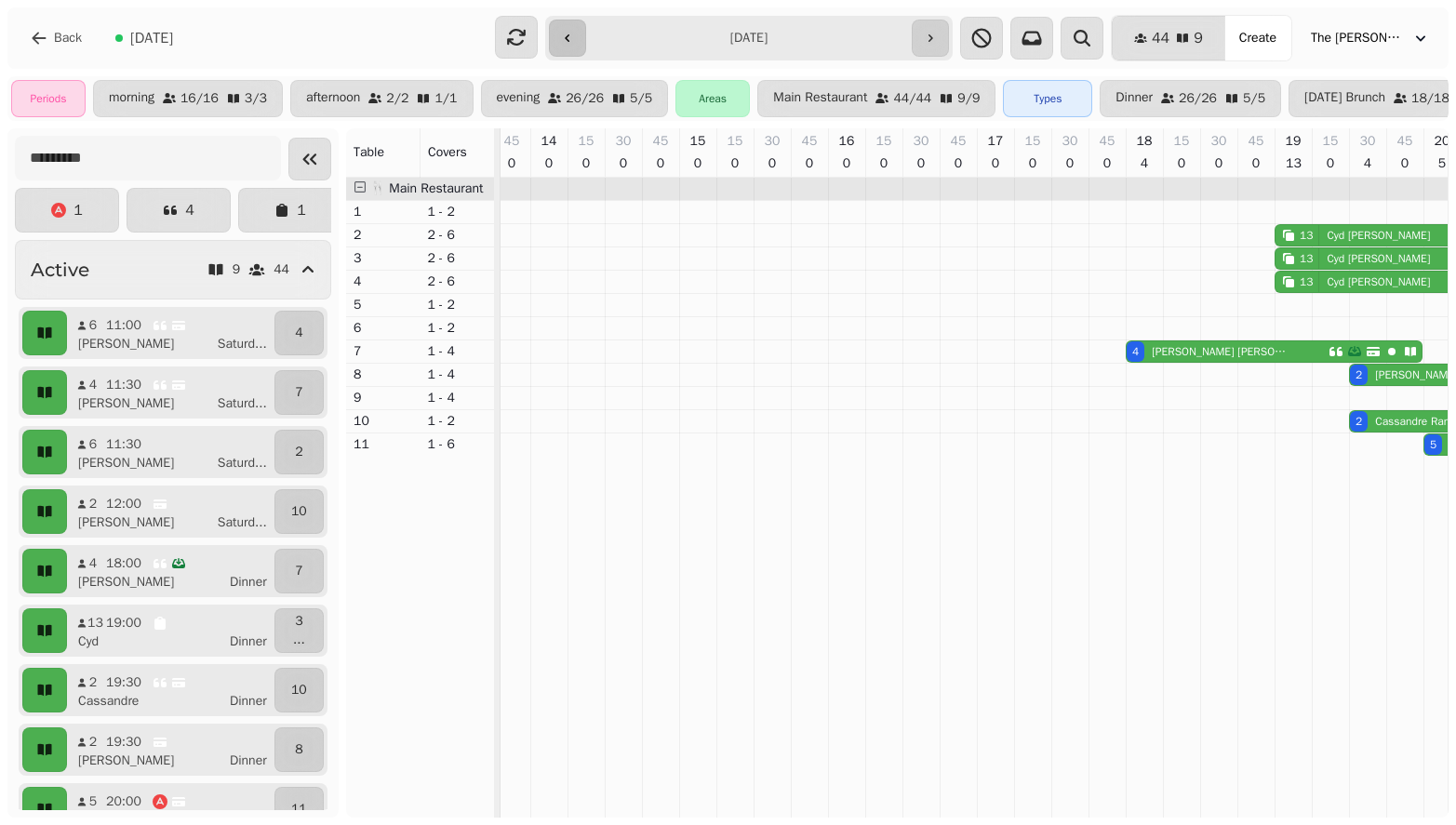 click at bounding box center [568, 38] 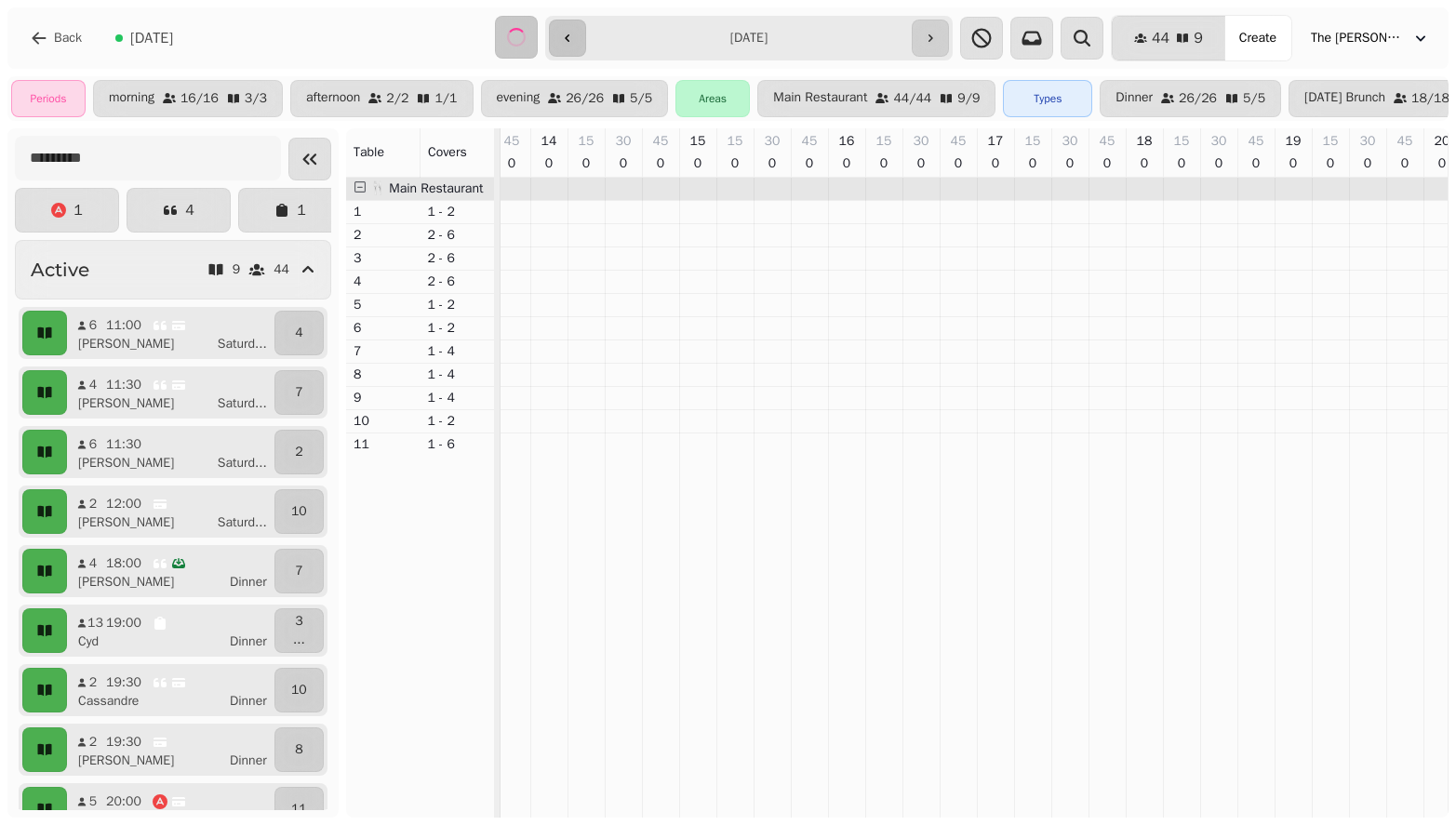 scroll, scrollTop: 0, scrollLeft: 0, axis: both 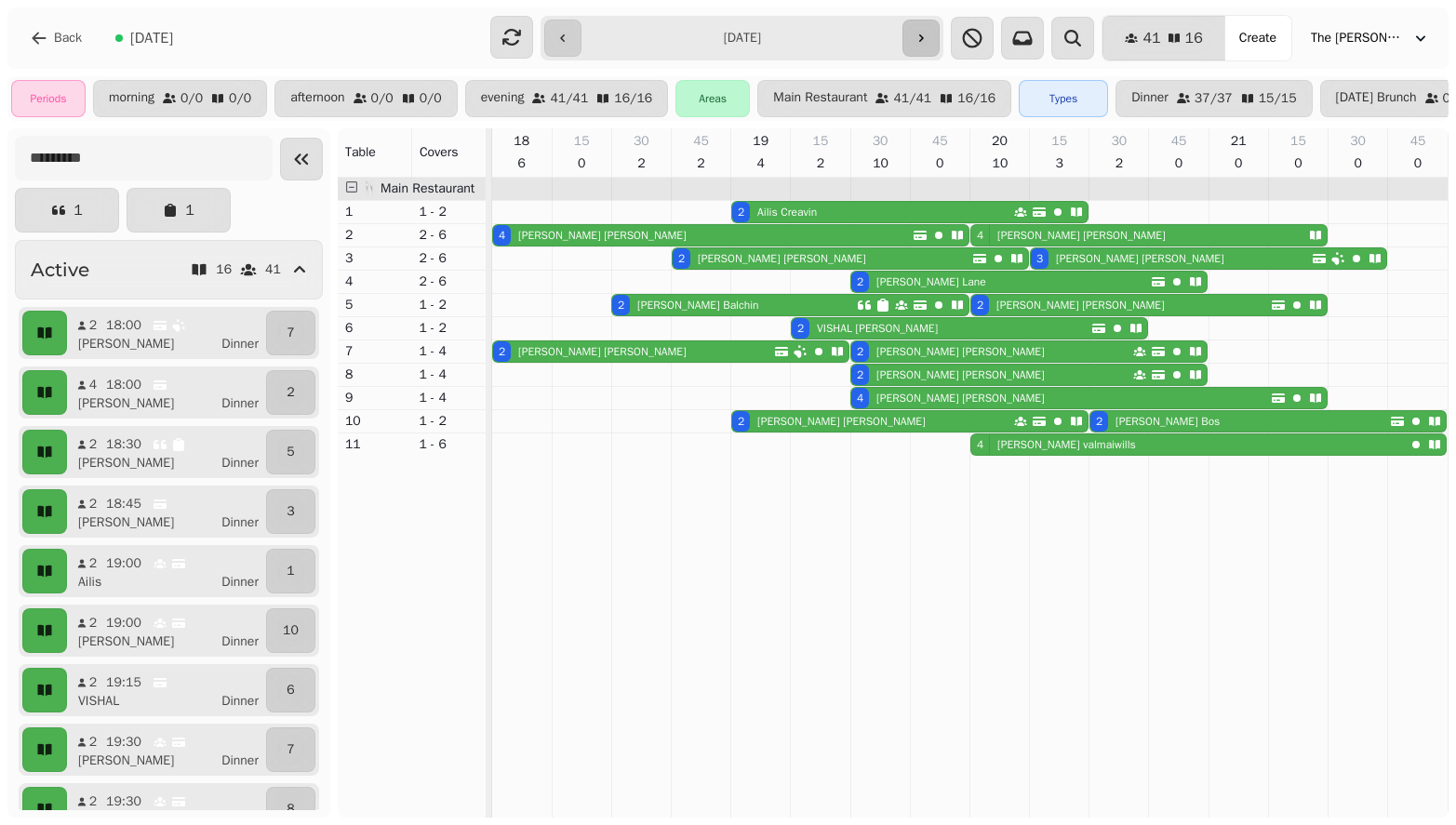 click 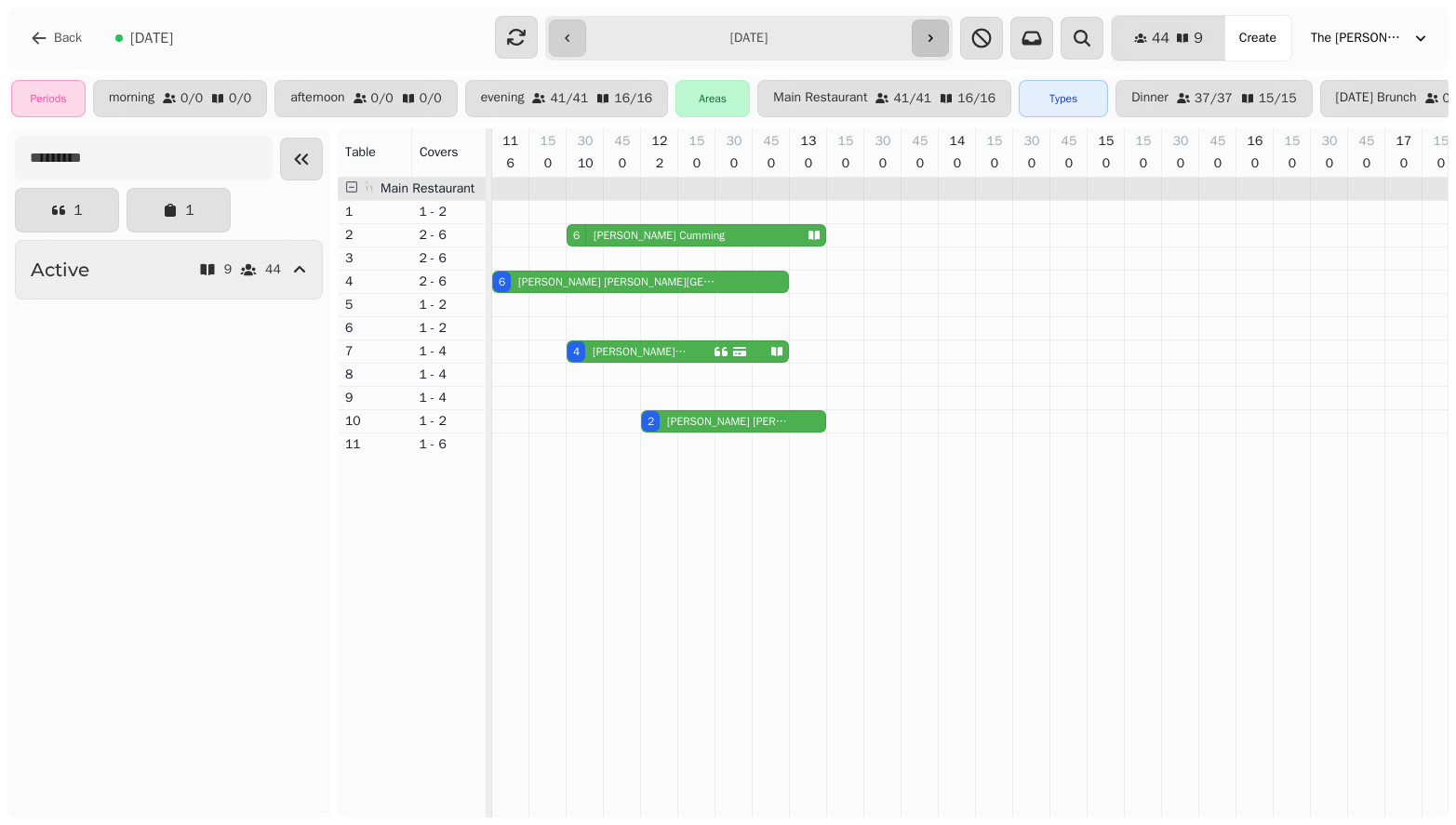 scroll, scrollTop: 0, scrollLeft: 417, axis: horizontal 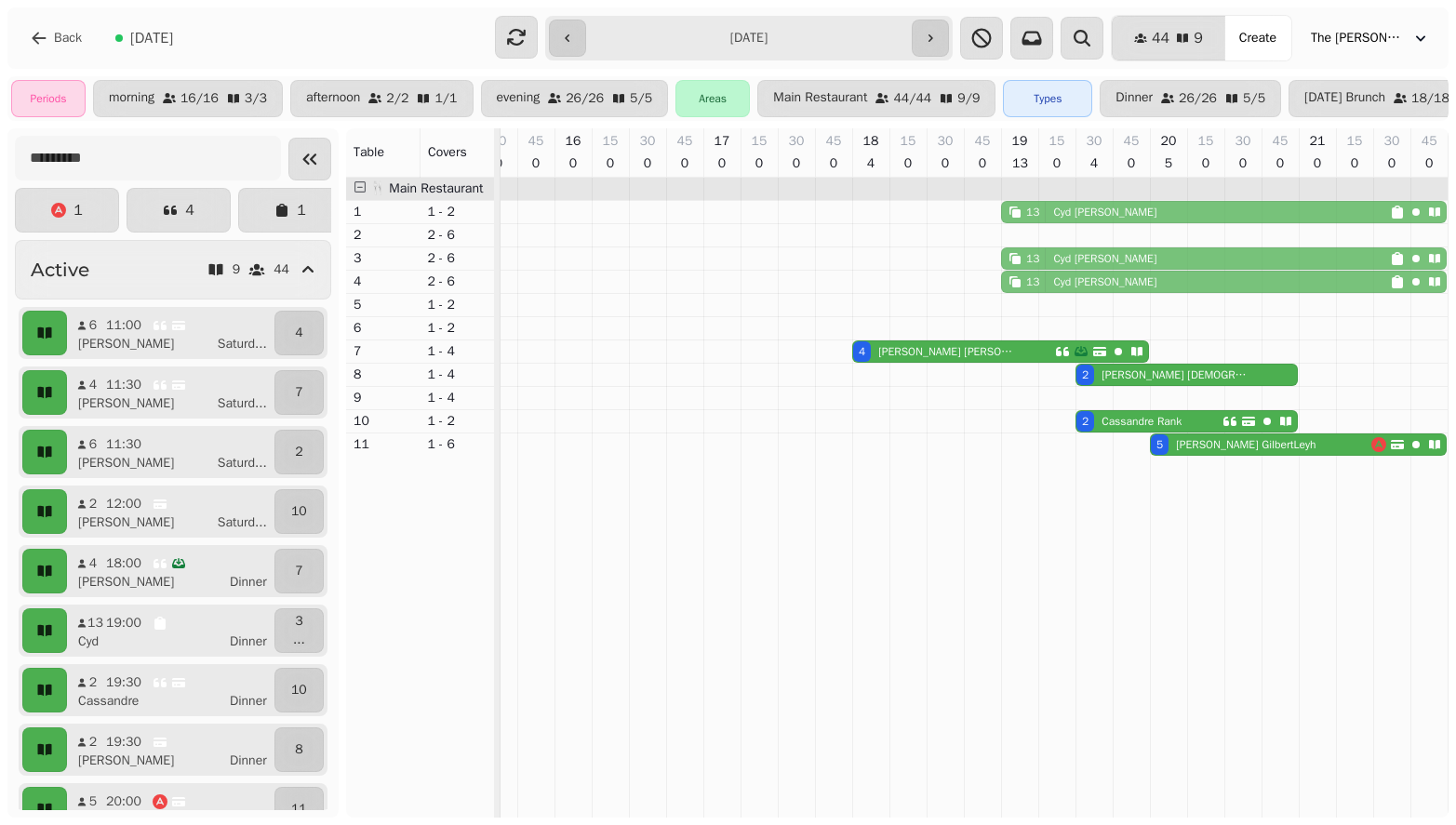 drag, startPoint x: 1062, startPoint y: 236, endPoint x: 1060, endPoint y: 219, distance: 17.117243 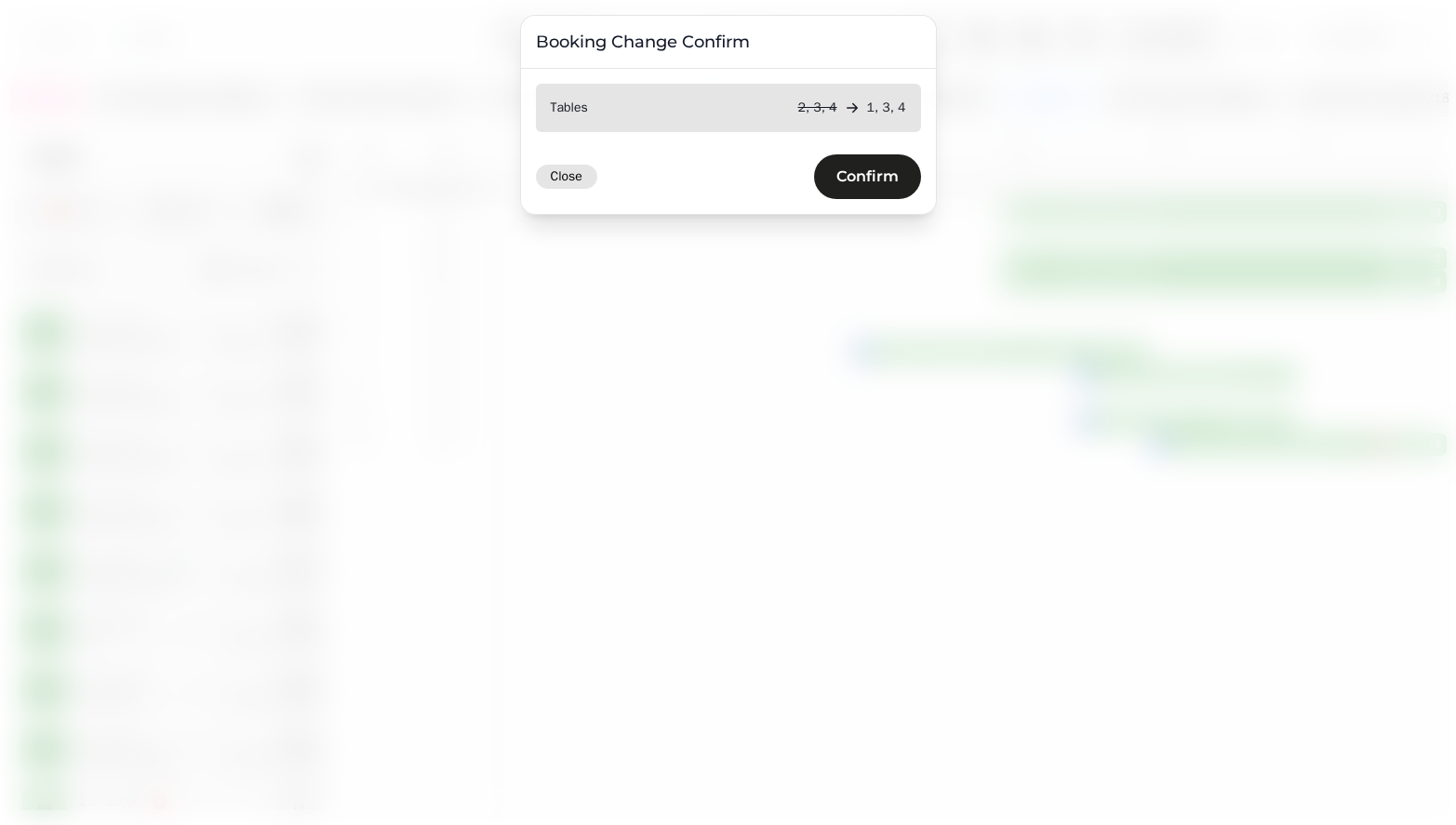 click on "Close" at bounding box center [567, 177] 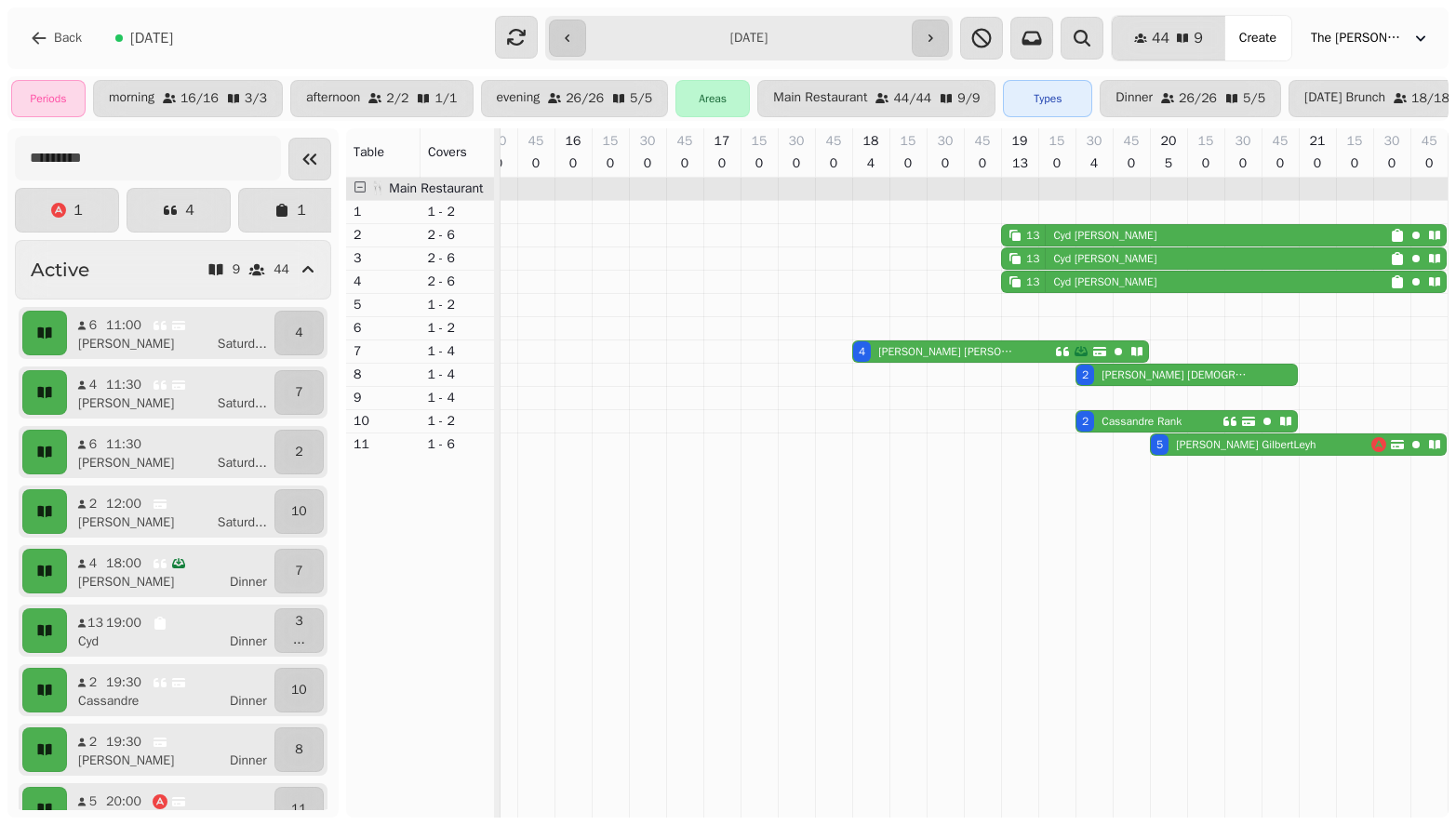 click on "13" at bounding box center [1033, 235] 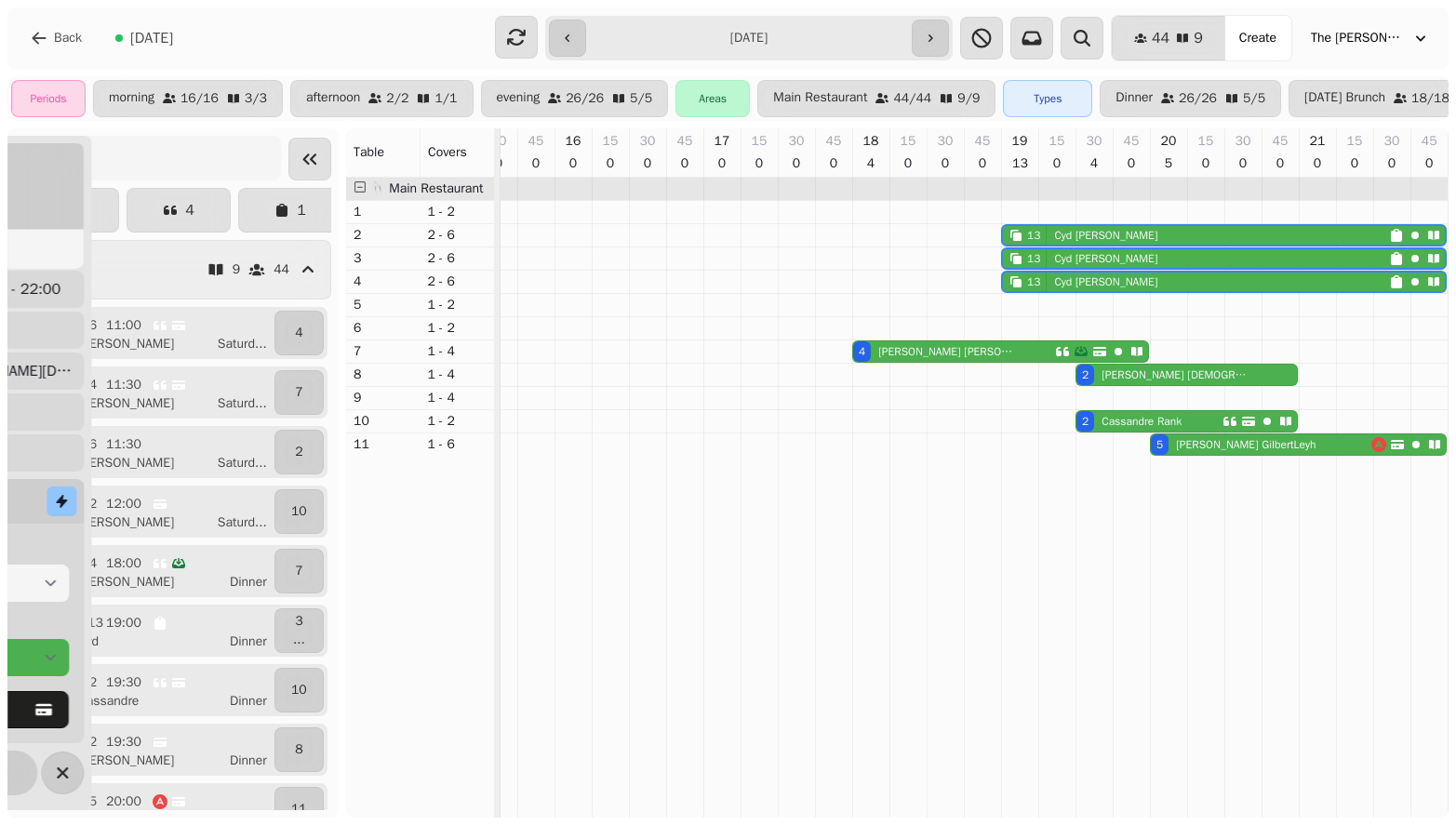 scroll, scrollTop: 92, scrollLeft: 0, axis: vertical 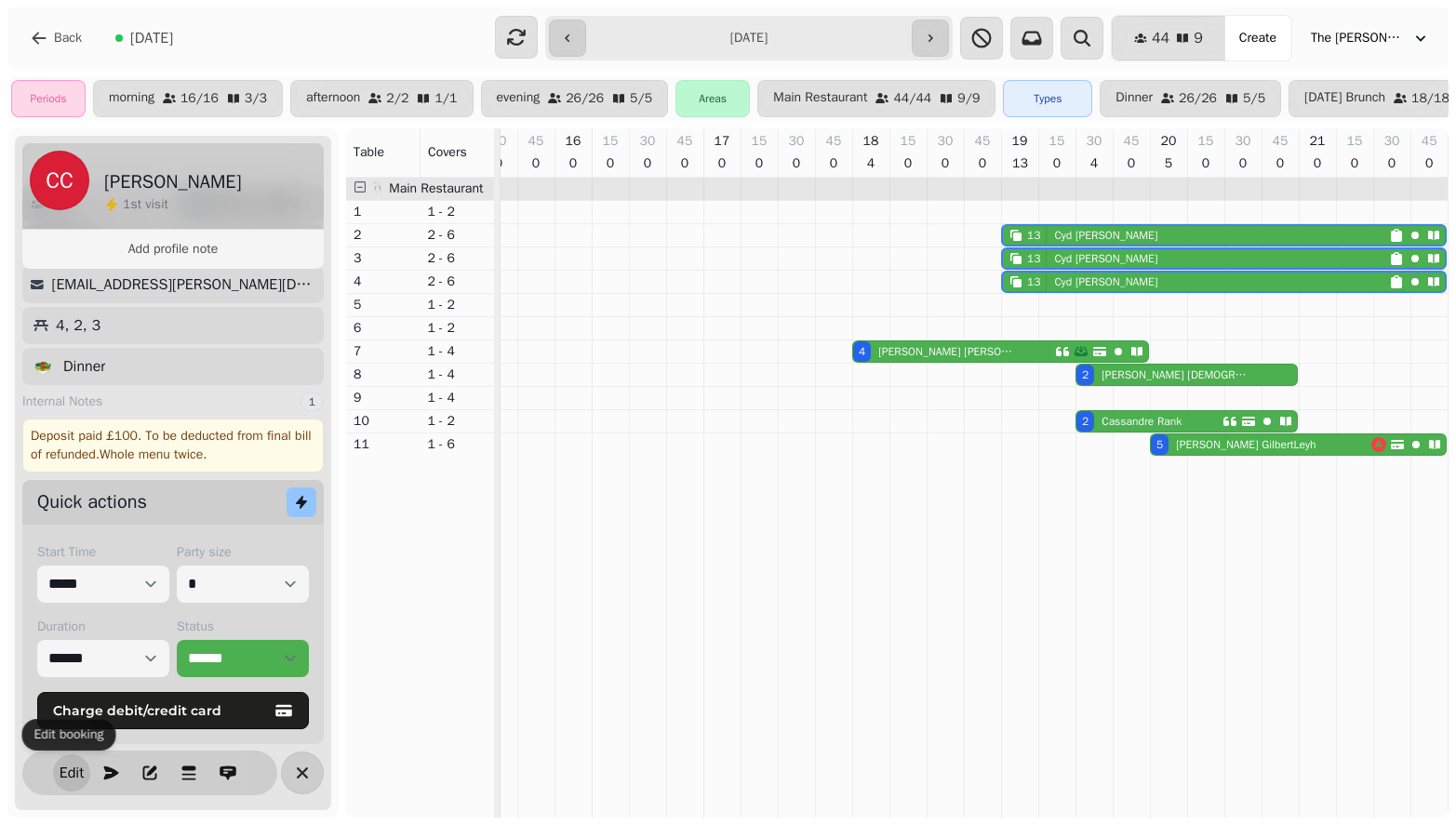 click on "Edit" at bounding box center (72, 773) 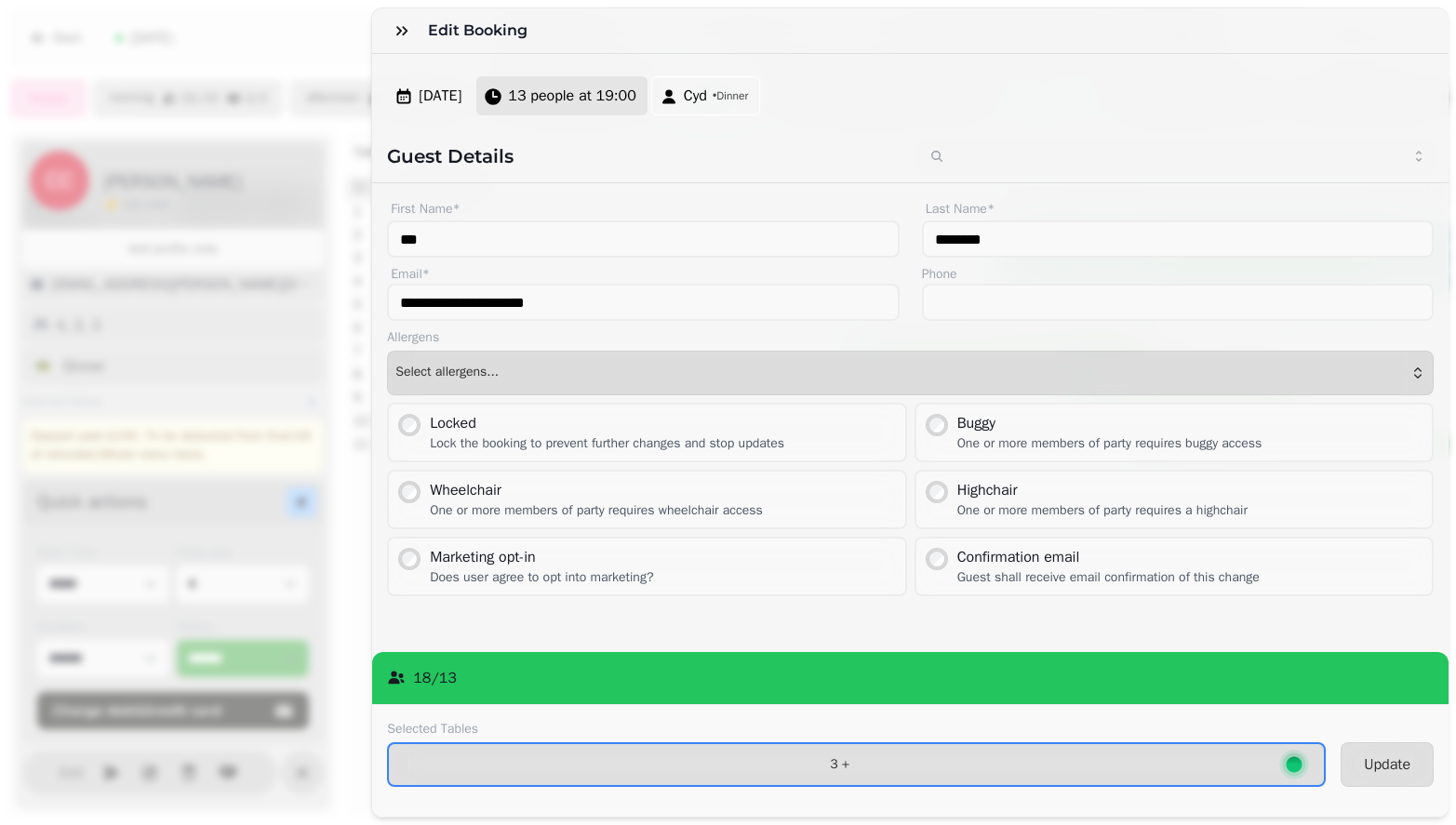click on "13 people at 19:00" at bounding box center (571, 96) 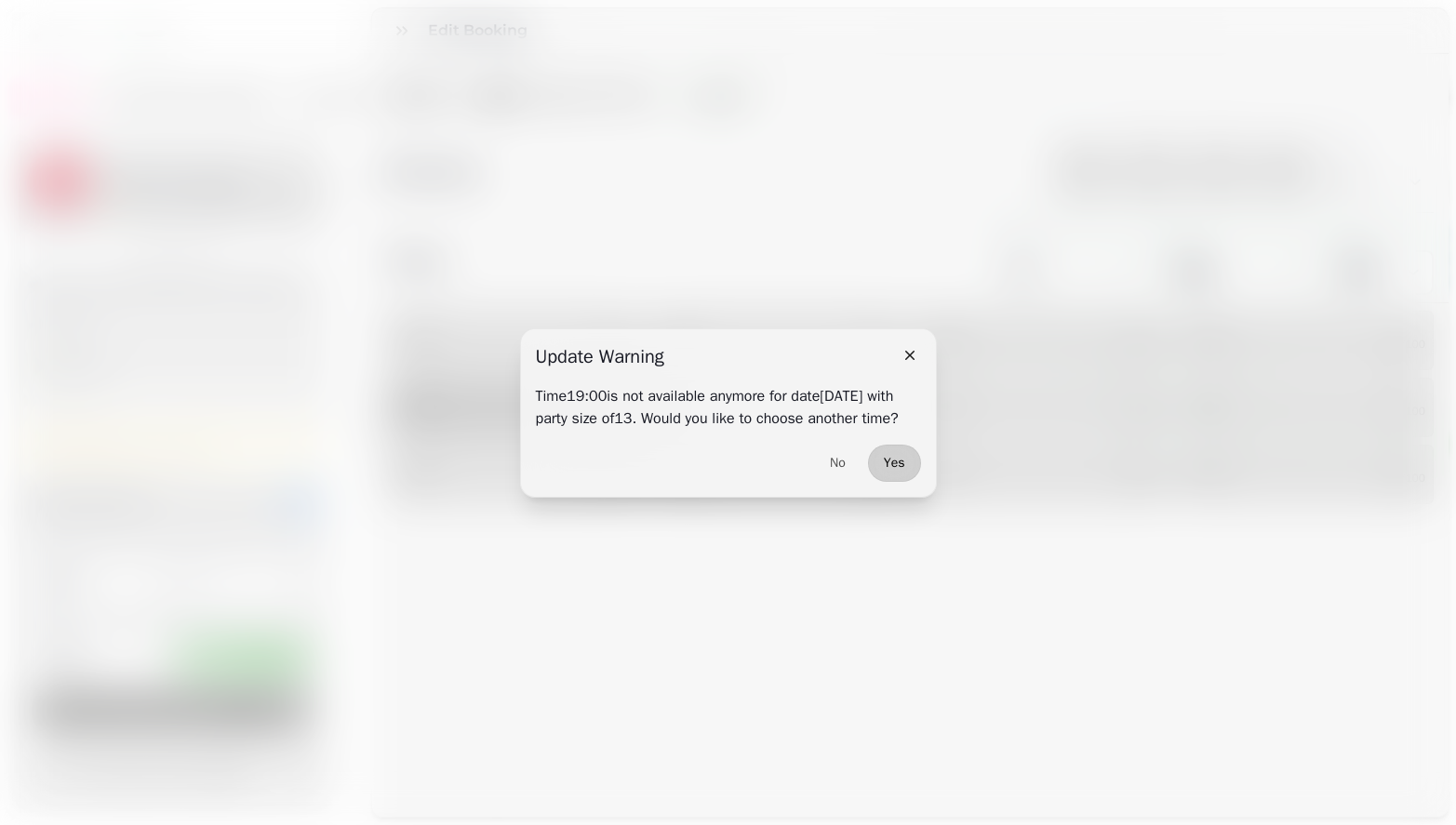 click on "Yes" at bounding box center [894, 463] 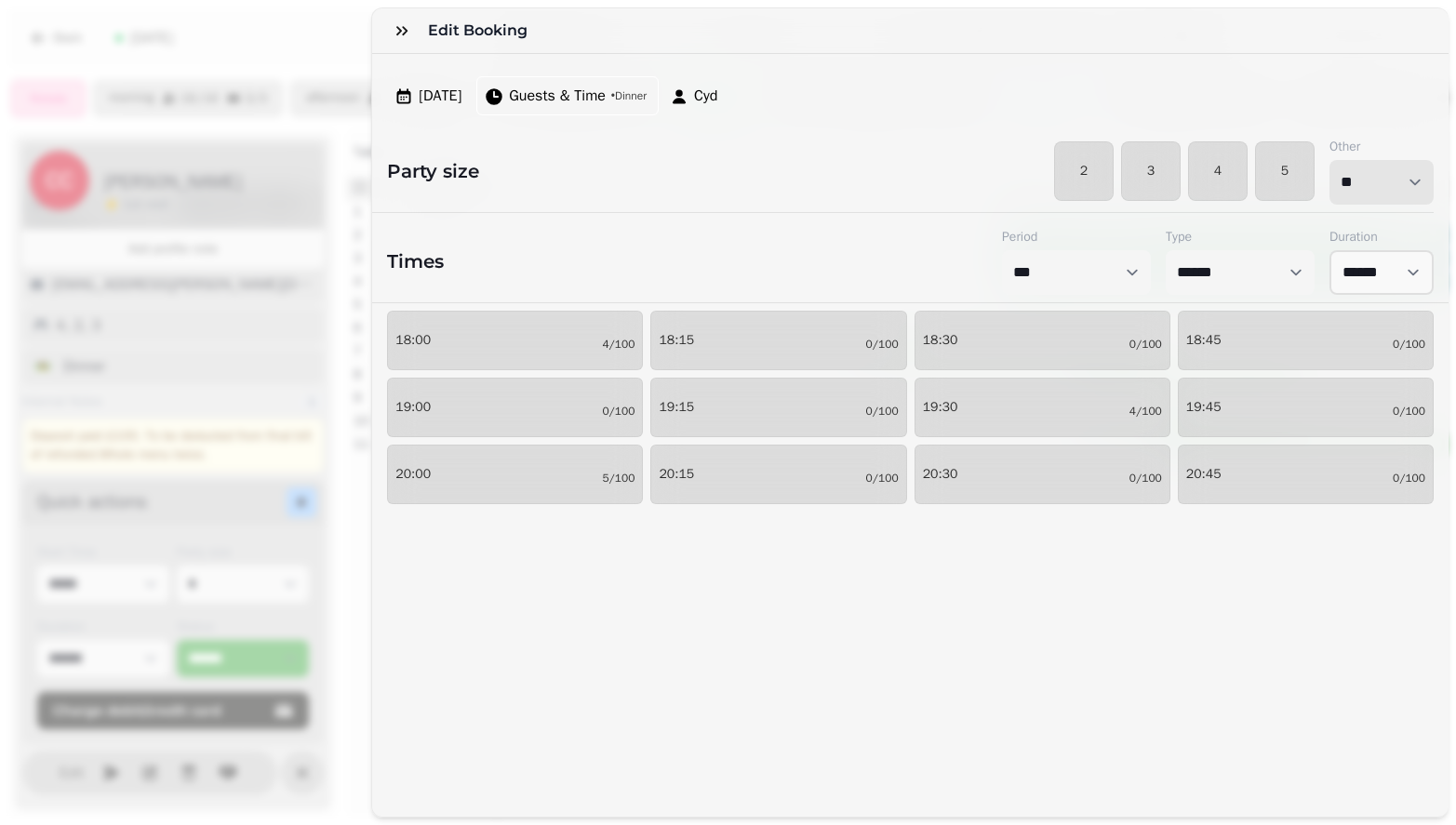 click on "* * * * * * * * * ** ** ** ** ** ** ** ** ** ** ** ** ** ** ** ** ** ** ** ** ** ** ** ** ** ** ** ** ** ** ** ** ** ** ** ** ** ** ** ** ** ** ** ** ** ** ** ** ** ** ** ** ** ** ** ** ** ** ** ** ** ** ** ** ** ** ** ** ** ** ** ** ** ** ** ** ** ** ** ** ** ** ** ** ** ** ** ** ** ** *** *** *** *** *** *** *** *** *** *** *** *** *** *** *** *** *** *** *** *** ***" at bounding box center [1382, 182] 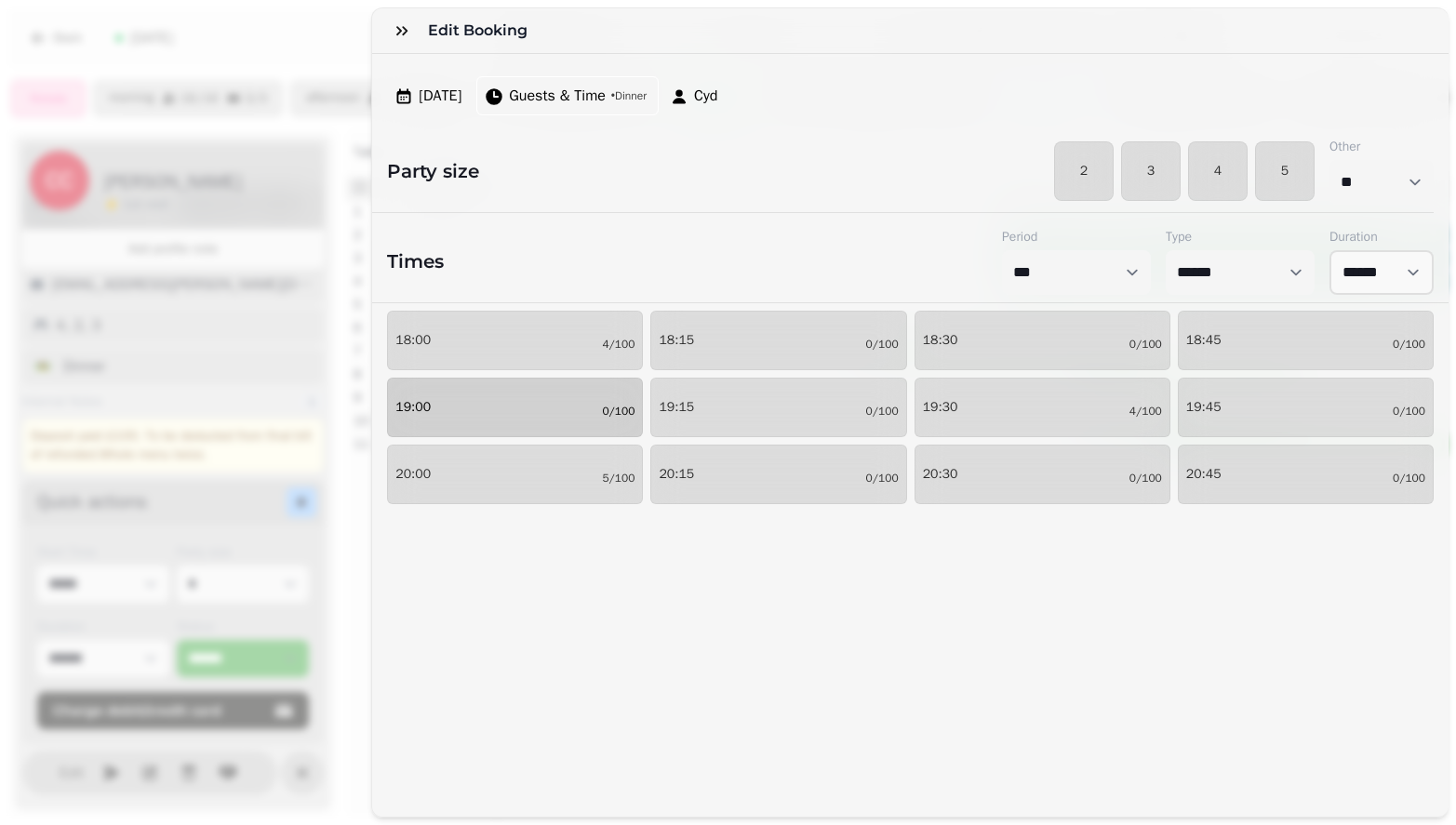 click on "19:00 0/100" at bounding box center (514, 407) 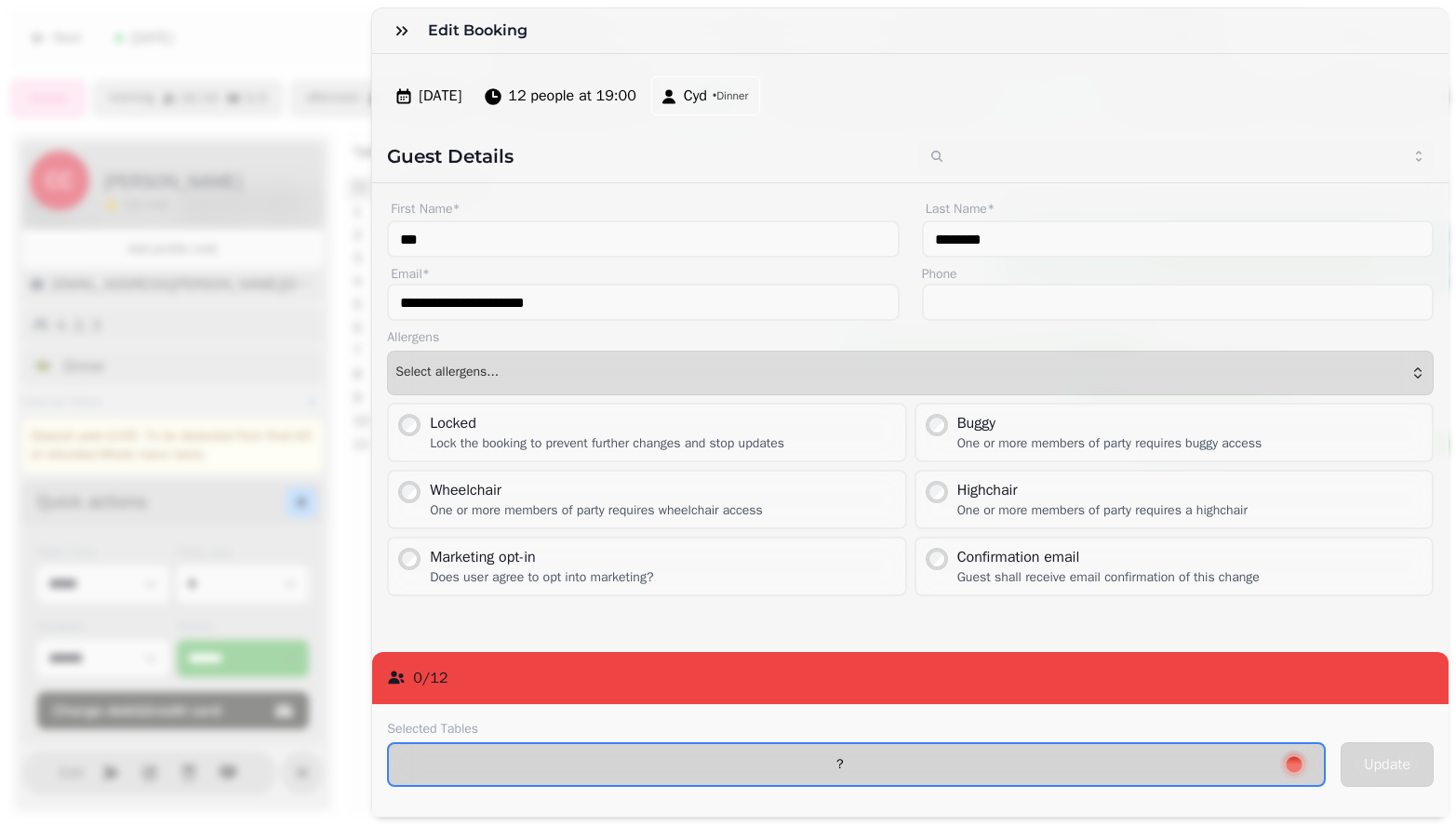 click on "?" at bounding box center (856, 765) 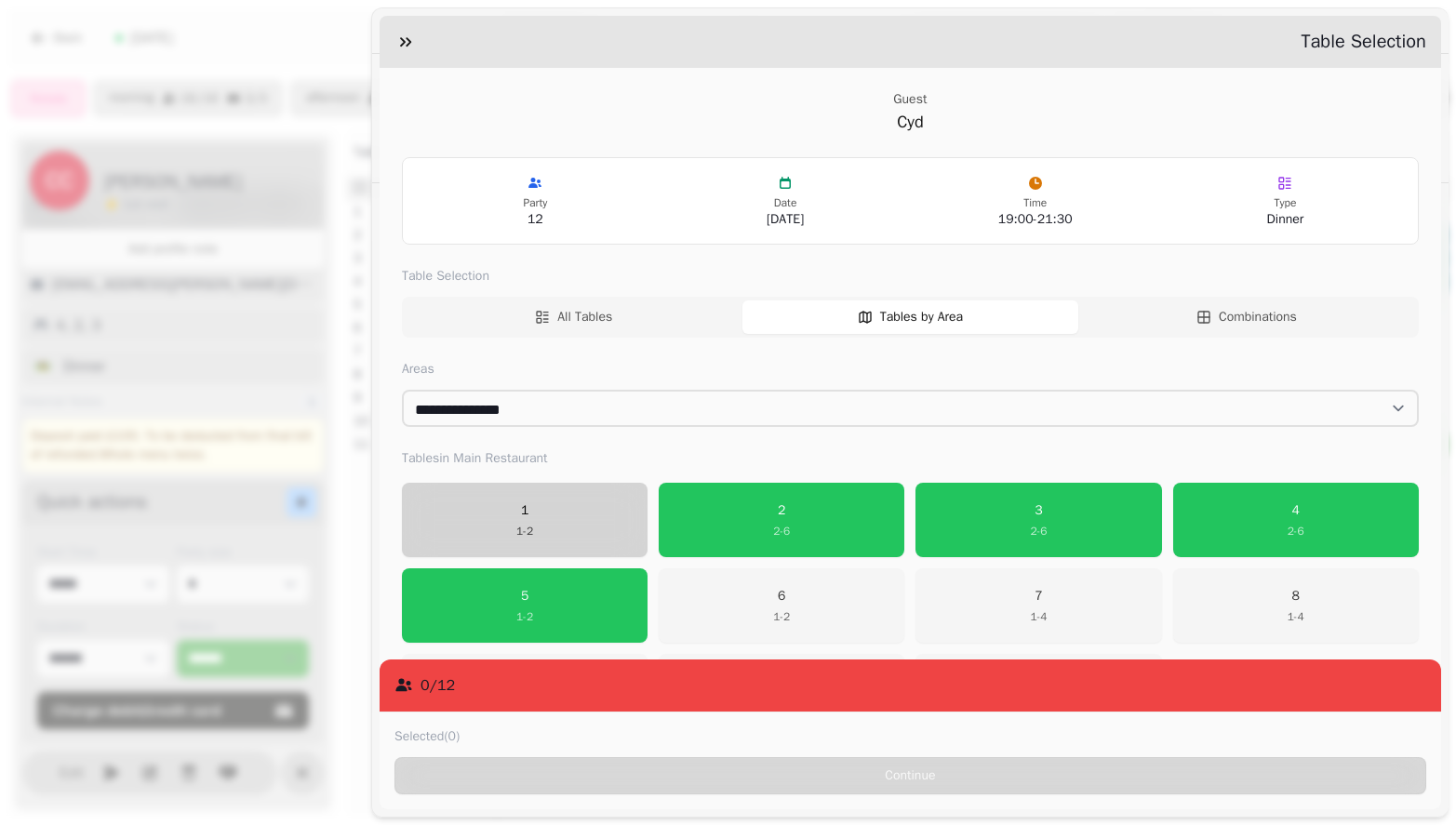 click on "1 1  -  2" at bounding box center [525, 520] 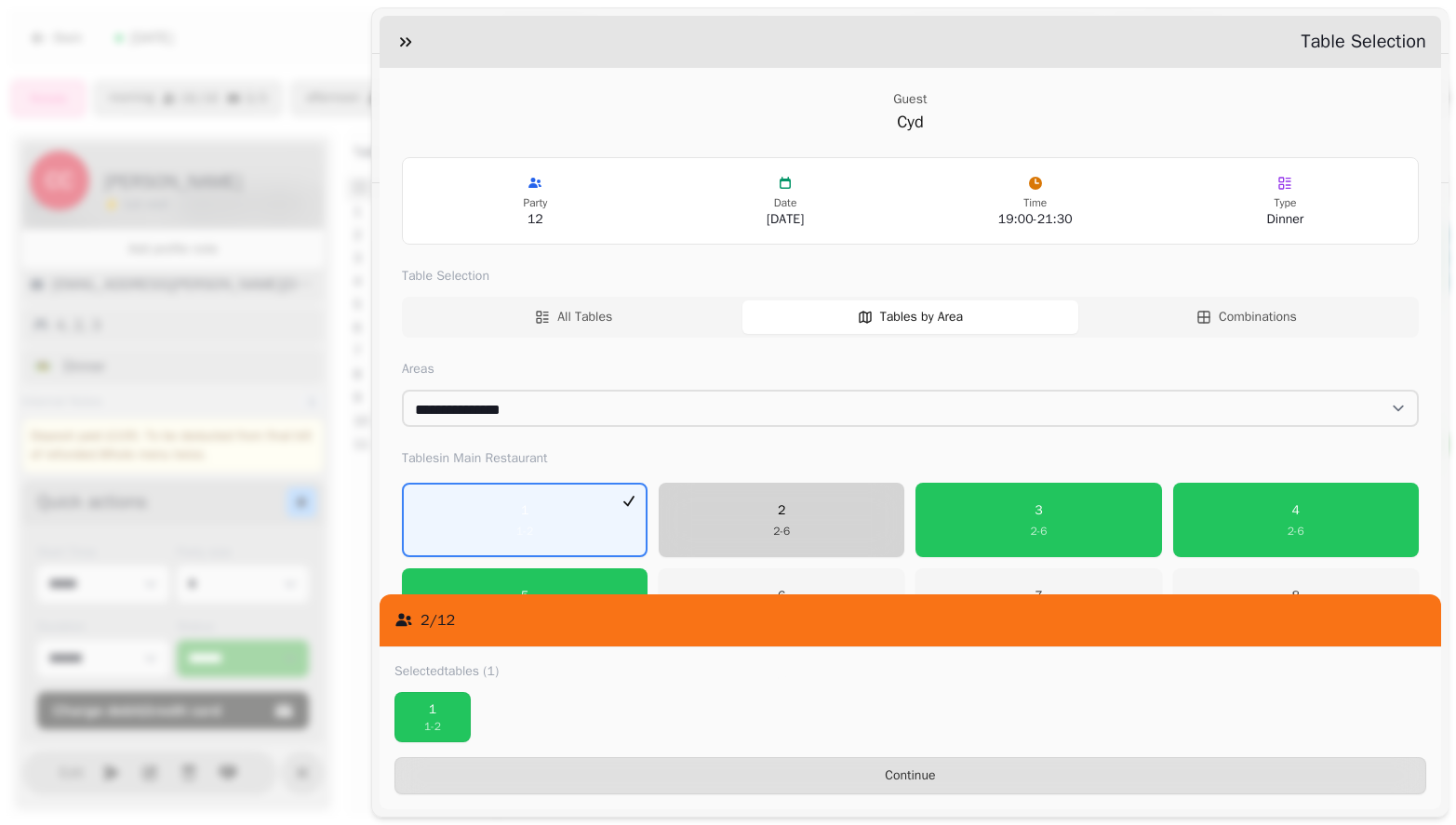click on "2" at bounding box center [782, 511] 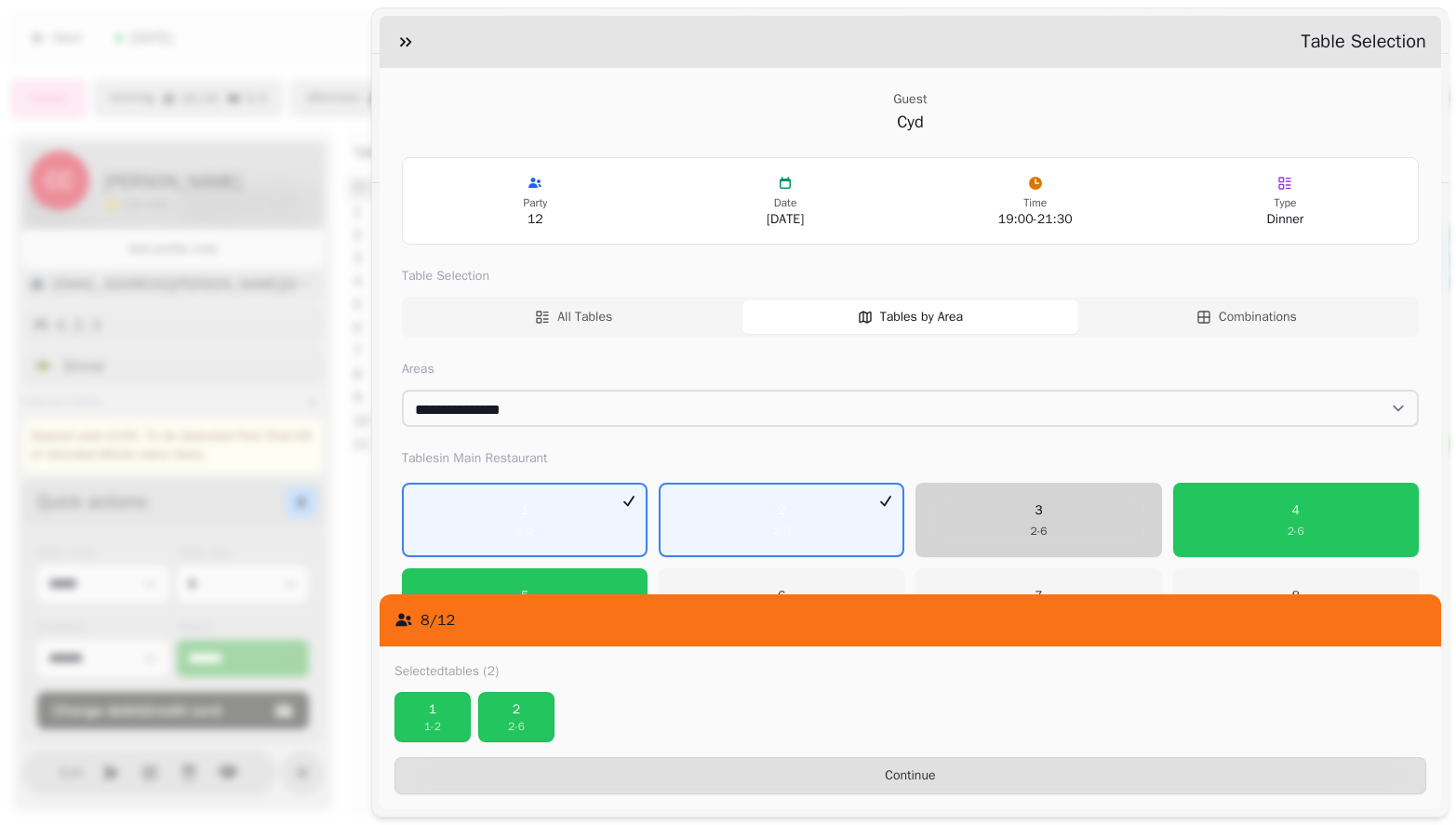 click on "3" at bounding box center (1039, 511) 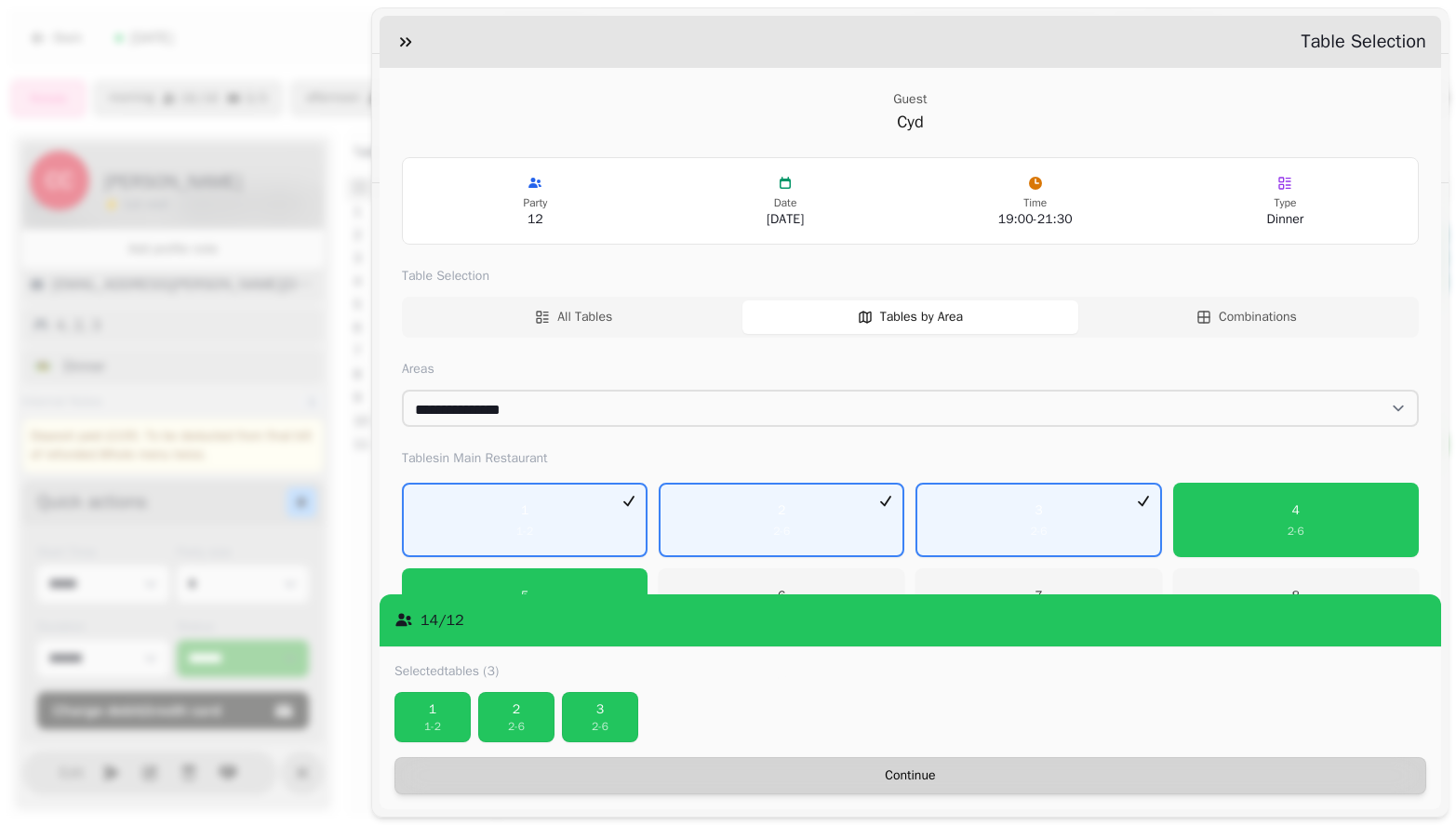 click on "Continue" at bounding box center (910, 776) 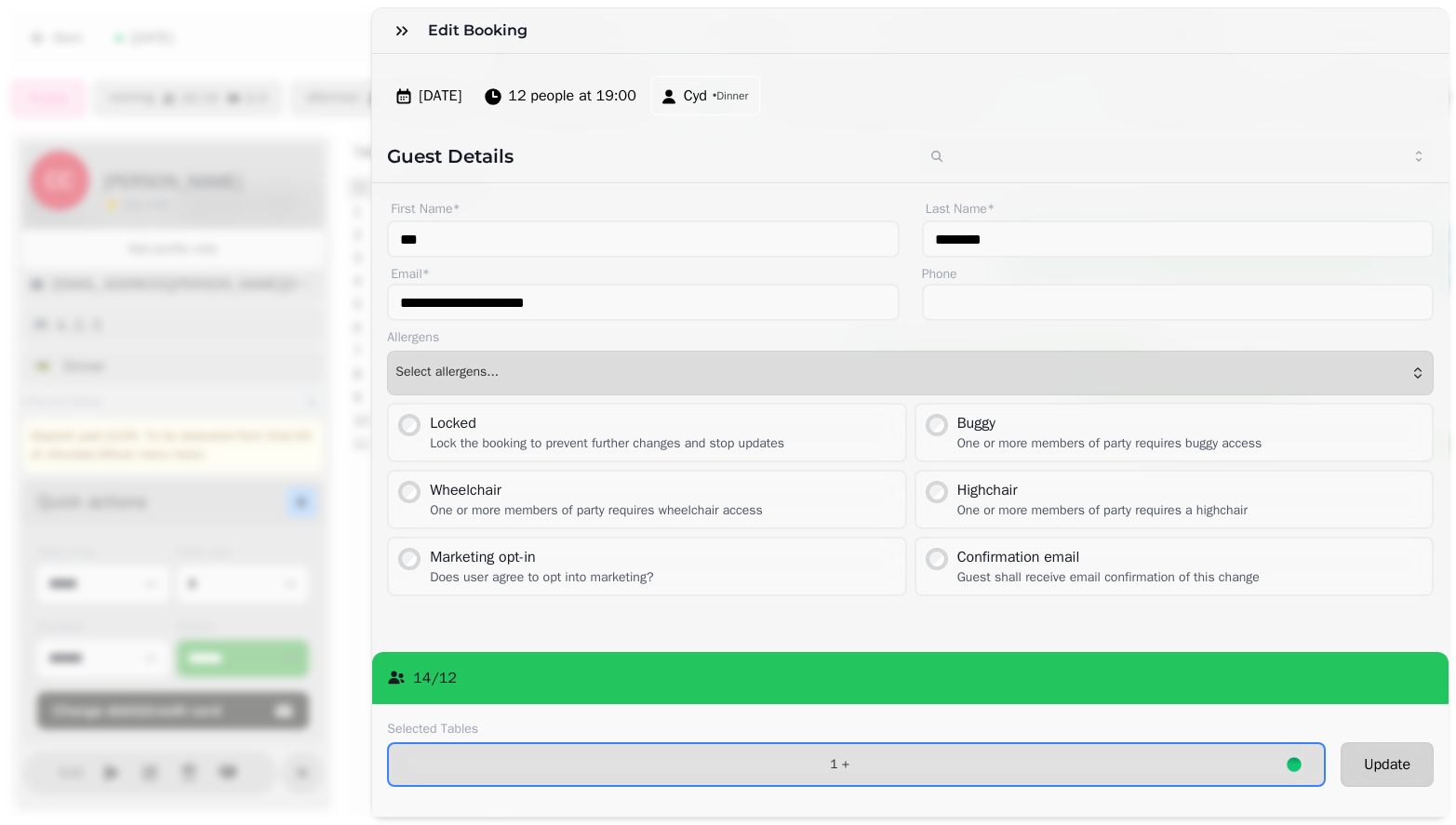 click on "Update" at bounding box center (1387, 765) 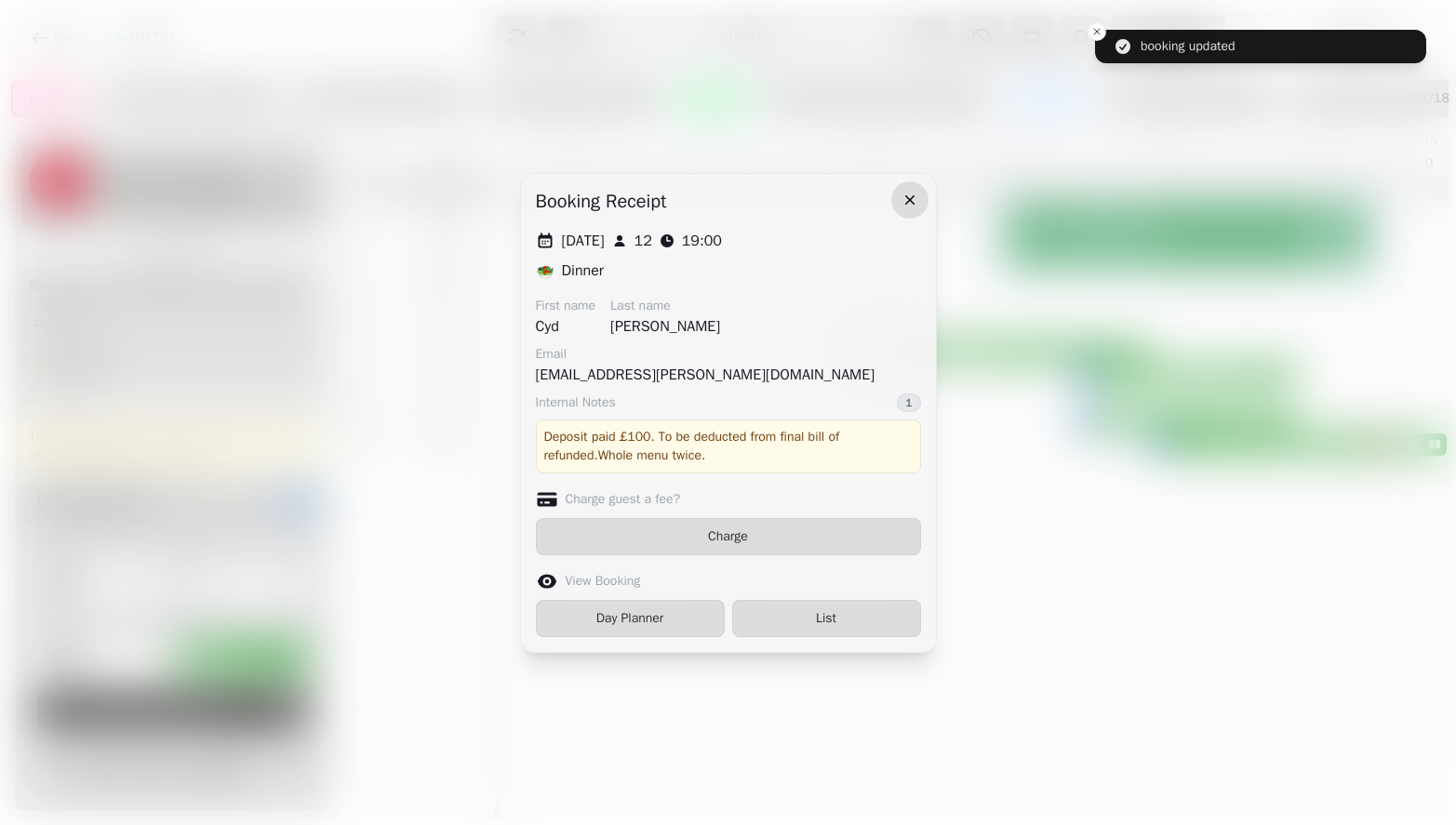 click 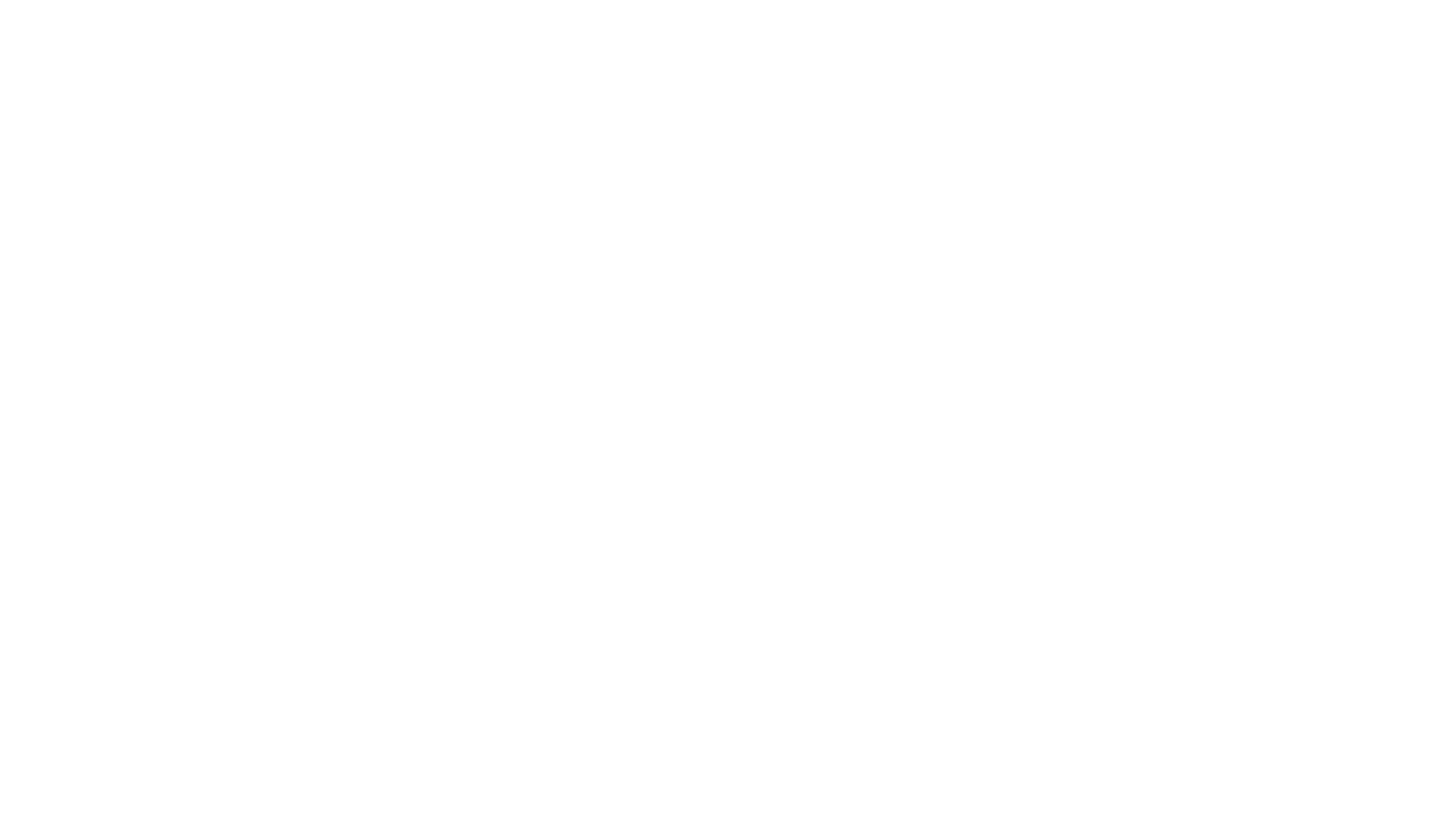 scroll, scrollTop: 0, scrollLeft: 0, axis: both 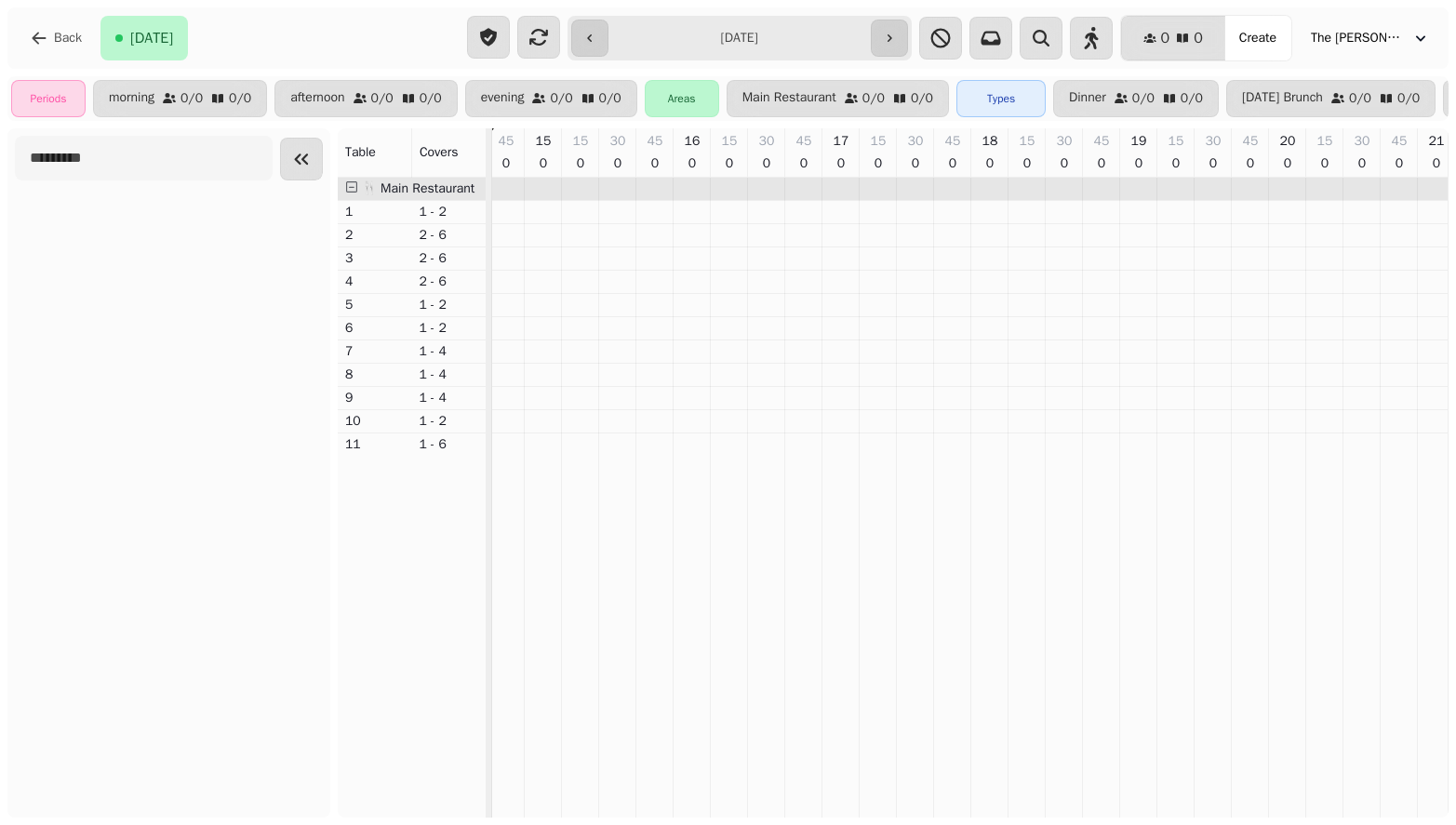 click on "**********" at bounding box center (740, 38) 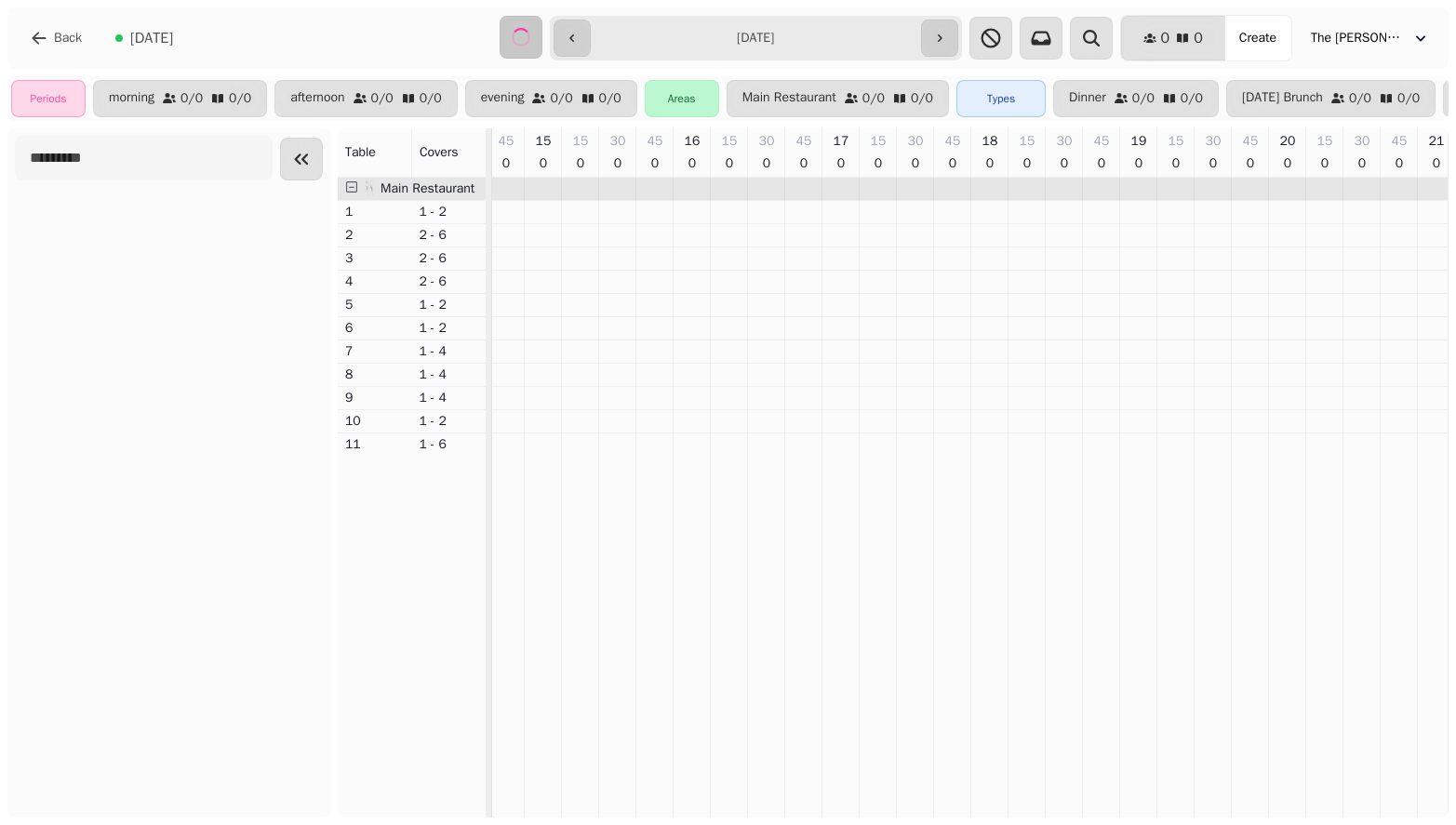 scroll, scrollTop: 0, scrollLeft: 563, axis: horizontal 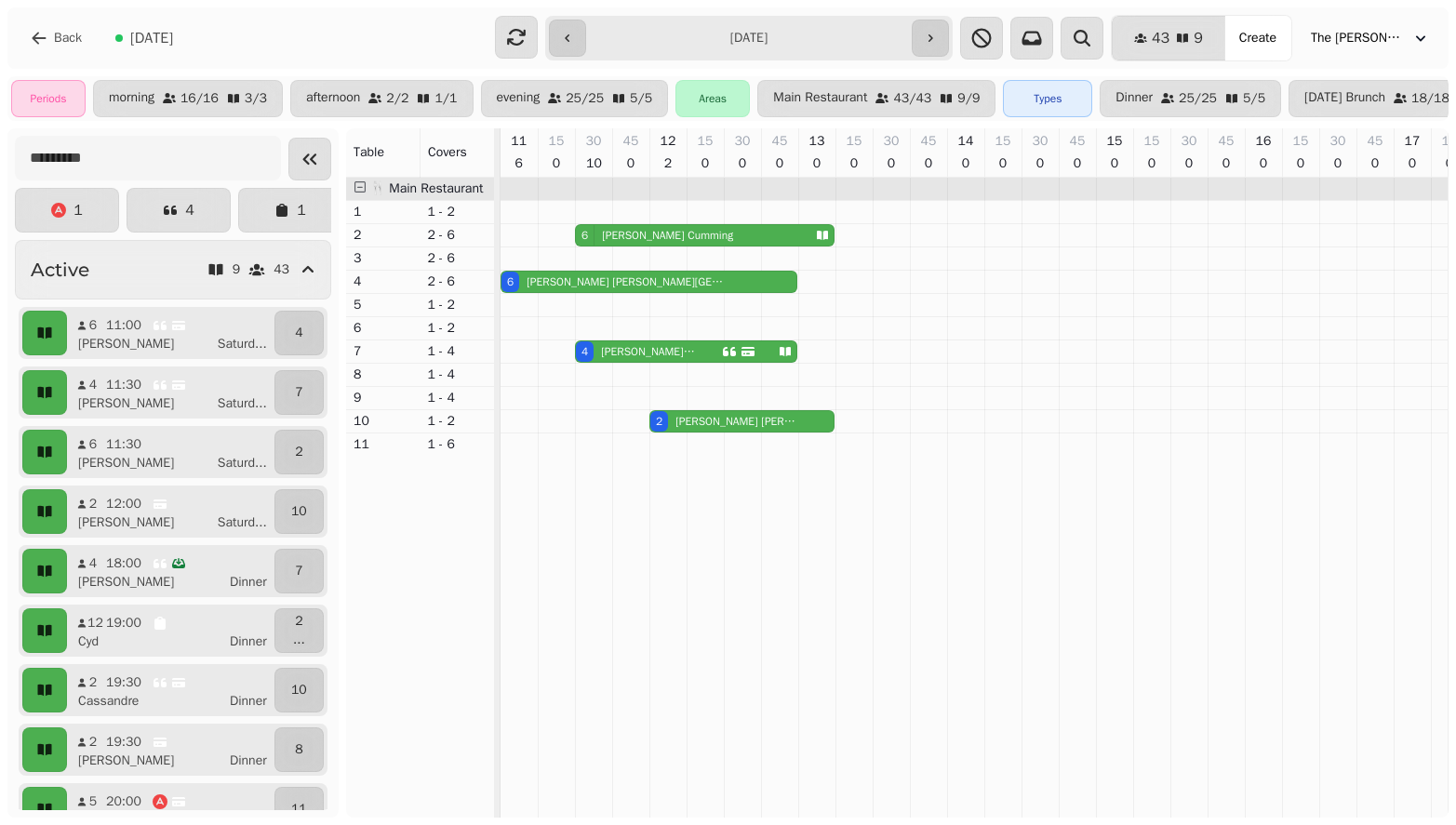 click on "**********" at bounding box center (749, 38) 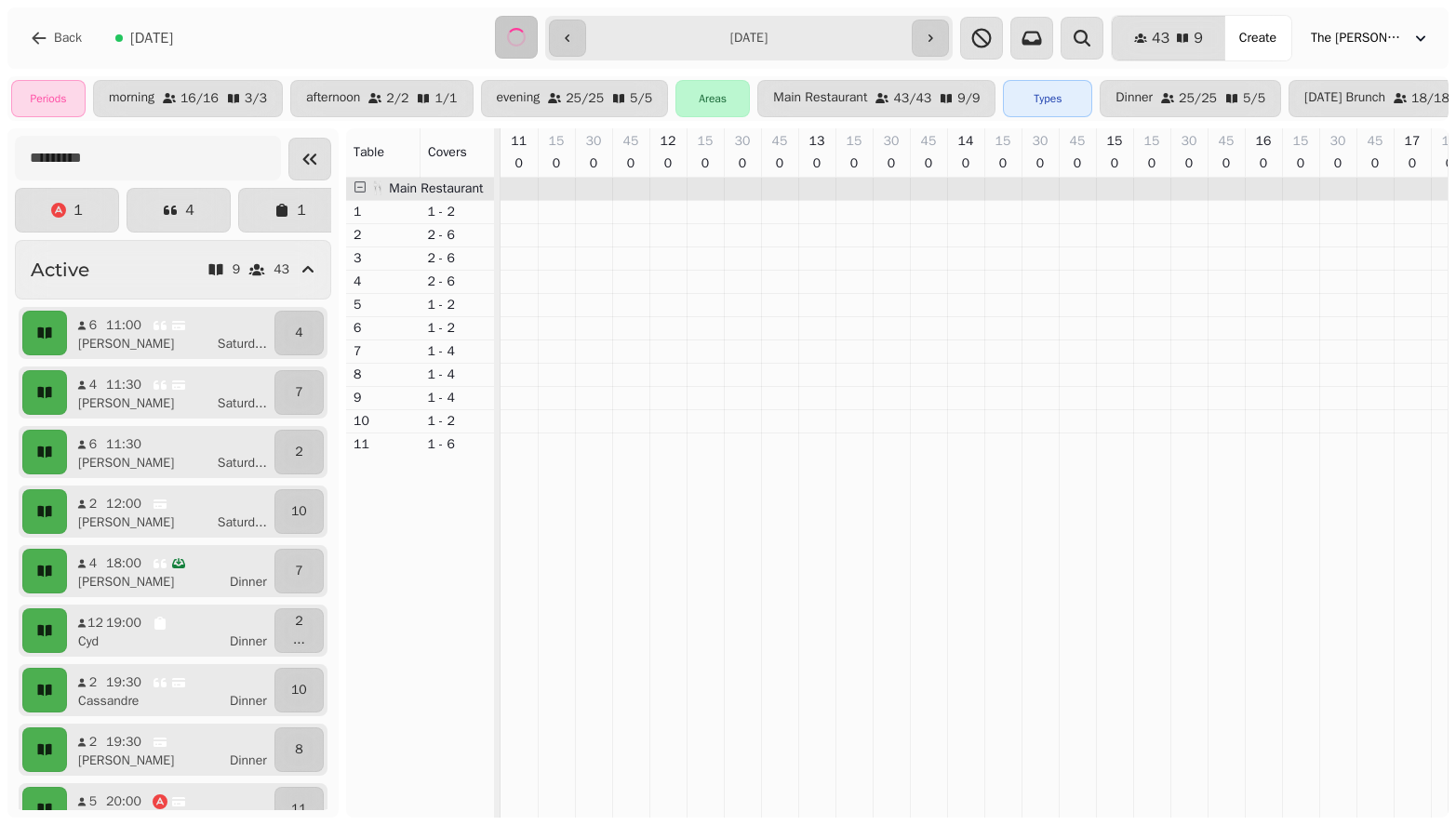 scroll, scrollTop: 0, scrollLeft: 0, axis: both 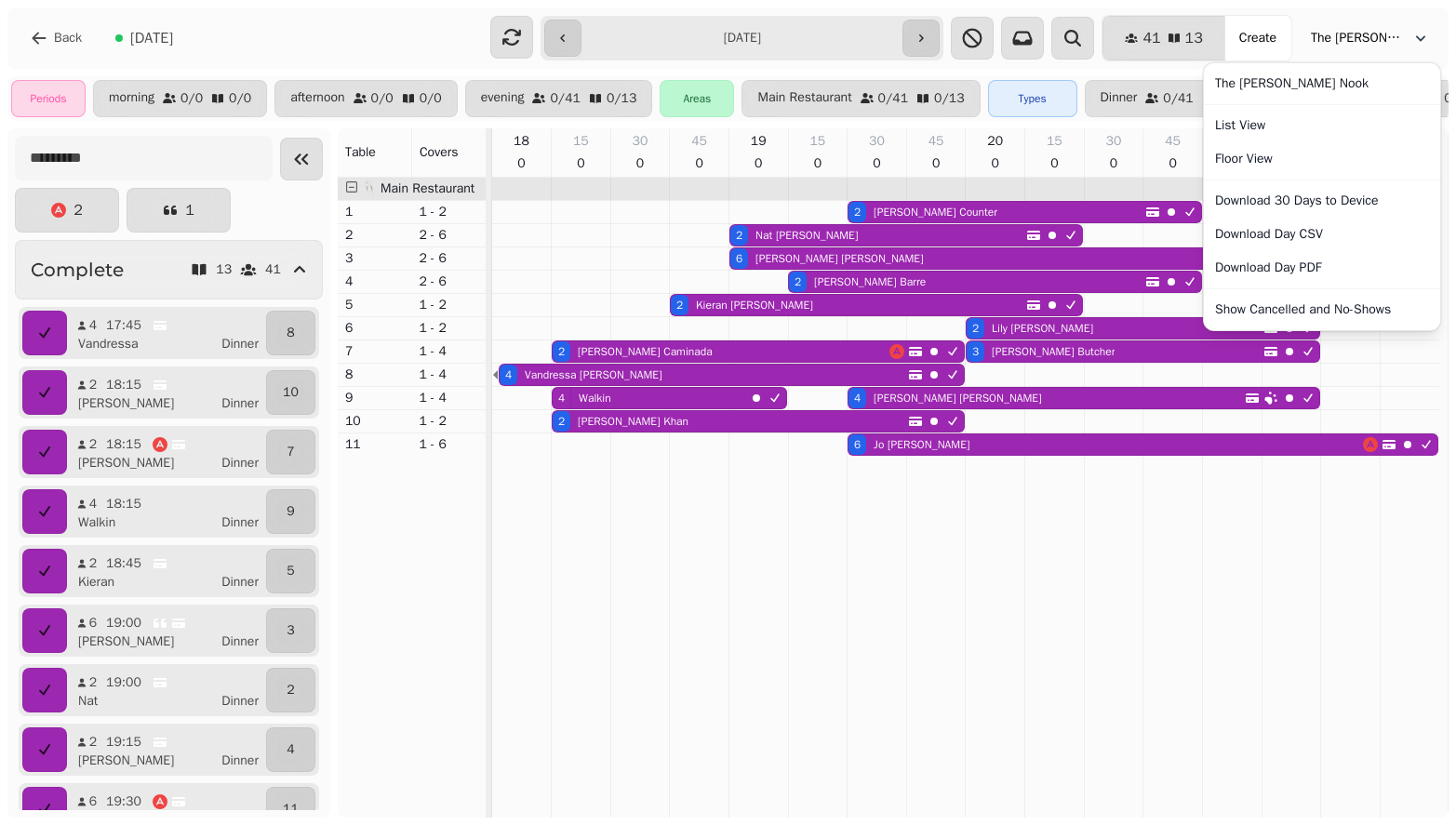 click 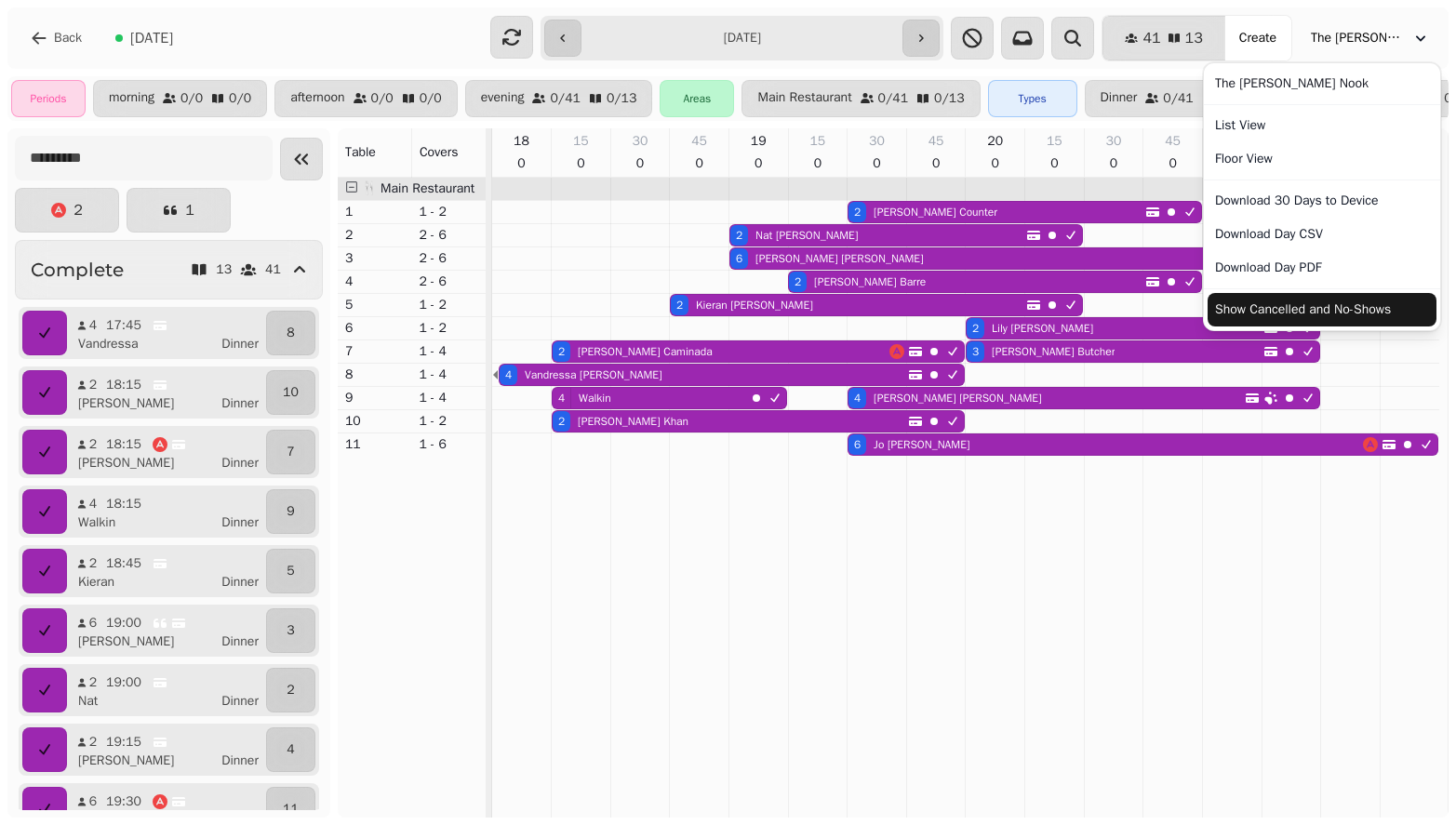 click on "Show Cancelled and No-Shows" at bounding box center (1322, 310) 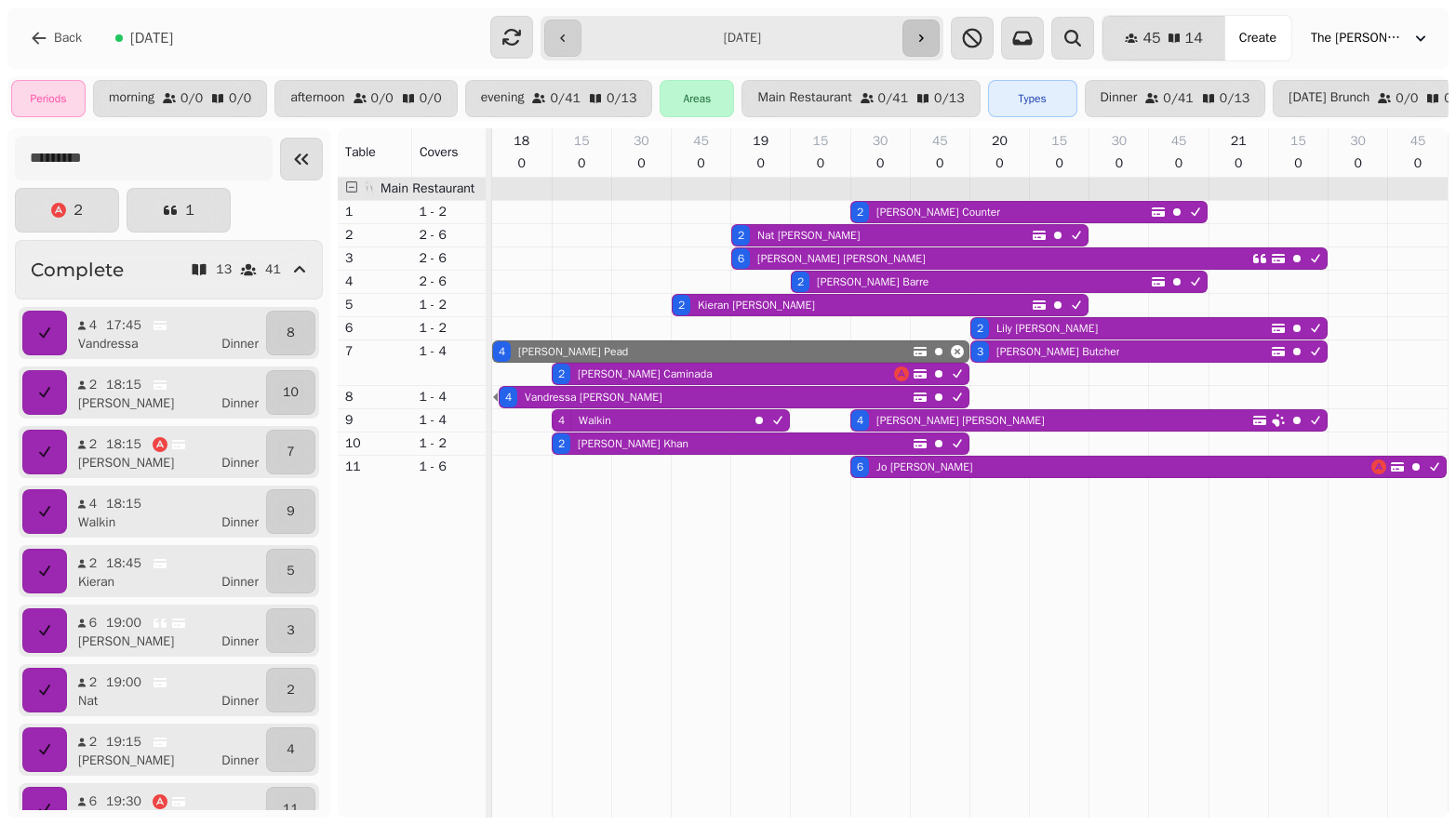 click 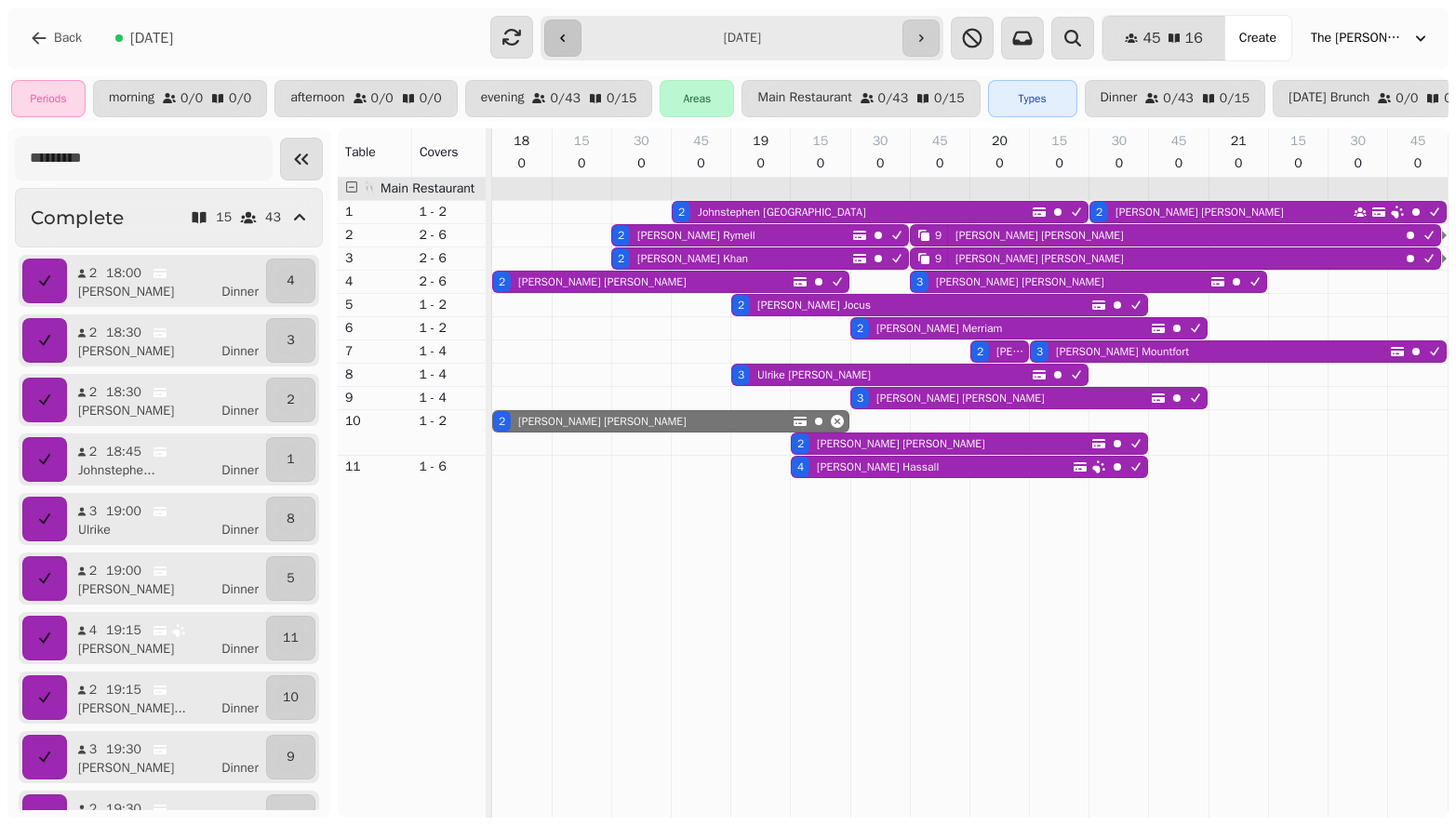 click 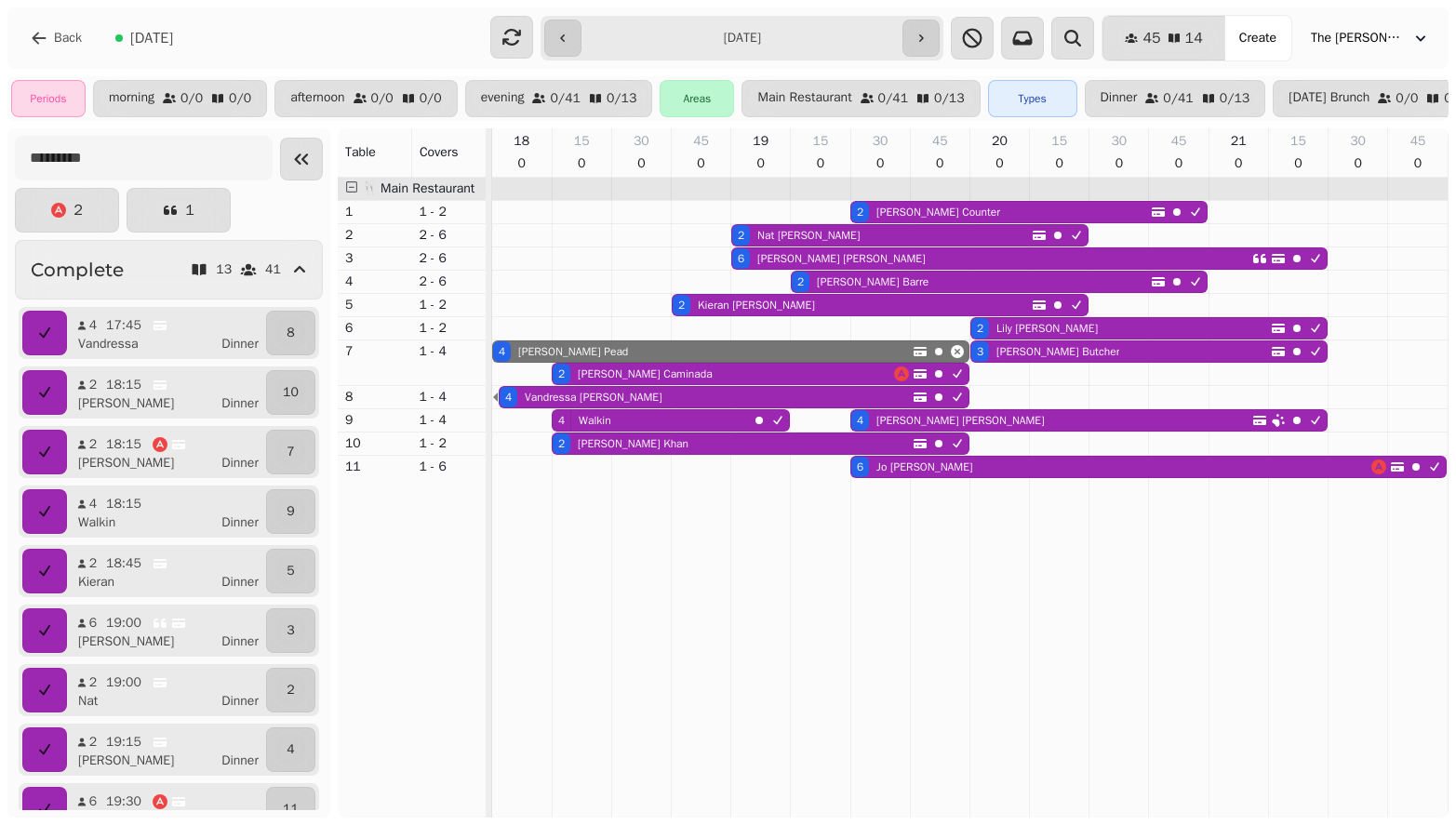 click on "Hannah   Pead" at bounding box center [573, 352] 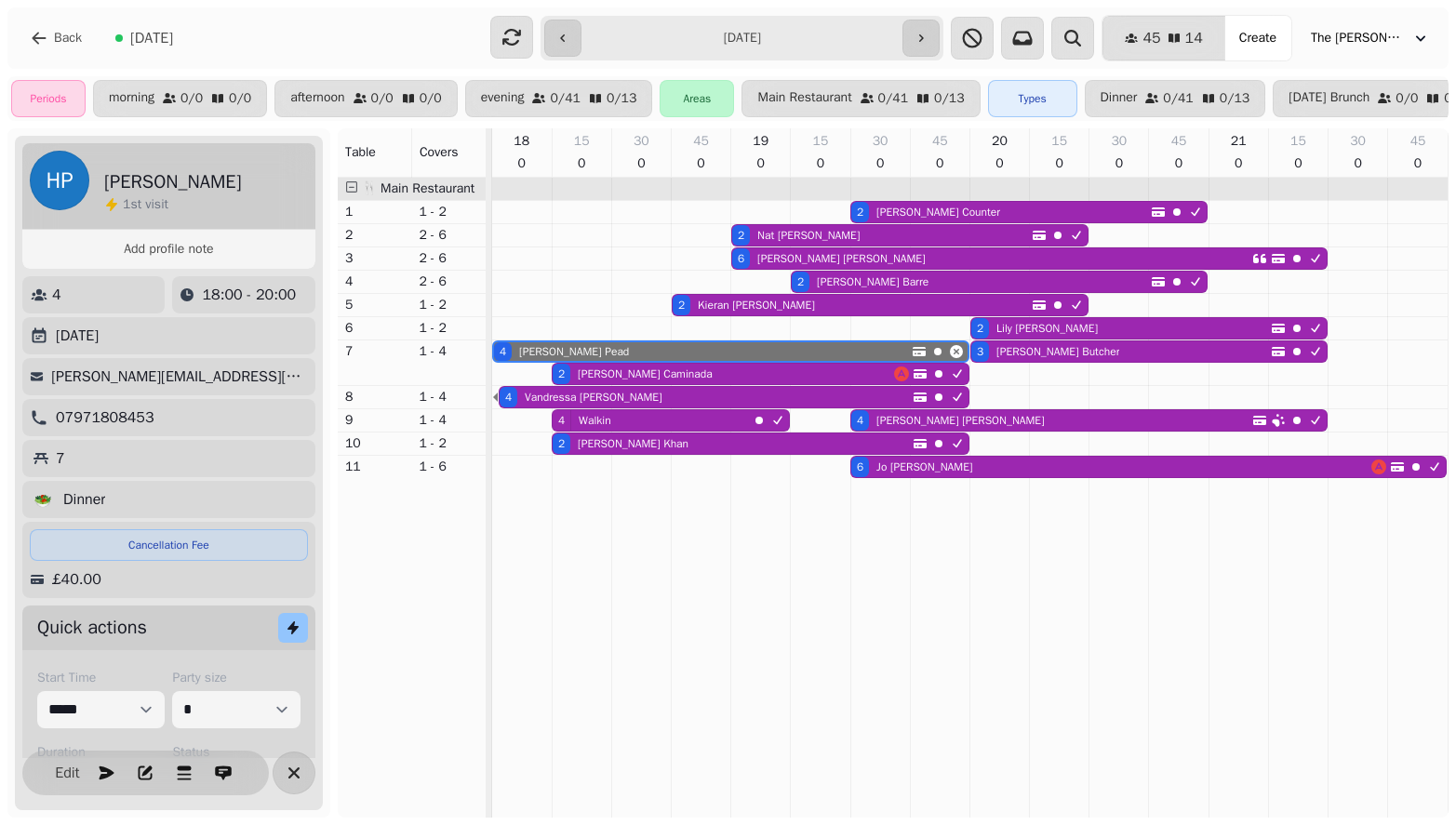 click on "🍴 Main Restaurant 1 1 - 2 2 2 - 6 3 2 - 6 4 2 - 6 5 1 - 2 6 1 - 2 7 1 - 4 8 1 - 4 9 1 - 4 10 1 - 2 11 1 - 6" at bounding box center (411, 498) 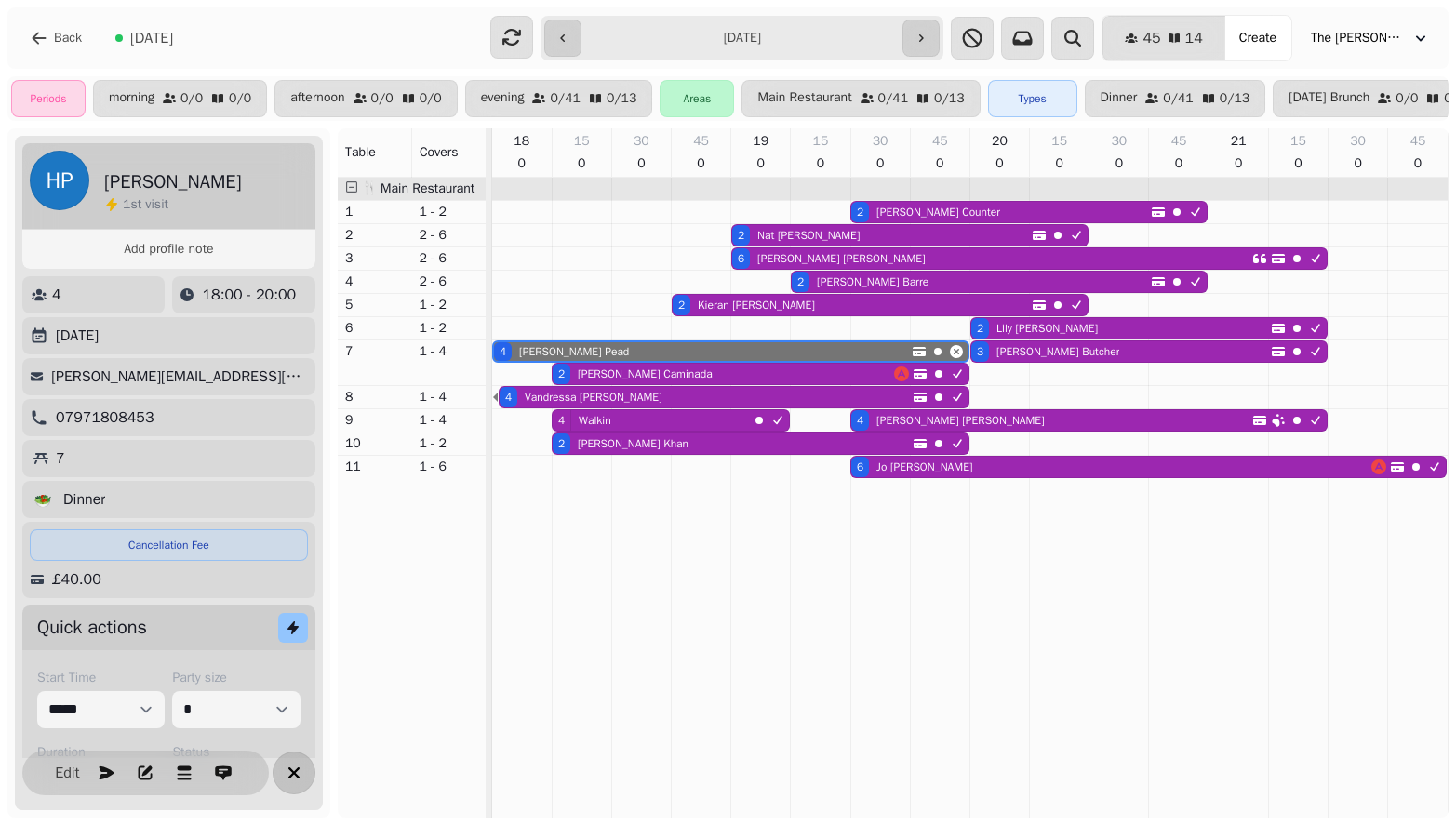 click 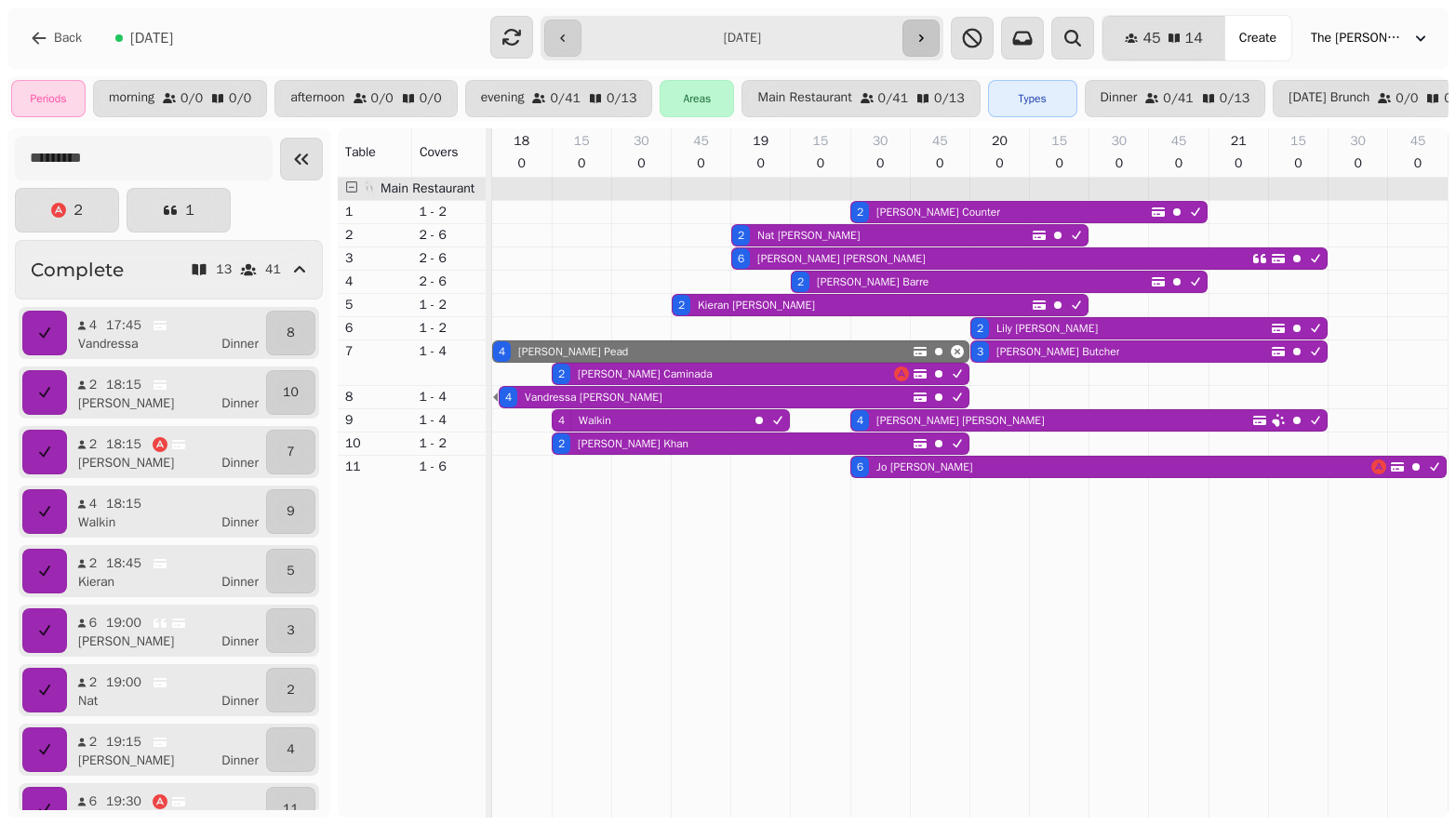 click 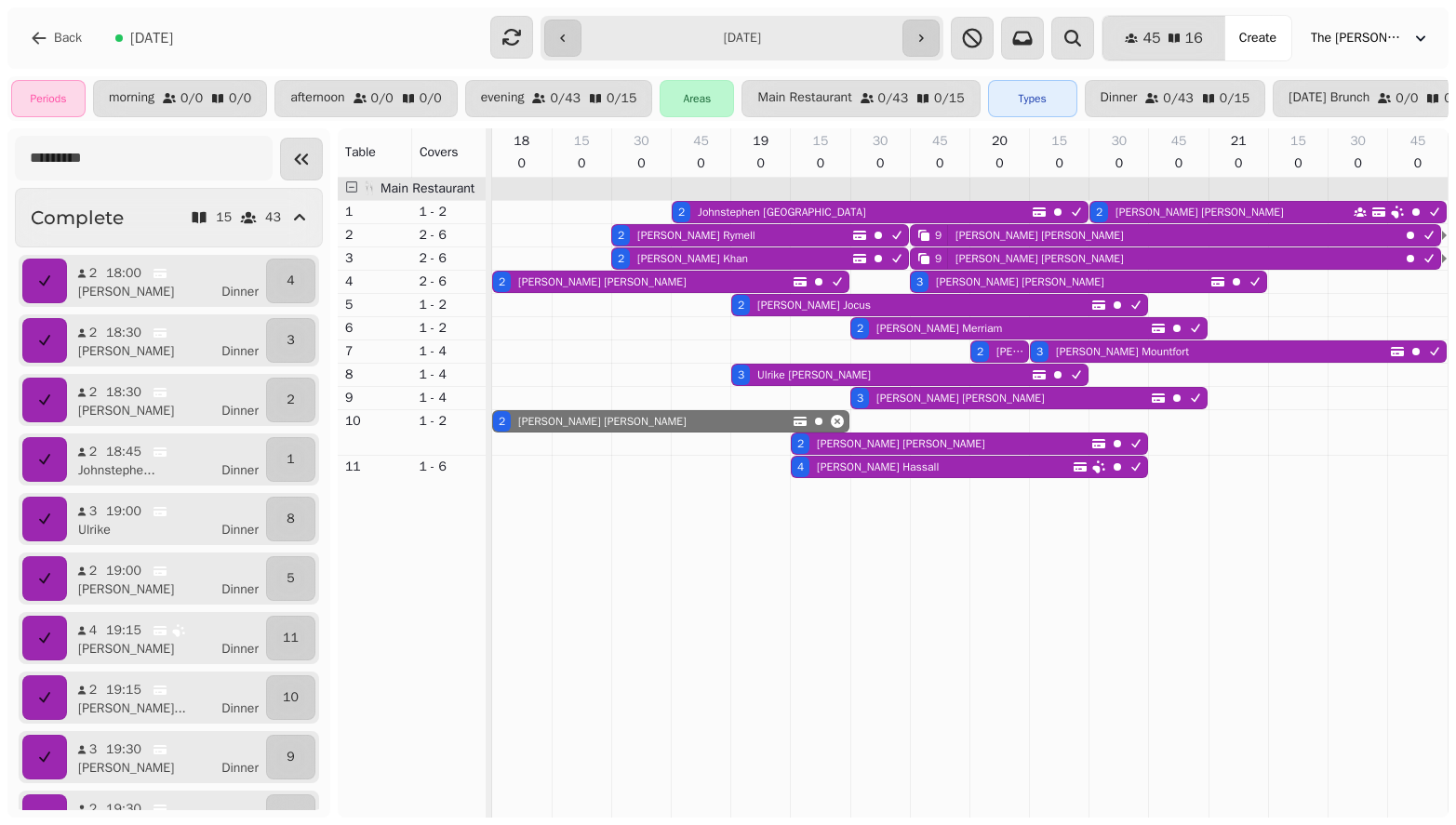 click on "Susana   Godinho" at bounding box center (602, 421) 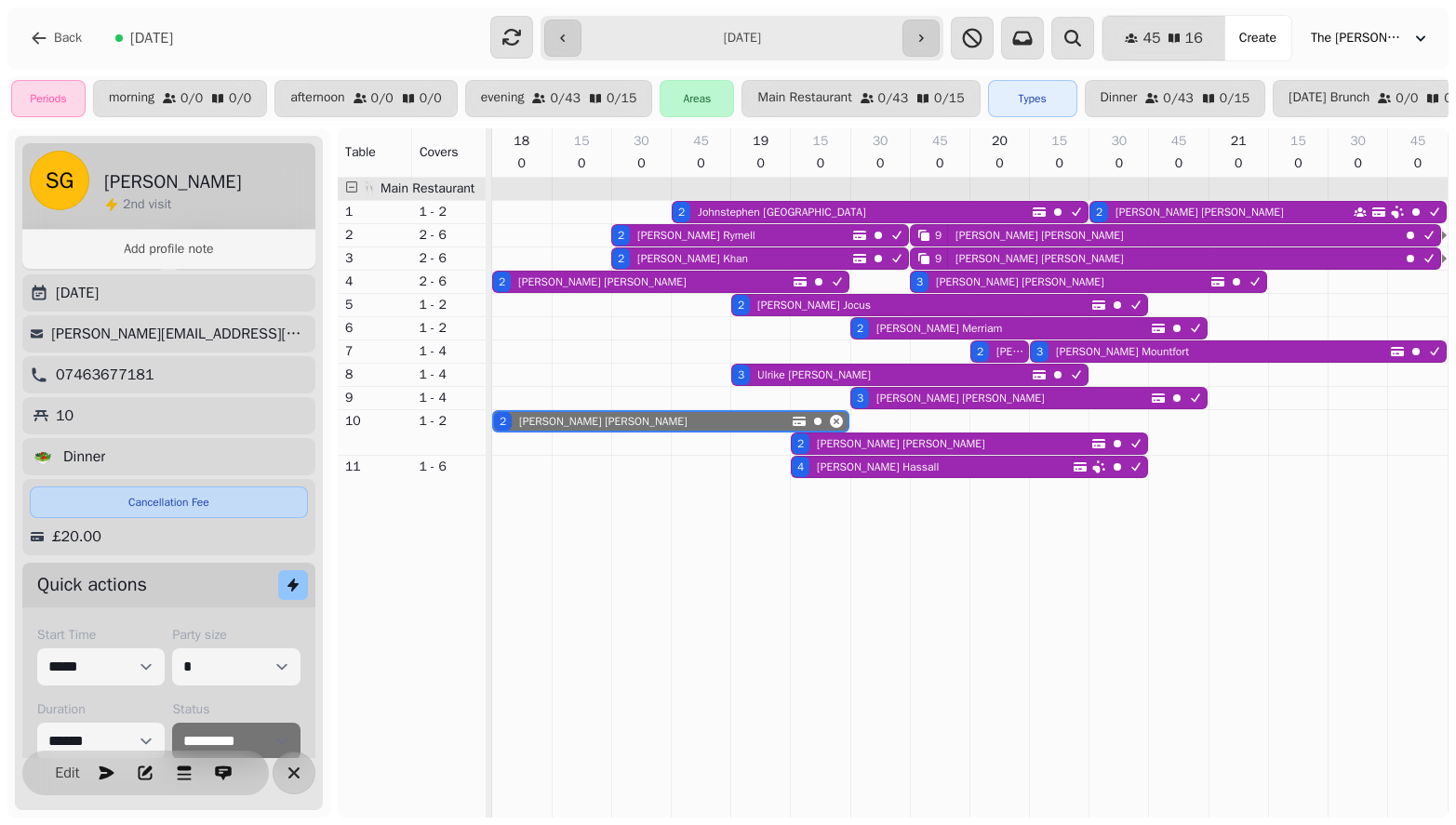 scroll, scrollTop: 0, scrollLeft: 0, axis: both 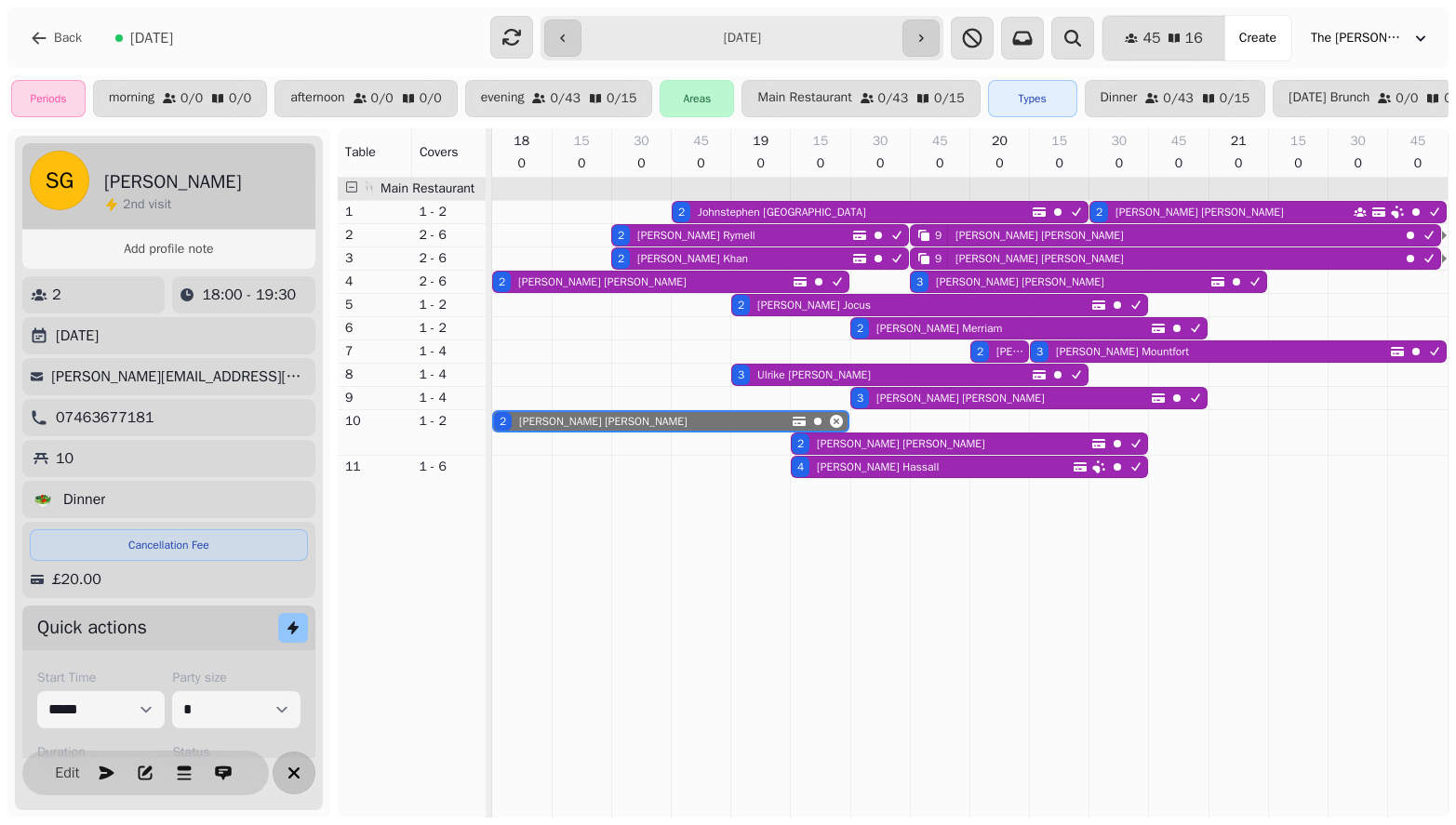 click 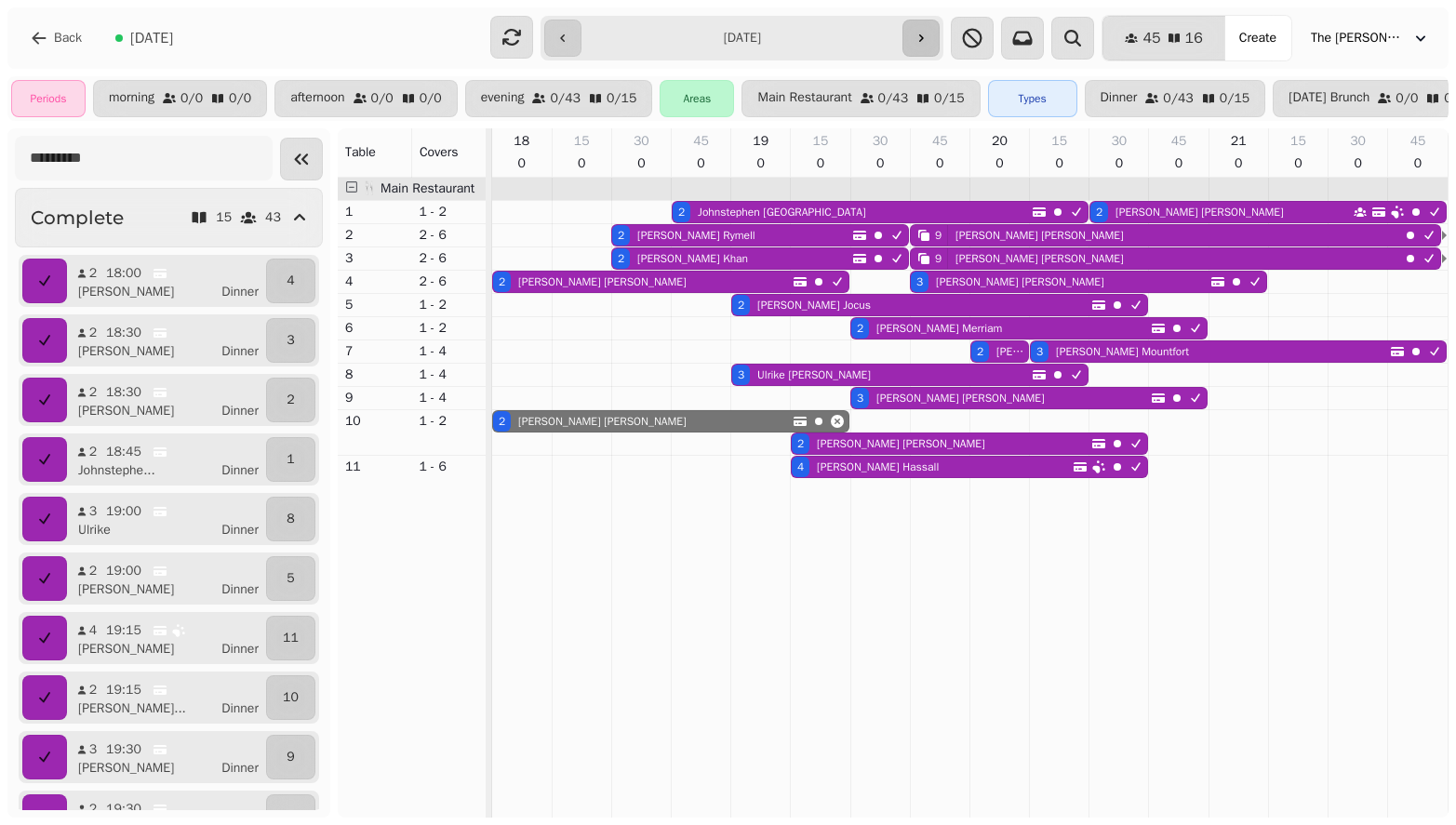 click at bounding box center (921, 38) 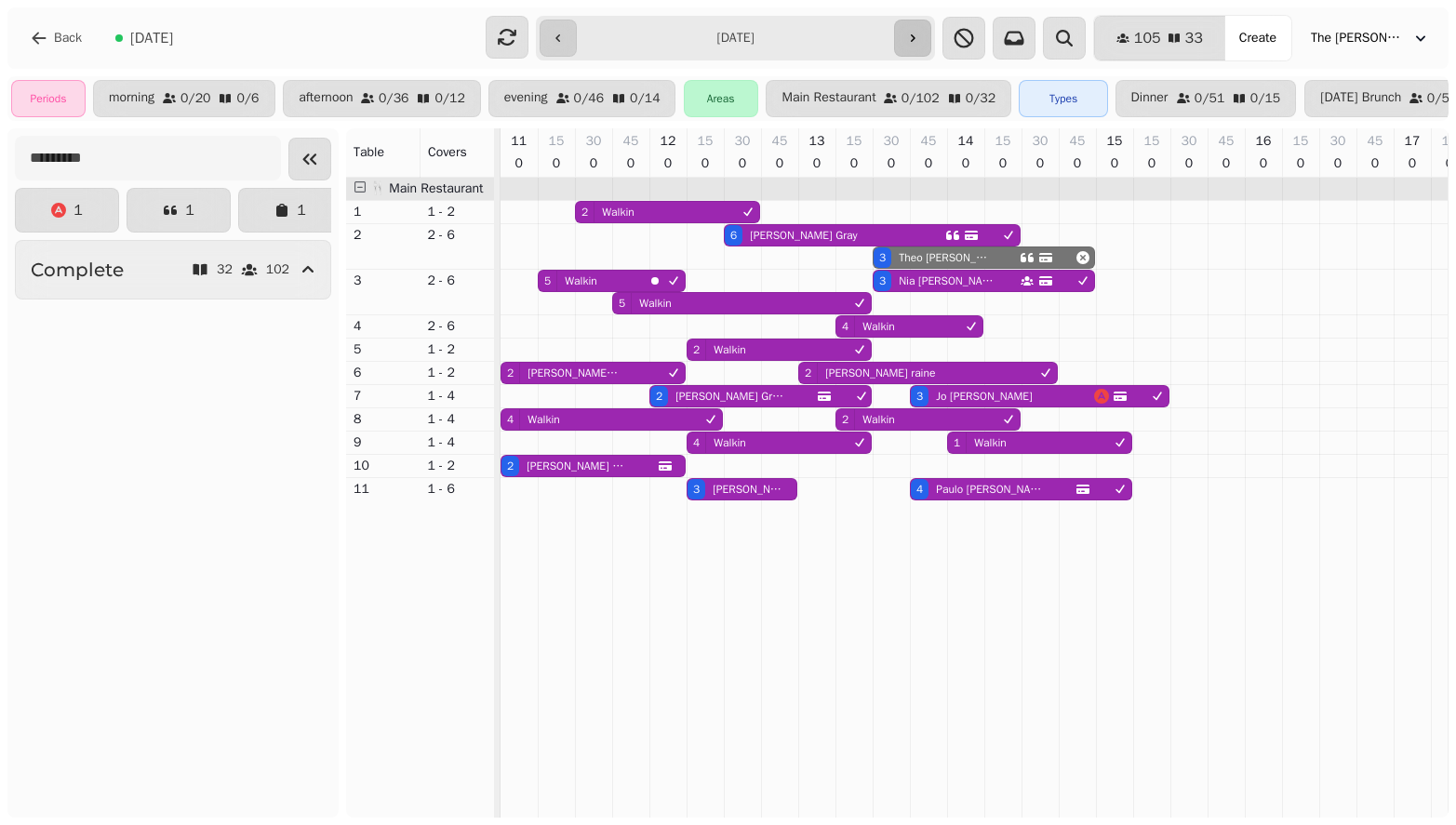 scroll, scrollTop: 0, scrollLeft: 563, axis: horizontal 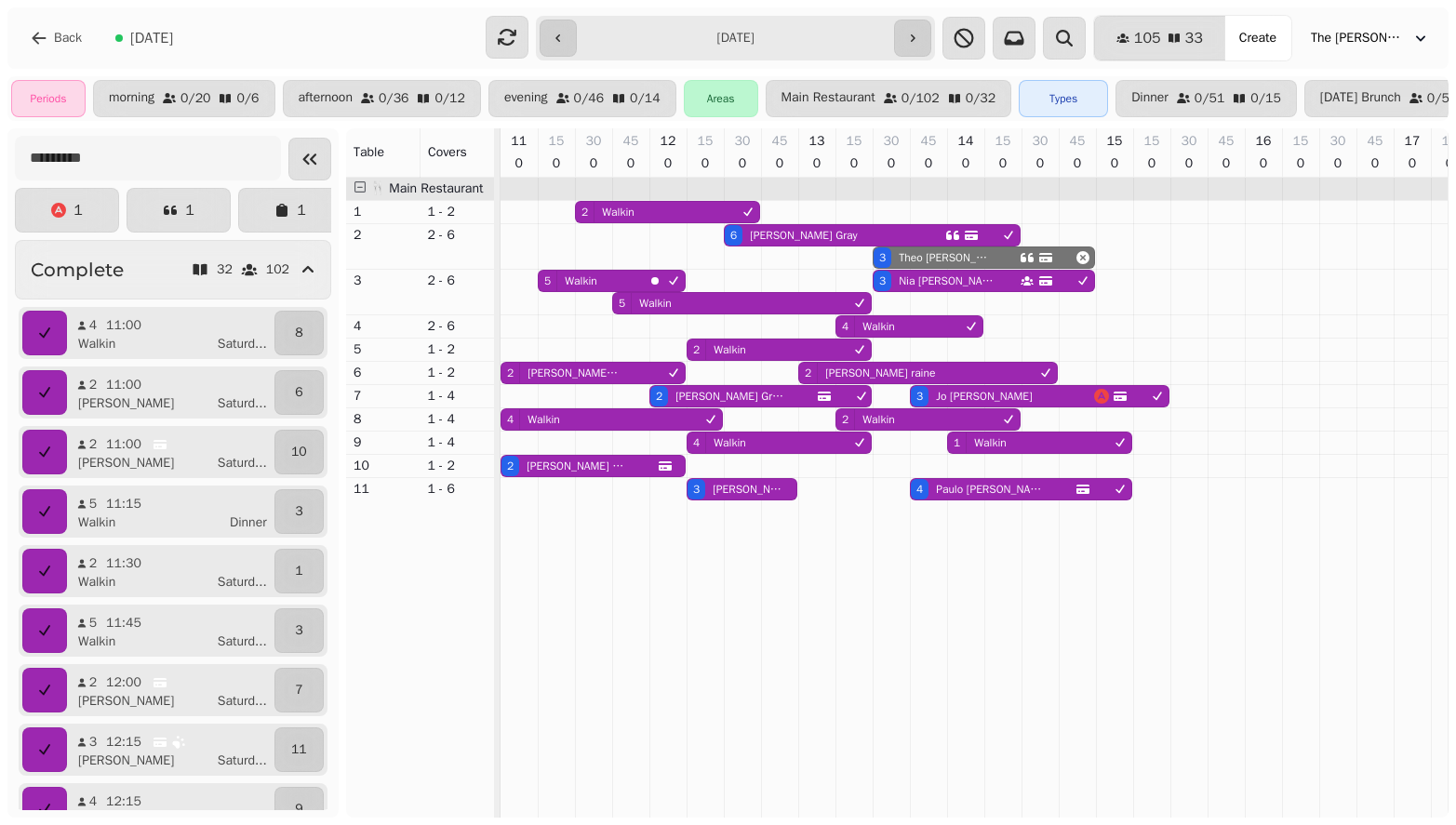 click on "Theo   Caudell" at bounding box center [946, 258] 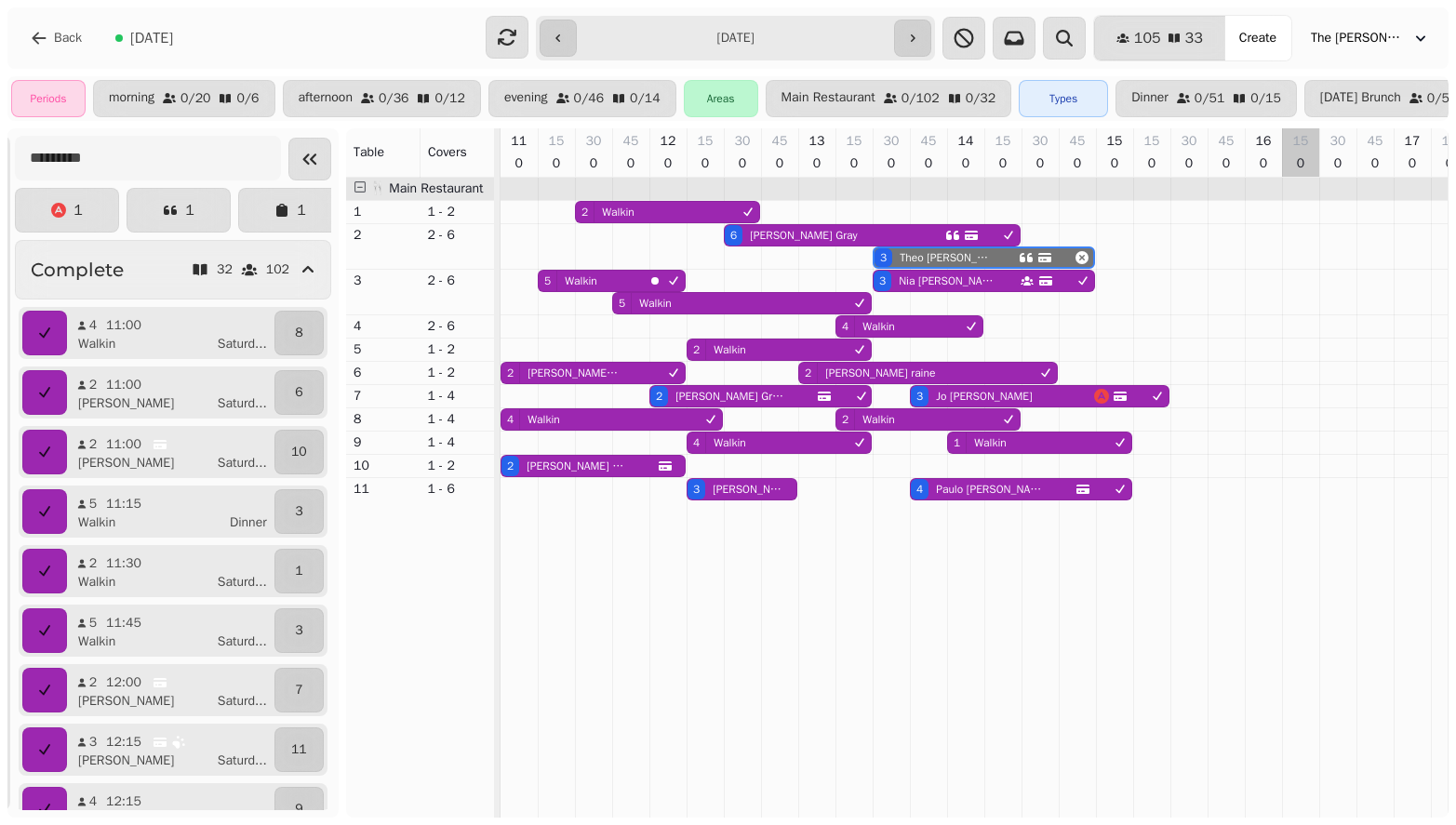 scroll, scrollTop: 0, scrollLeft: 360, axis: horizontal 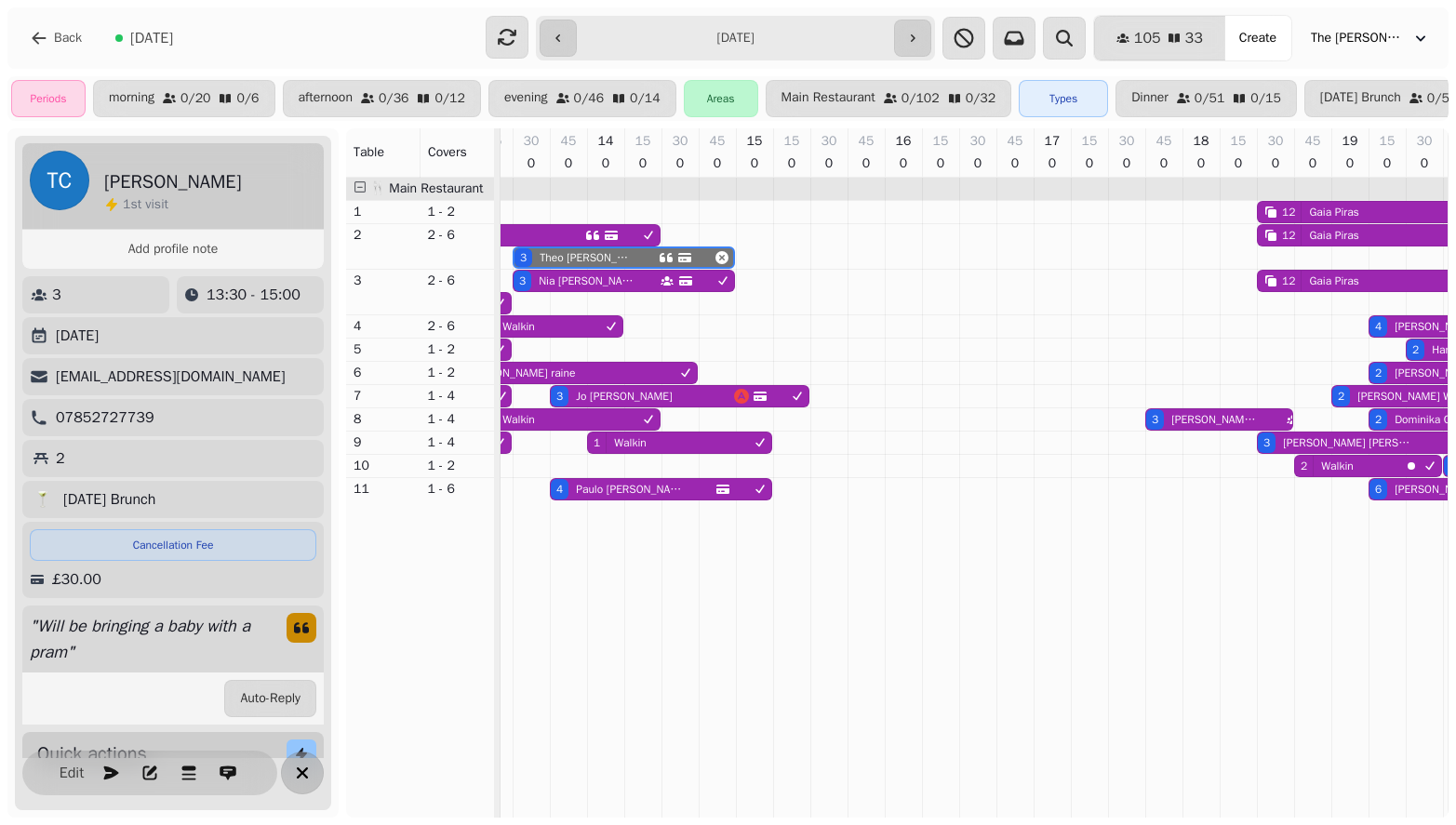 click 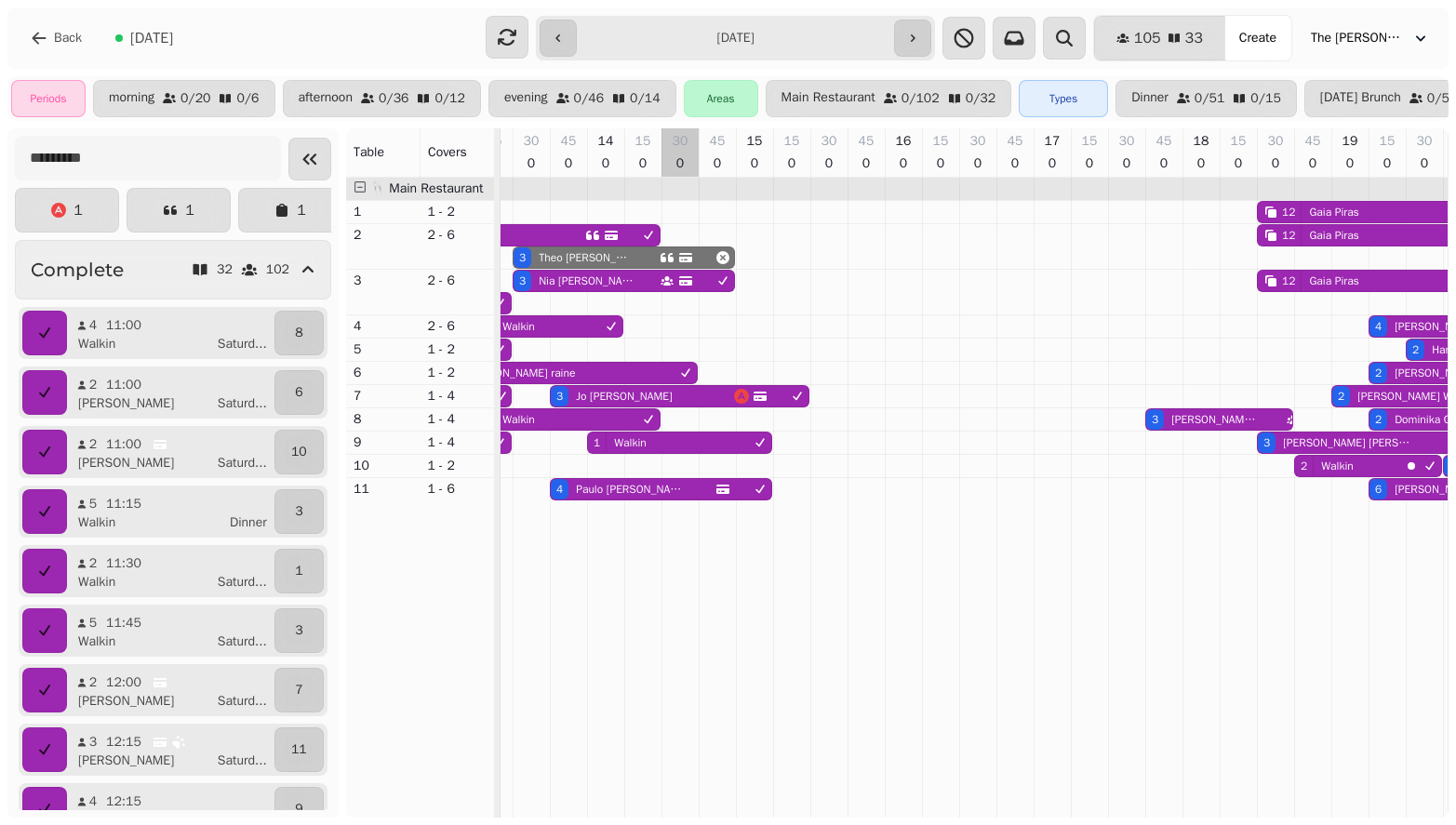 scroll, scrollTop: 0, scrollLeft: 133, axis: horizontal 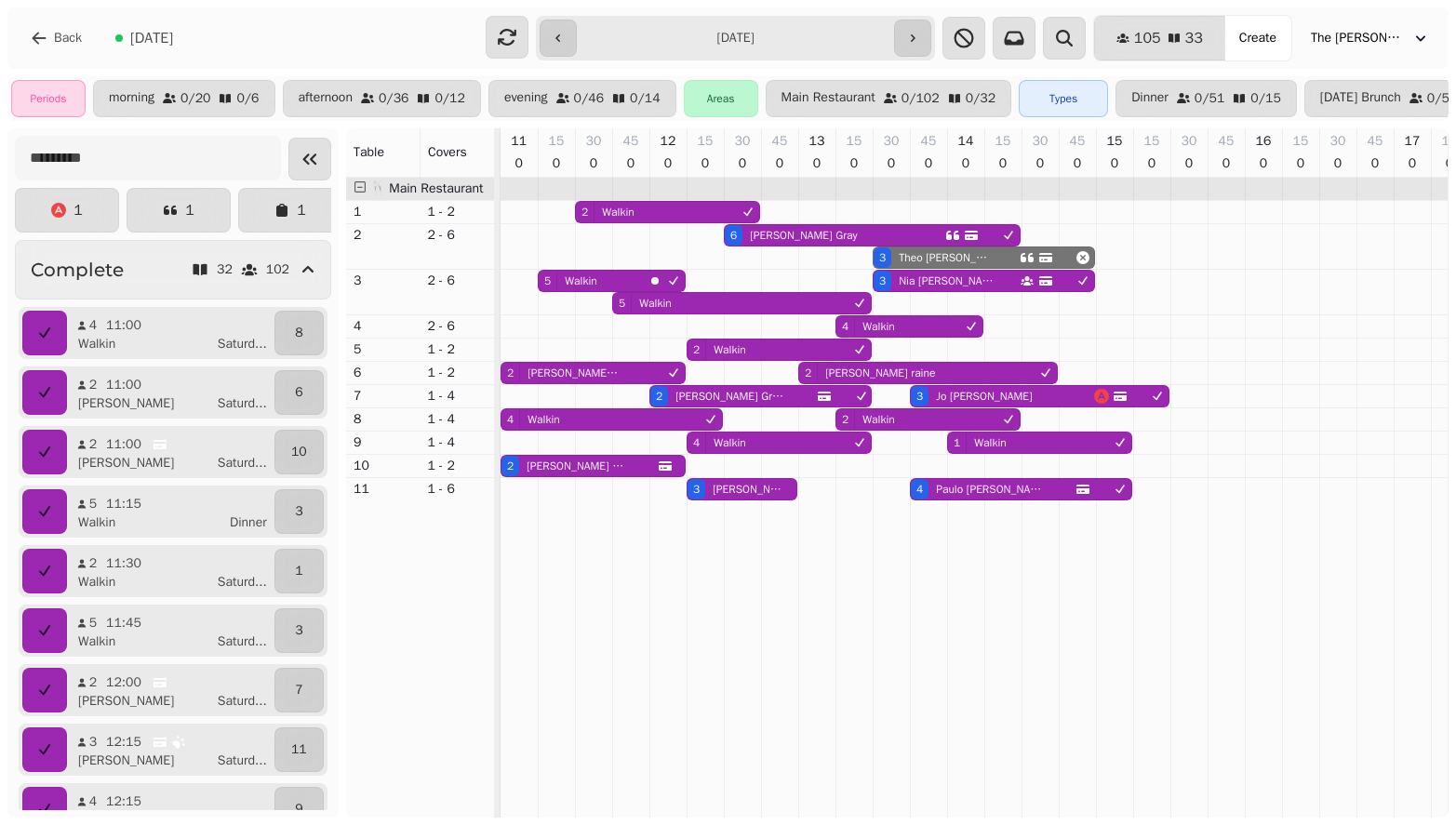 click on "Theo   Caudell" at bounding box center [946, 258] 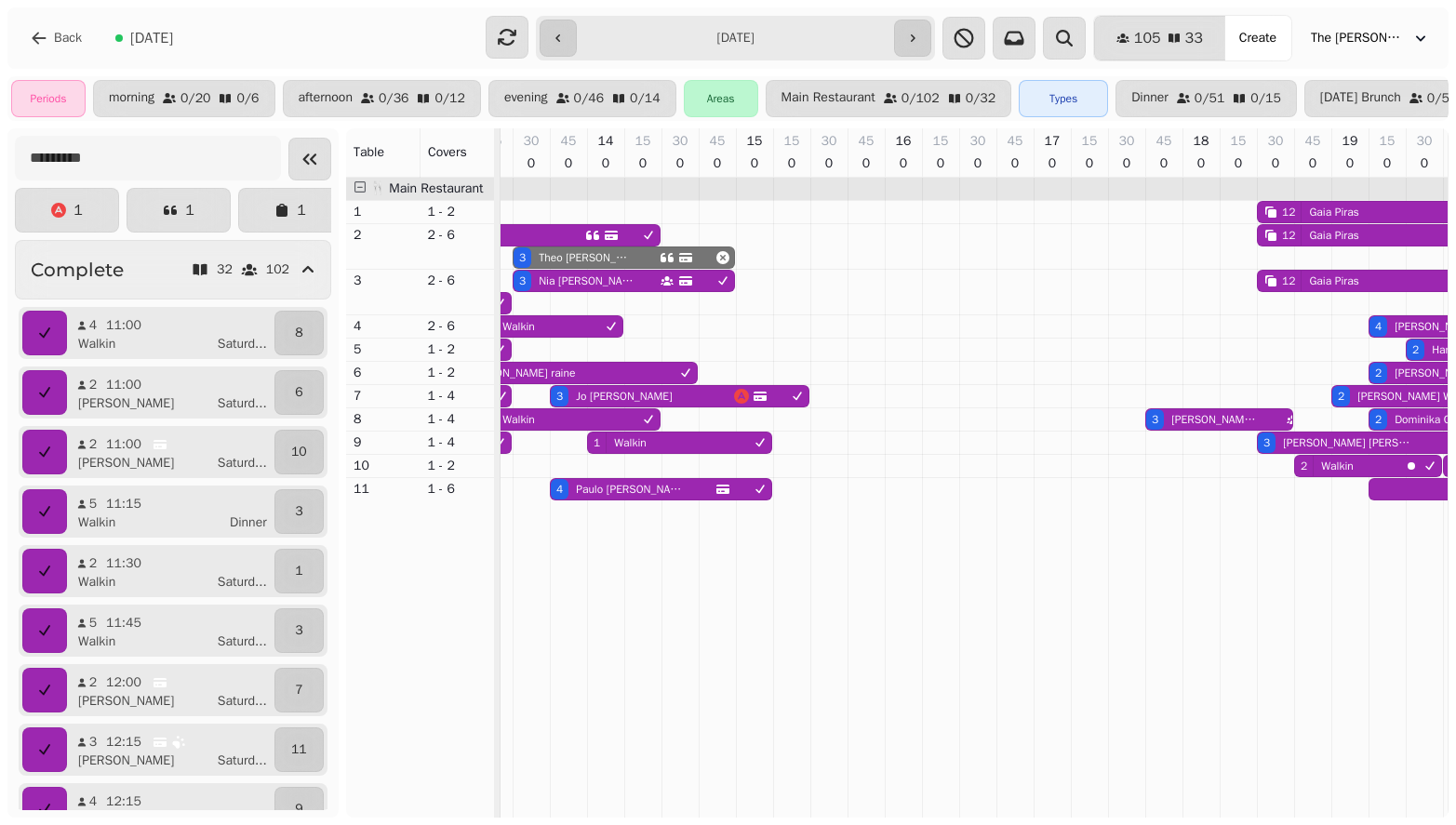 select on "**********" 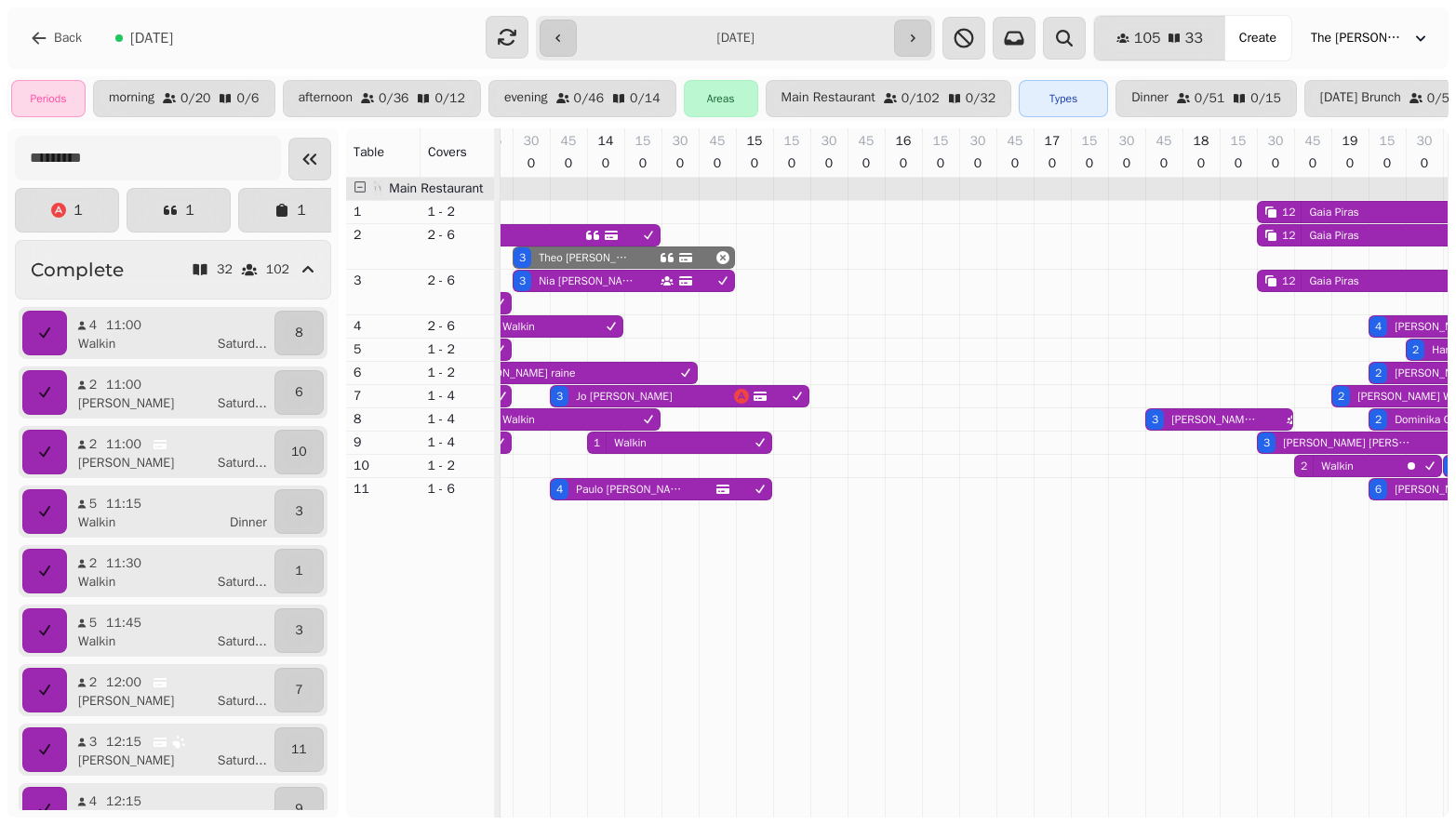 select on "*" 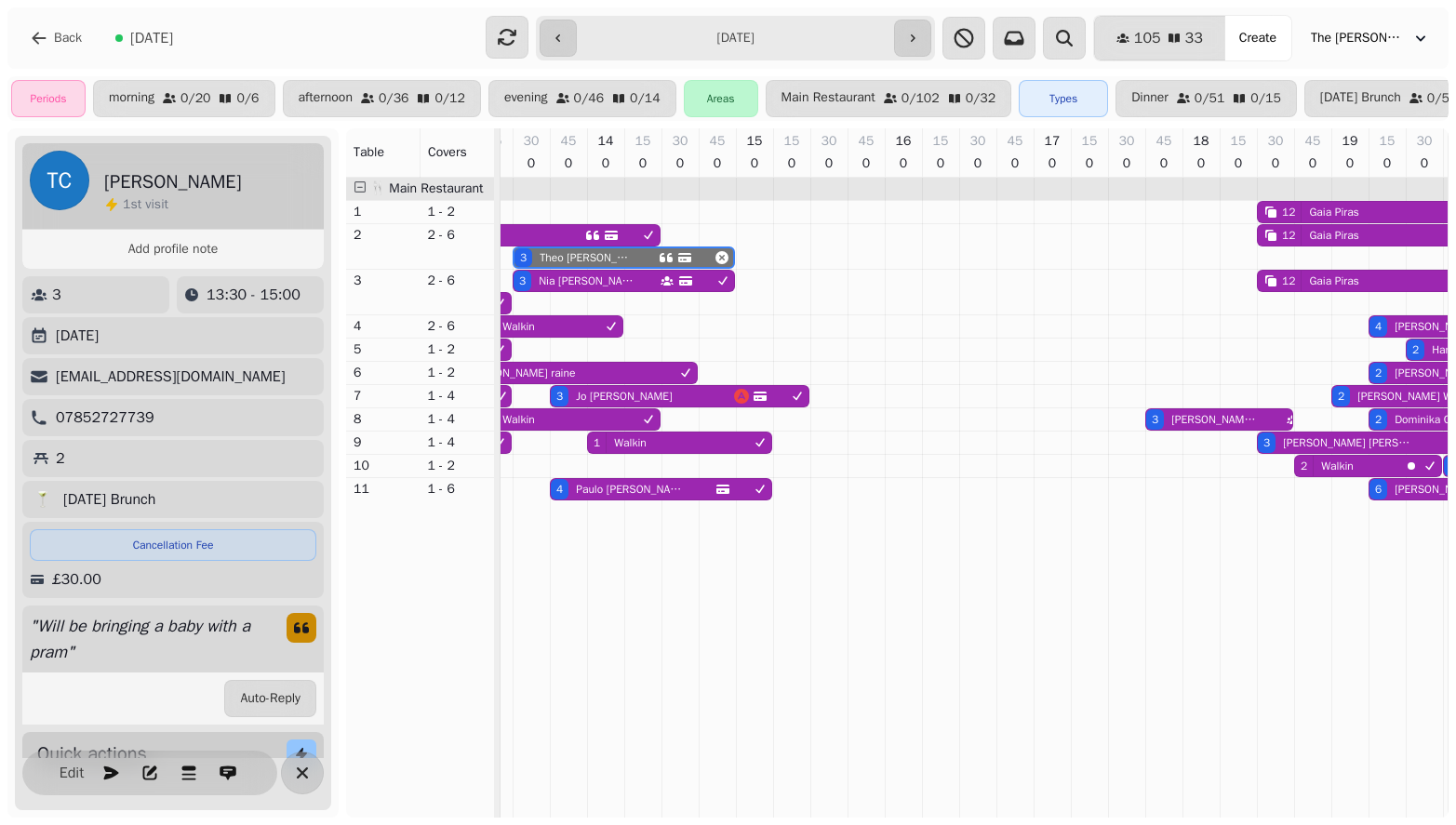 scroll, scrollTop: 252, scrollLeft: 0, axis: vertical 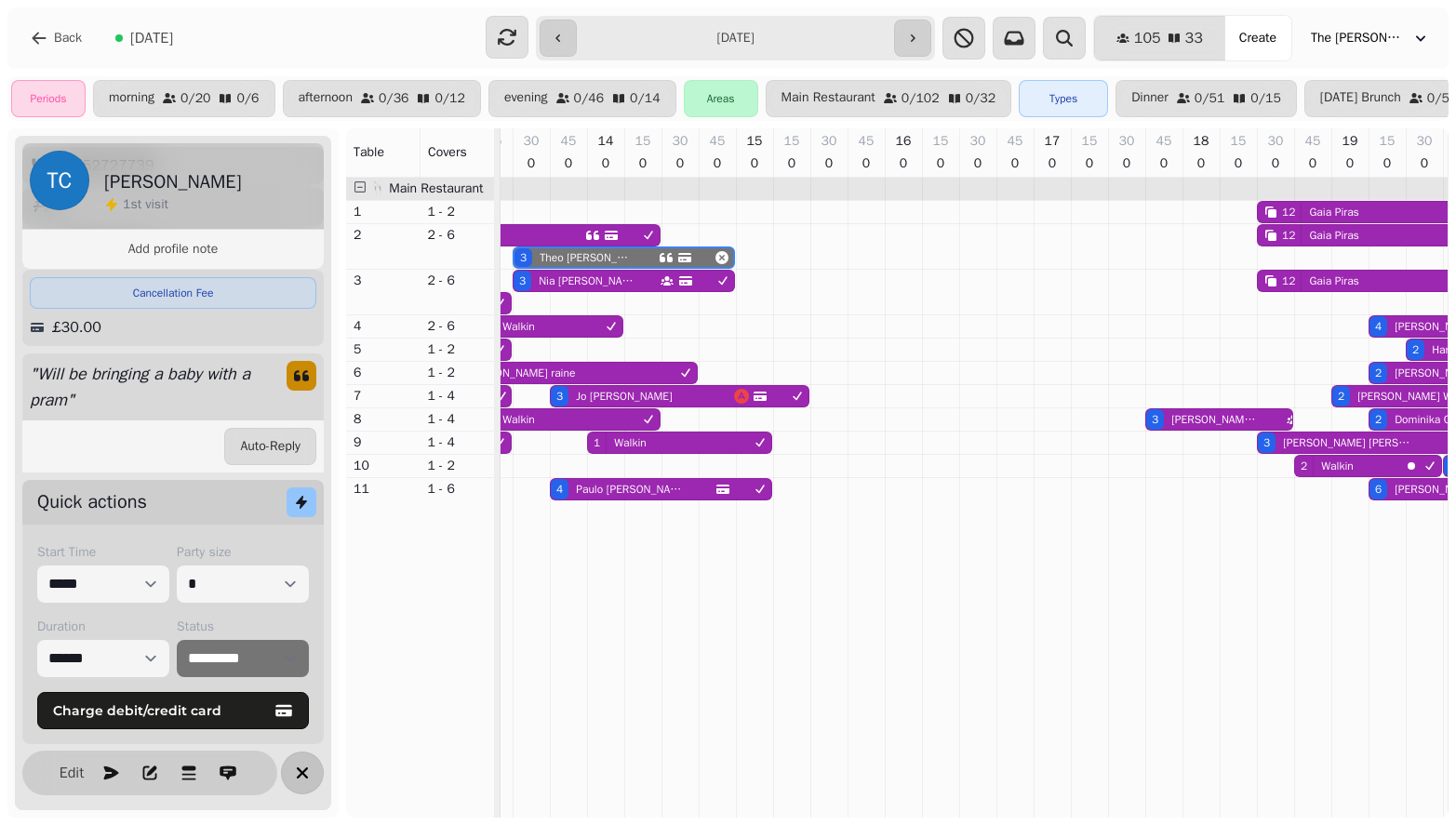 click 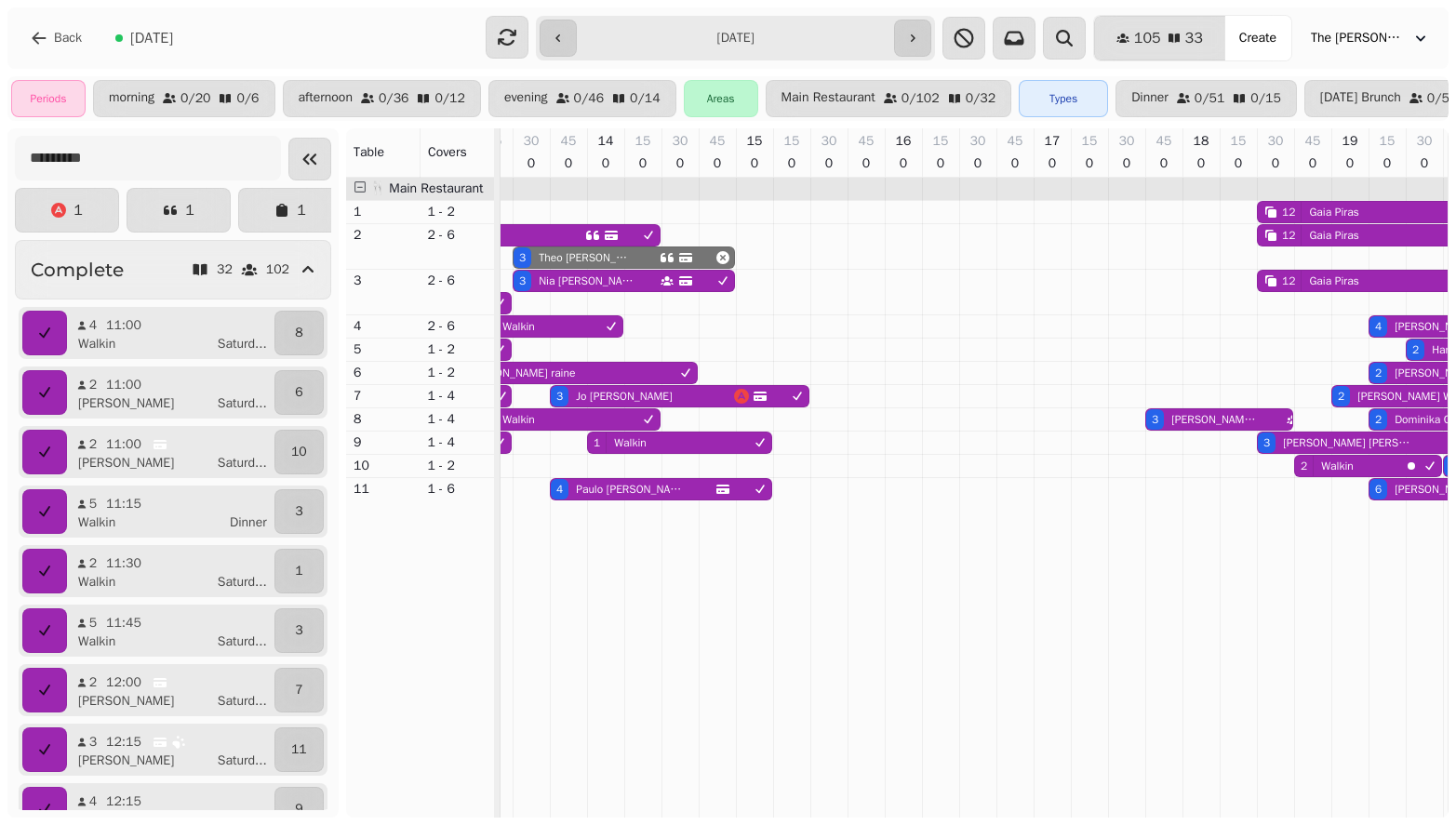 scroll, scrollTop: 0, scrollLeft: 0, axis: both 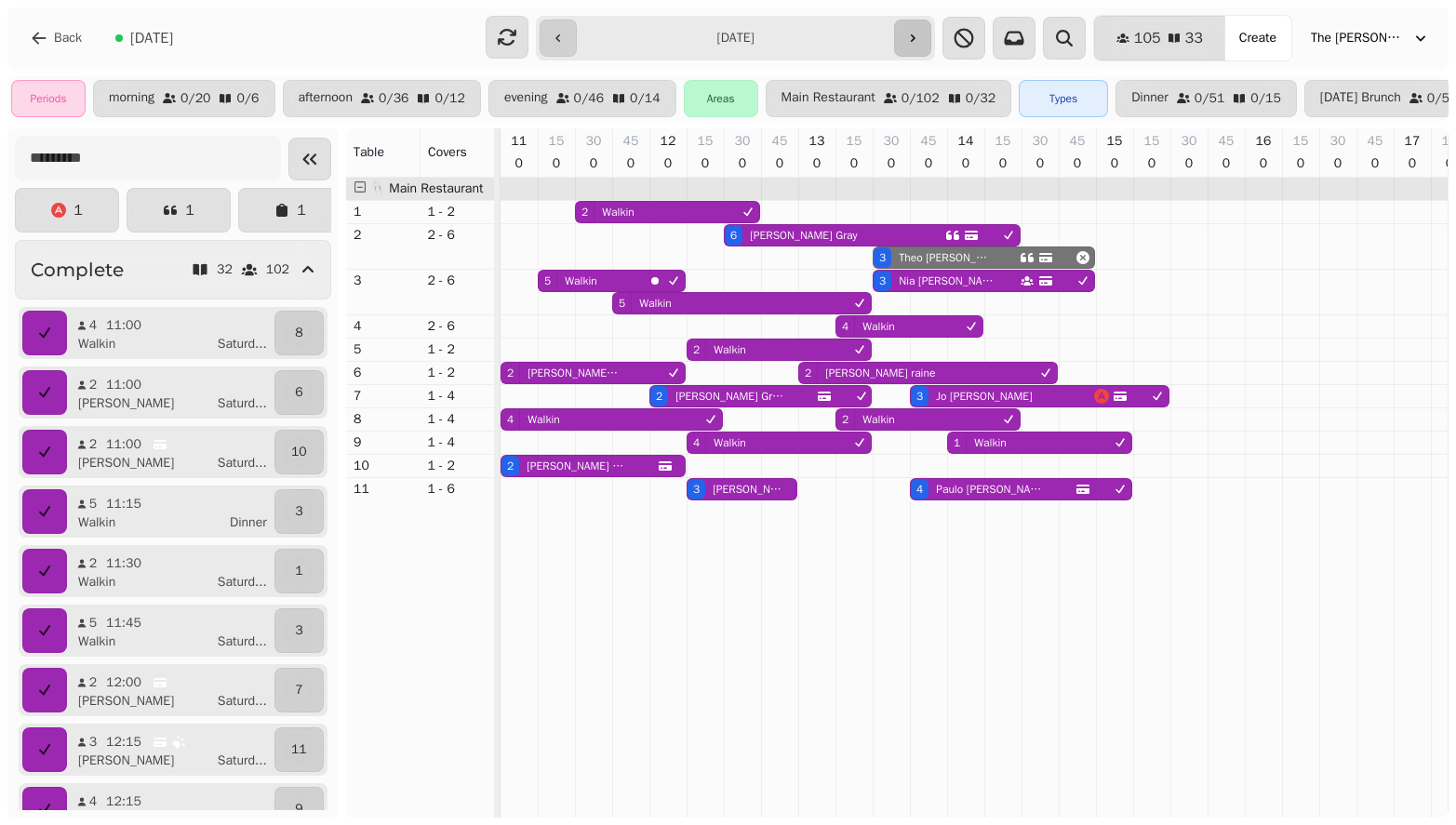 click 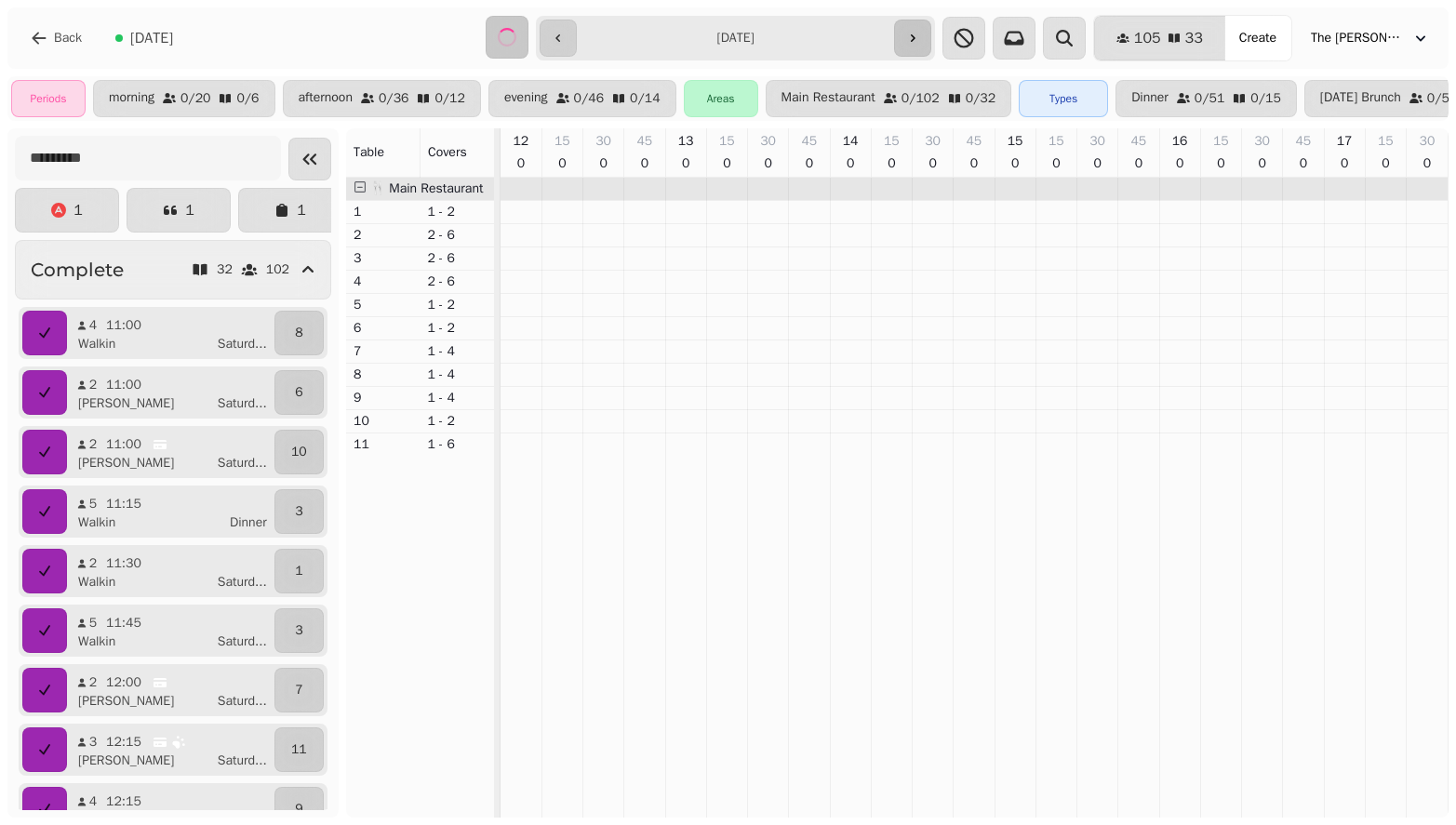 scroll, scrollTop: 0, scrollLeft: 0, axis: both 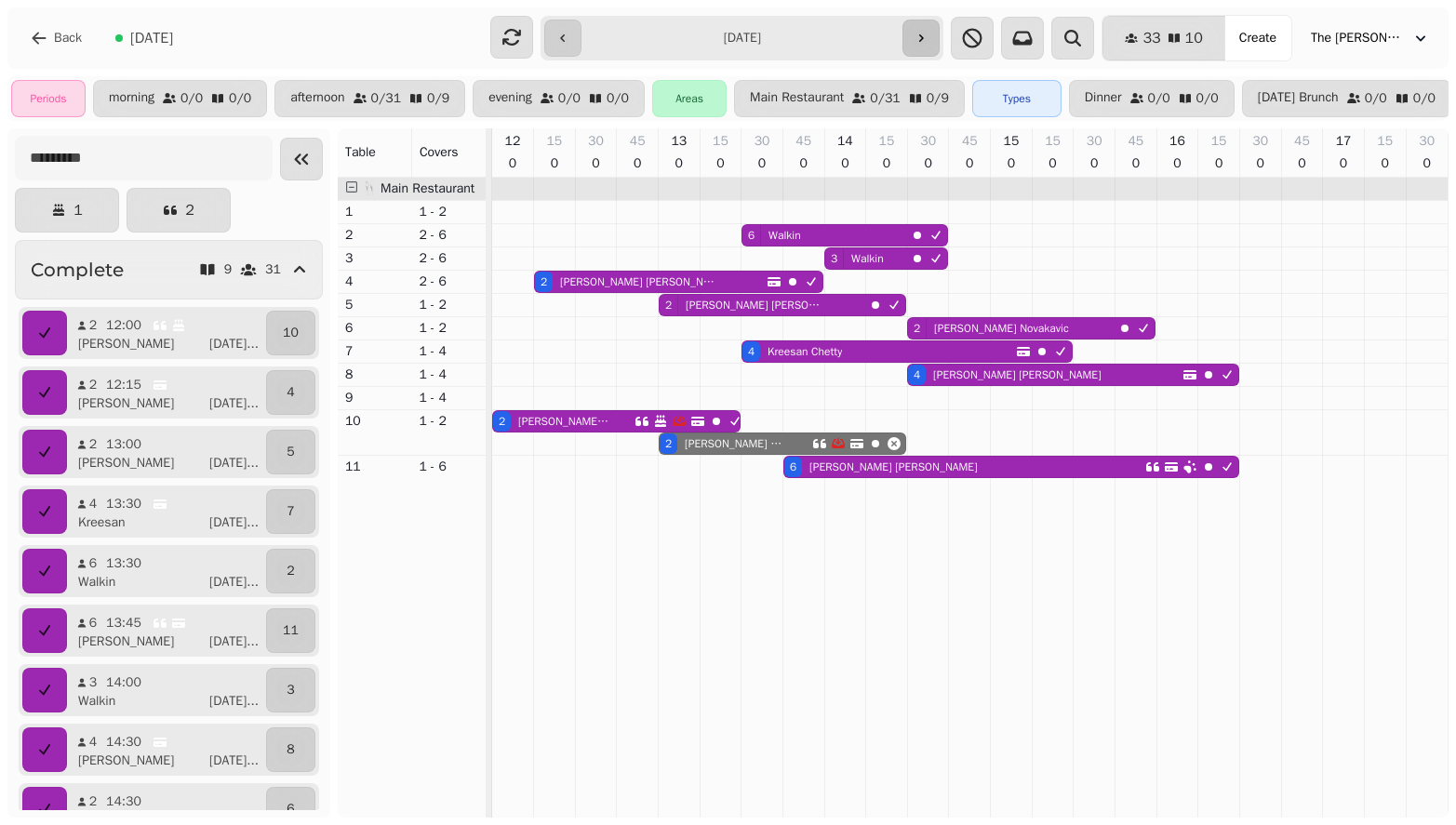 click 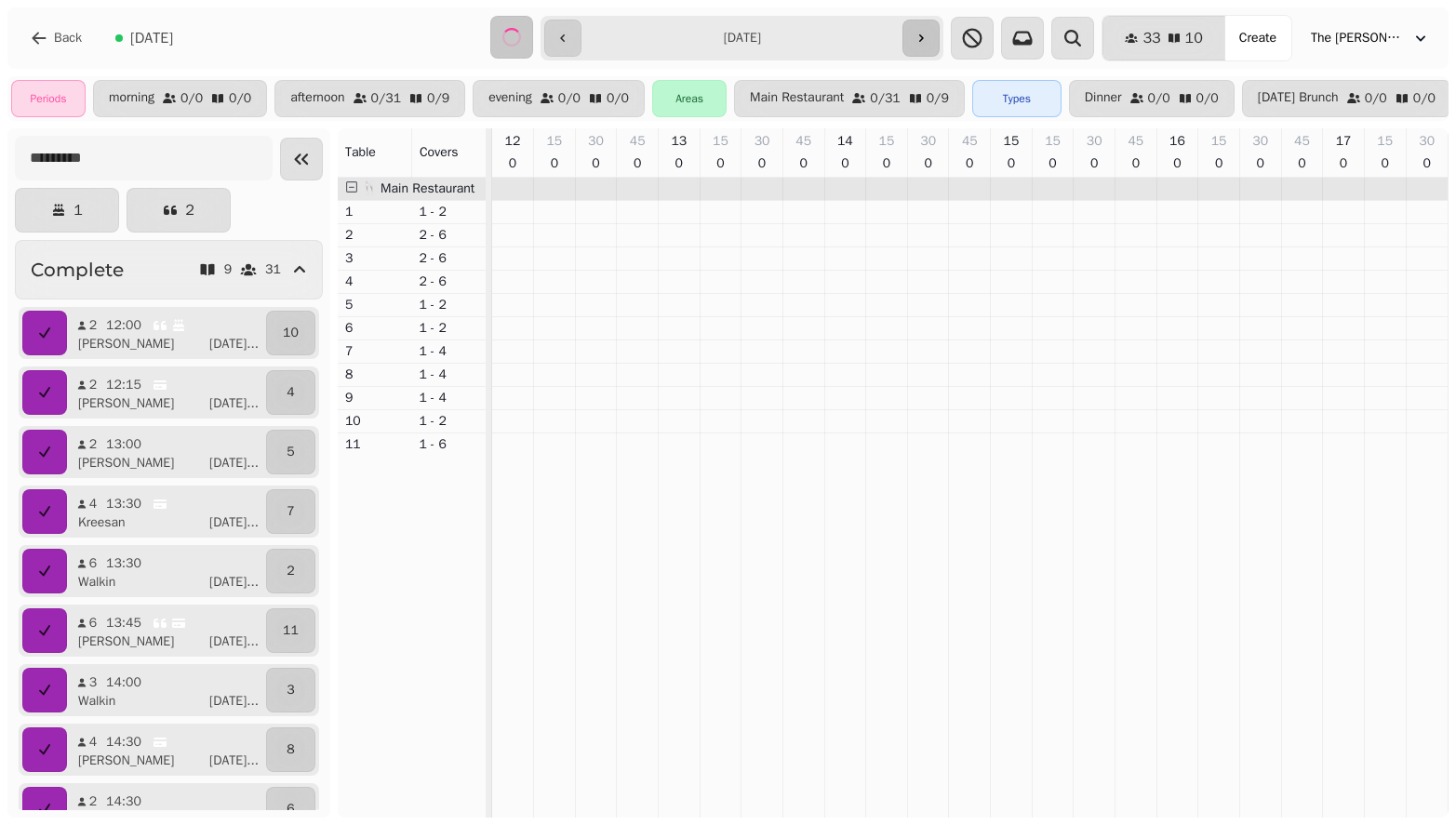 scroll, scrollTop: 0, scrollLeft: 1791, axis: horizontal 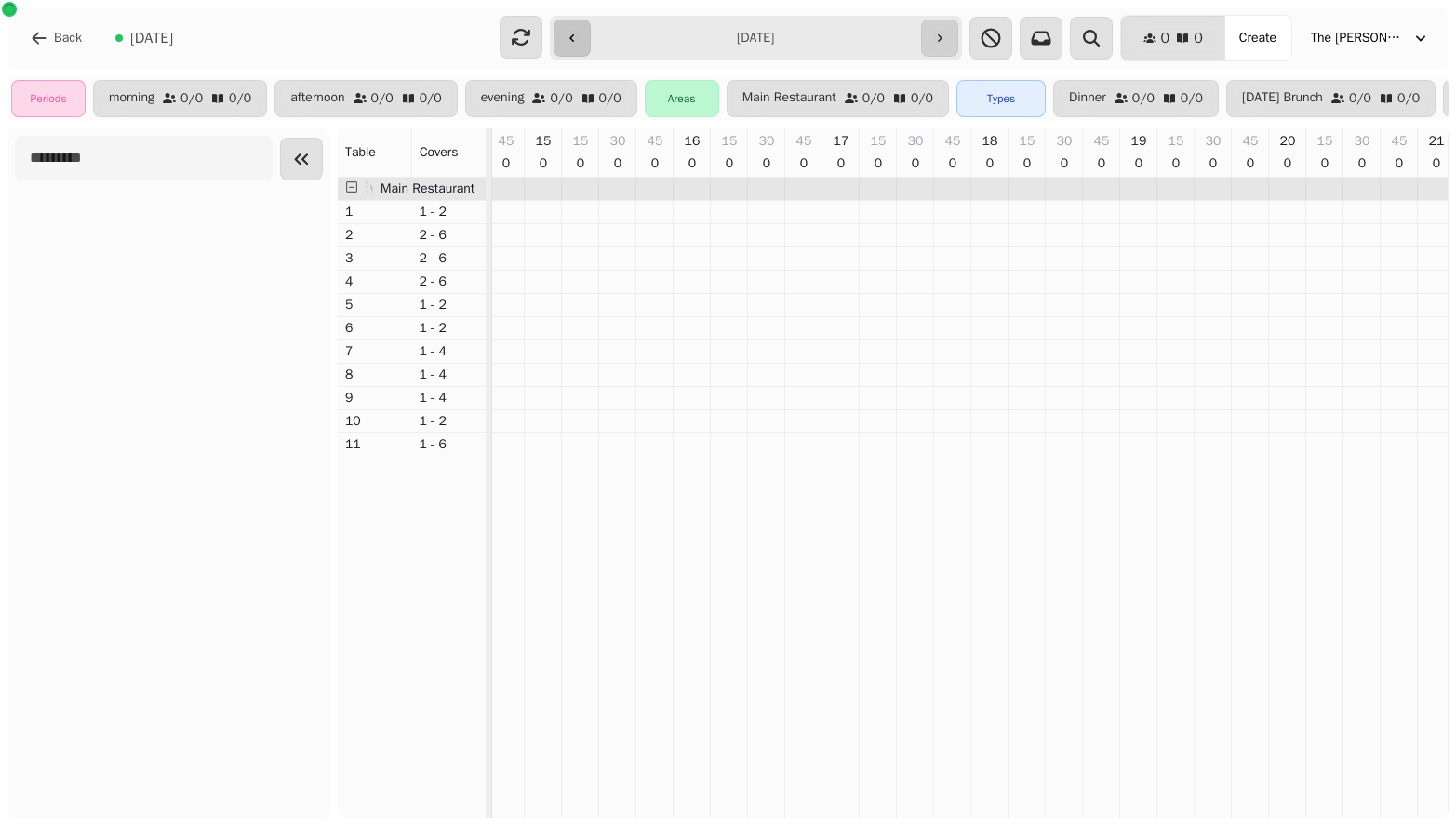 click 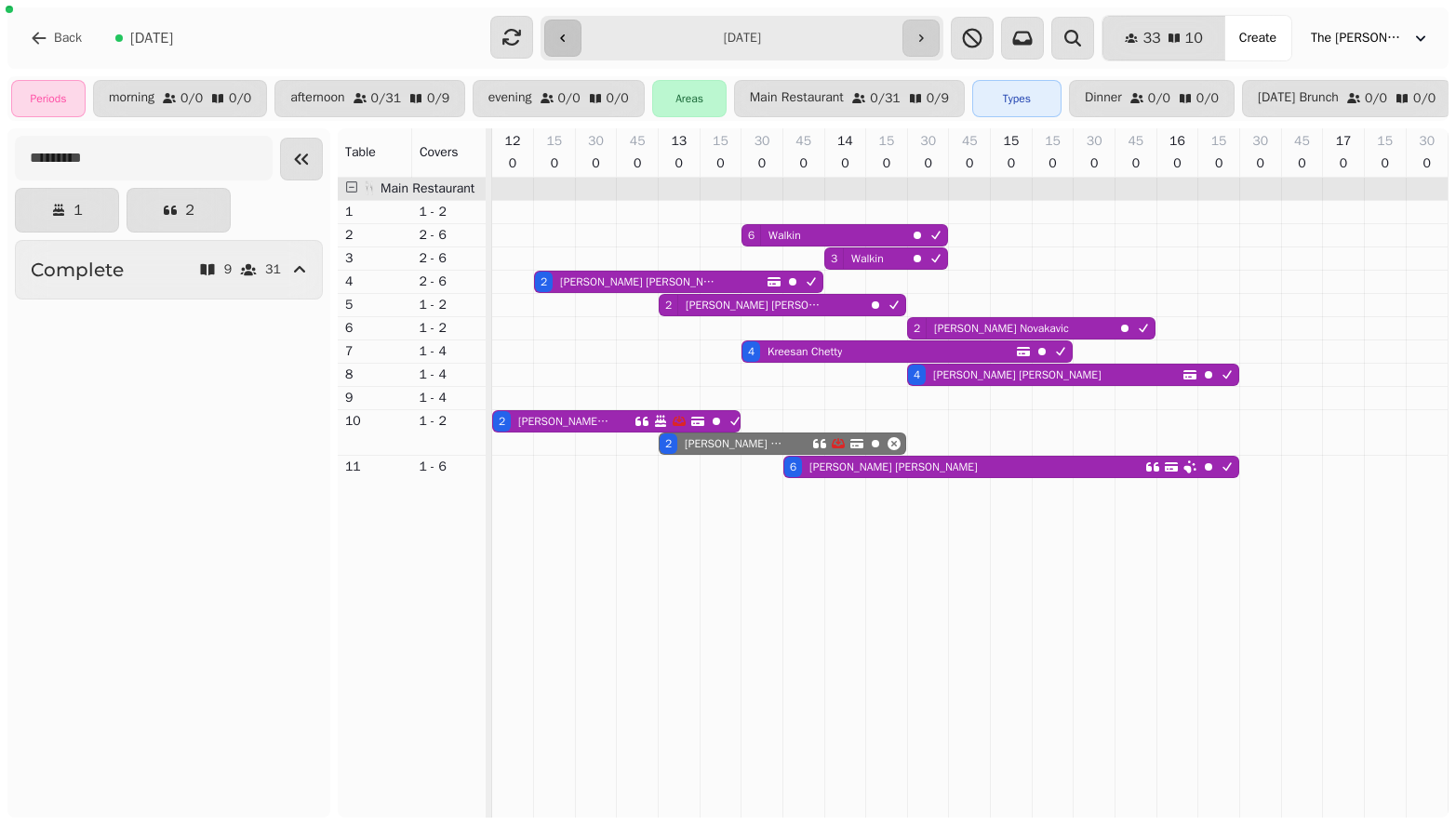 scroll, scrollTop: 0, scrollLeft: 0, axis: both 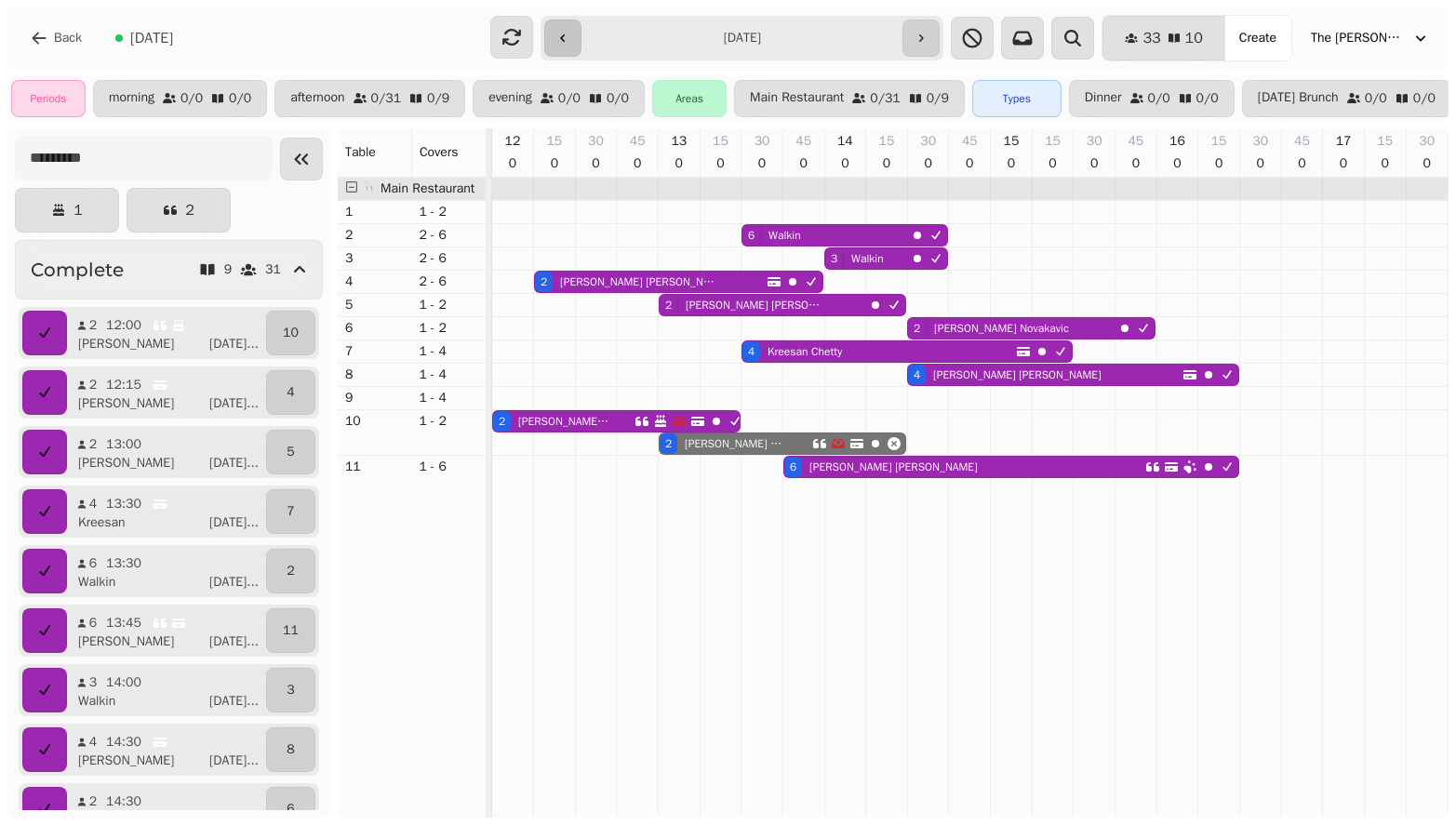 click at bounding box center [563, 38] 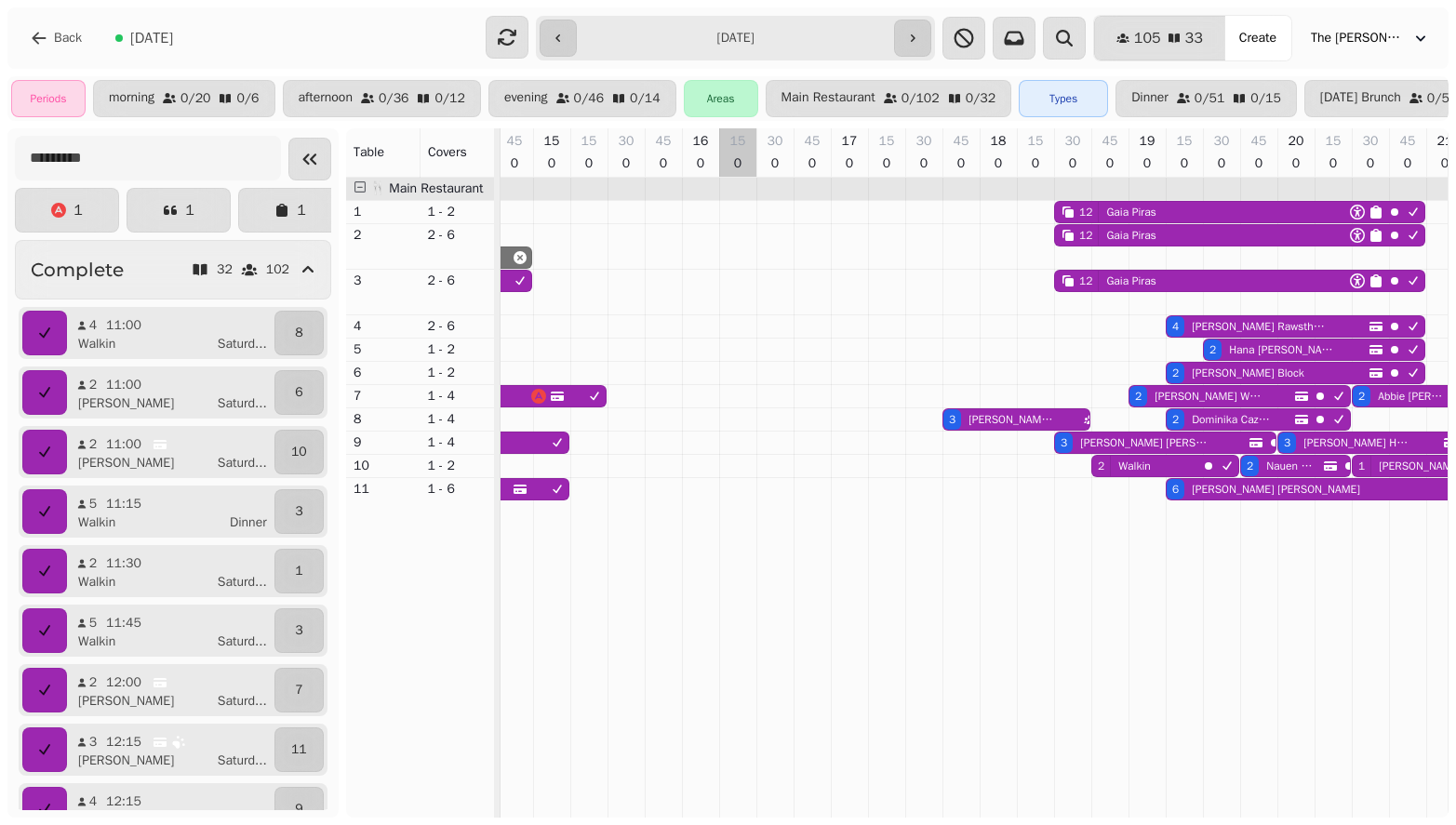 scroll, scrollTop: 0, scrollLeft: 366, axis: horizontal 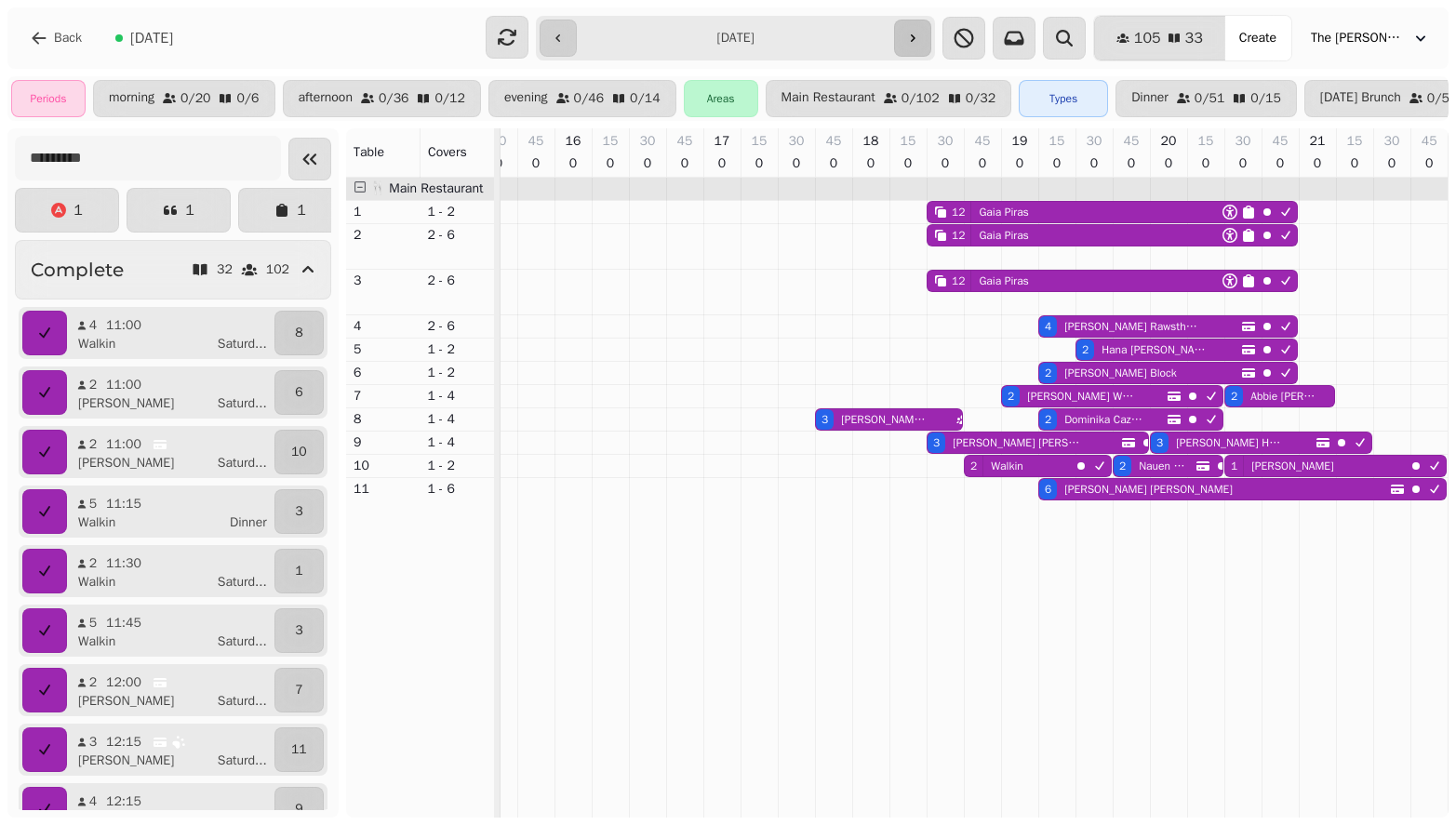 click 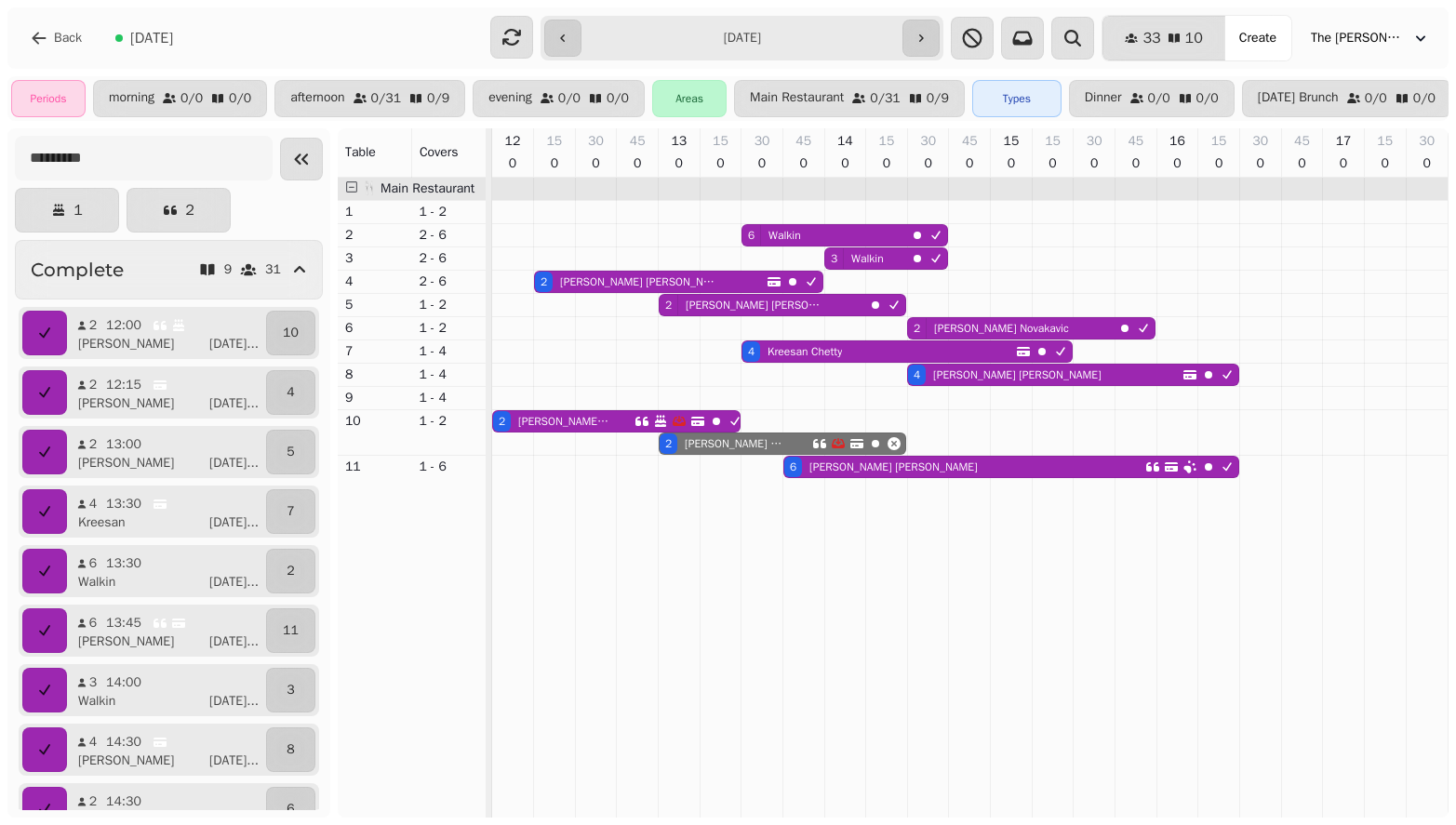 click on "**********" at bounding box center (741, 38) 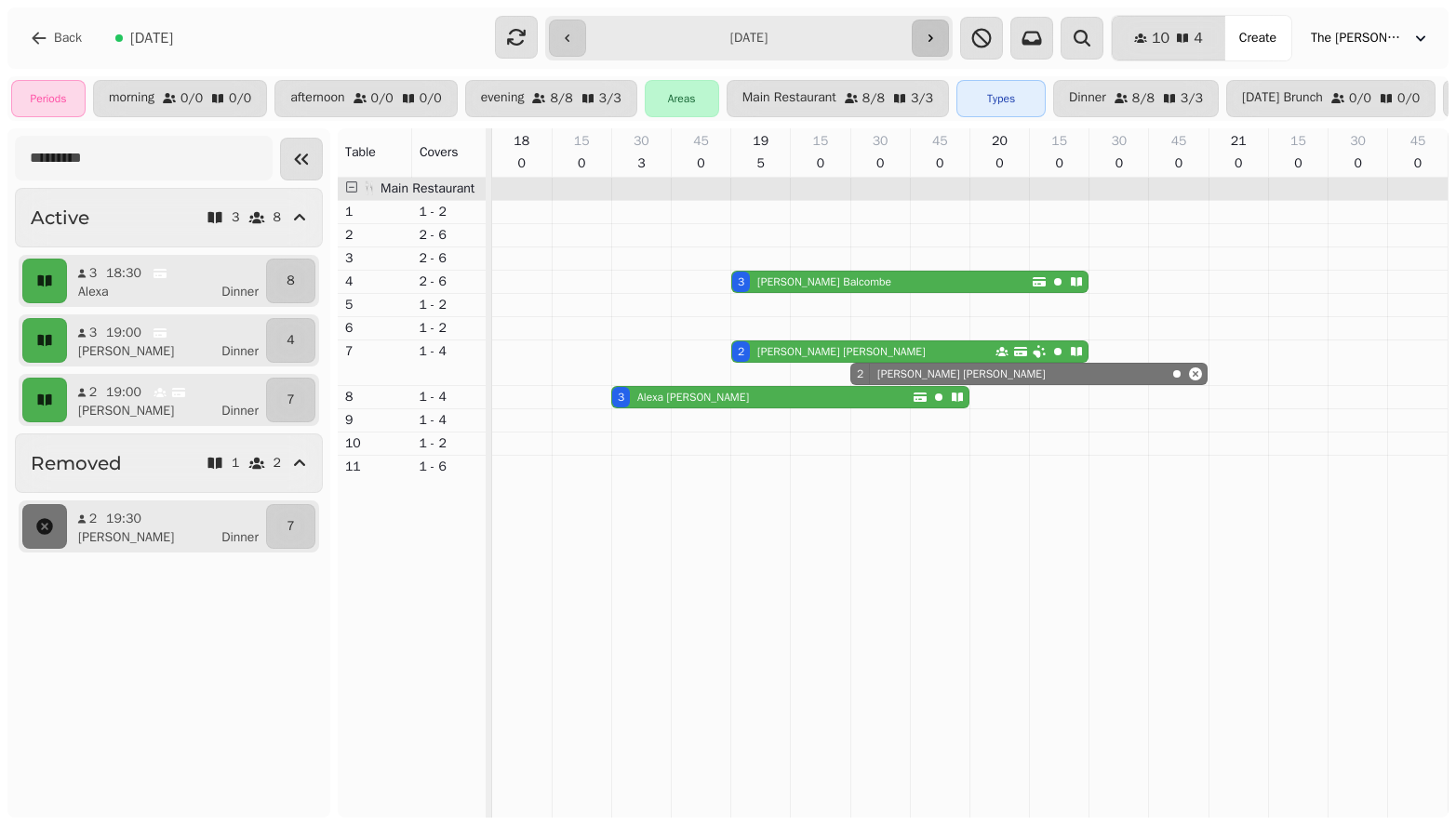 click 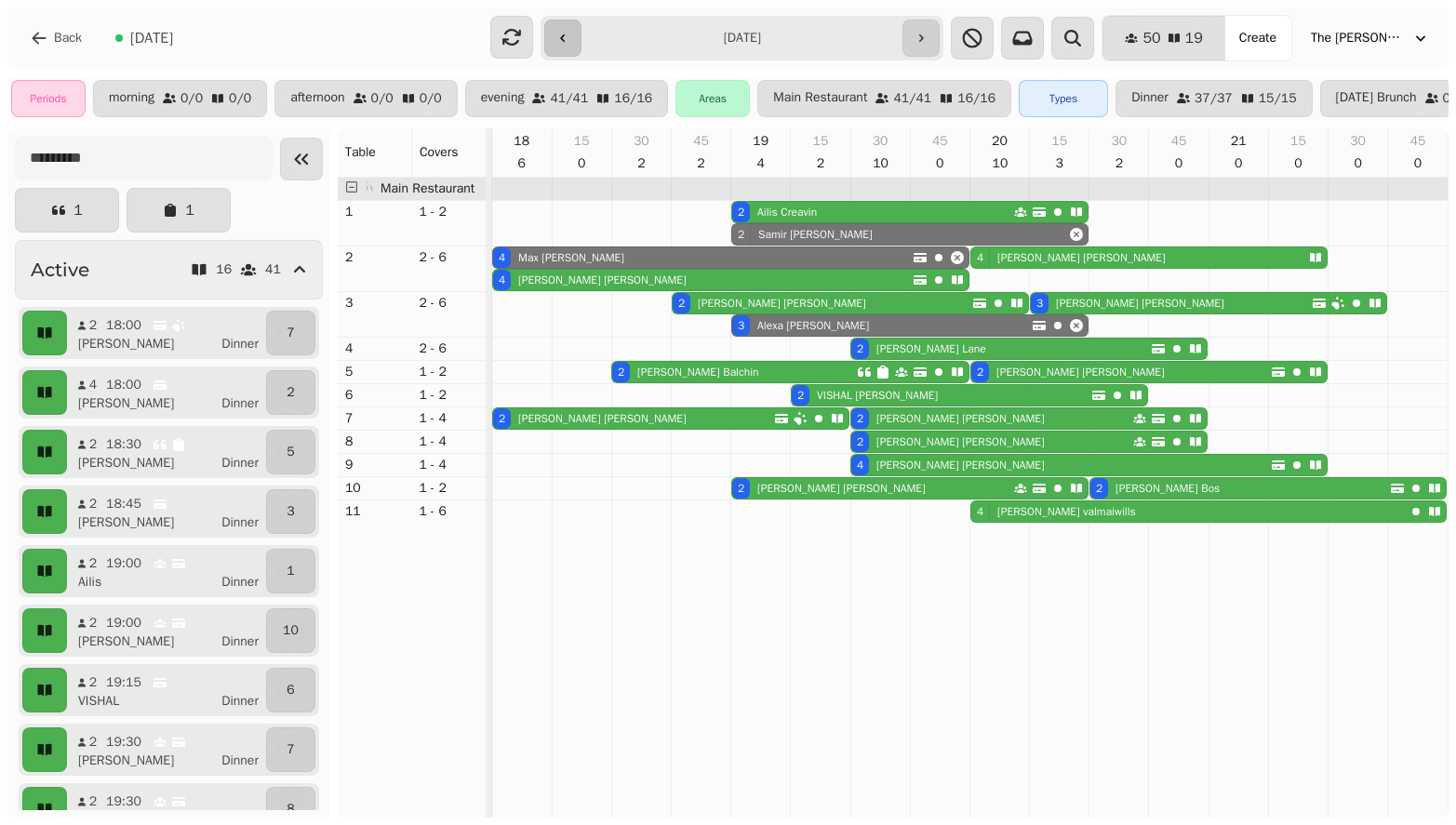 click 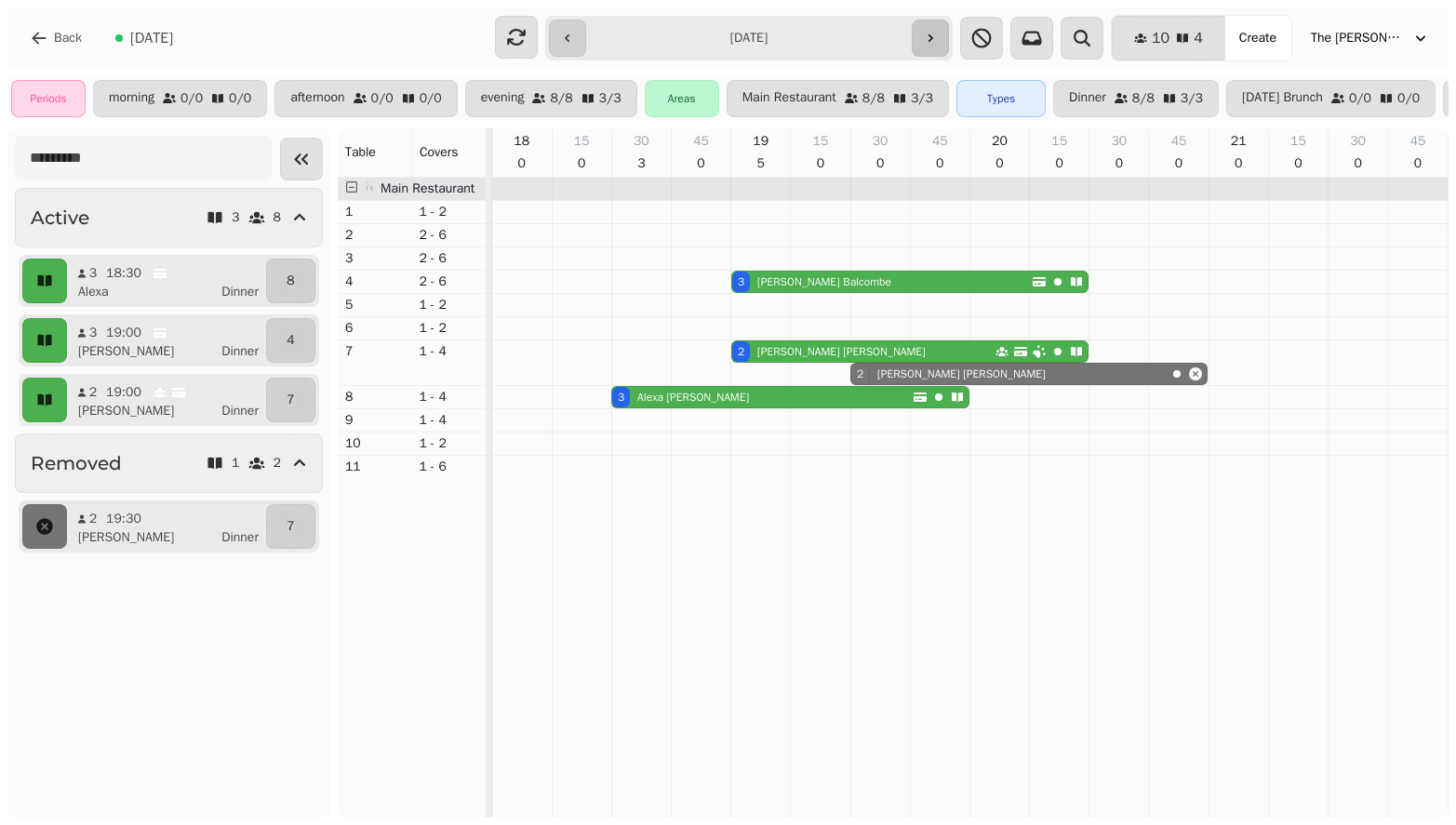 click 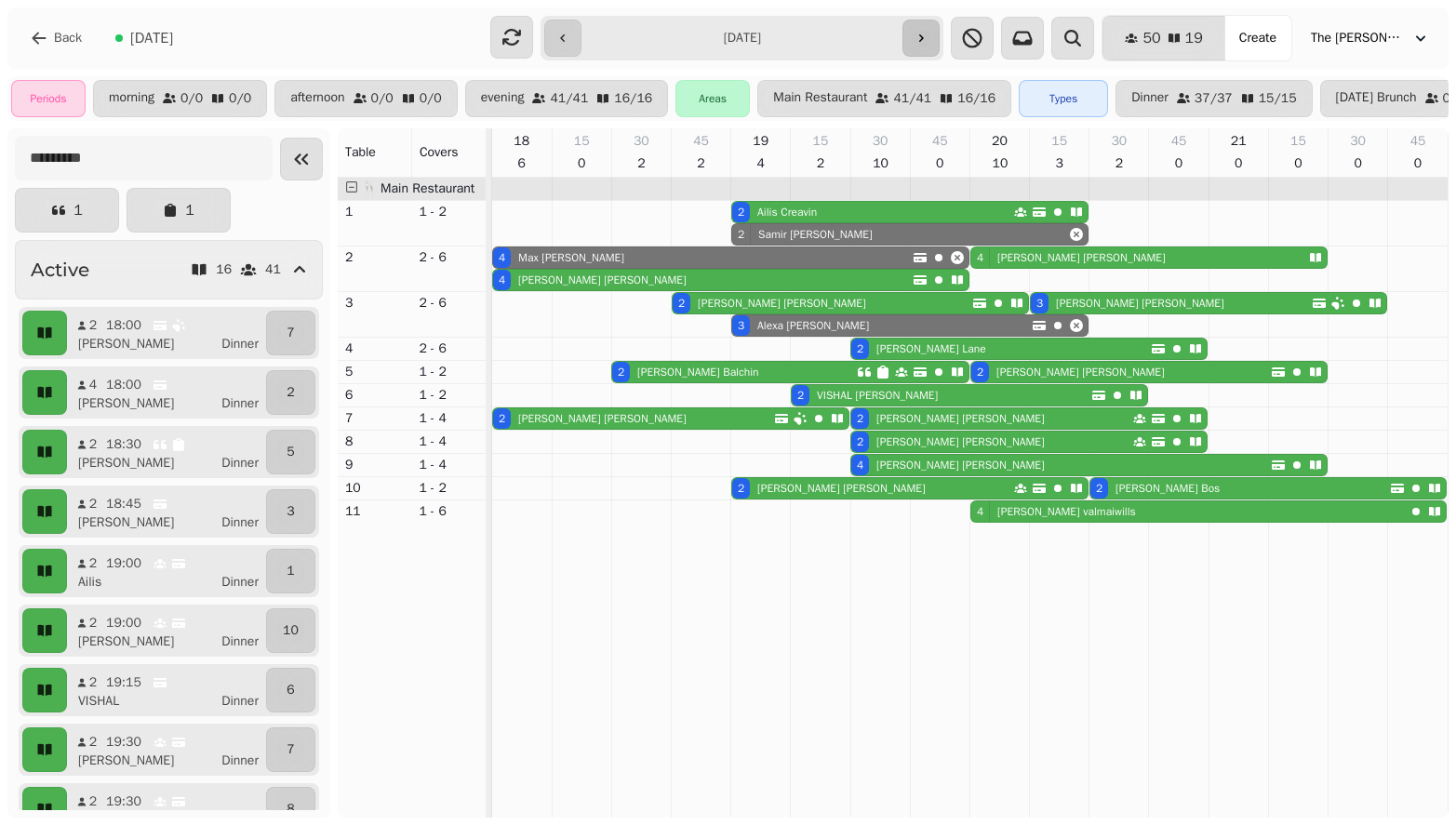click 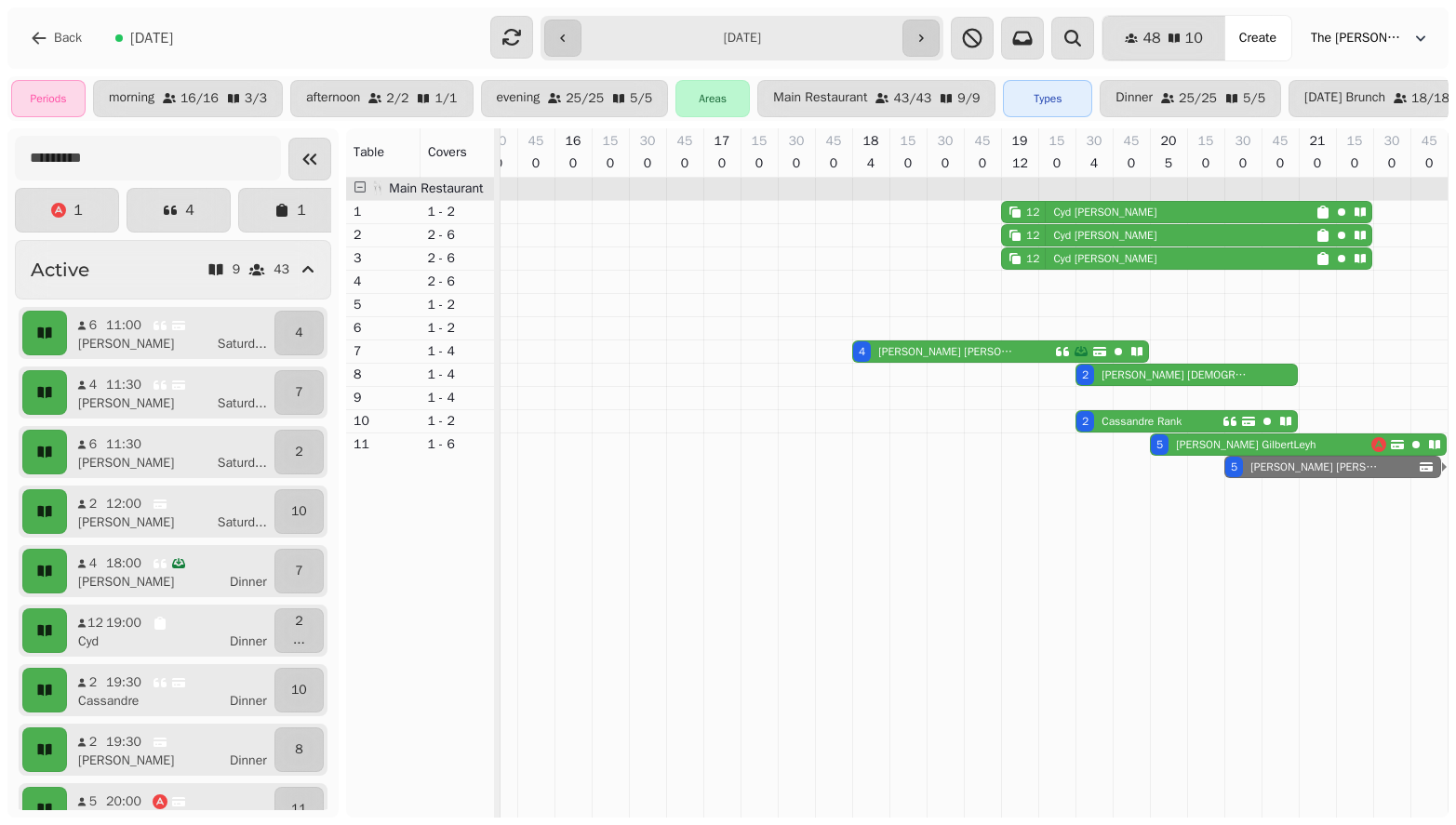 click 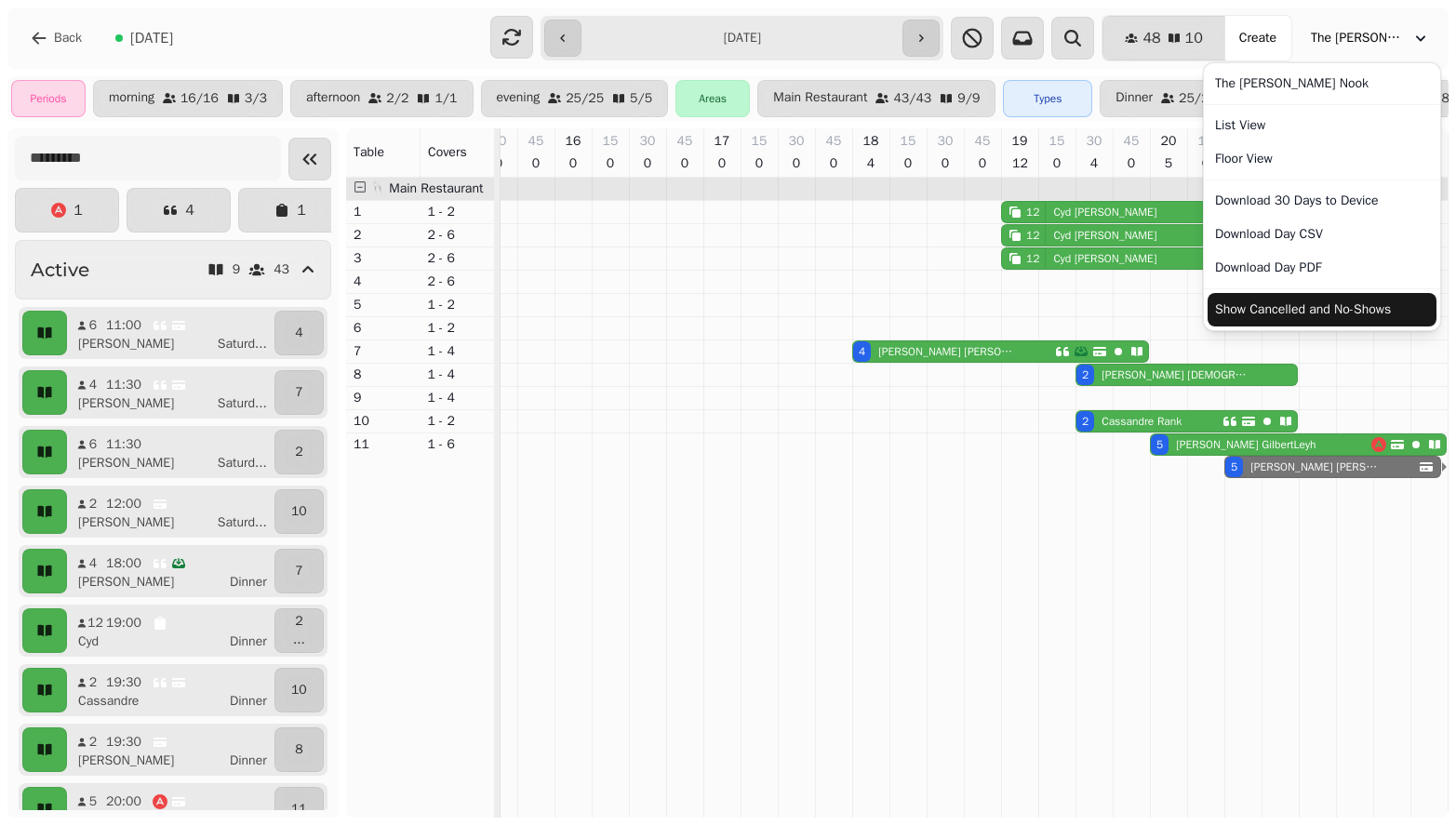 click on "Show Cancelled and No-Shows" at bounding box center (1322, 310) 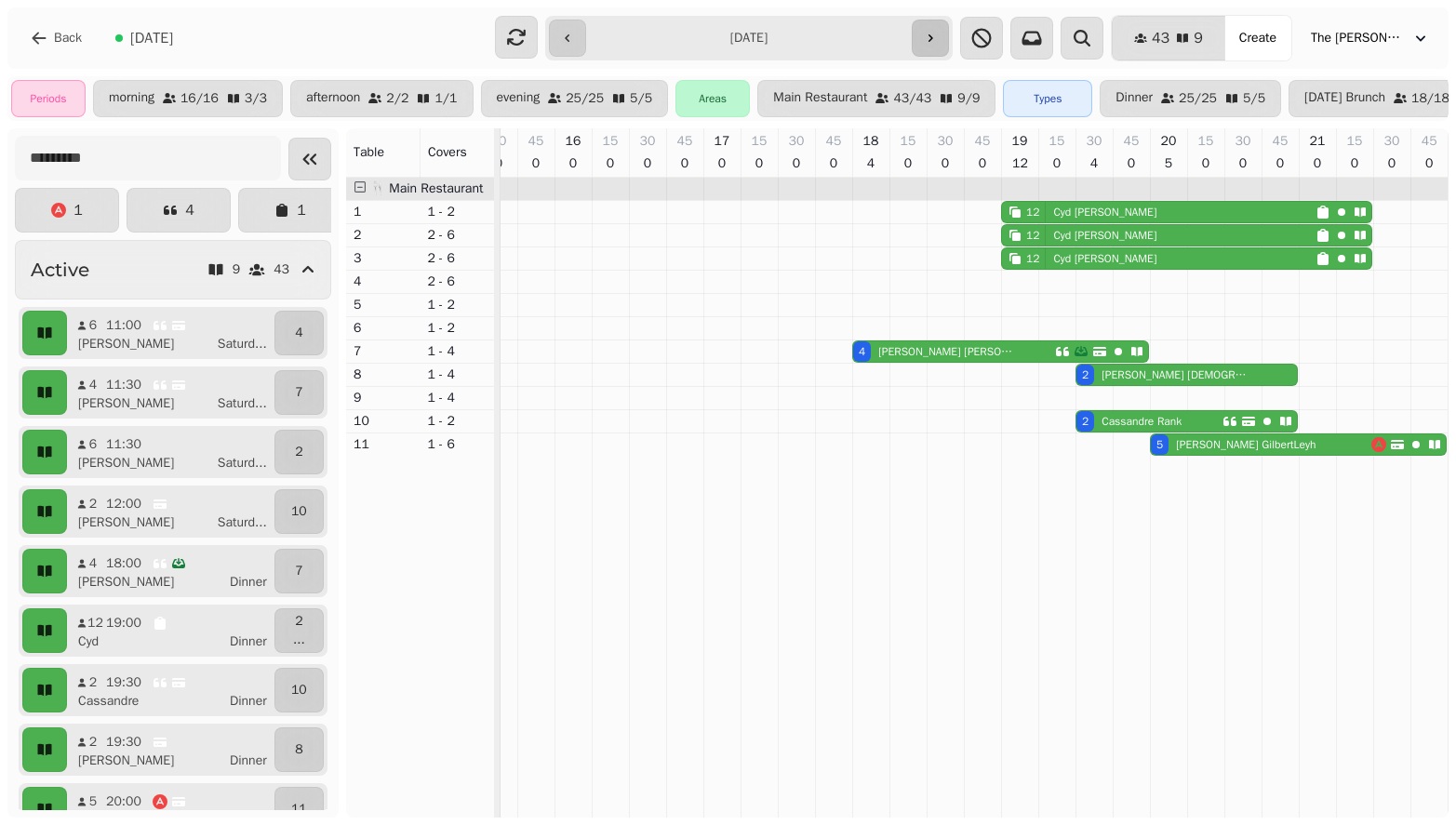 click at bounding box center [930, 38] 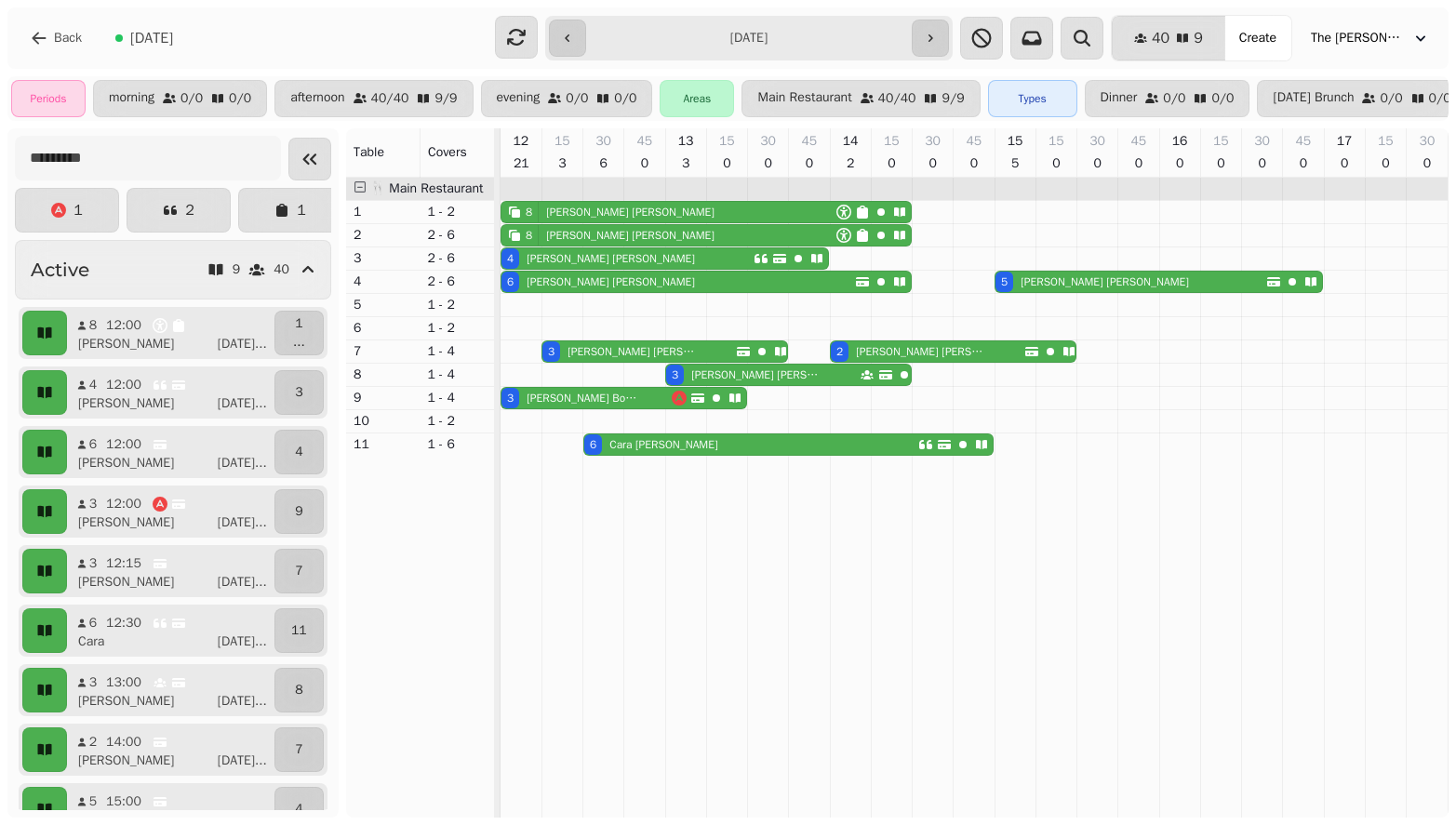 click on "The [PERSON_NAME] Nook" at bounding box center (1370, 38) 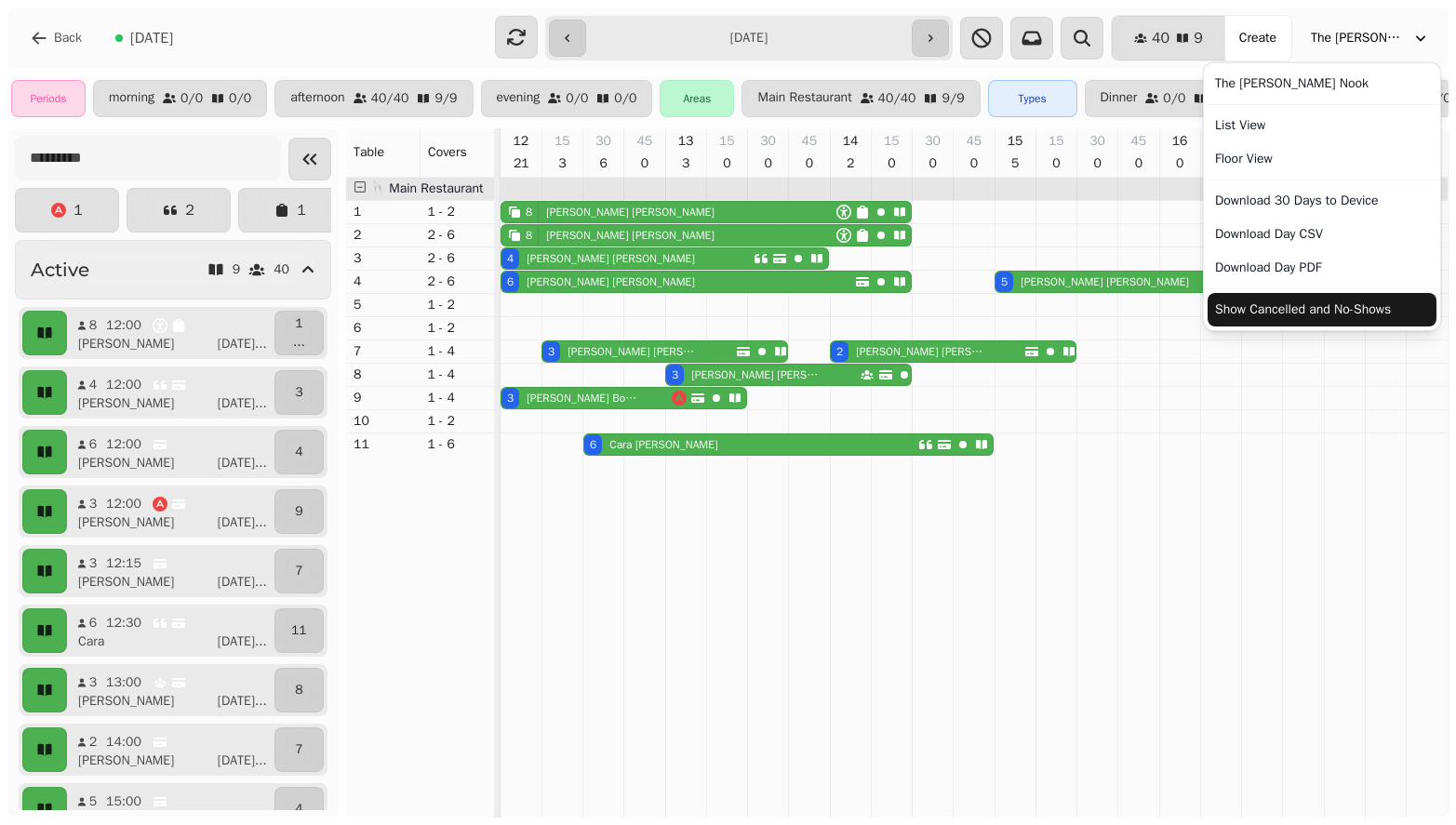 click on "Show Cancelled and No-Shows" at bounding box center [1322, 310] 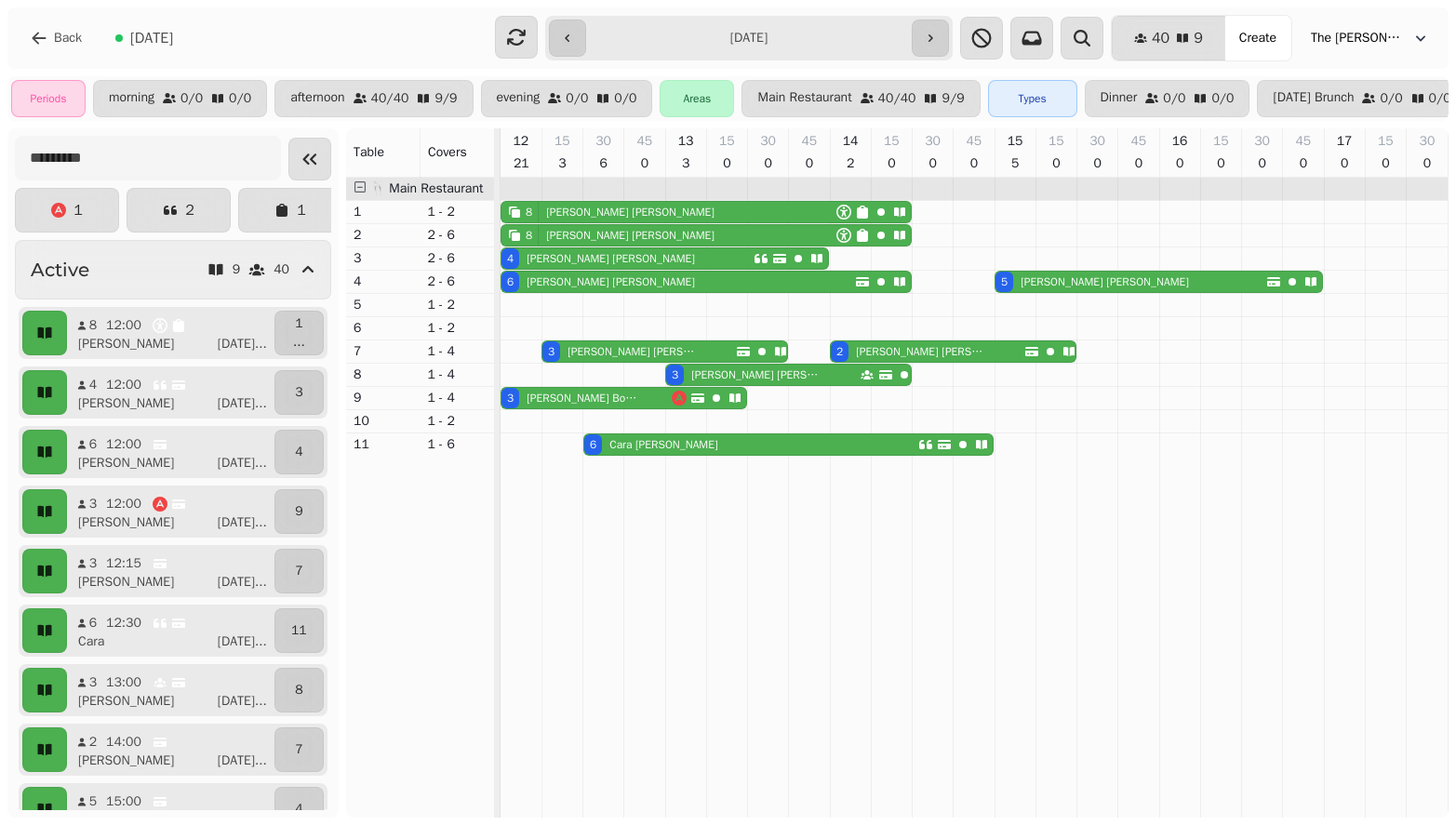 click 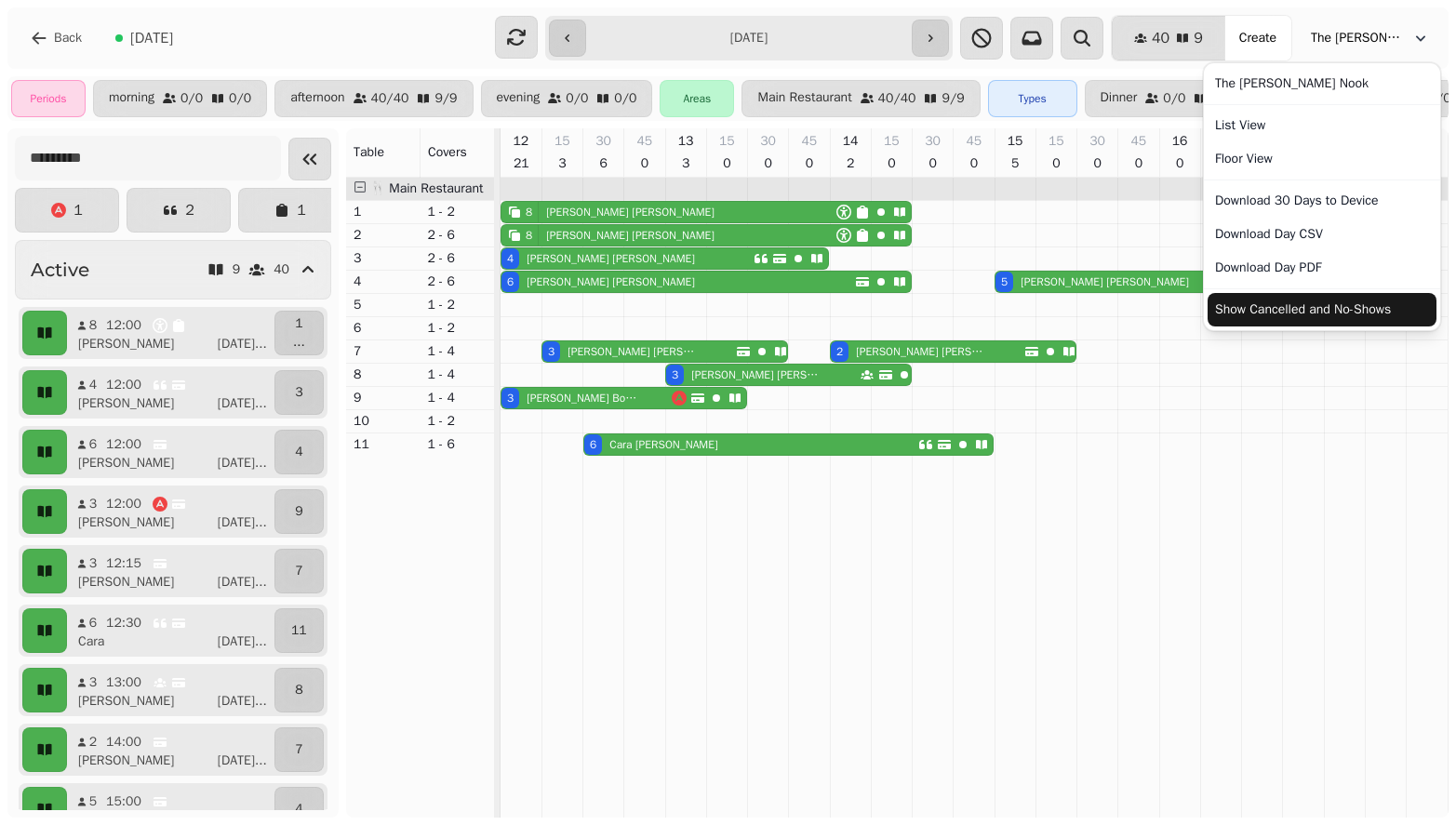 click 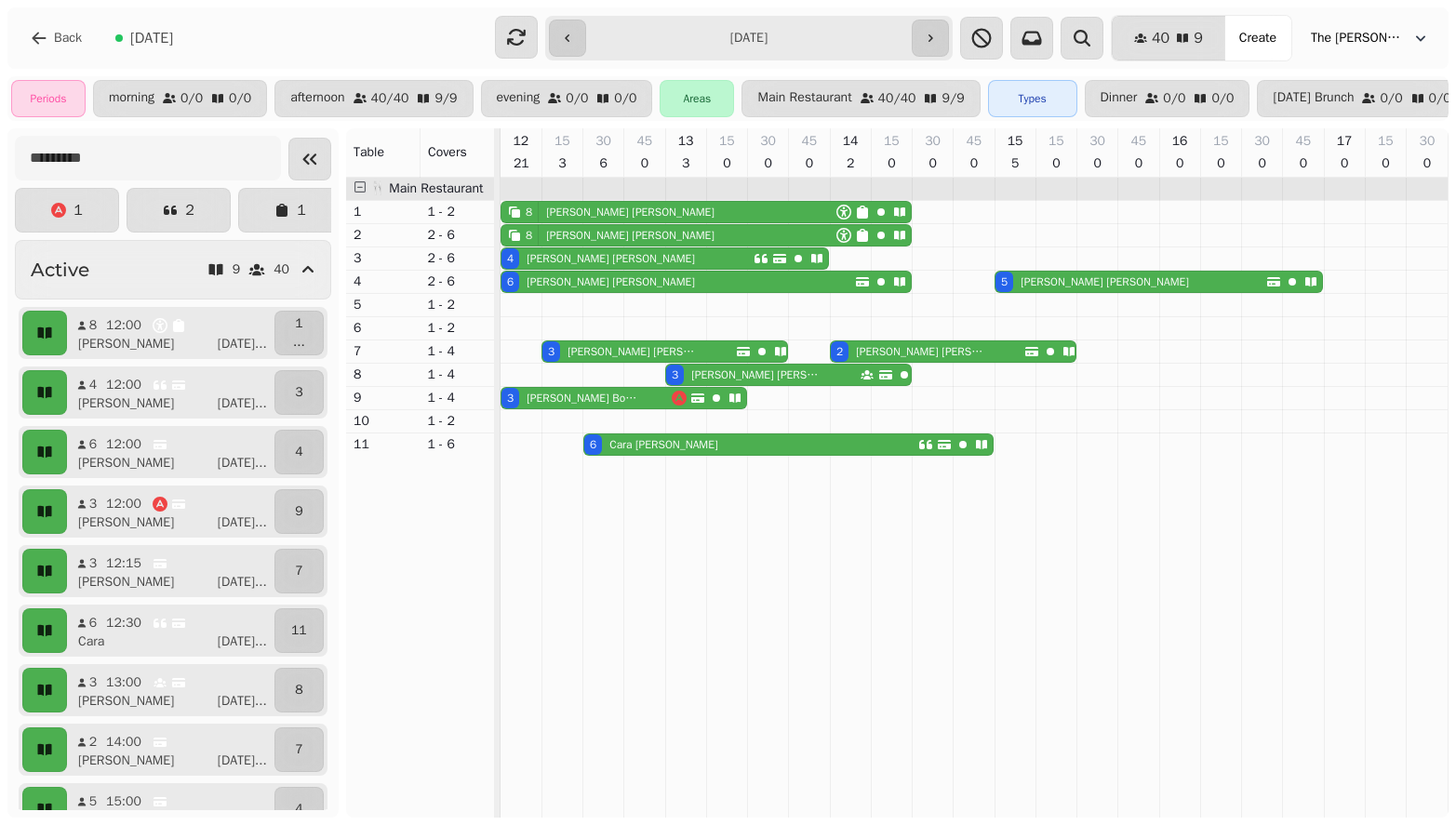 click 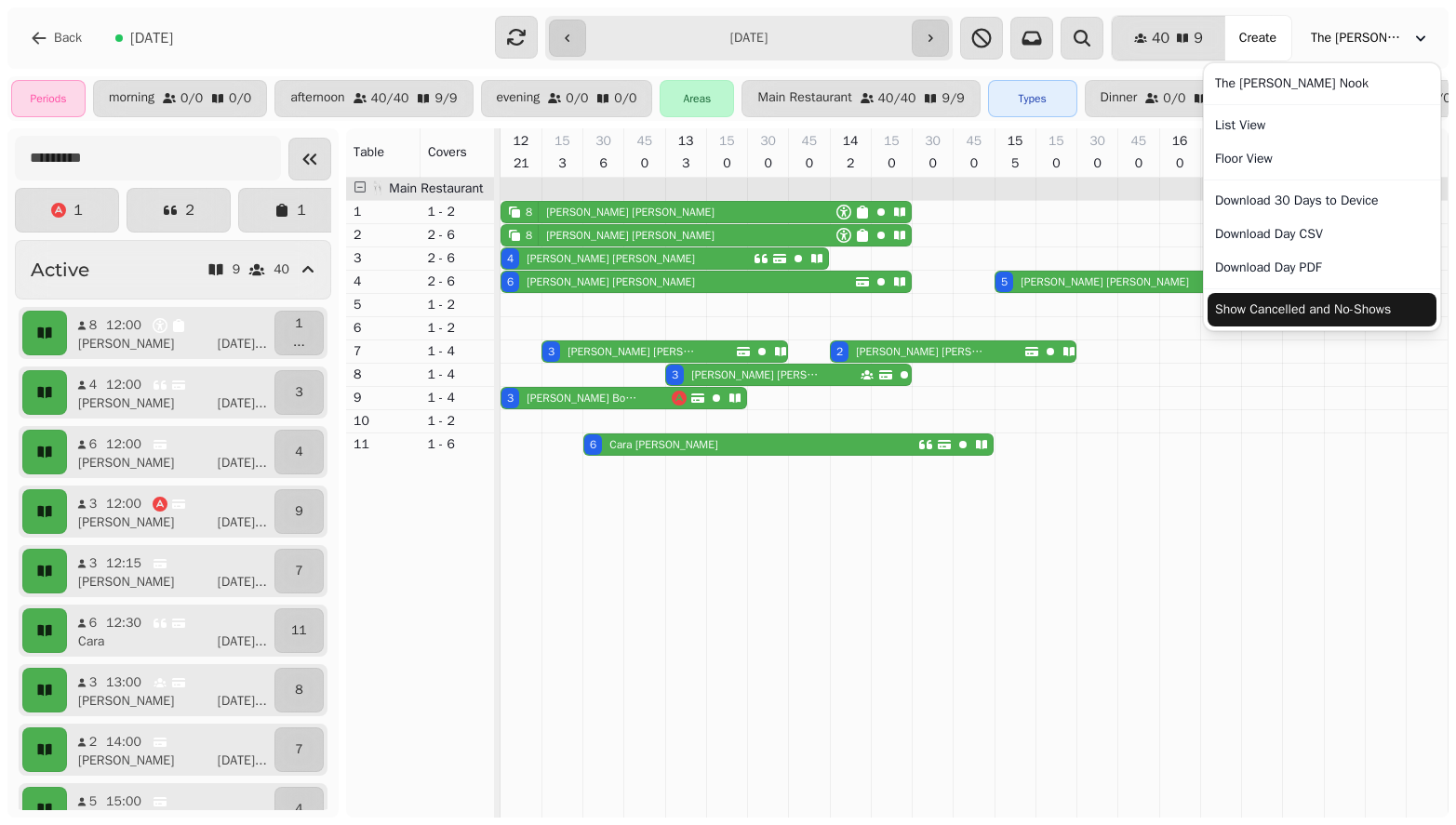 click on "Show Cancelled and No-Shows" at bounding box center (1322, 310) 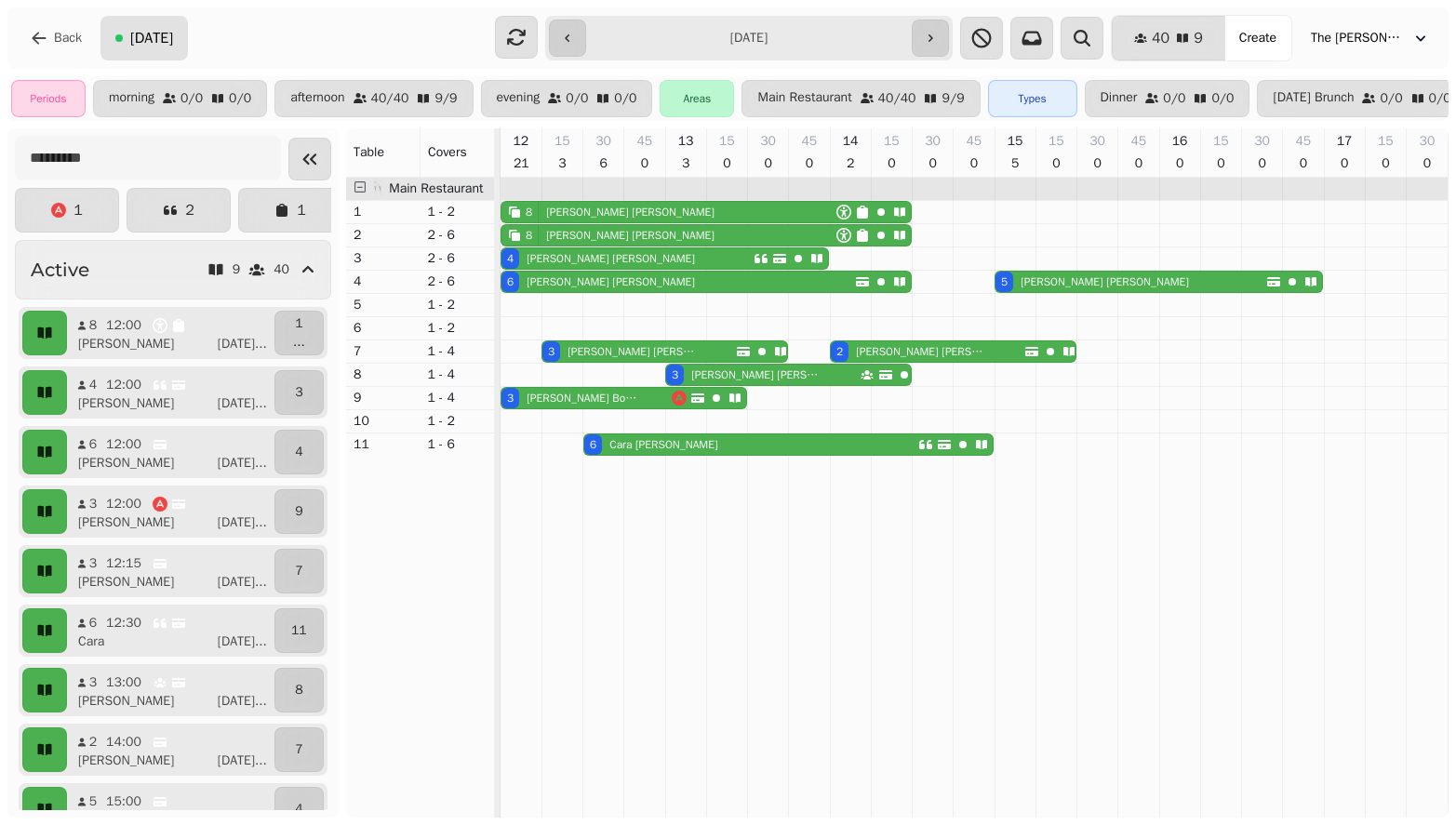 click on "[DATE]" at bounding box center (152, 38) 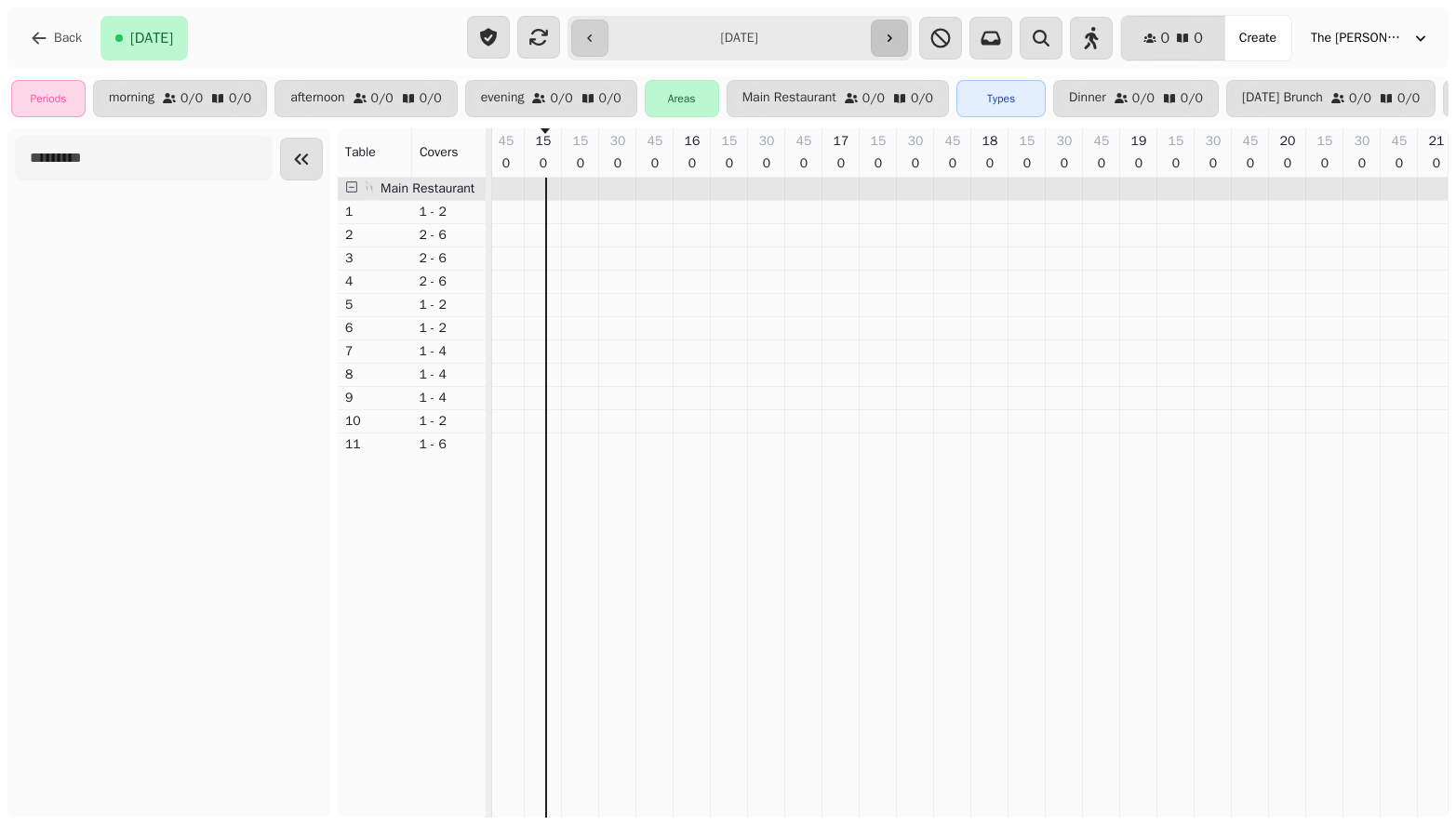 click 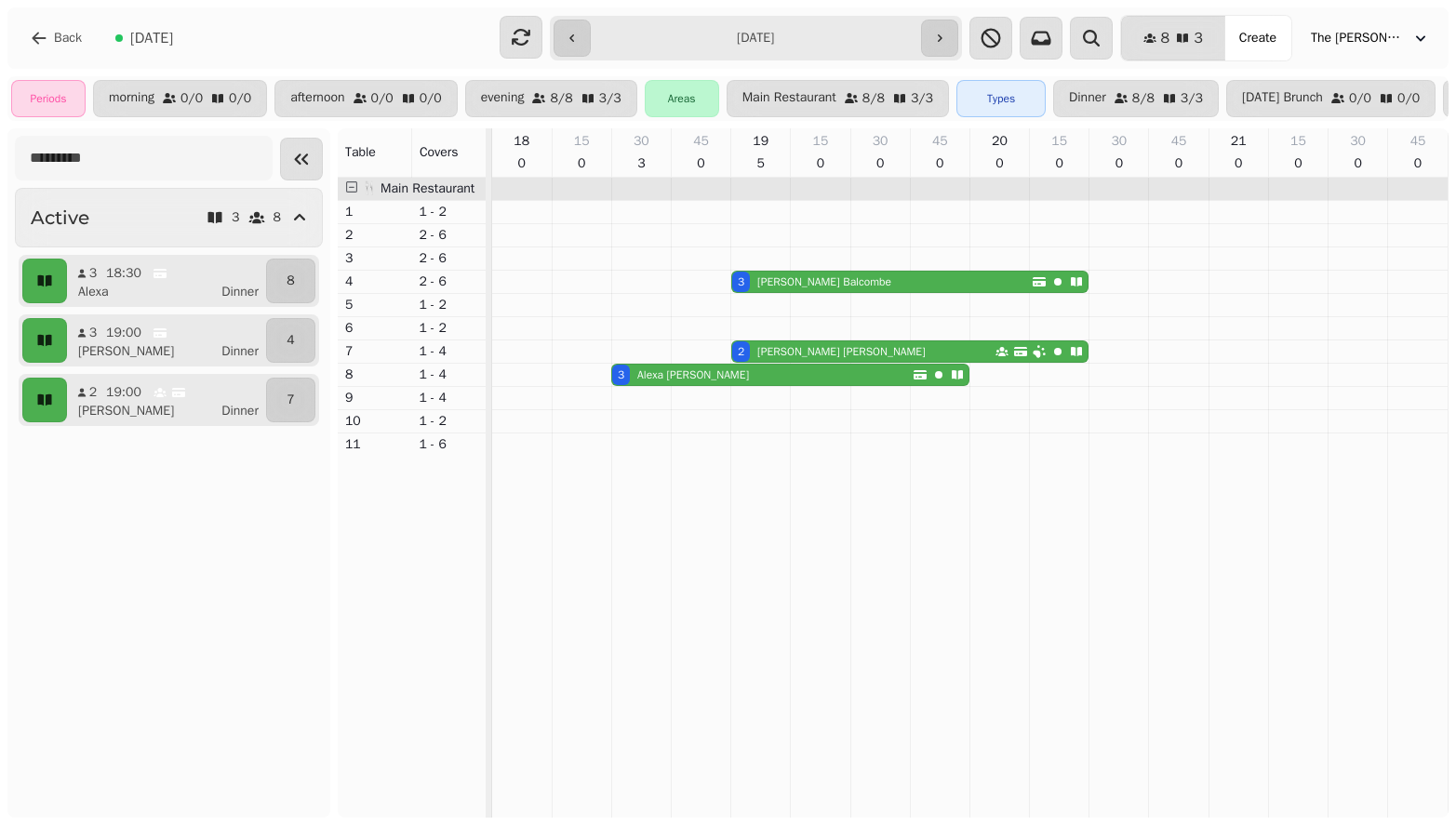 type 